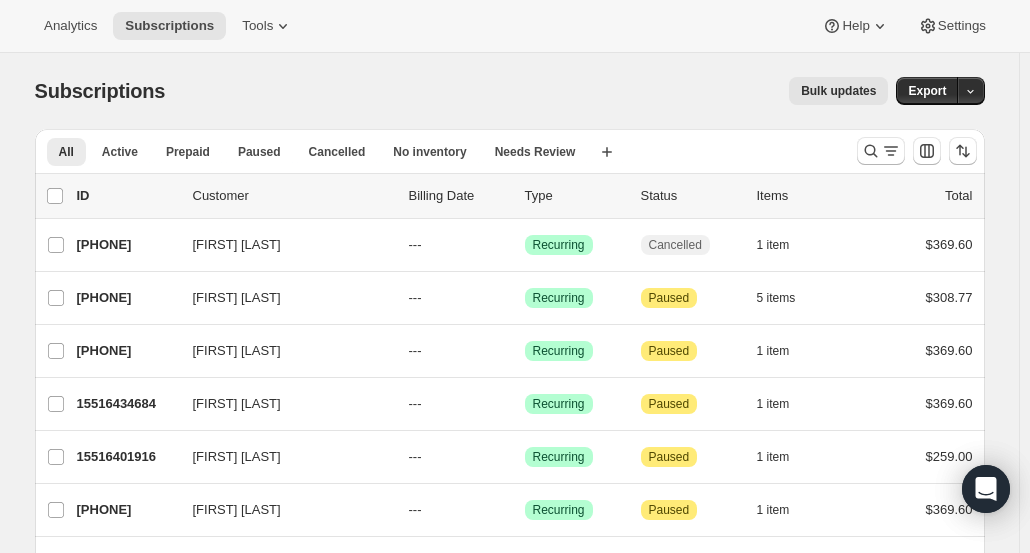 scroll, scrollTop: 0, scrollLeft: 0, axis: both 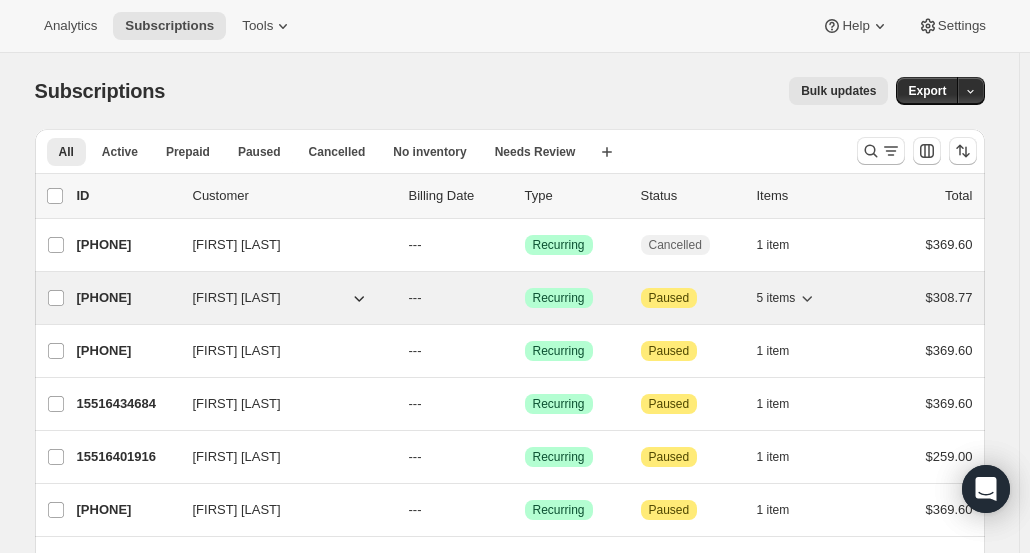 click on "[FIRST] [LAST]" at bounding box center (237, 298) 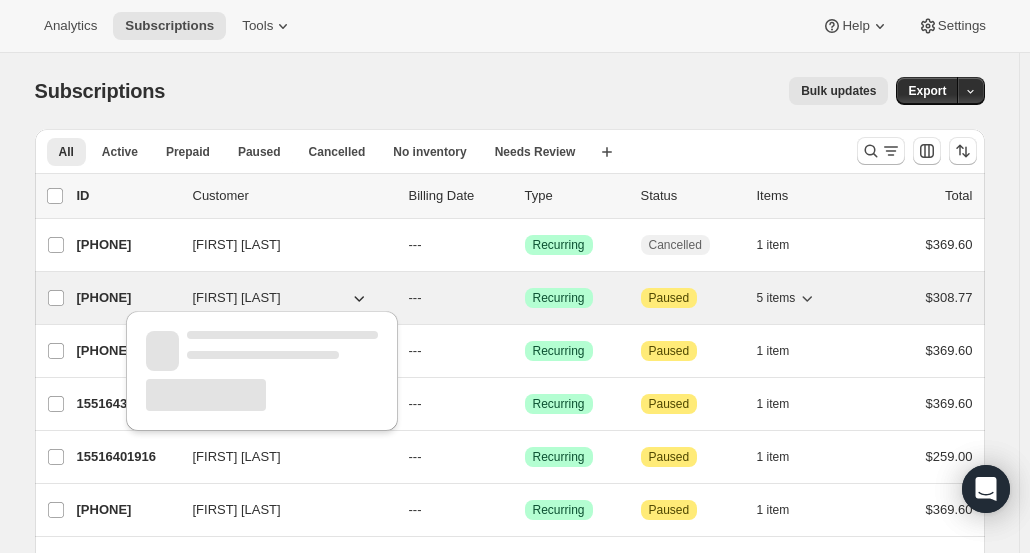 click on "[FIRST] [LAST]" at bounding box center (237, 298) 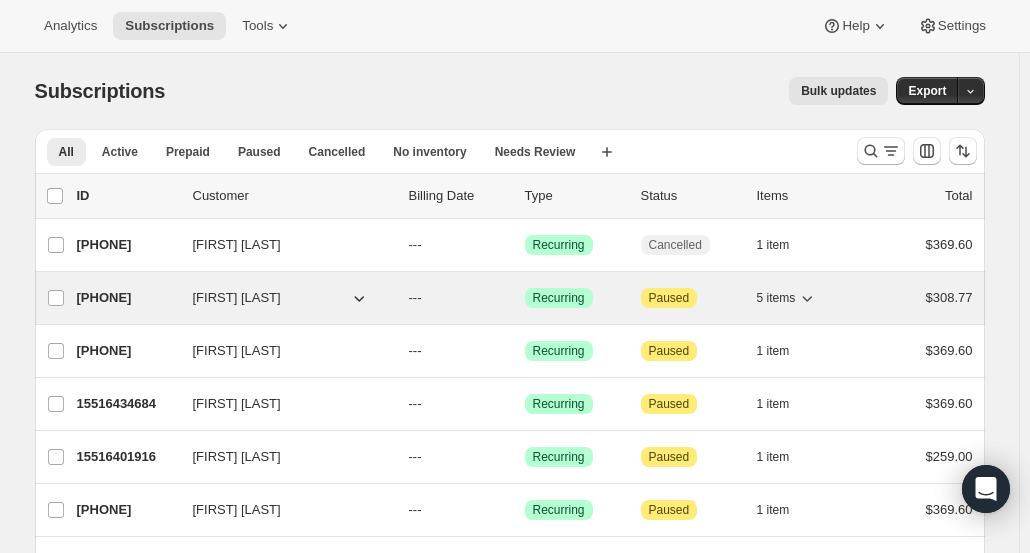 click on "[NUMBER]" at bounding box center [127, 298] 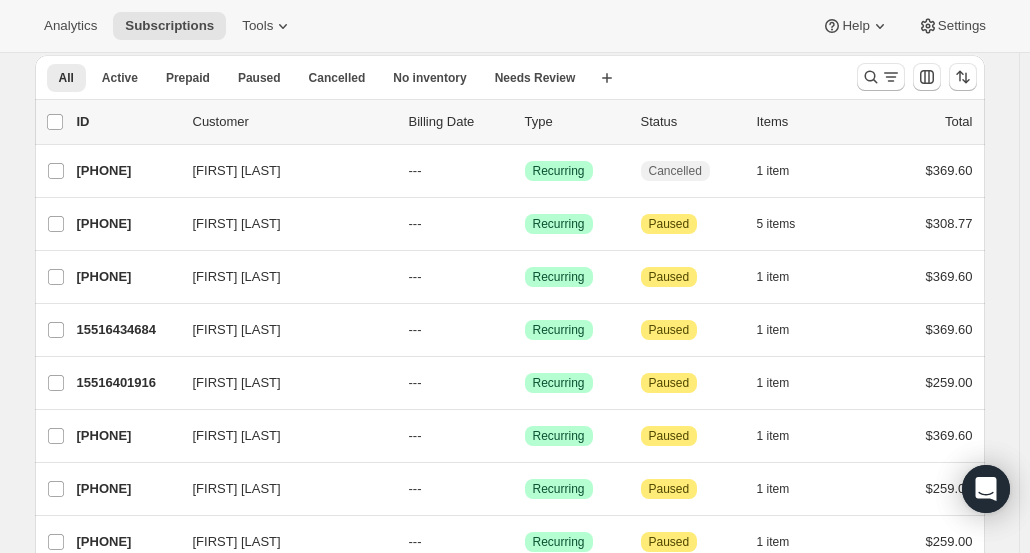 scroll, scrollTop: 75, scrollLeft: 0, axis: vertical 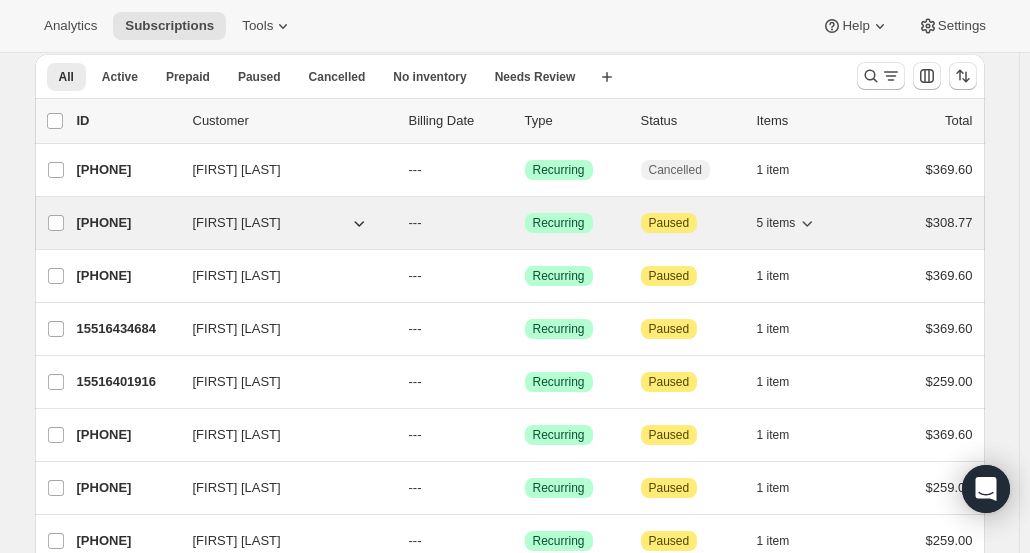 click 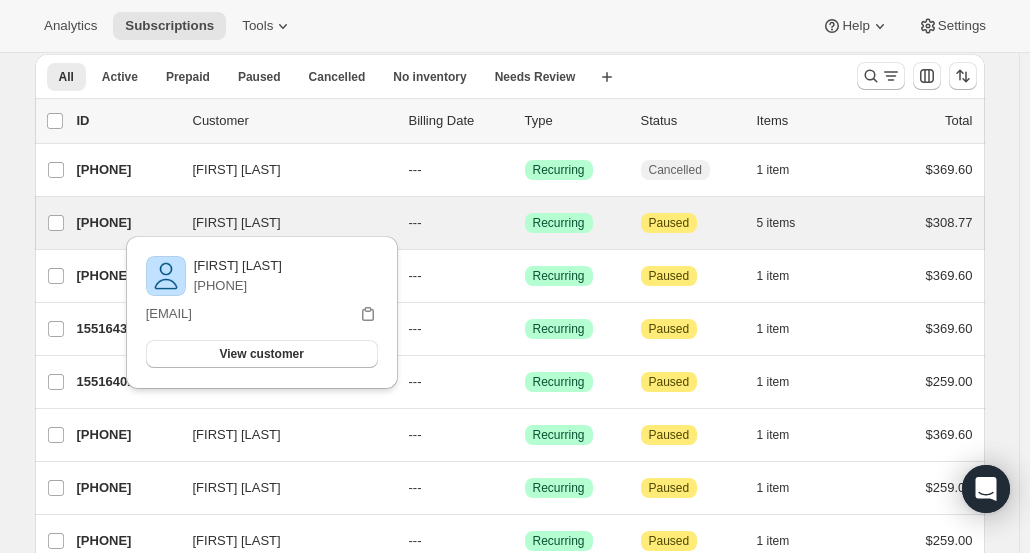 click on "Sean McCawley 15516336380 Sean McCawley --- Success Recurring Attention Paused 5   items $308.77" at bounding box center [510, 223] 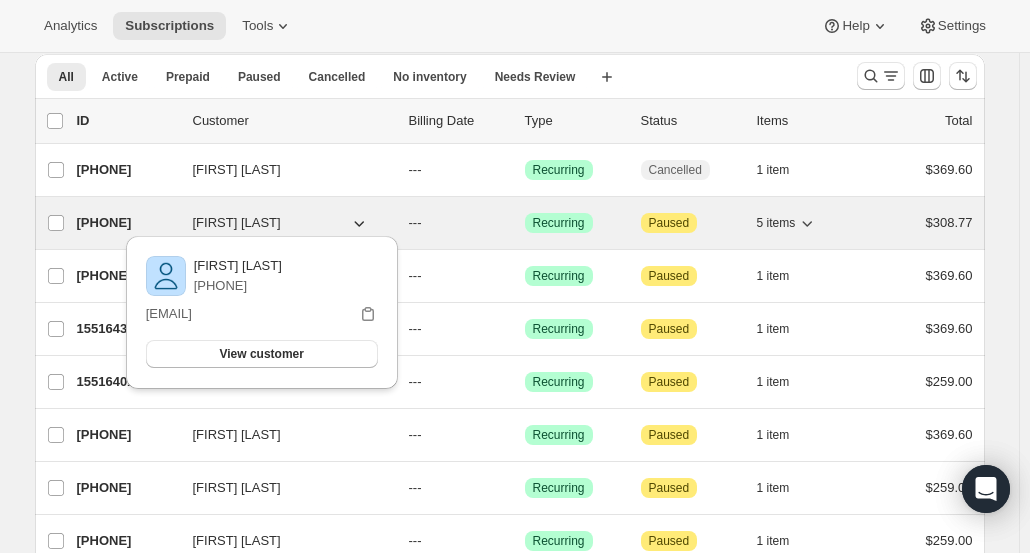 click on "[PHONE]" at bounding box center [127, 223] 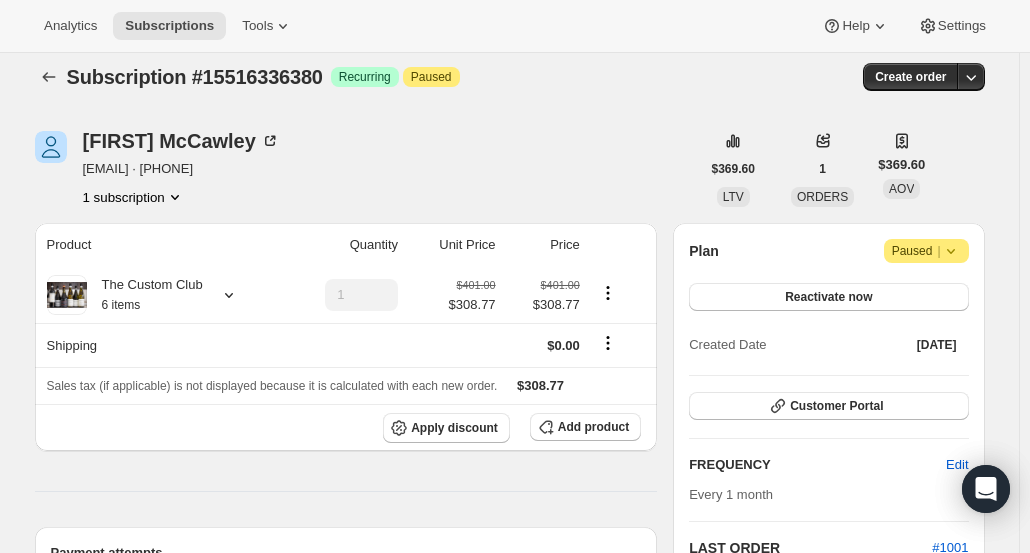scroll, scrollTop: 0, scrollLeft: 0, axis: both 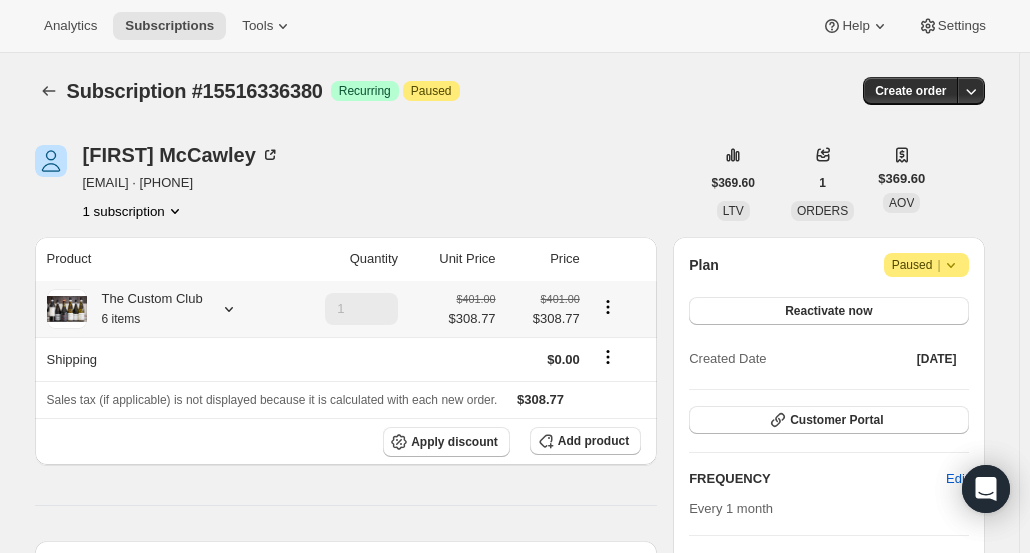 click 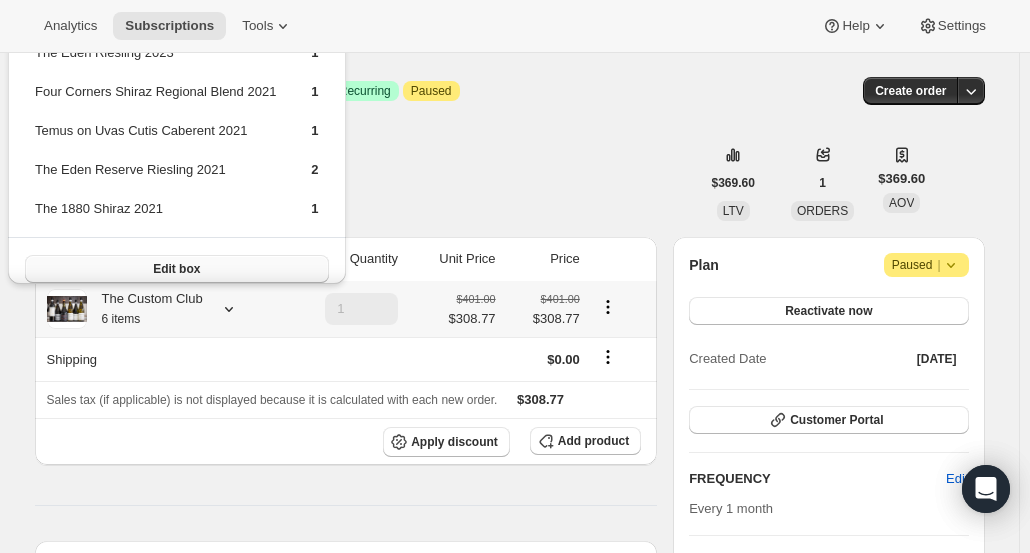 click on "Edit box" at bounding box center [176, 269] 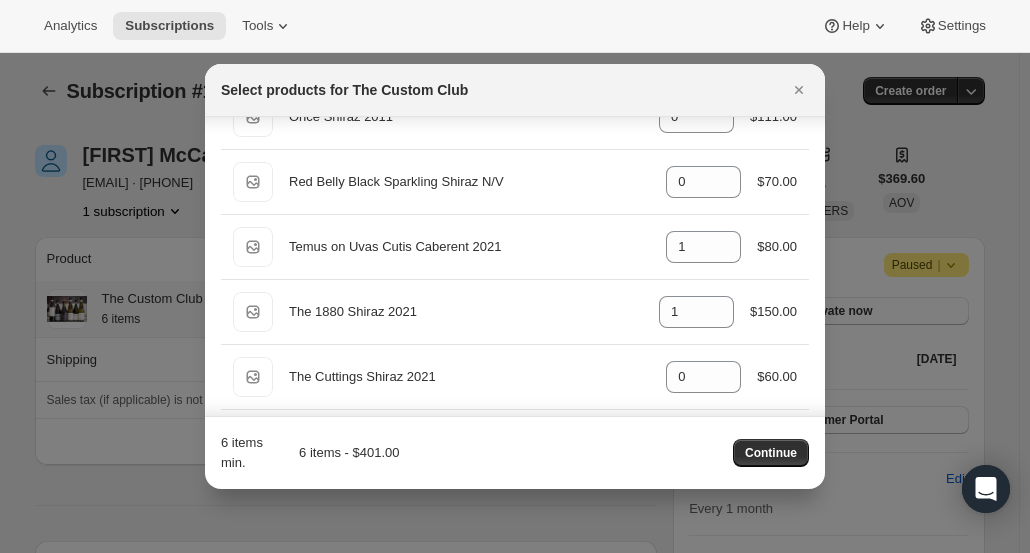 scroll, scrollTop: 572, scrollLeft: 0, axis: vertical 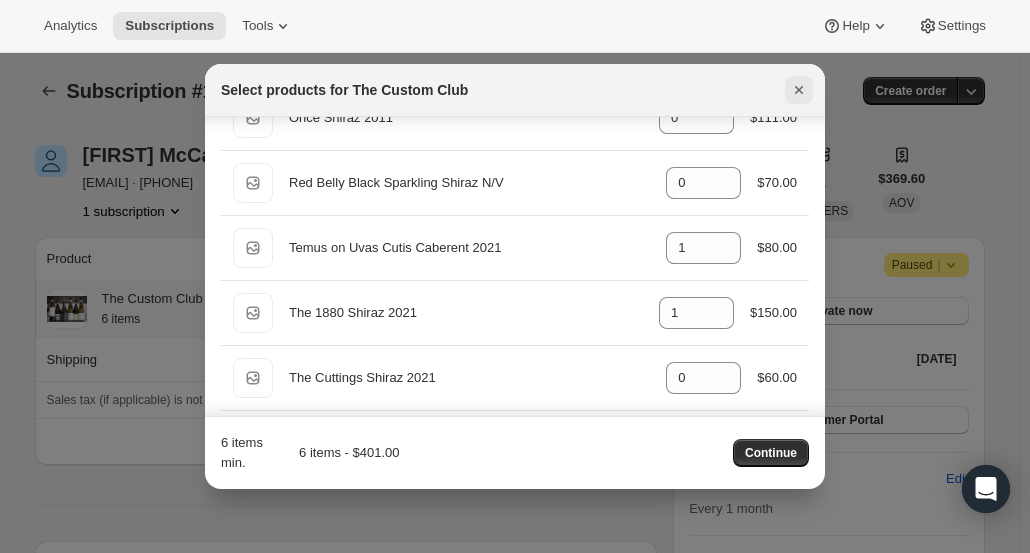 click 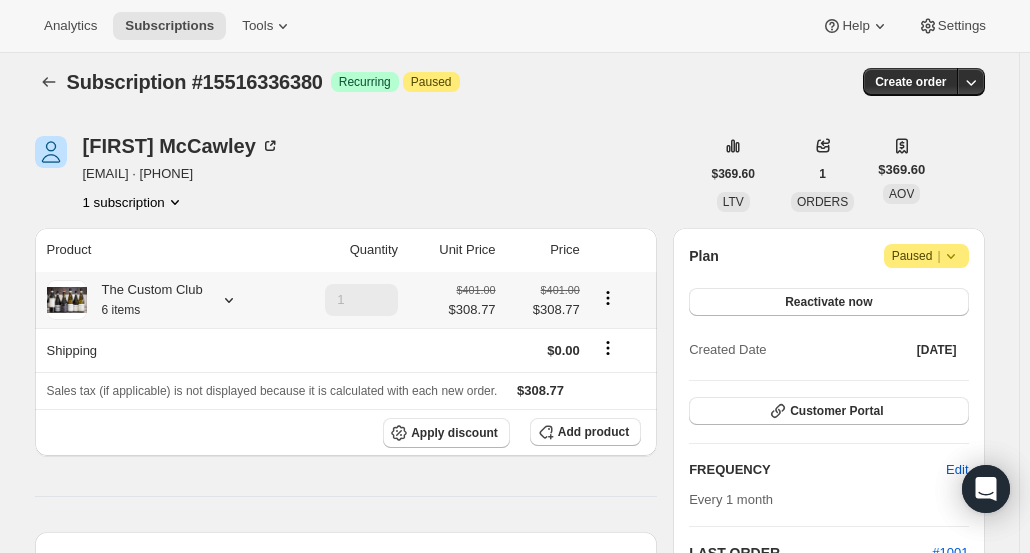 scroll, scrollTop: 10, scrollLeft: 0, axis: vertical 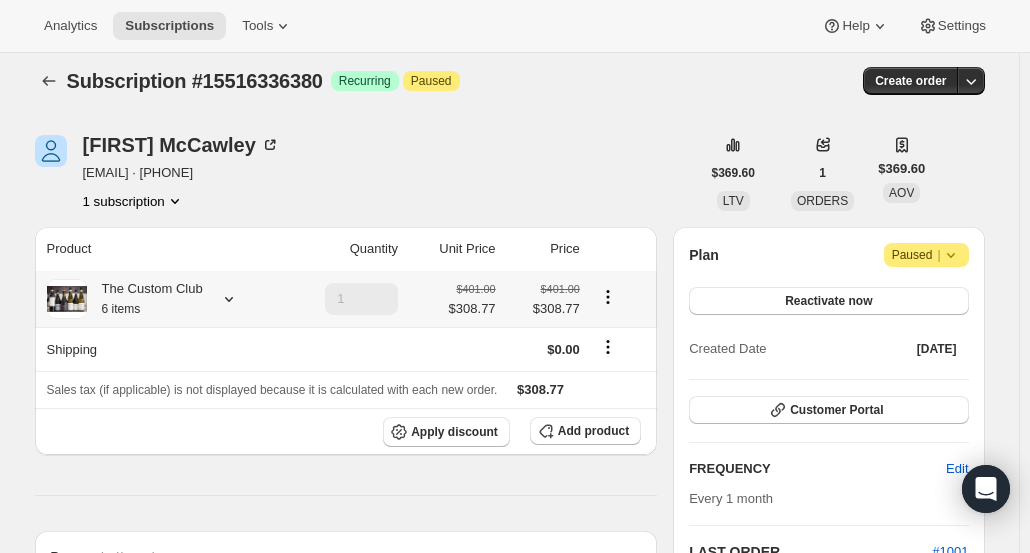 click 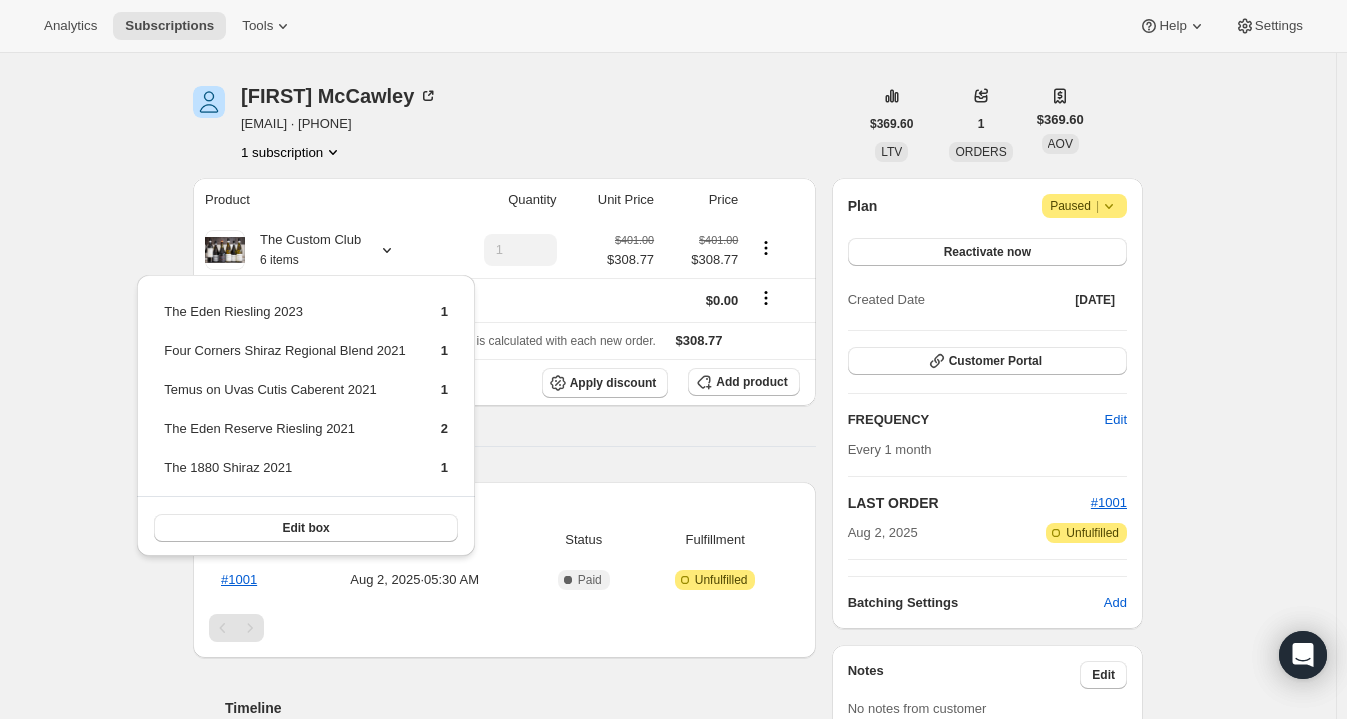scroll, scrollTop: 61, scrollLeft: 0, axis: vertical 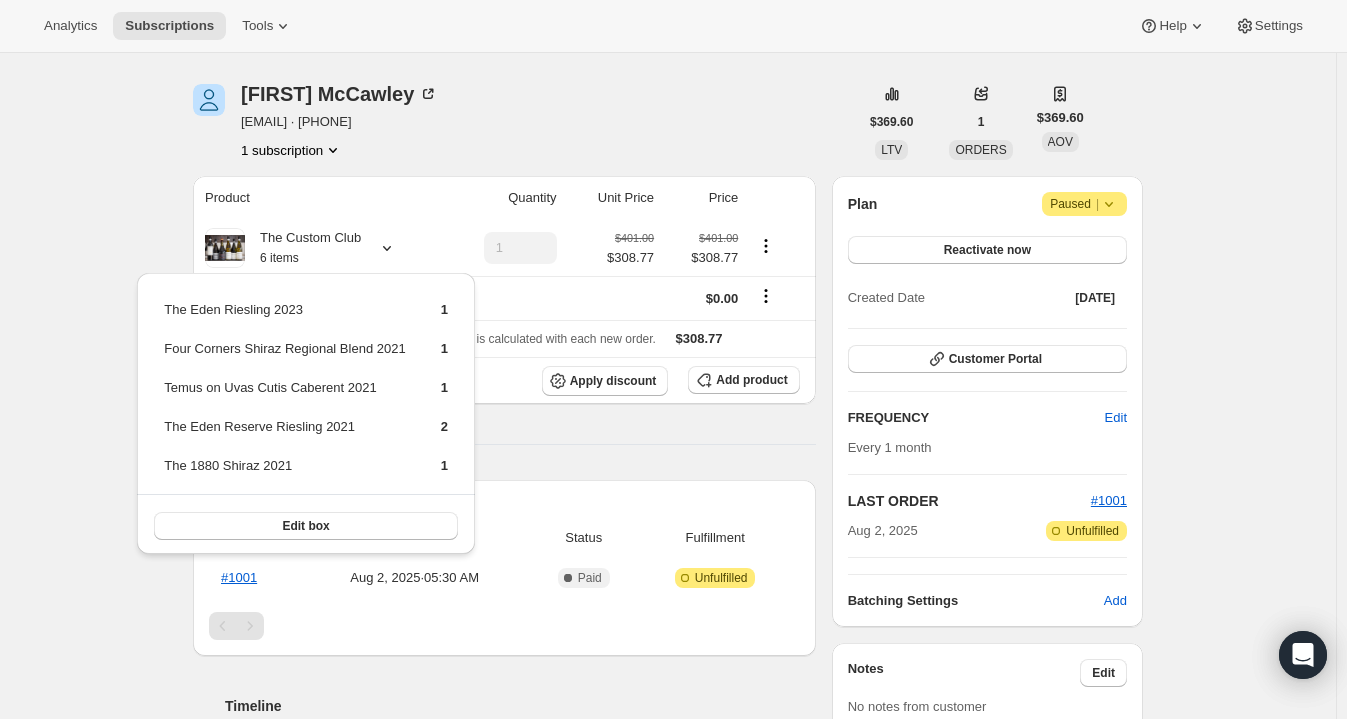 drag, startPoint x: 558, startPoint y: 47, endPoint x: 65, endPoint y: 187, distance: 512.4929 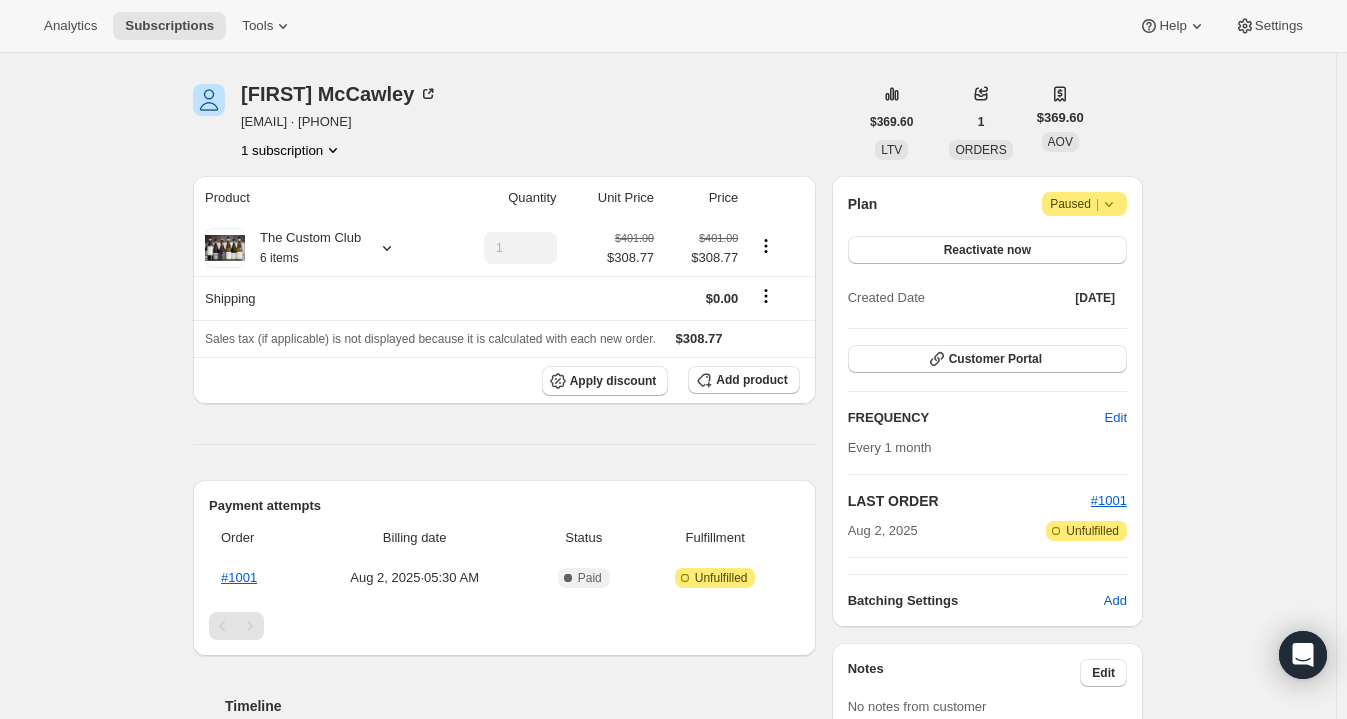 scroll, scrollTop: 0, scrollLeft: 0, axis: both 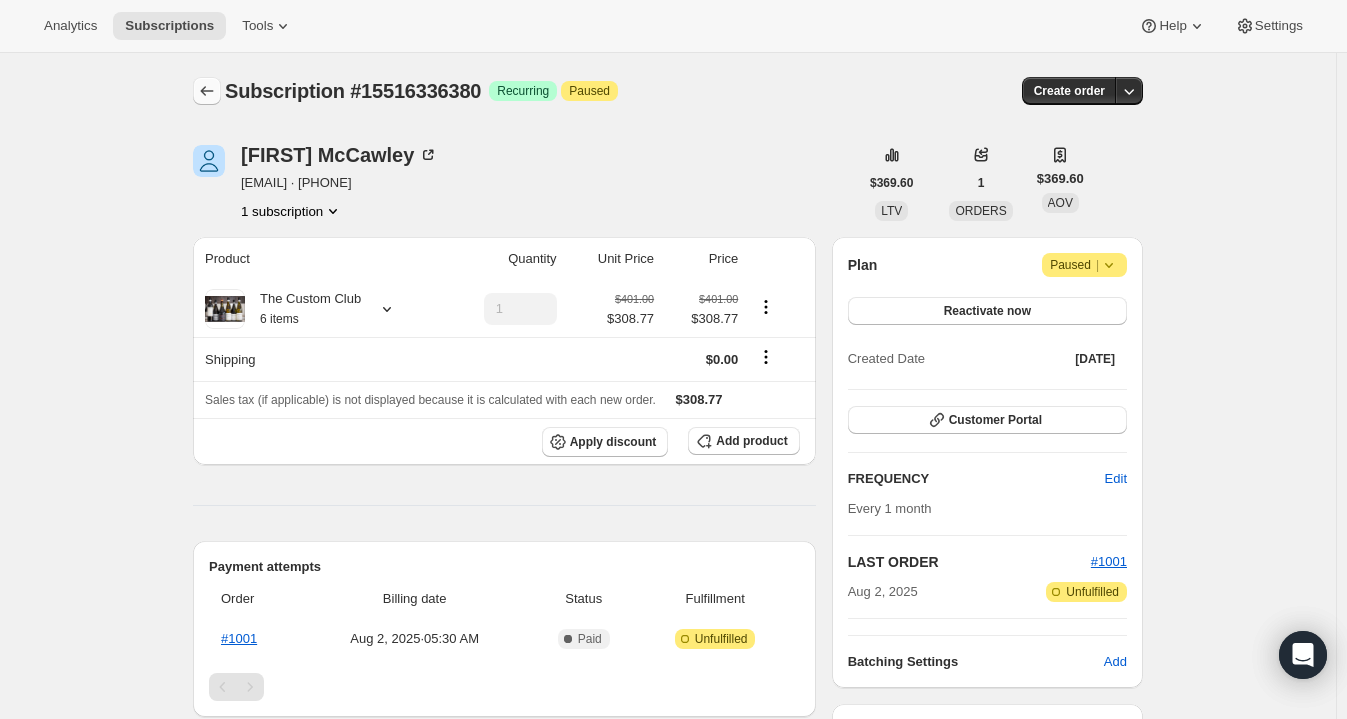 click 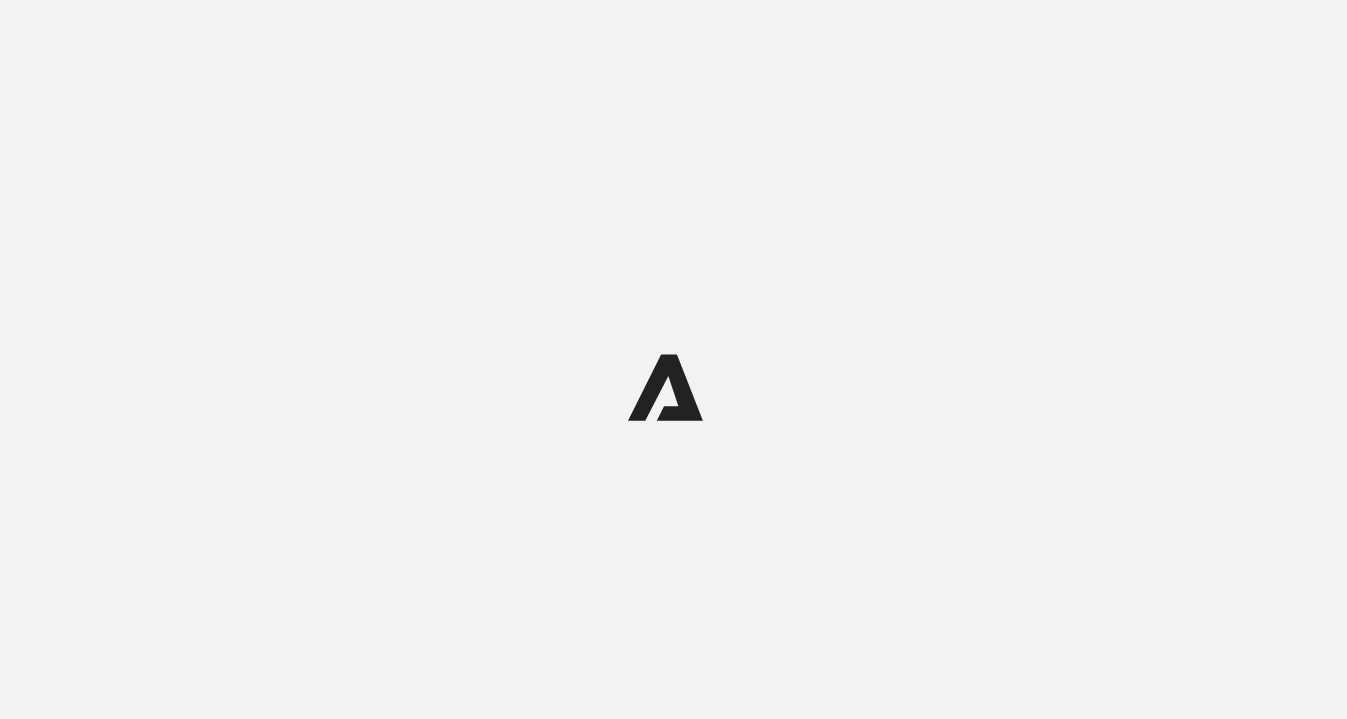 scroll, scrollTop: 0, scrollLeft: 0, axis: both 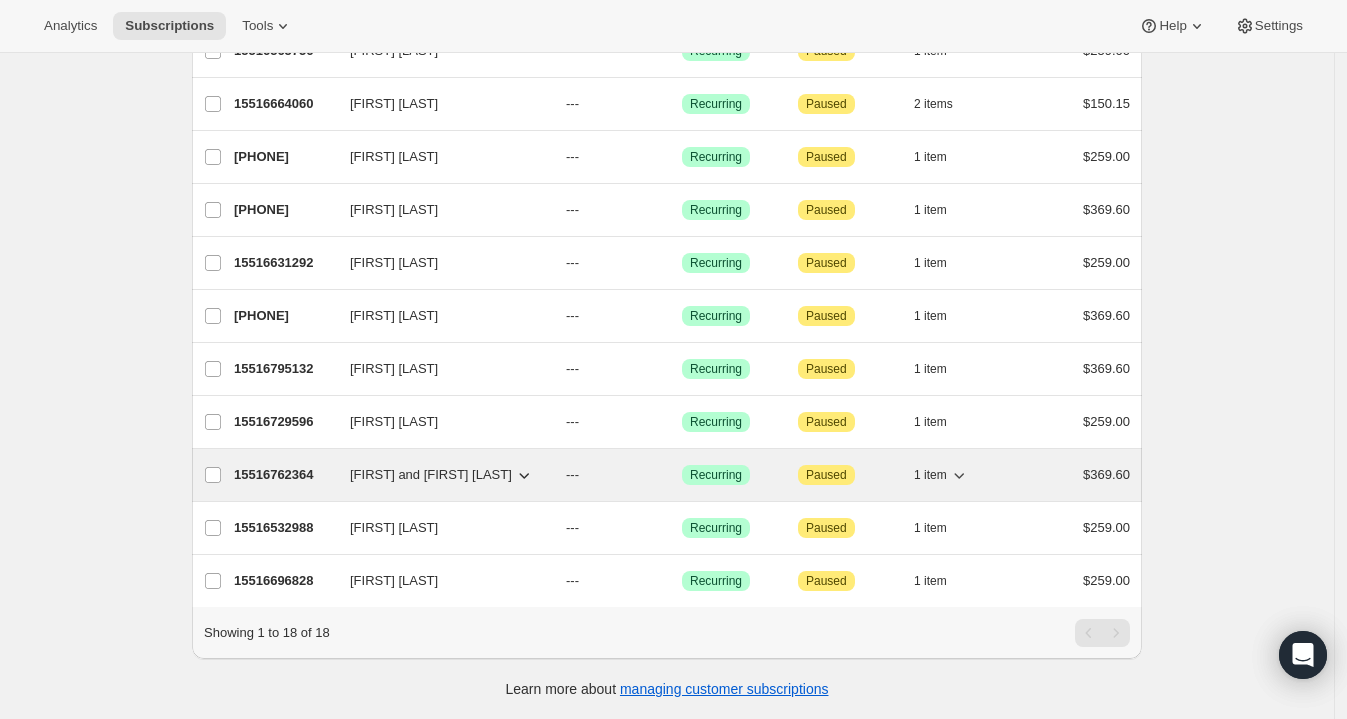 click on "15516762364" at bounding box center (284, 475) 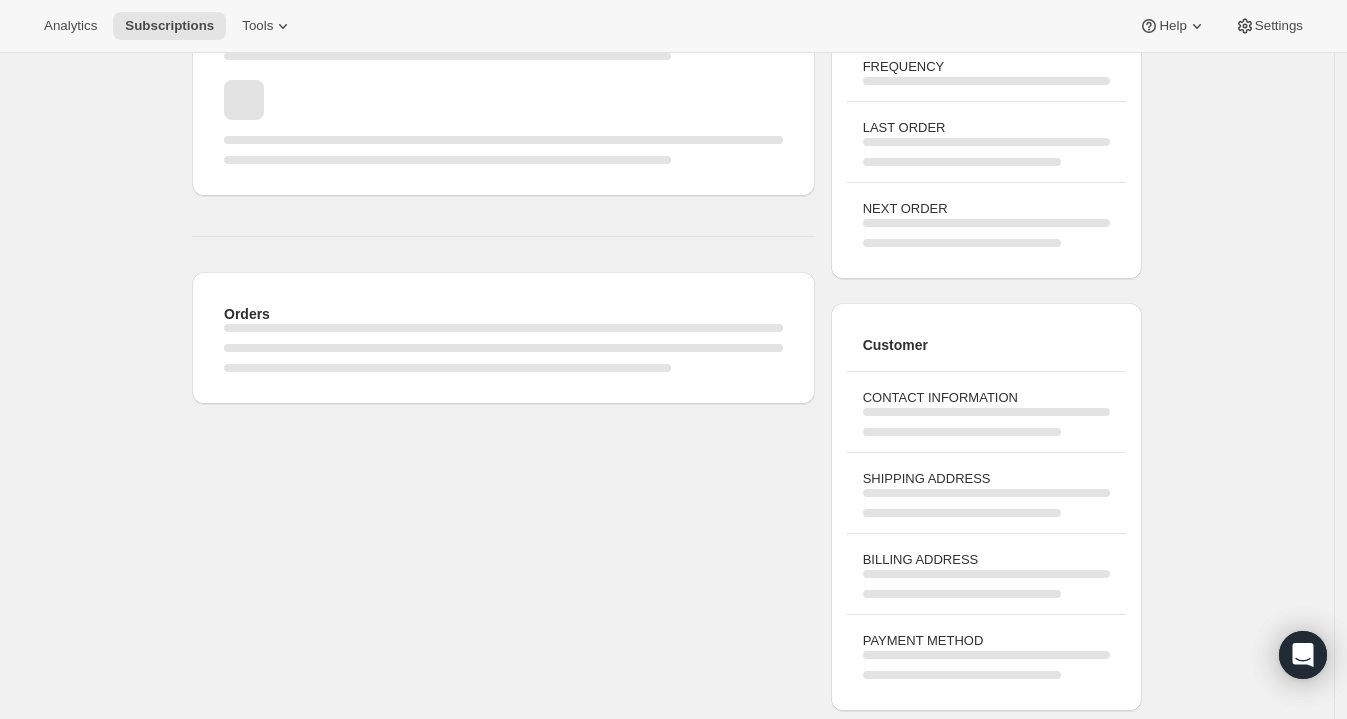 scroll, scrollTop: 0, scrollLeft: 0, axis: both 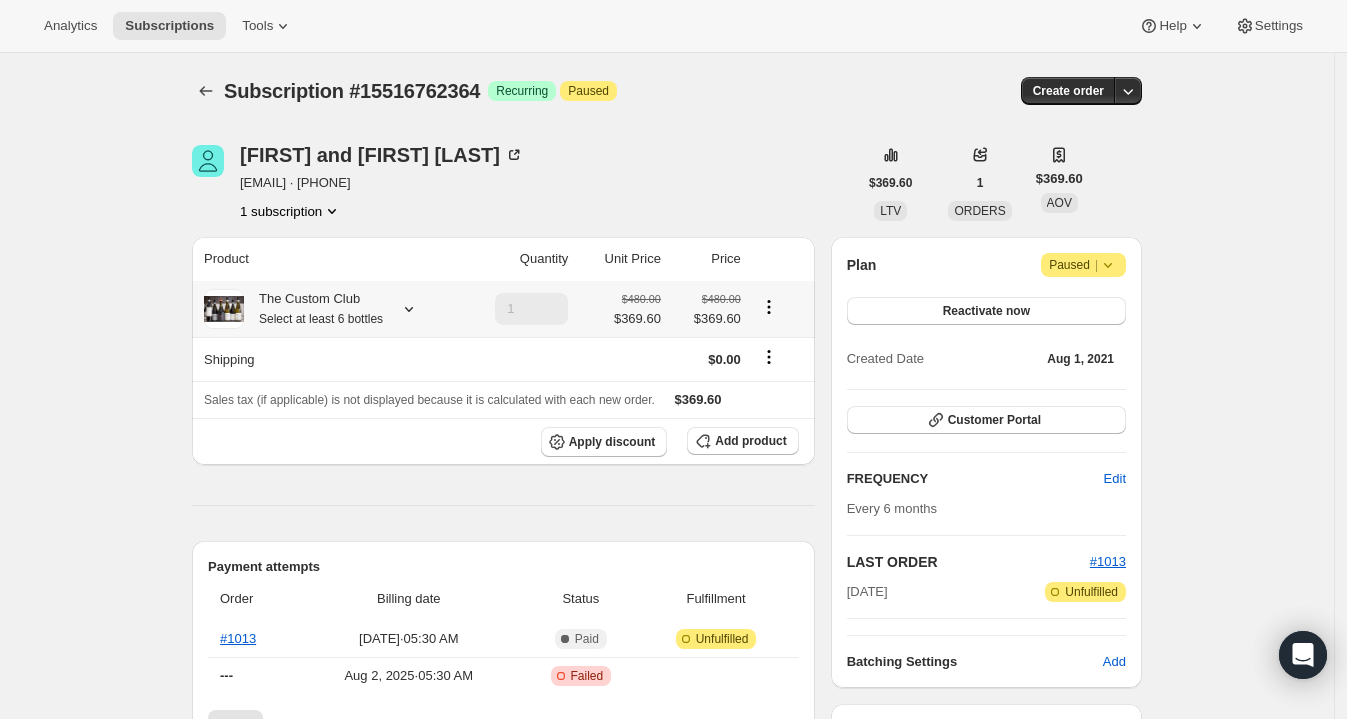 click 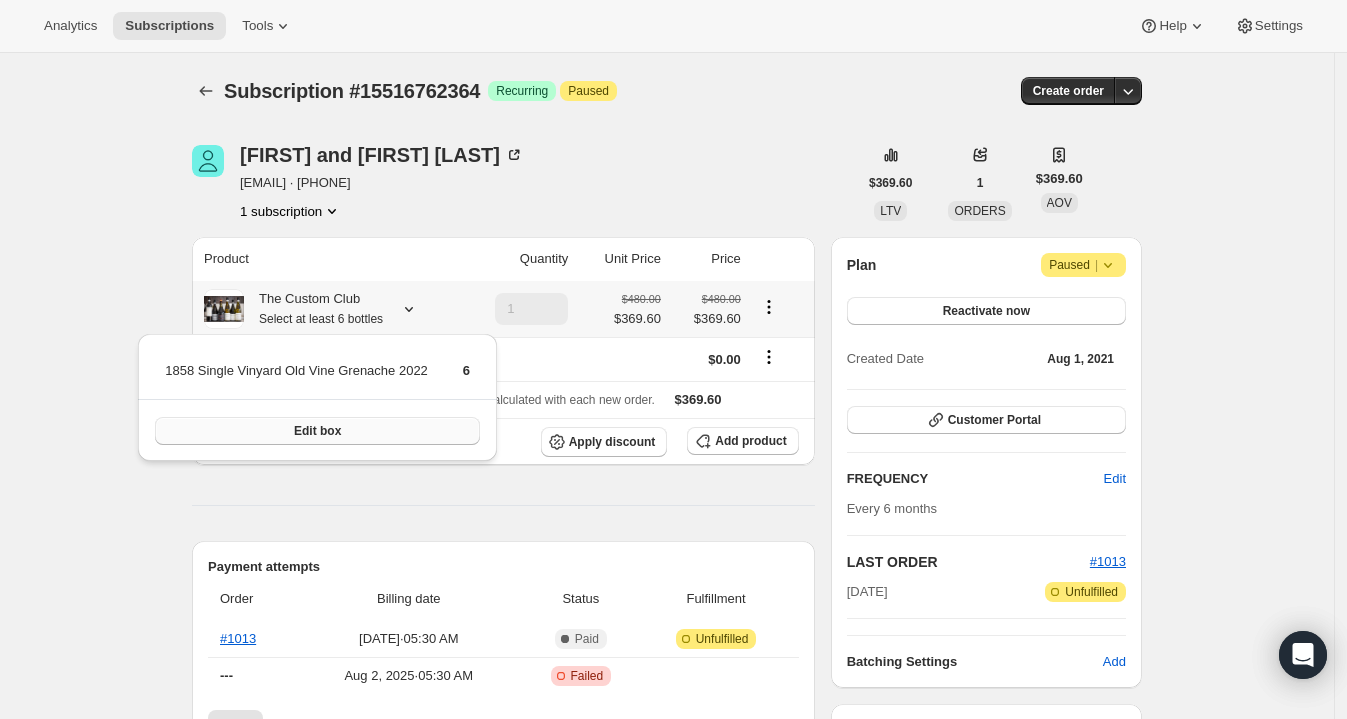 click on "Edit box" at bounding box center (317, 431) 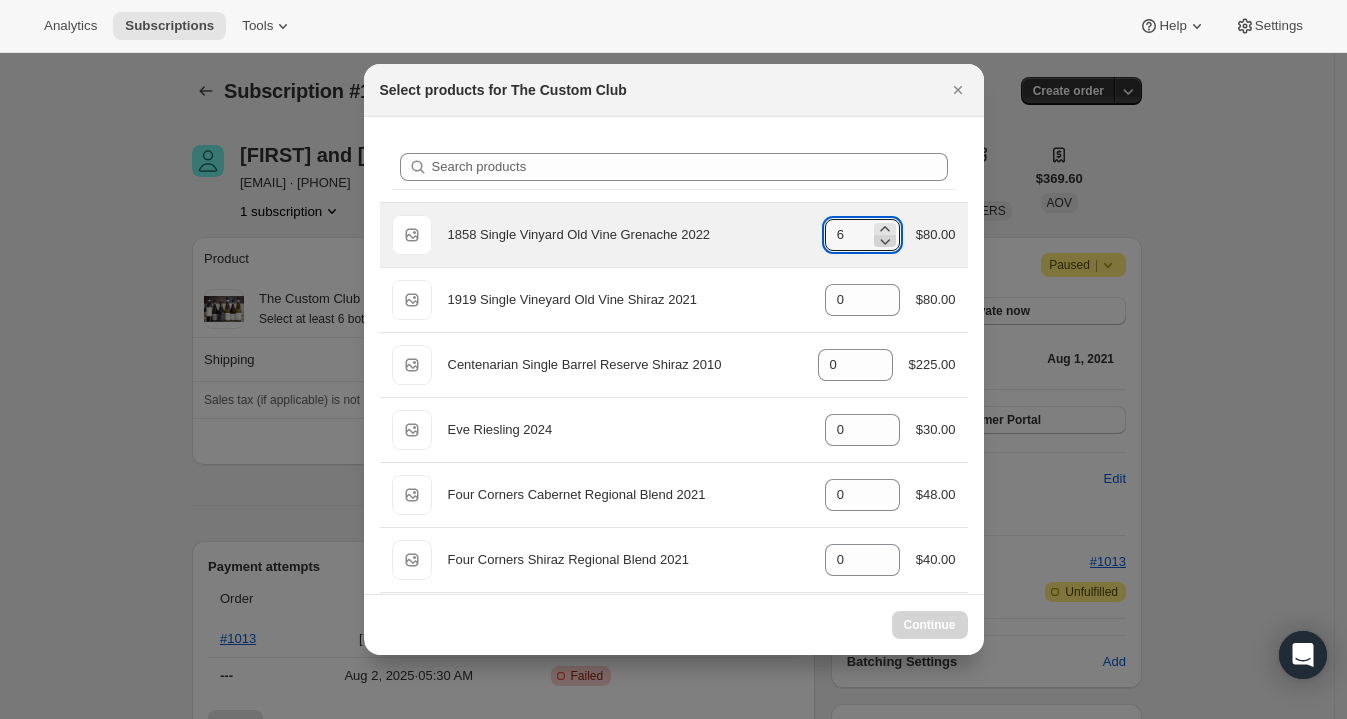 click 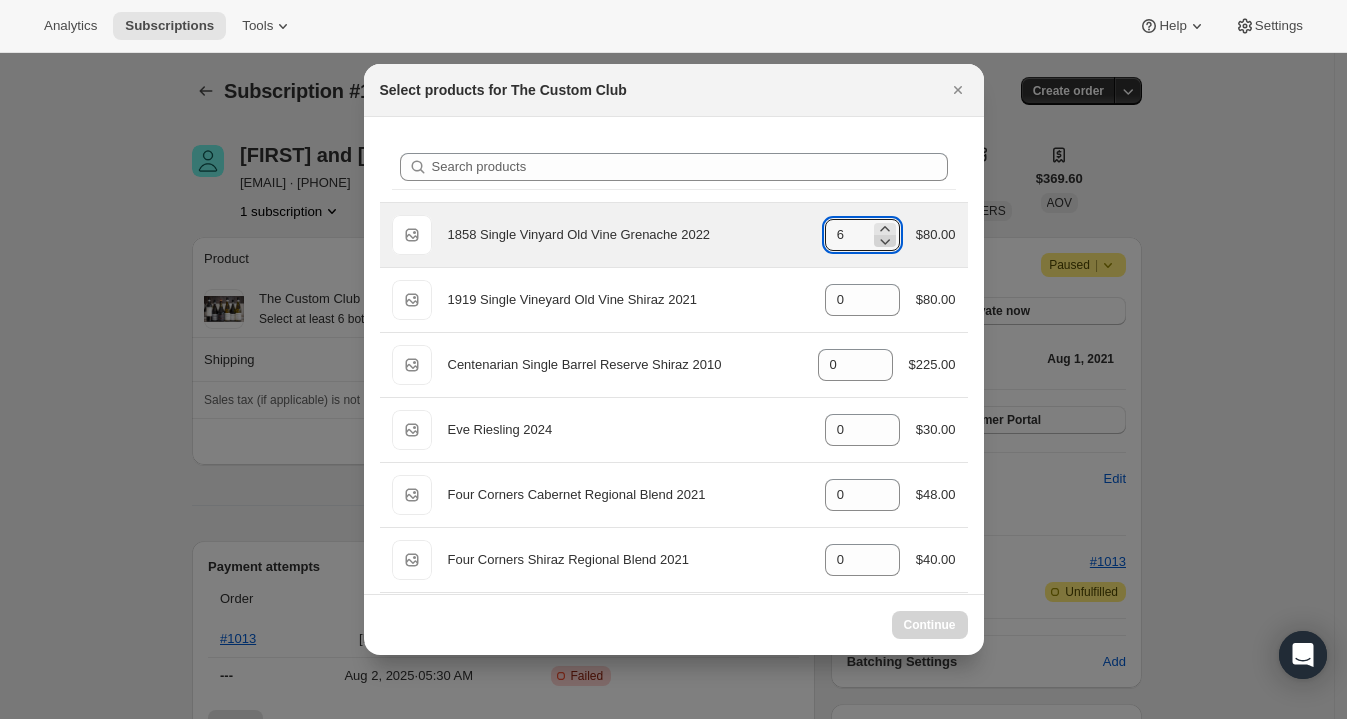 click 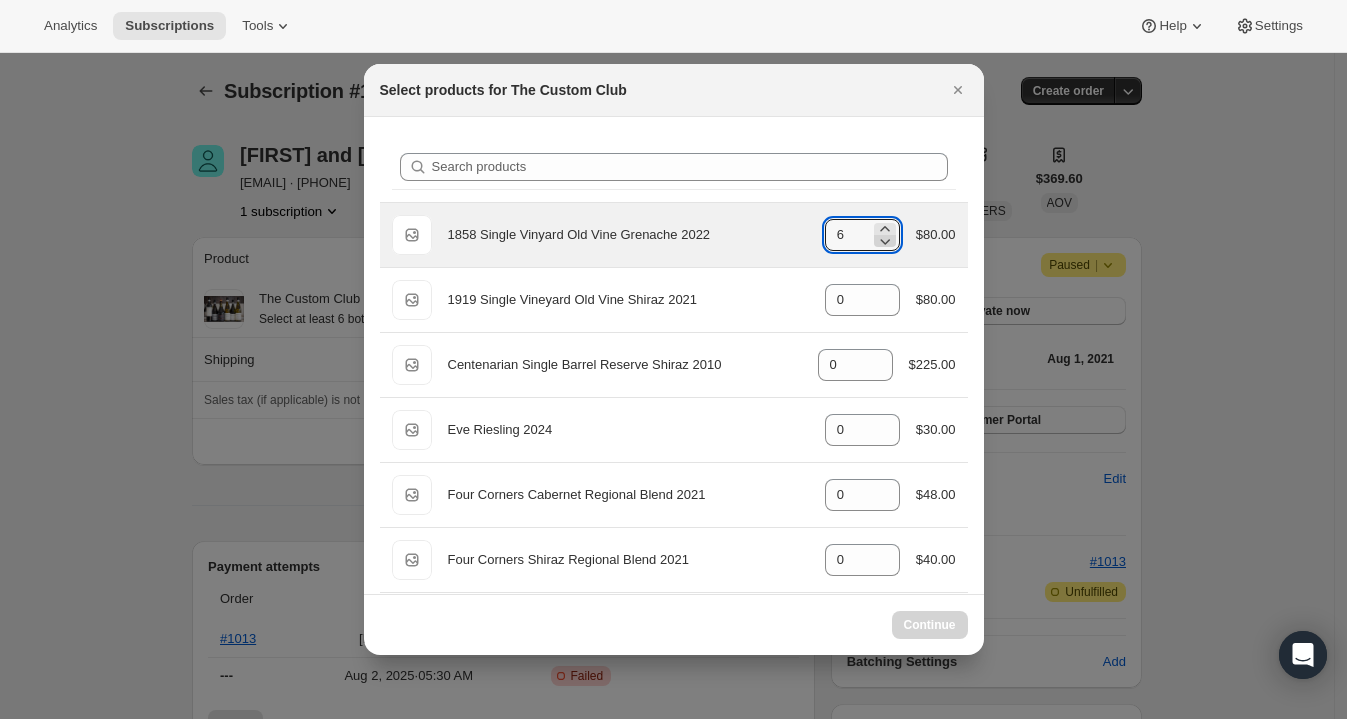 click 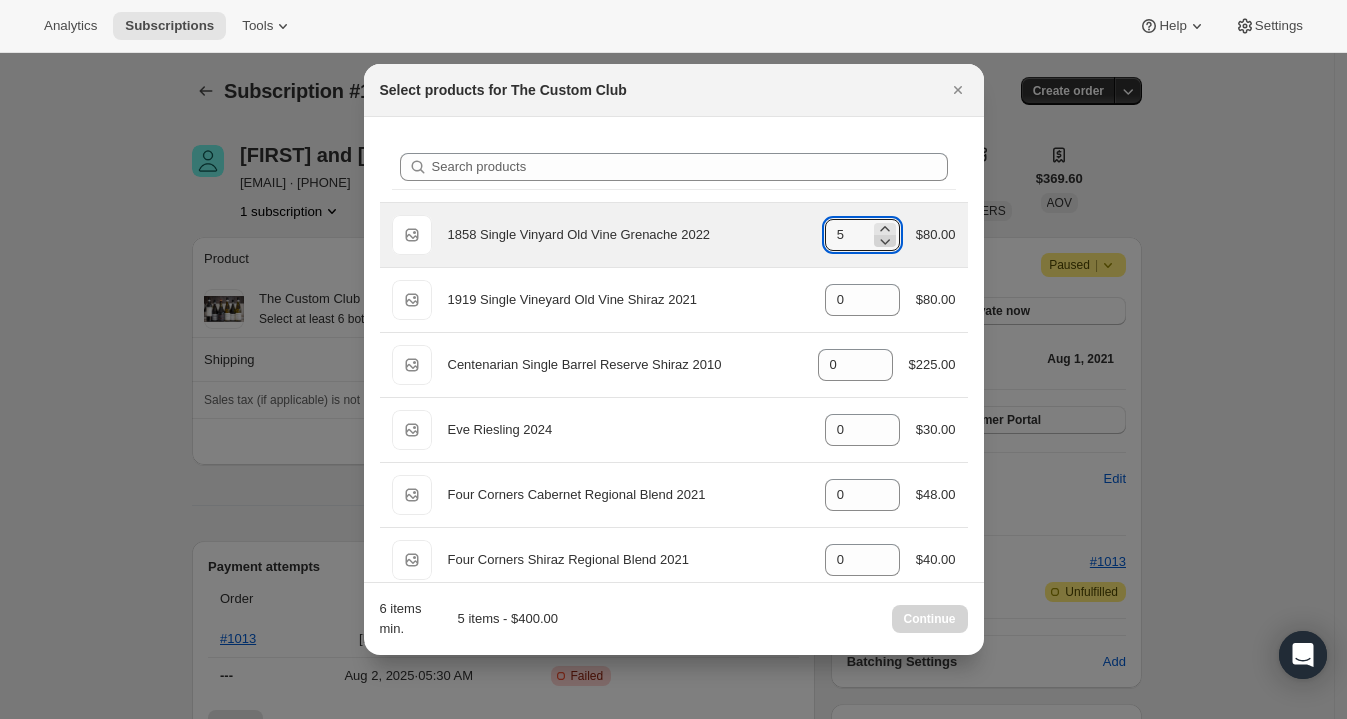 click 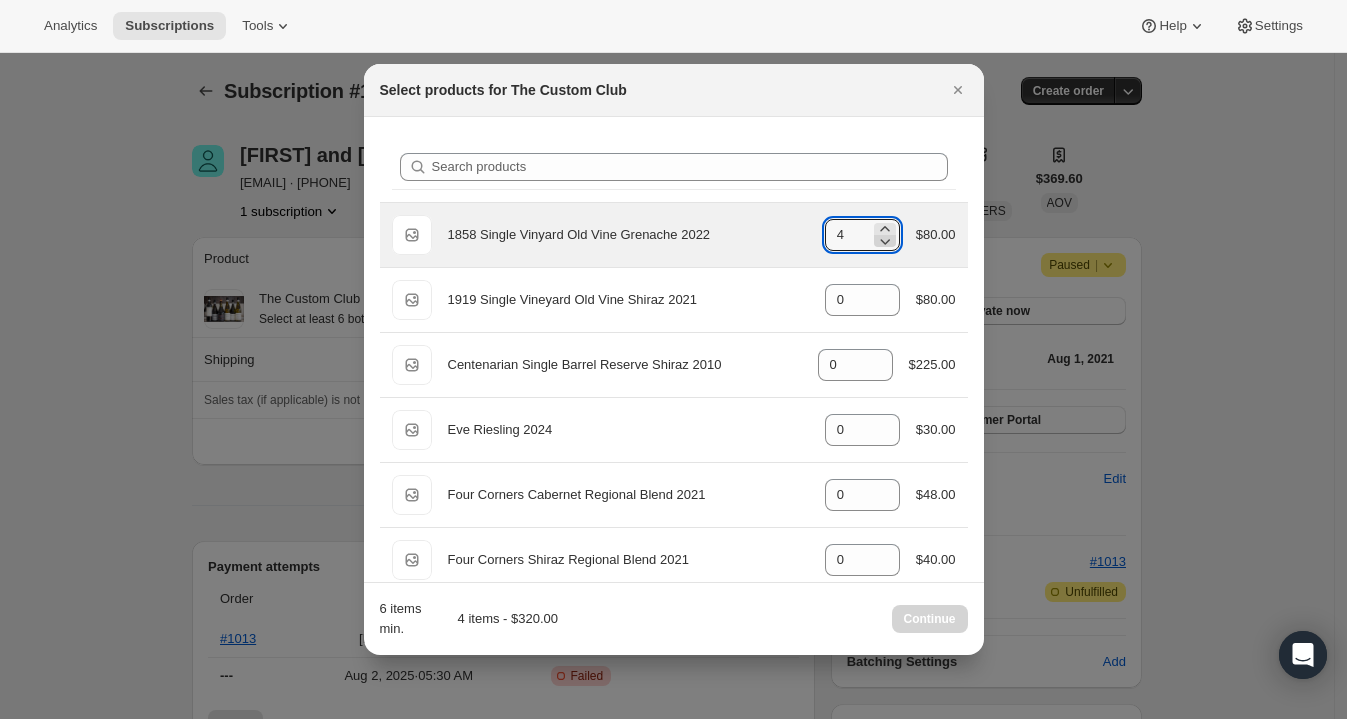 click 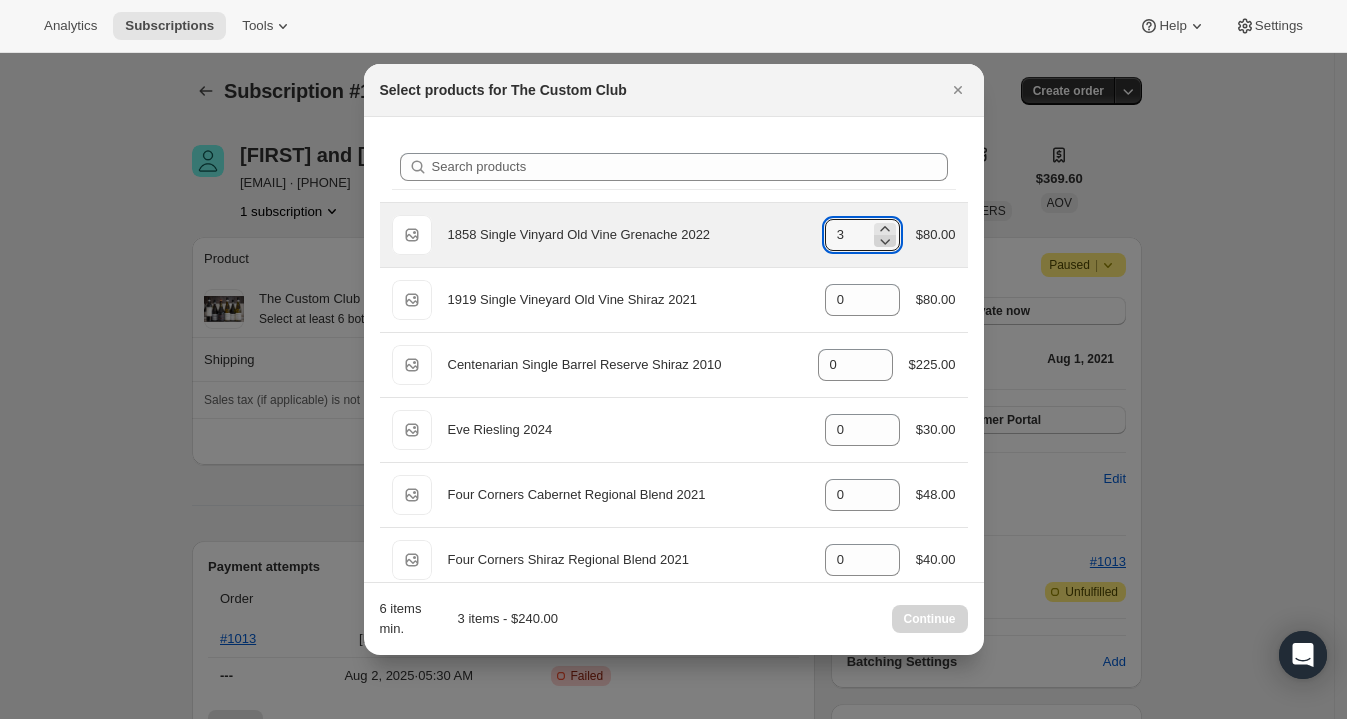 click 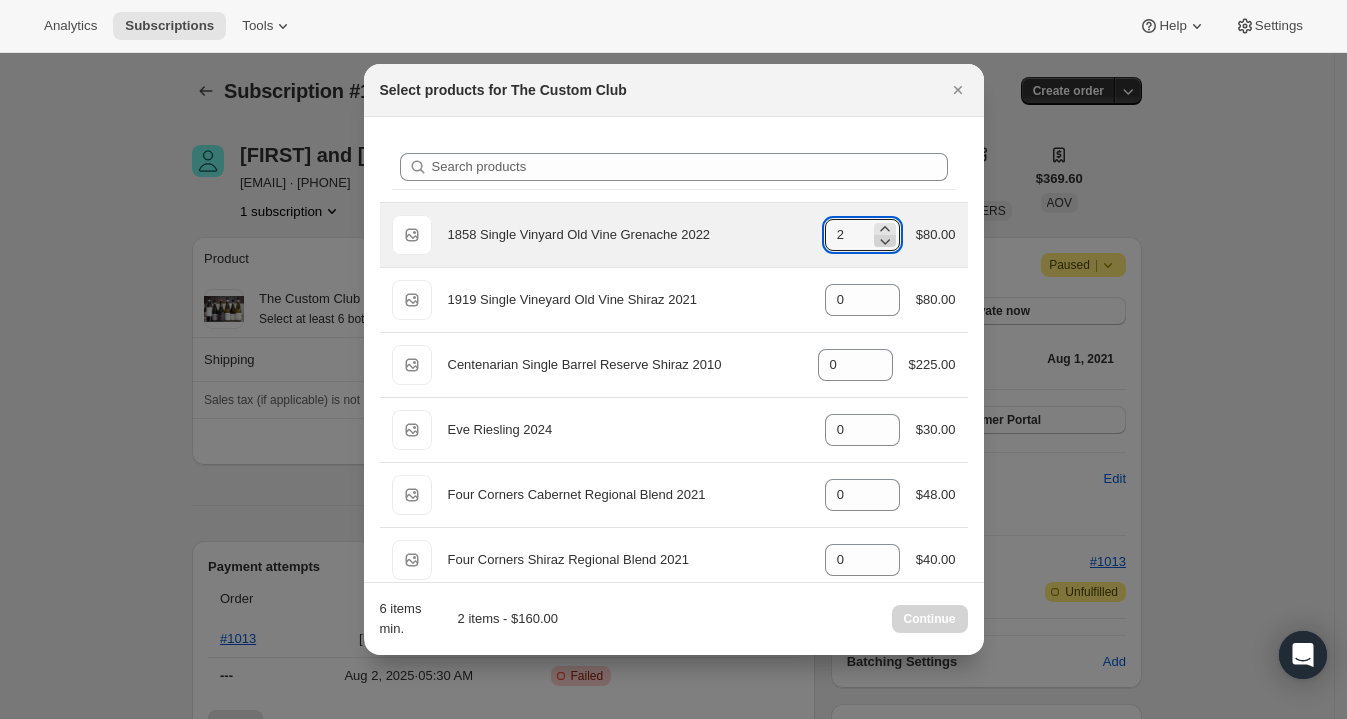 click 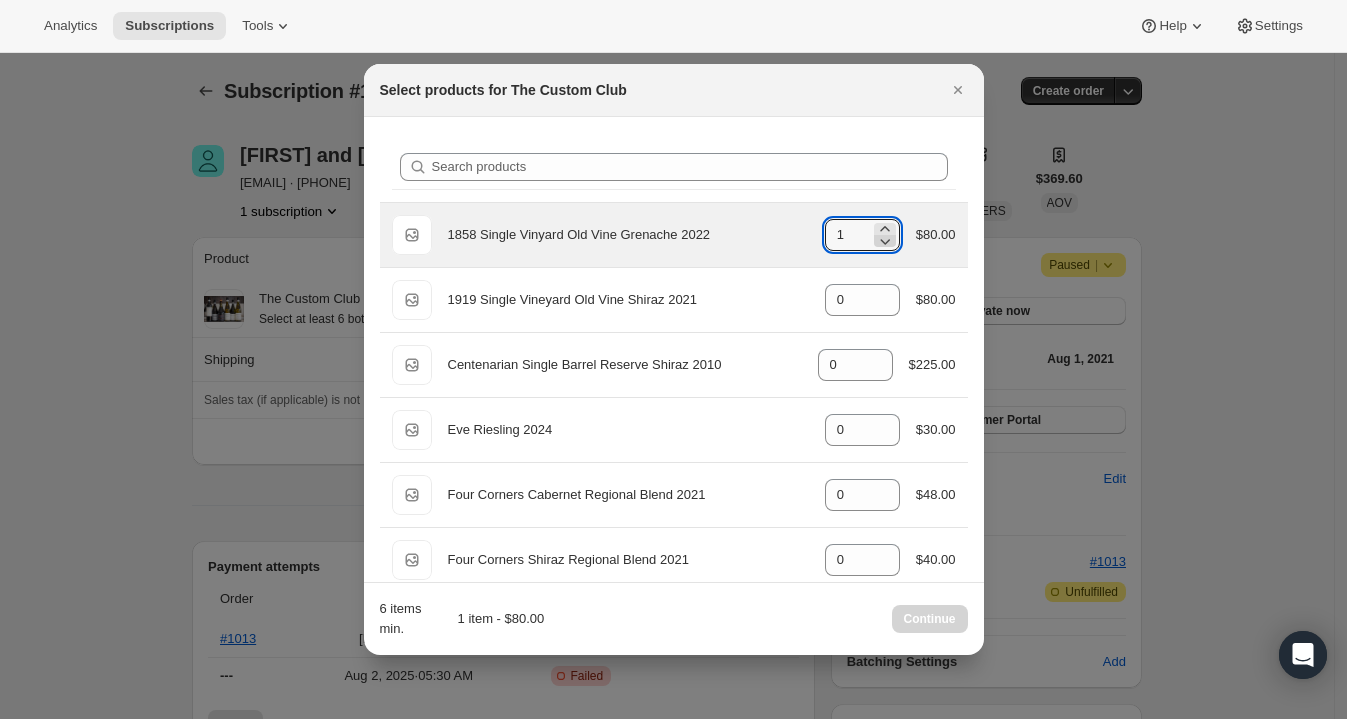 click 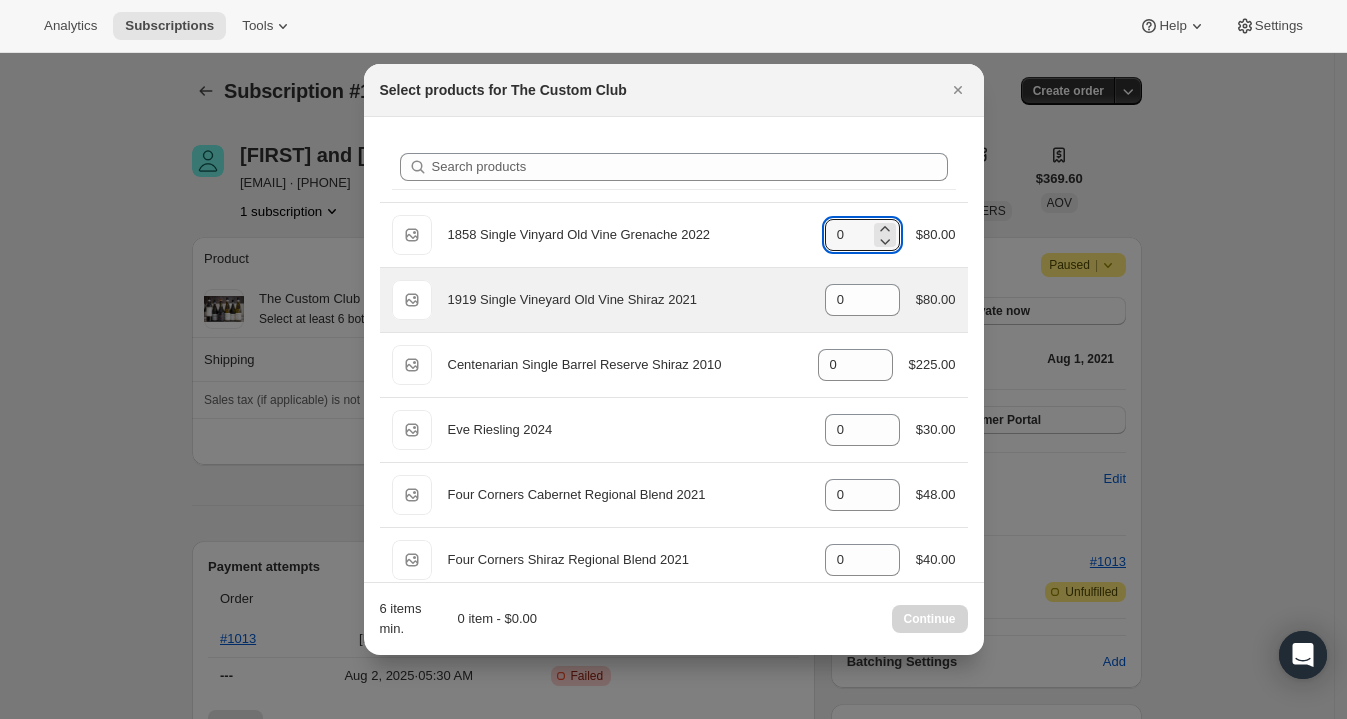 scroll, scrollTop: 10, scrollLeft: 0, axis: vertical 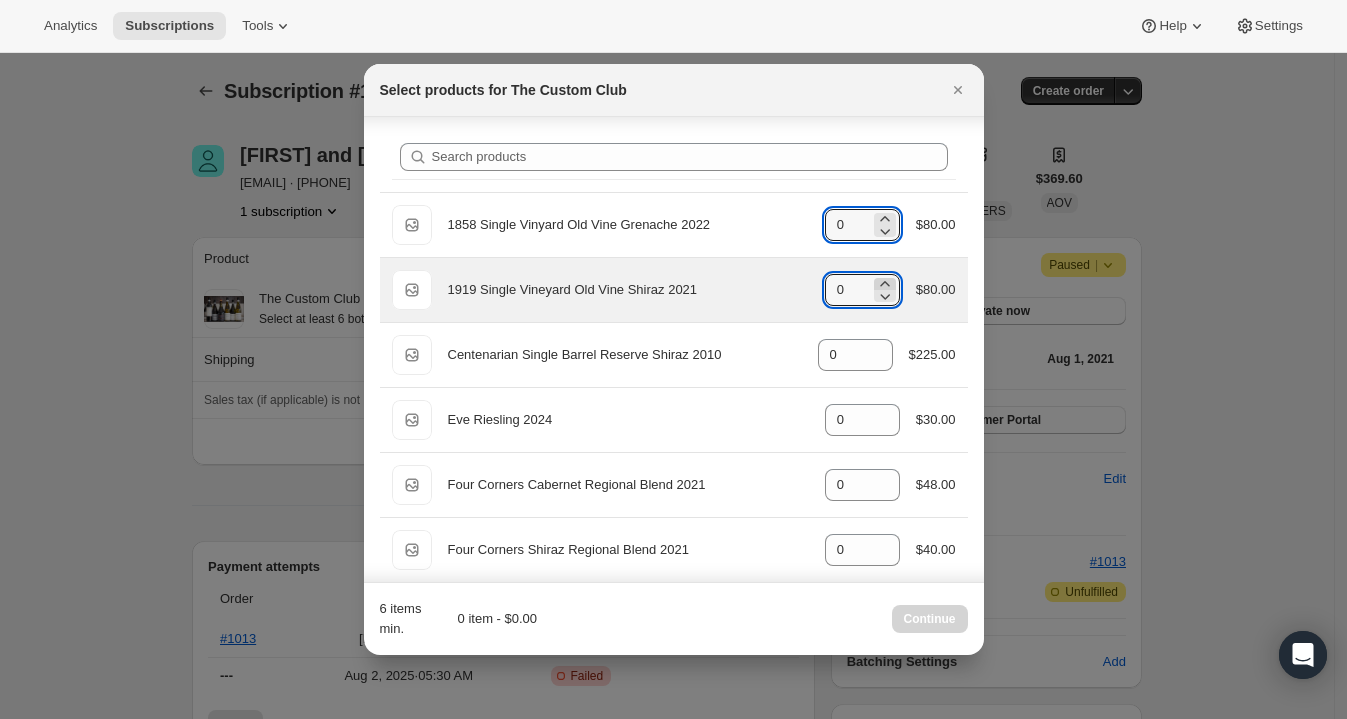 click 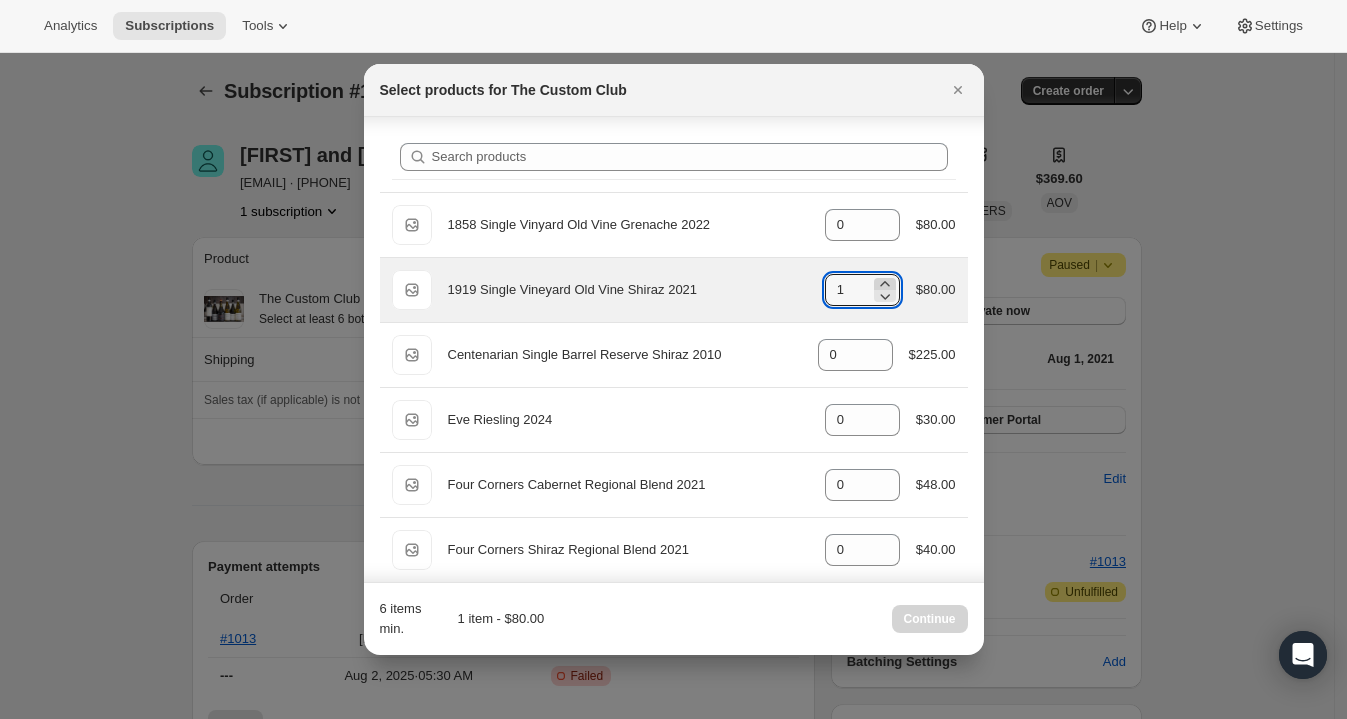 click 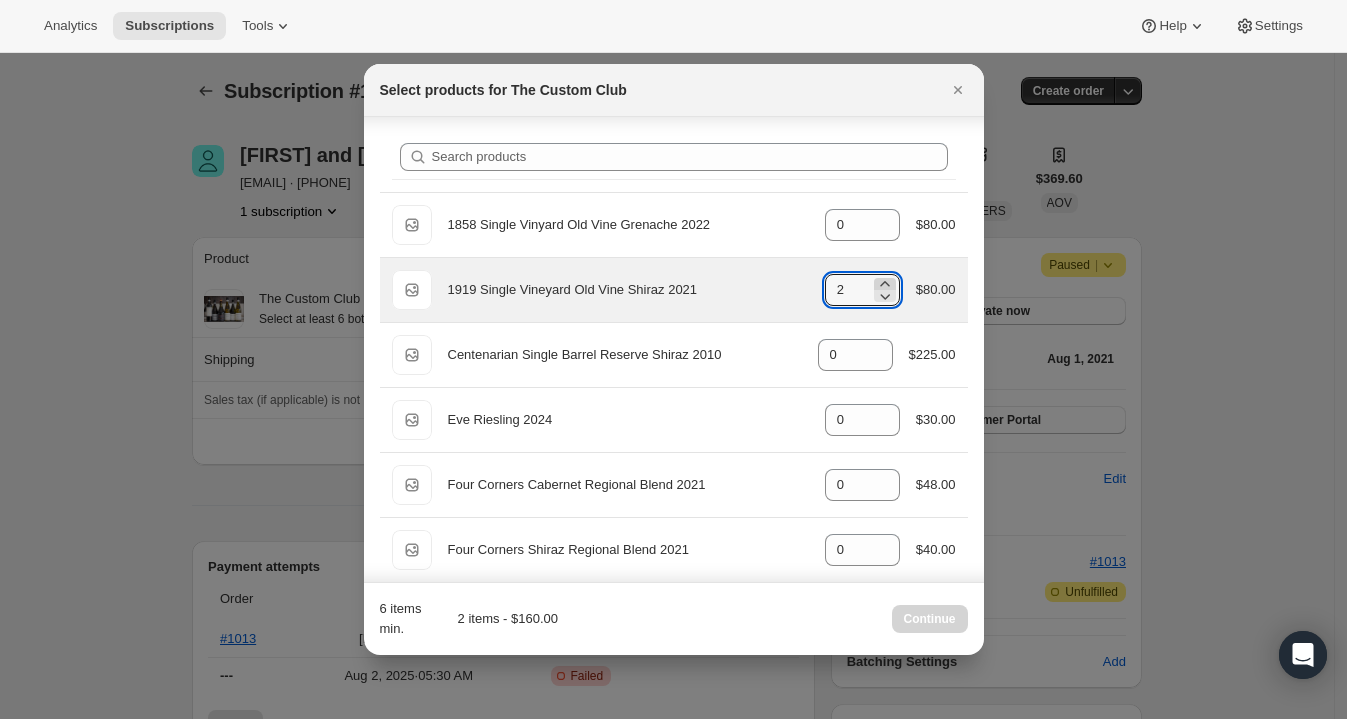 click 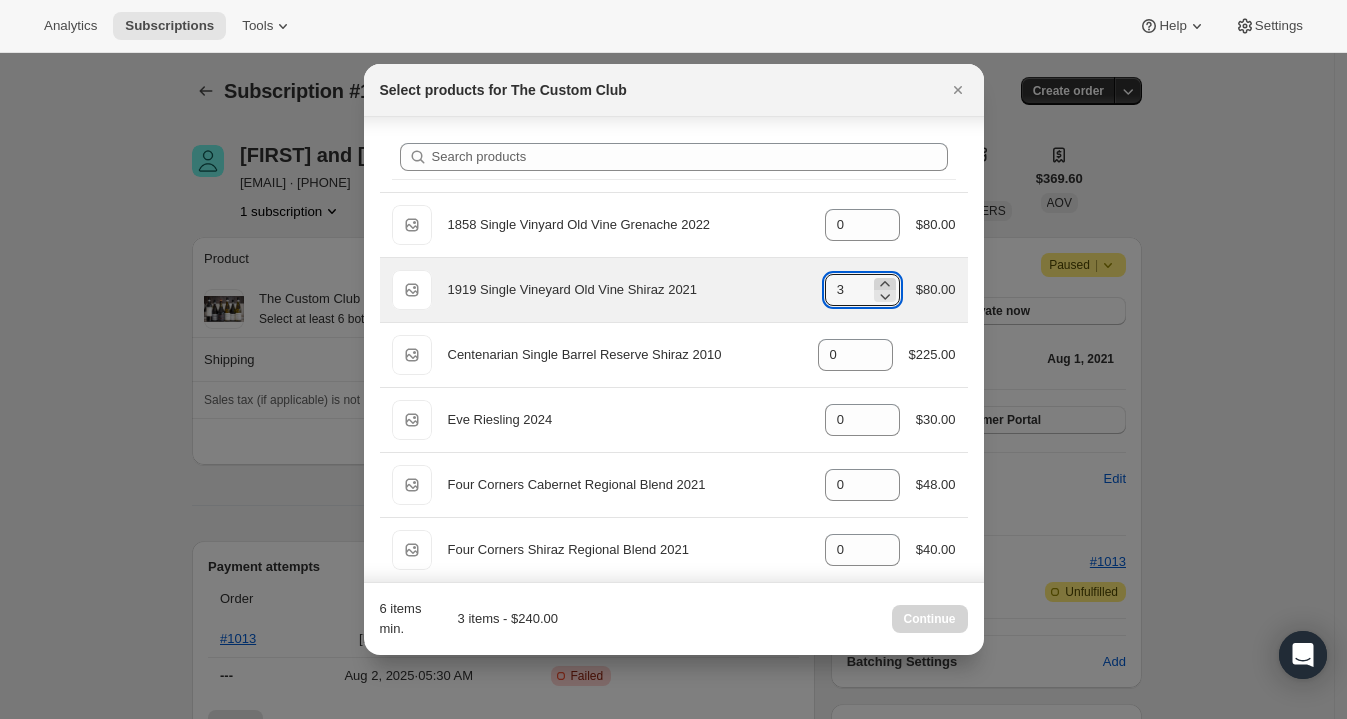 click 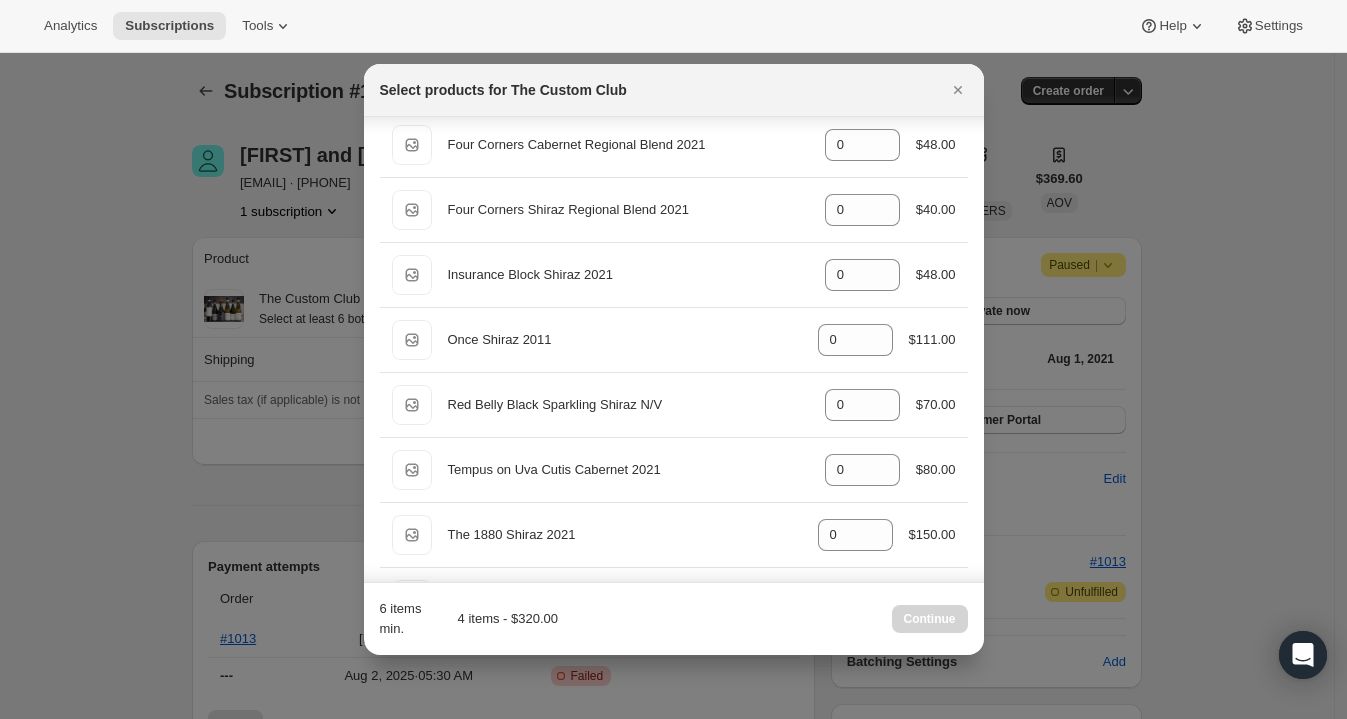 scroll, scrollTop: 351, scrollLeft: 0, axis: vertical 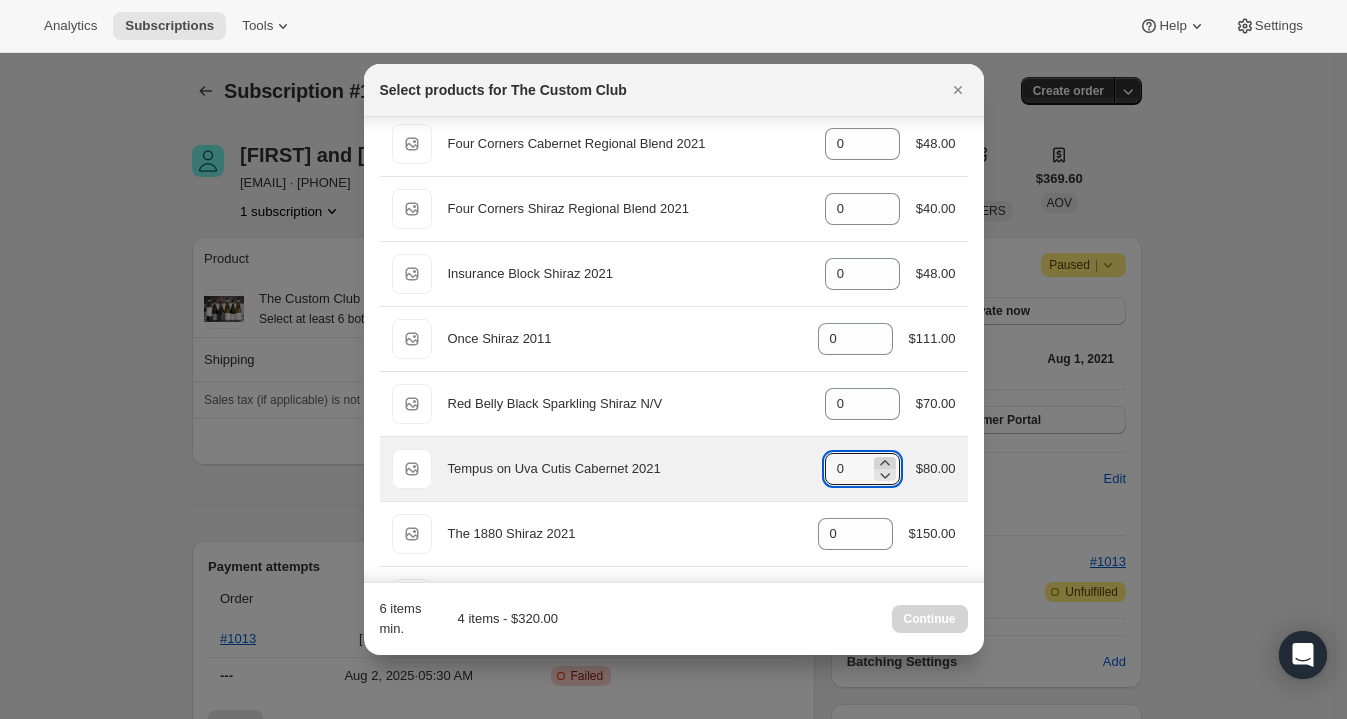 click 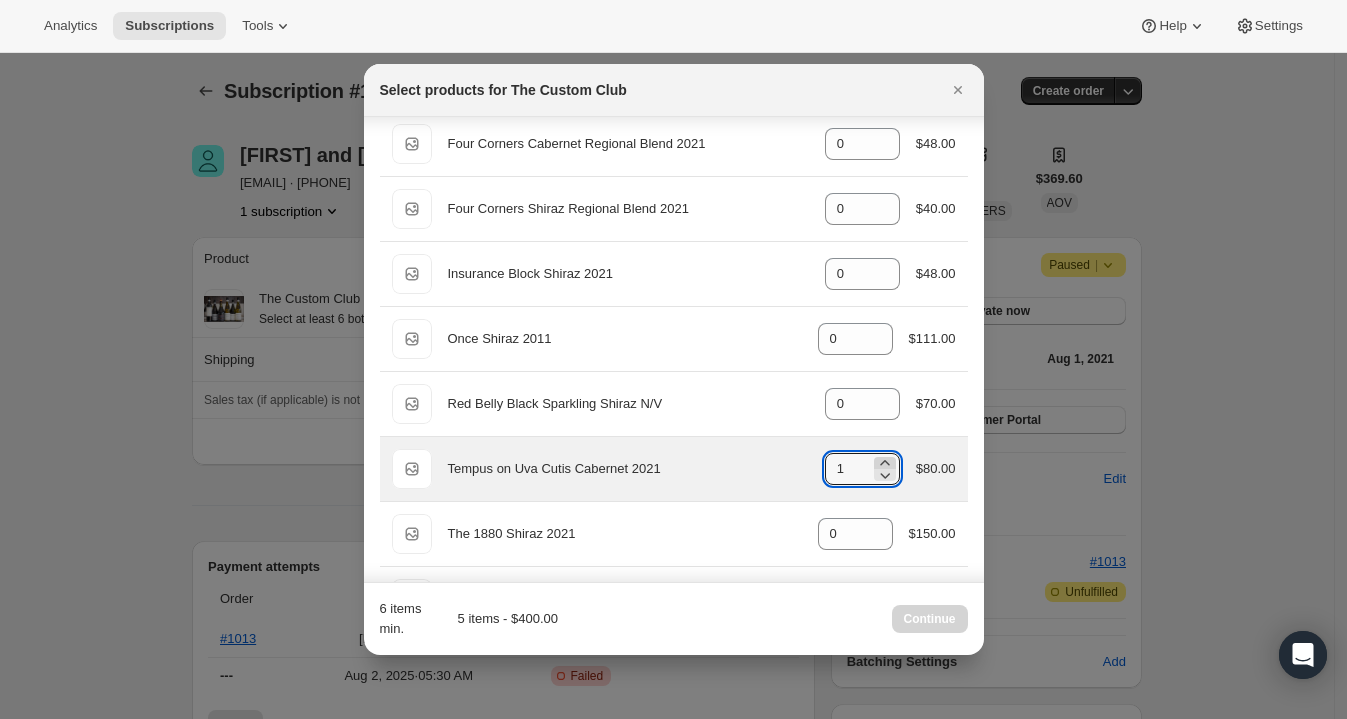 click 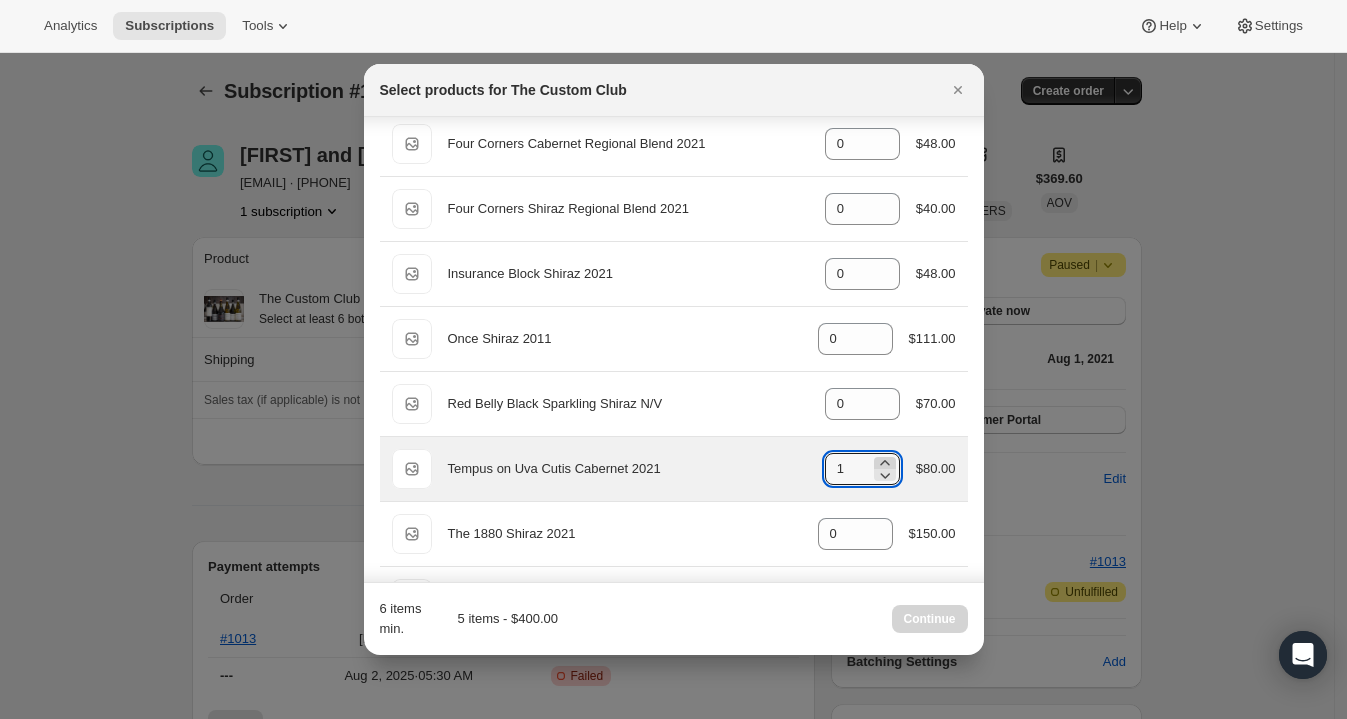 type on "2" 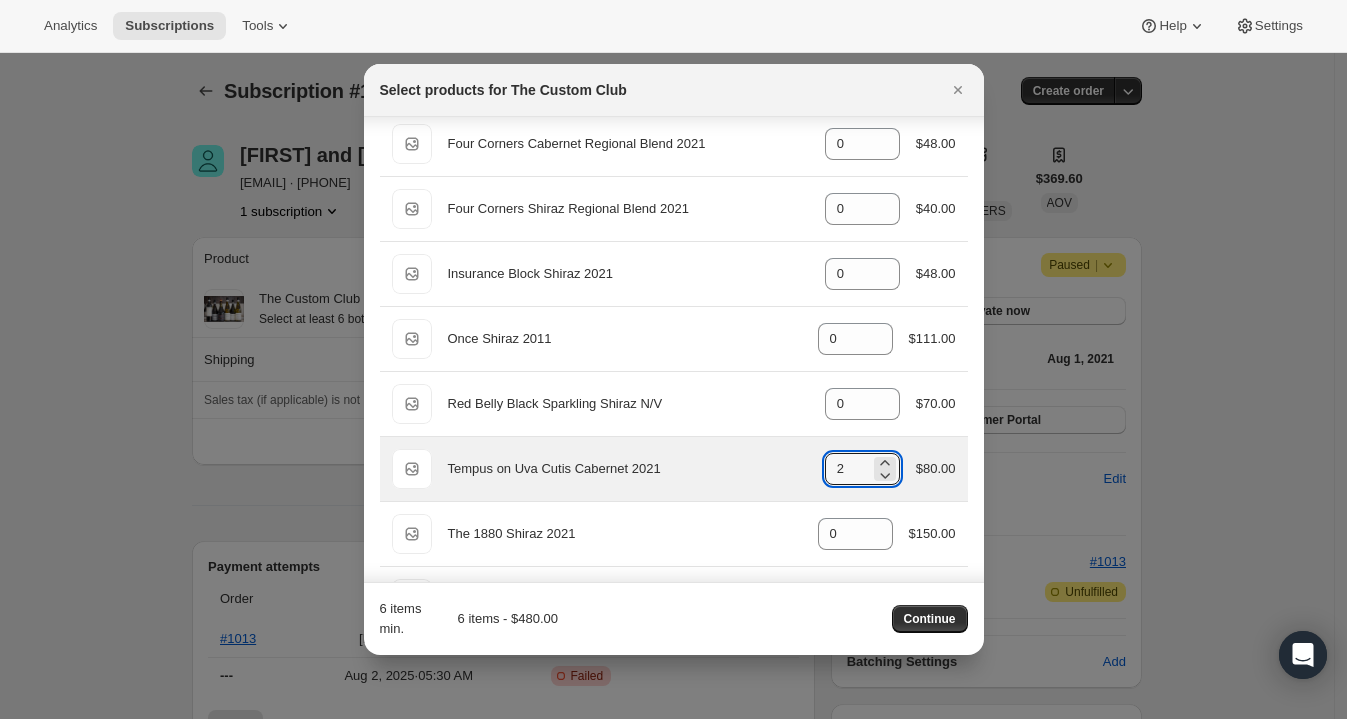 scroll, scrollTop: 386, scrollLeft: 0, axis: vertical 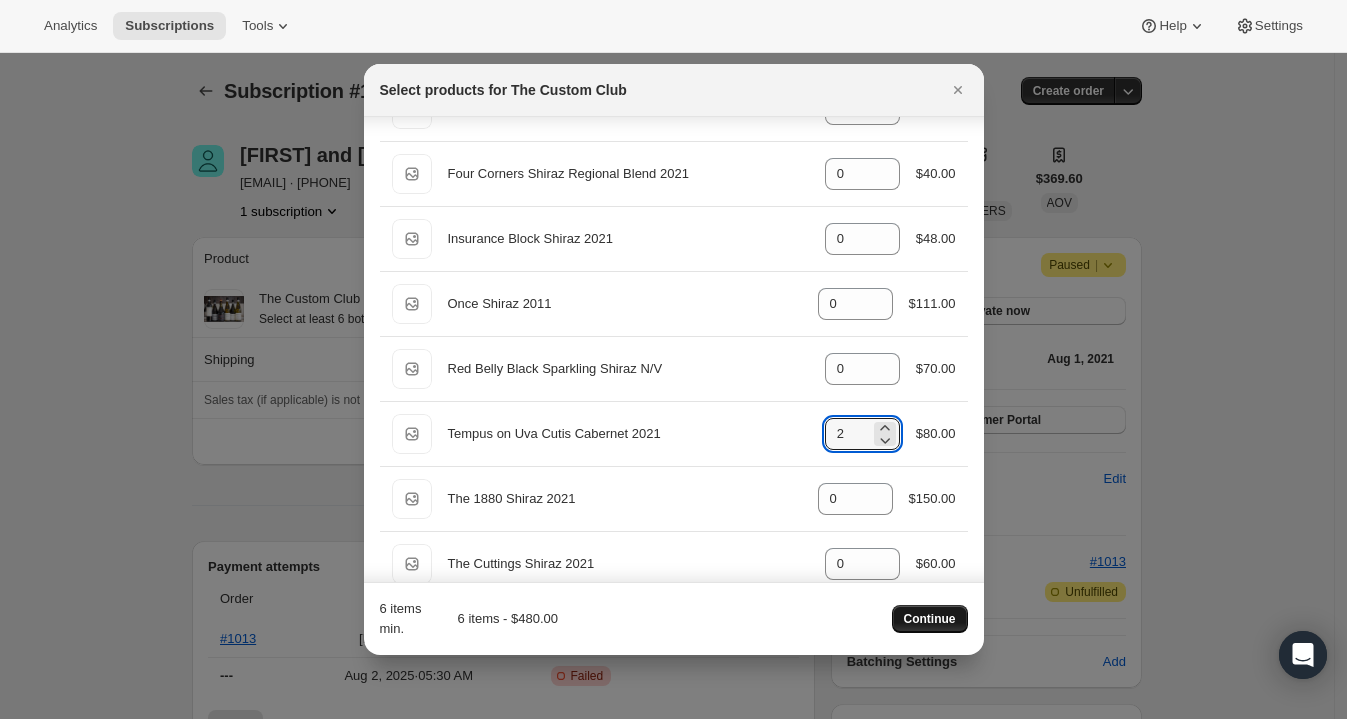 click on "Continue" at bounding box center (930, 619) 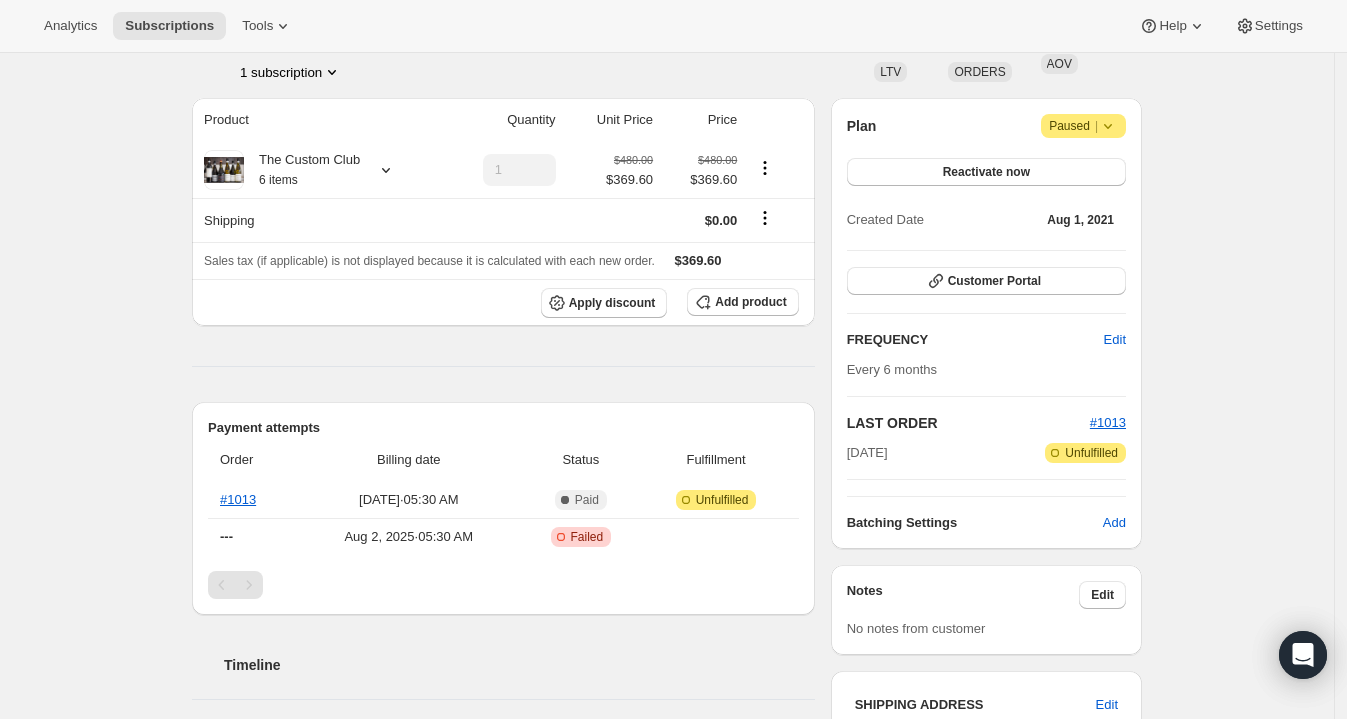 scroll, scrollTop: 171, scrollLeft: 0, axis: vertical 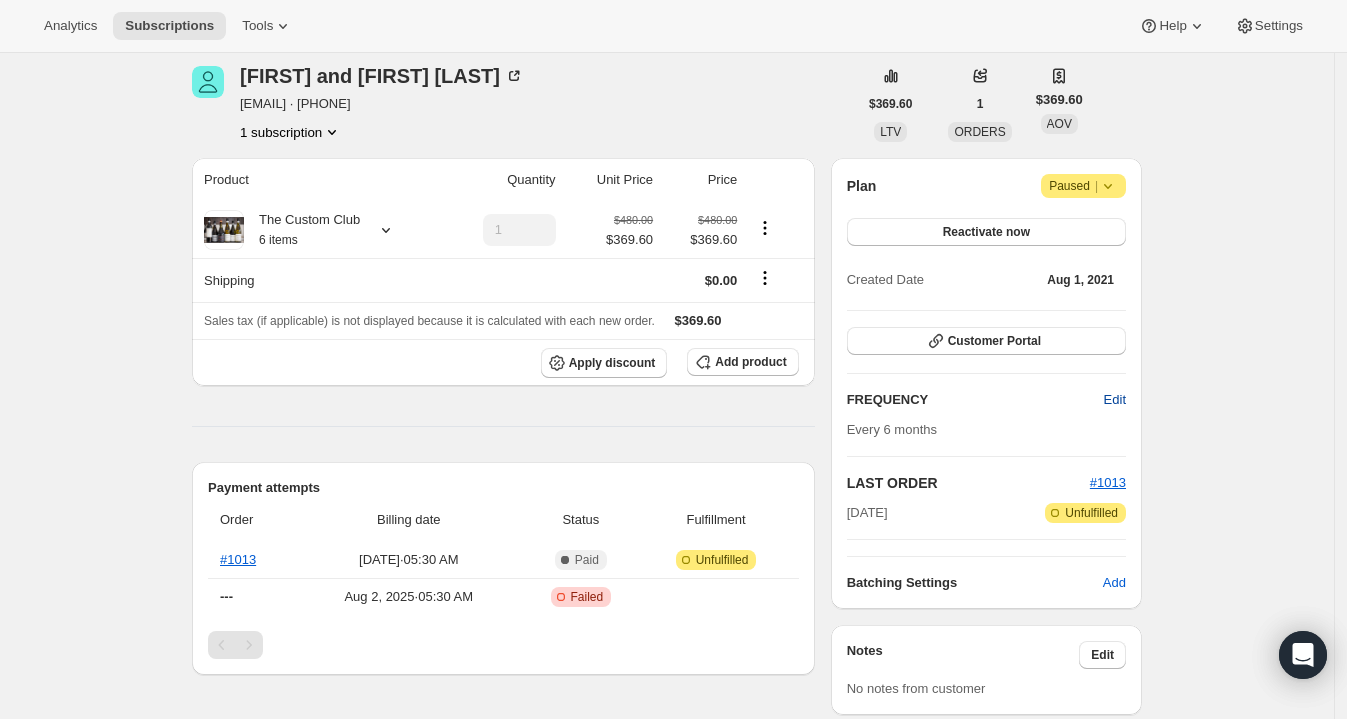 click on "Edit" at bounding box center (1115, 400) 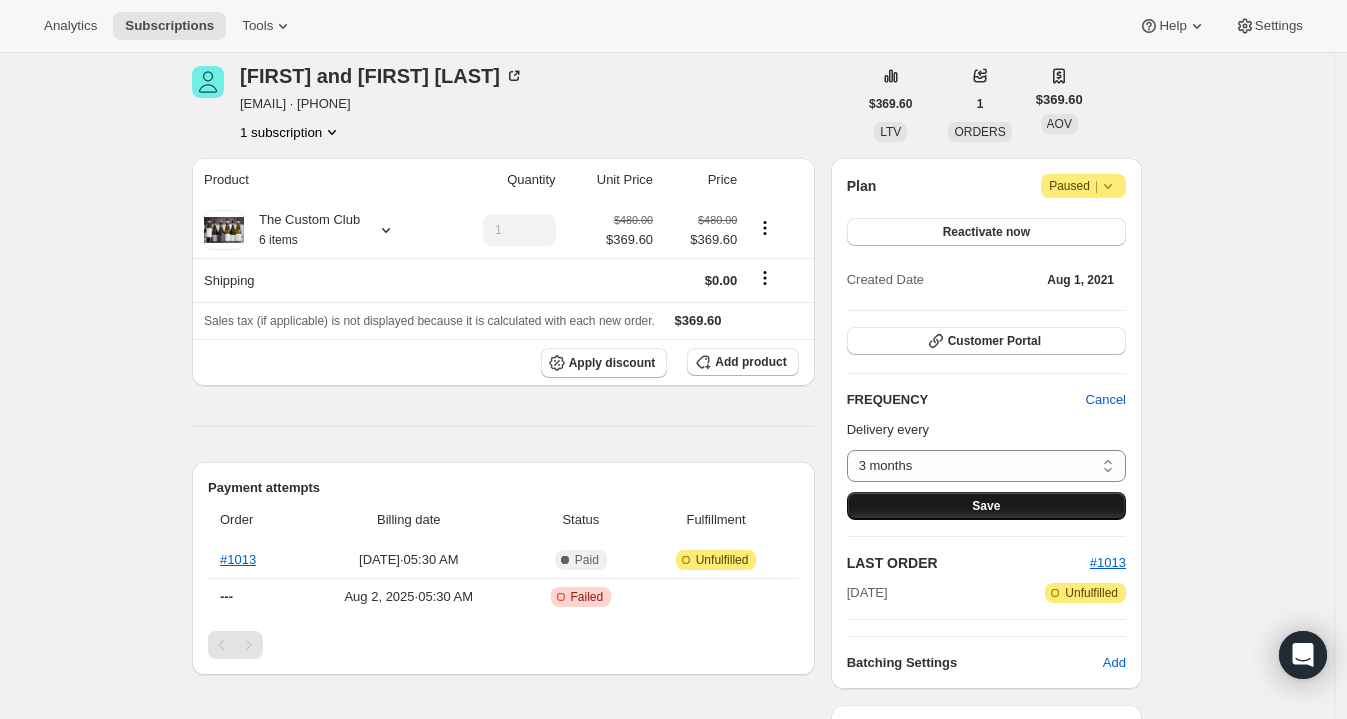 click on "Save" at bounding box center (986, 506) 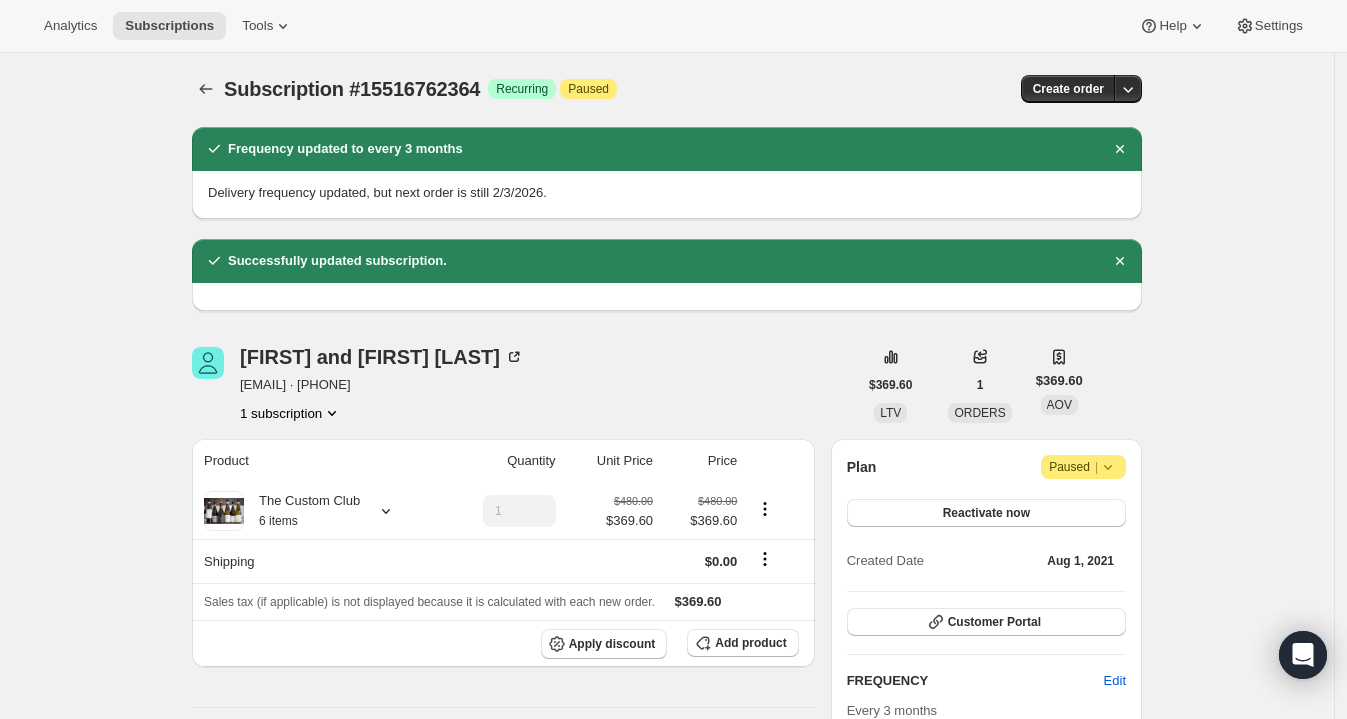 scroll, scrollTop: 0, scrollLeft: 0, axis: both 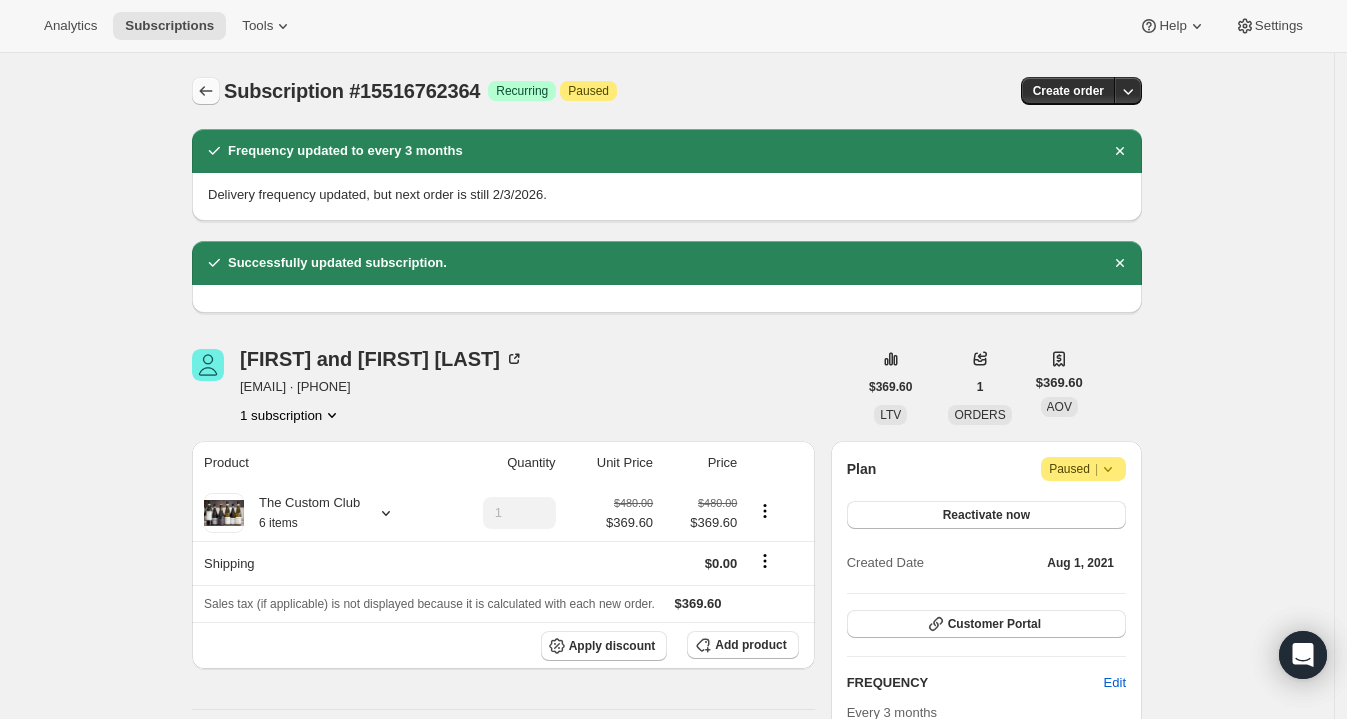 click 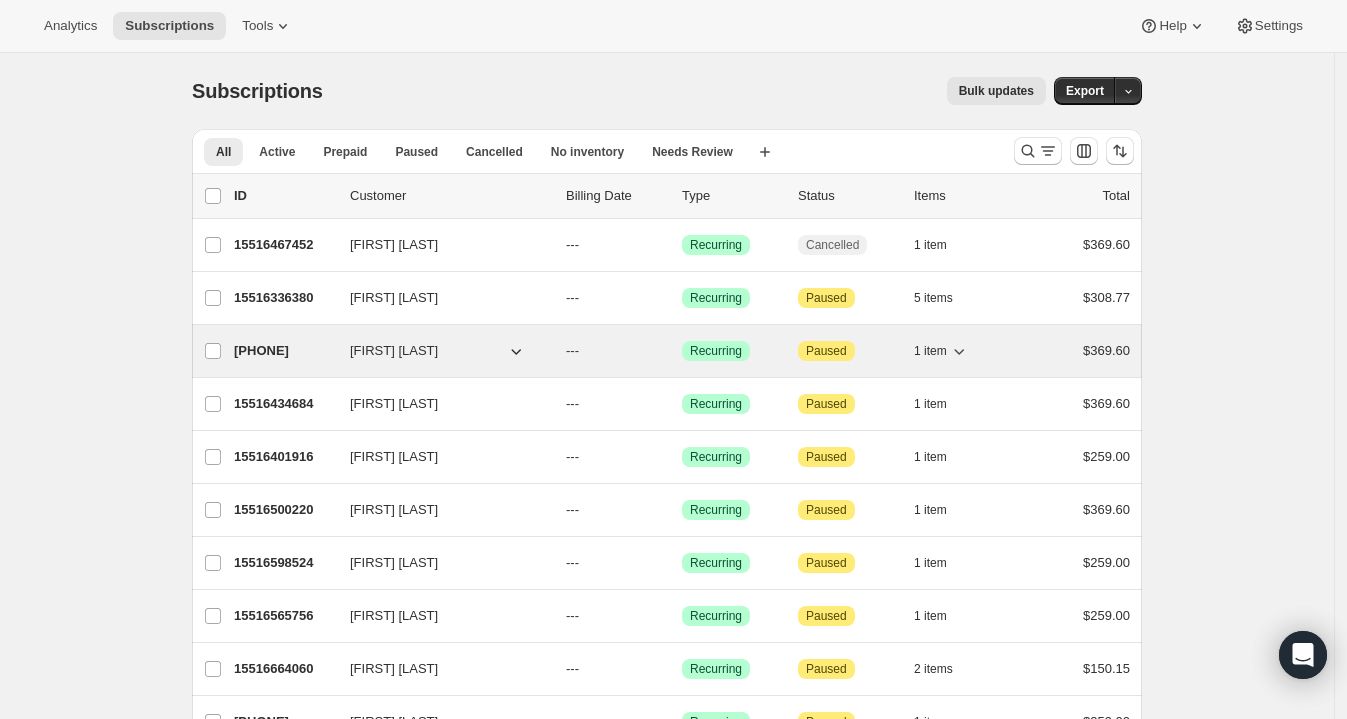 scroll, scrollTop: 24, scrollLeft: 0, axis: vertical 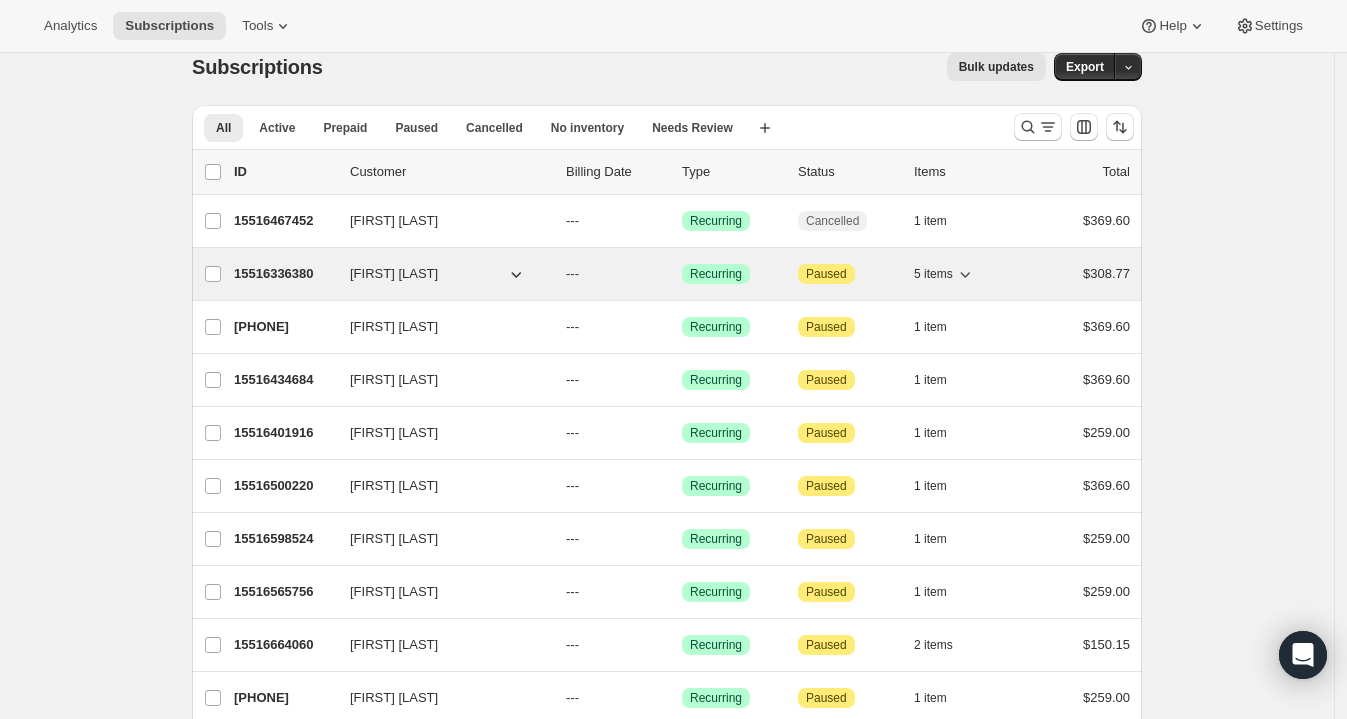 click on "15516336380" at bounding box center [284, 274] 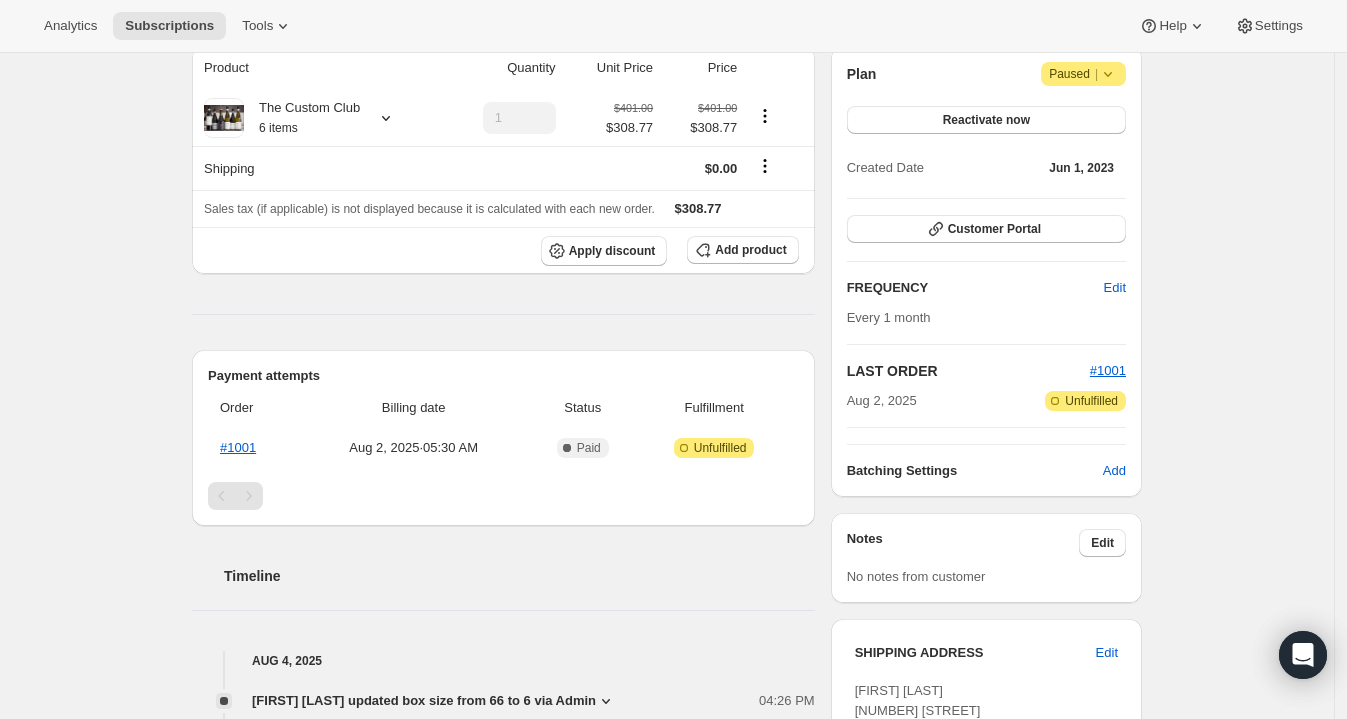 scroll, scrollTop: 194, scrollLeft: 0, axis: vertical 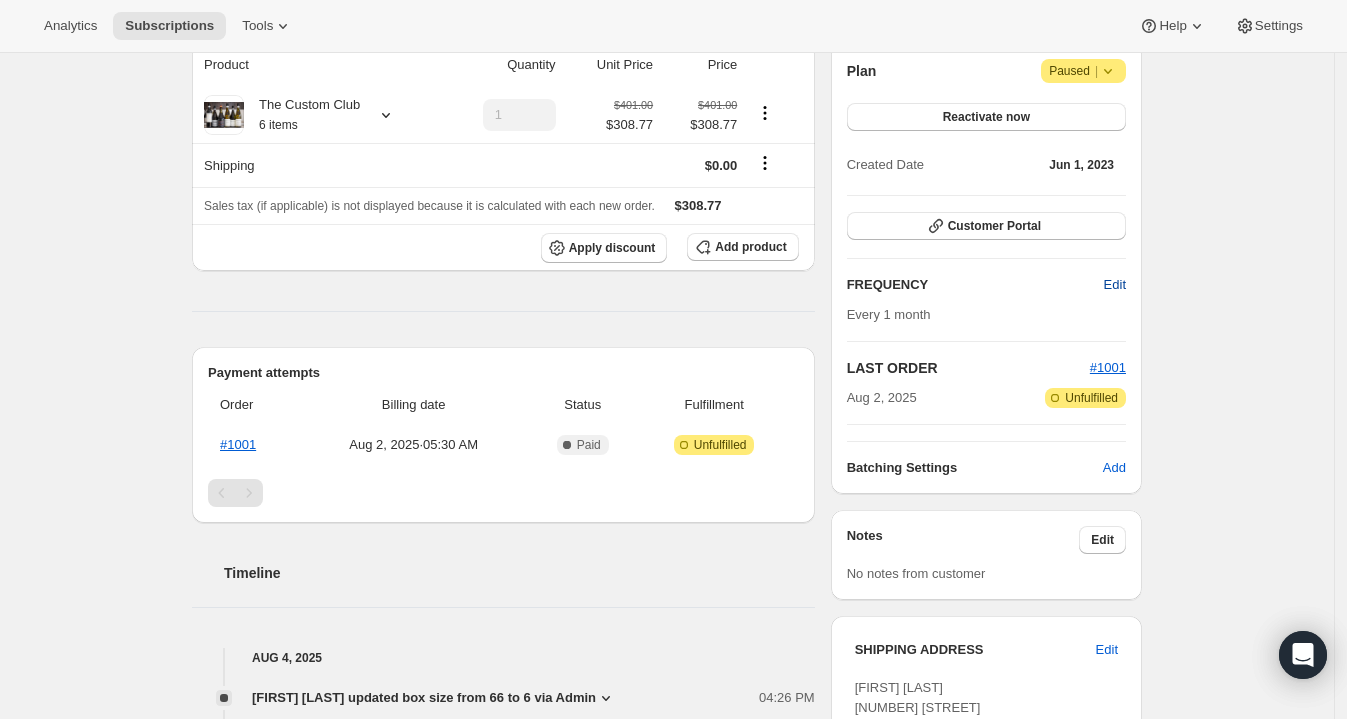 click on "Edit" at bounding box center (1115, 285) 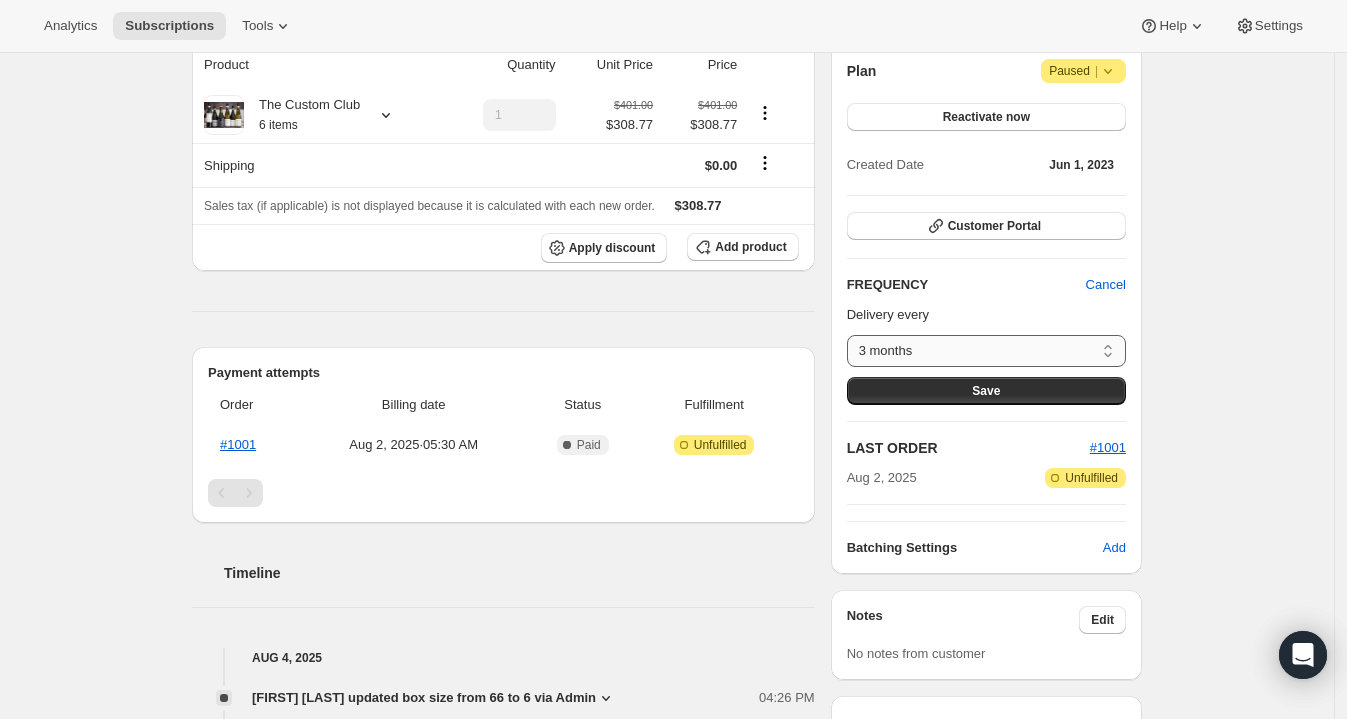 click on "3 months 6 months Custom..." at bounding box center [986, 351] 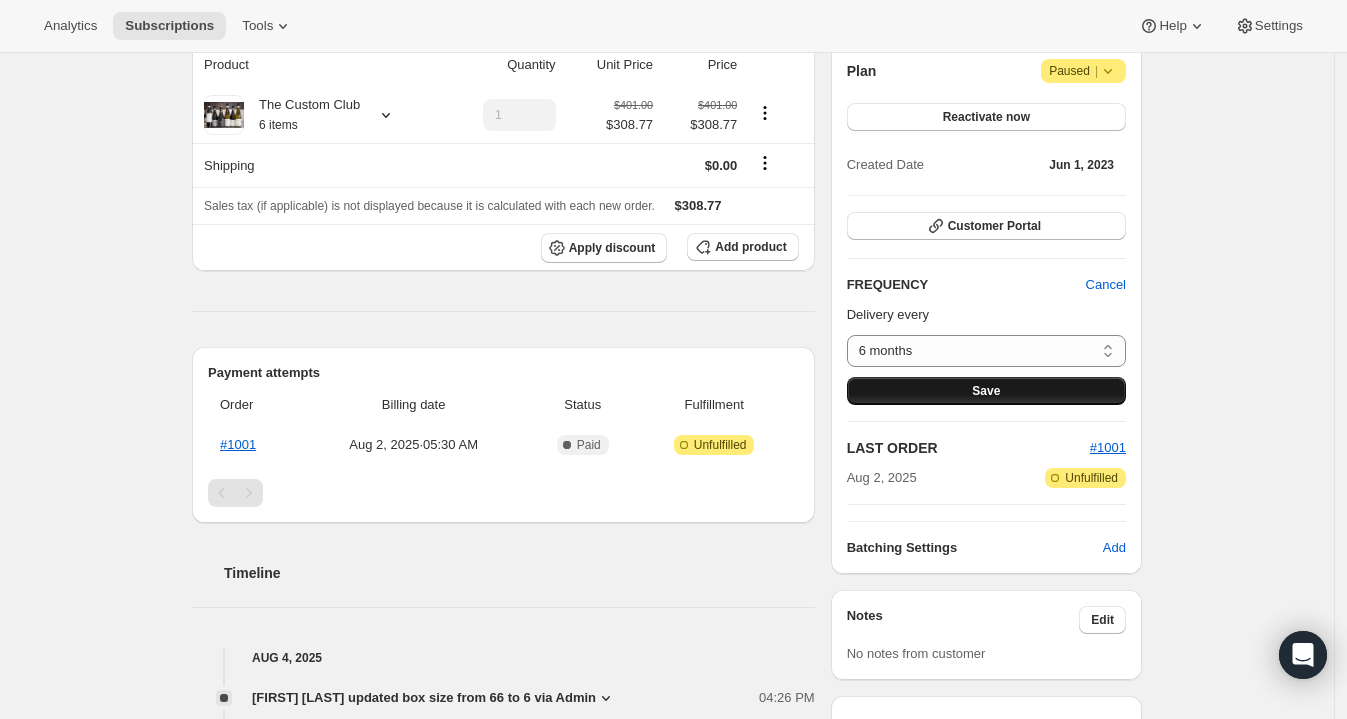 click on "Save" at bounding box center [986, 391] 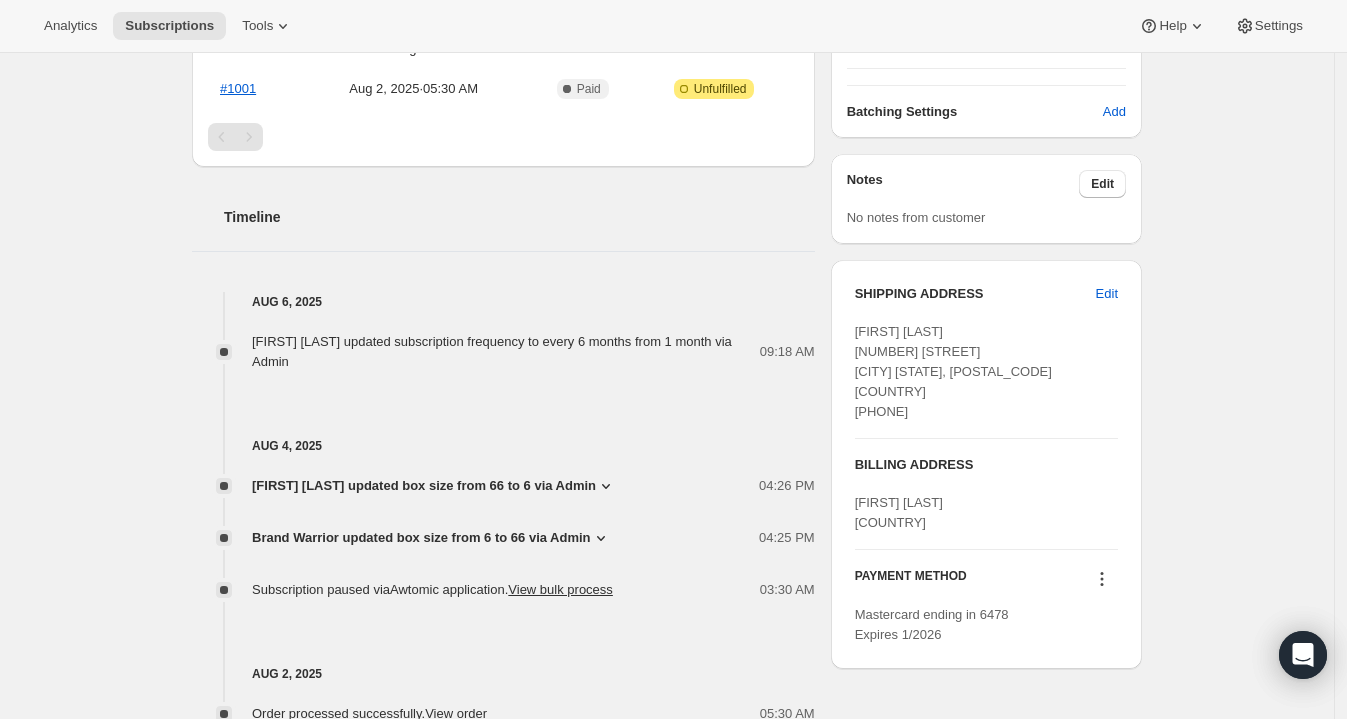 scroll, scrollTop: 620, scrollLeft: 0, axis: vertical 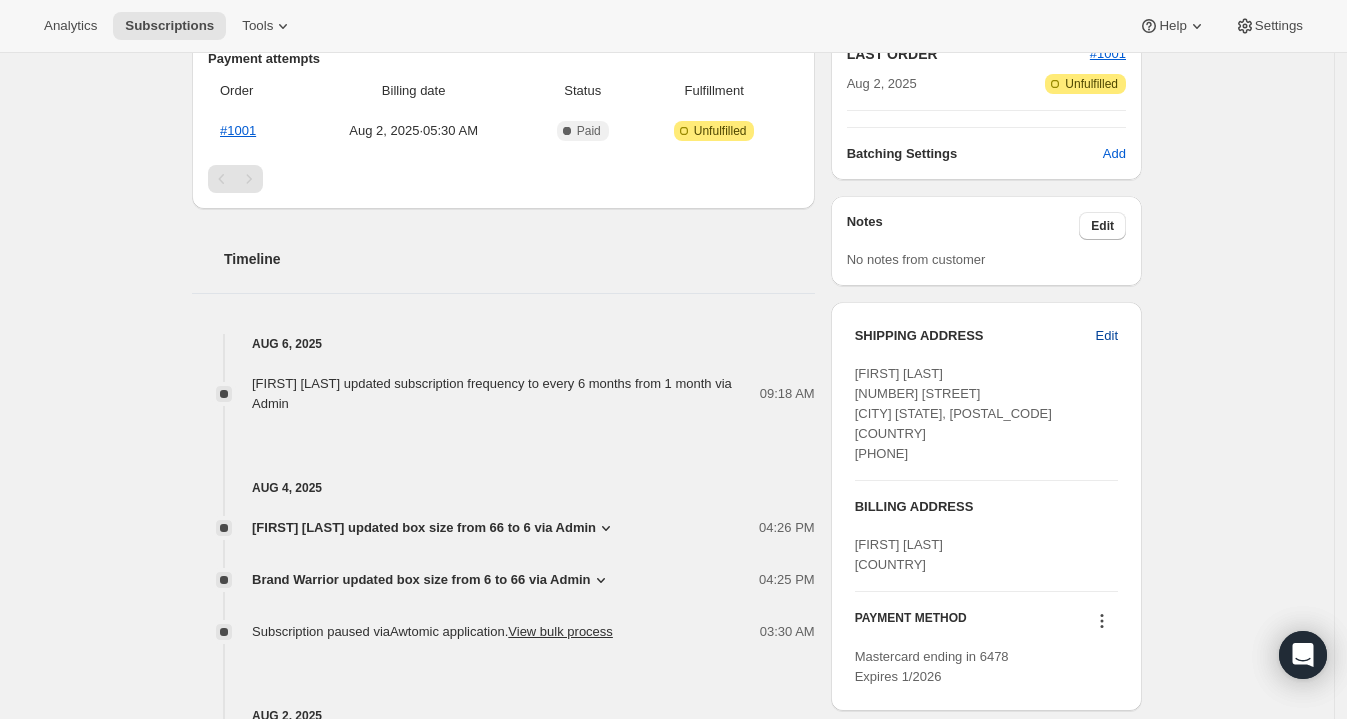 click on "Edit" at bounding box center [1107, 336] 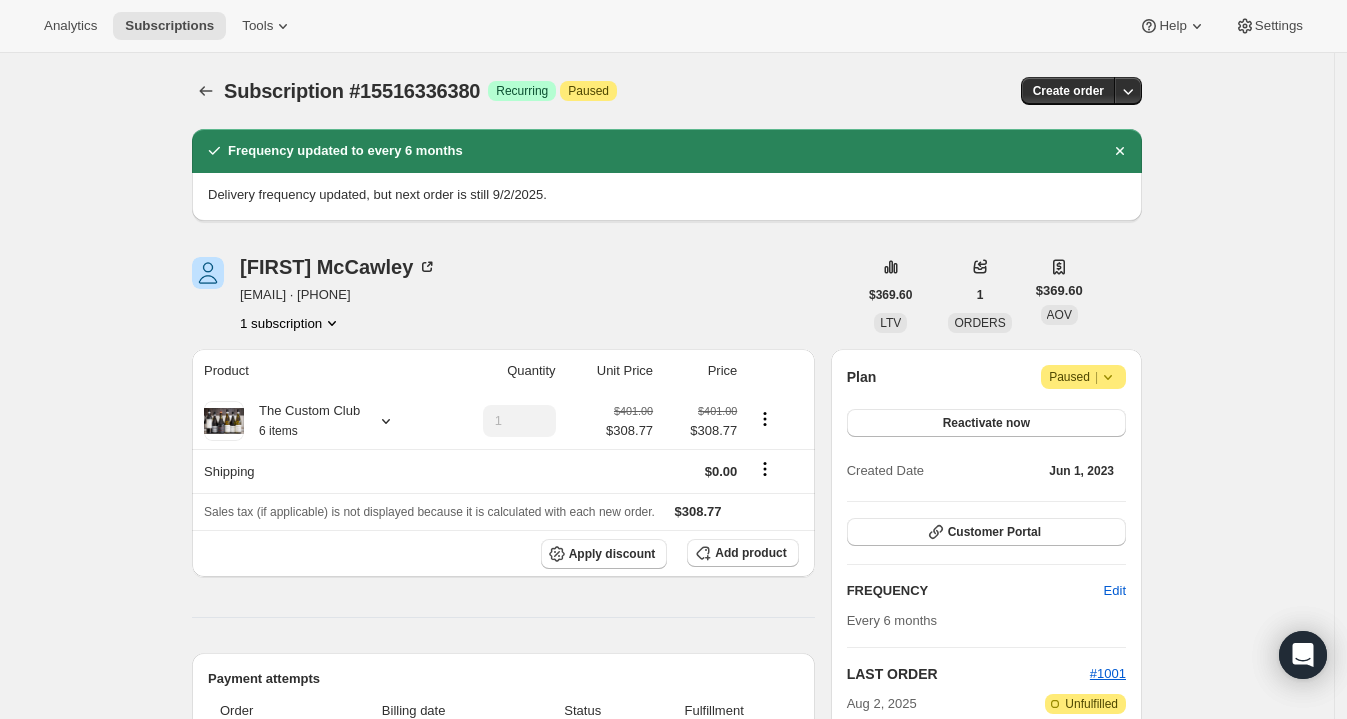 scroll, scrollTop: 620, scrollLeft: 0, axis: vertical 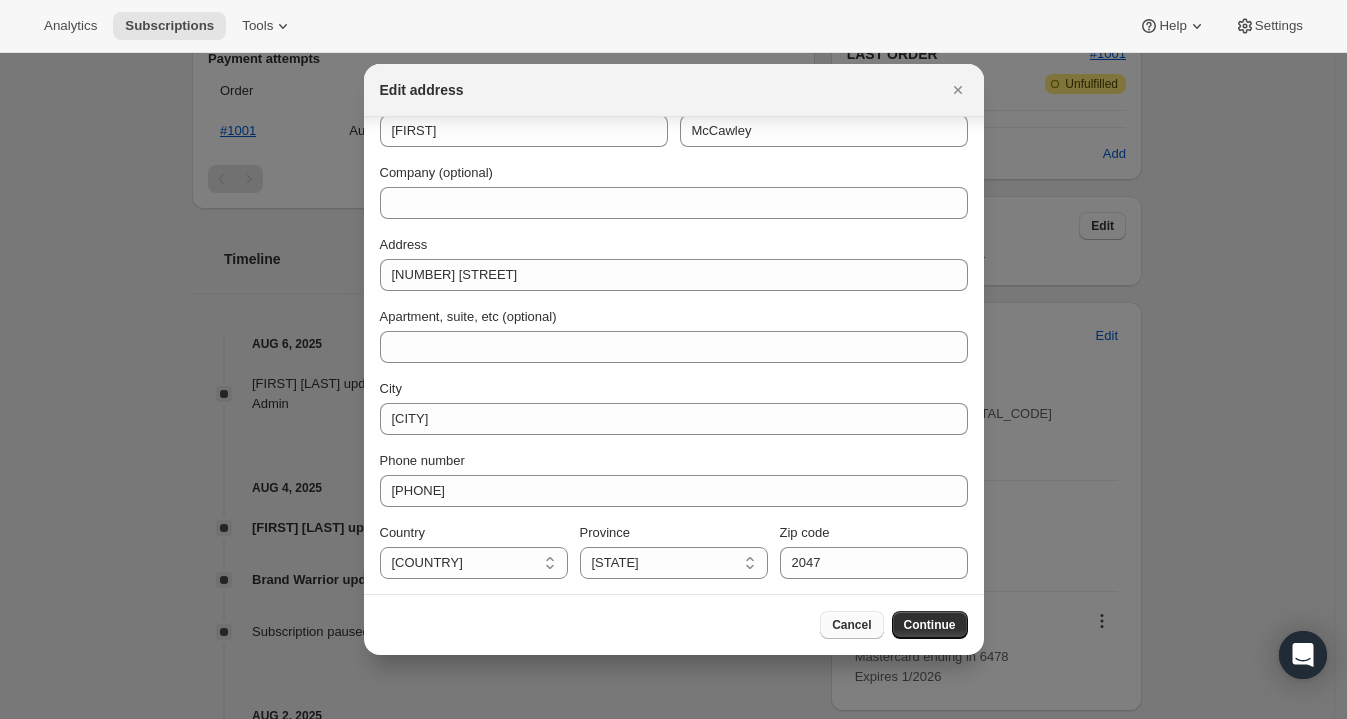 click on "Cancel" at bounding box center (851, 625) 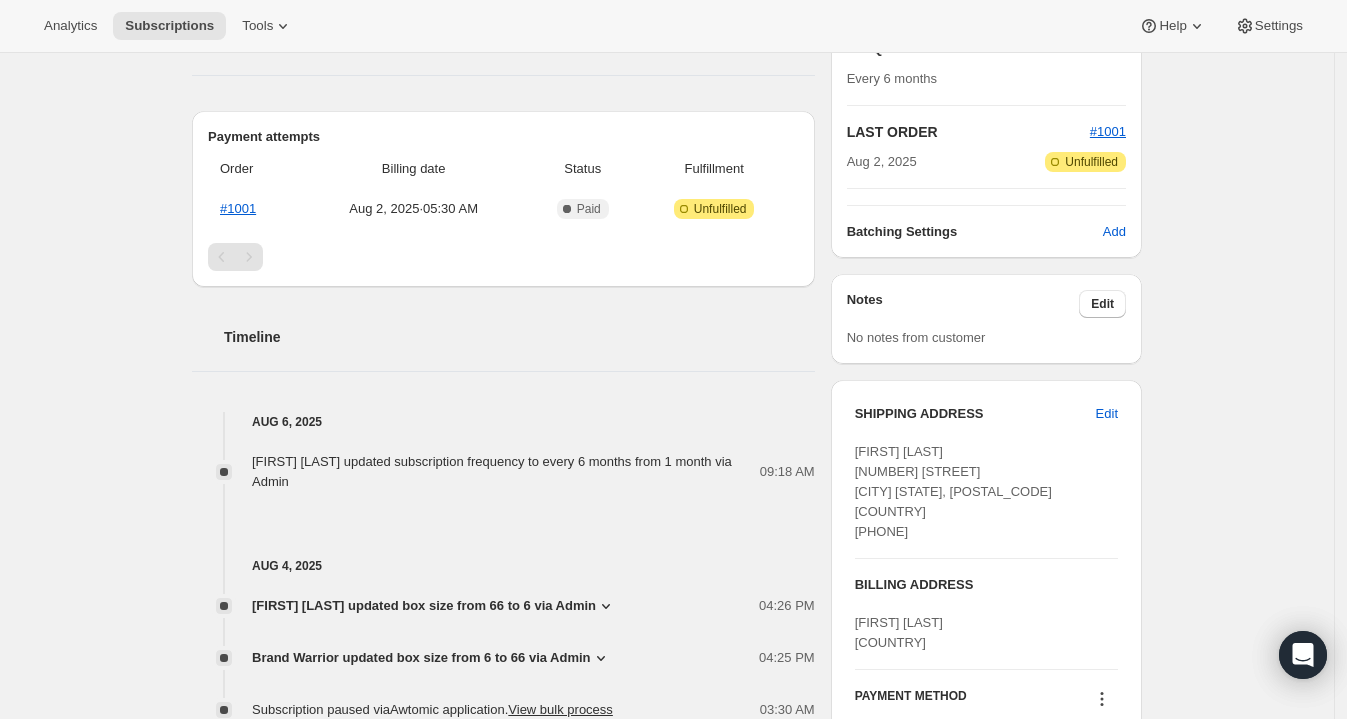 scroll, scrollTop: 525, scrollLeft: 0, axis: vertical 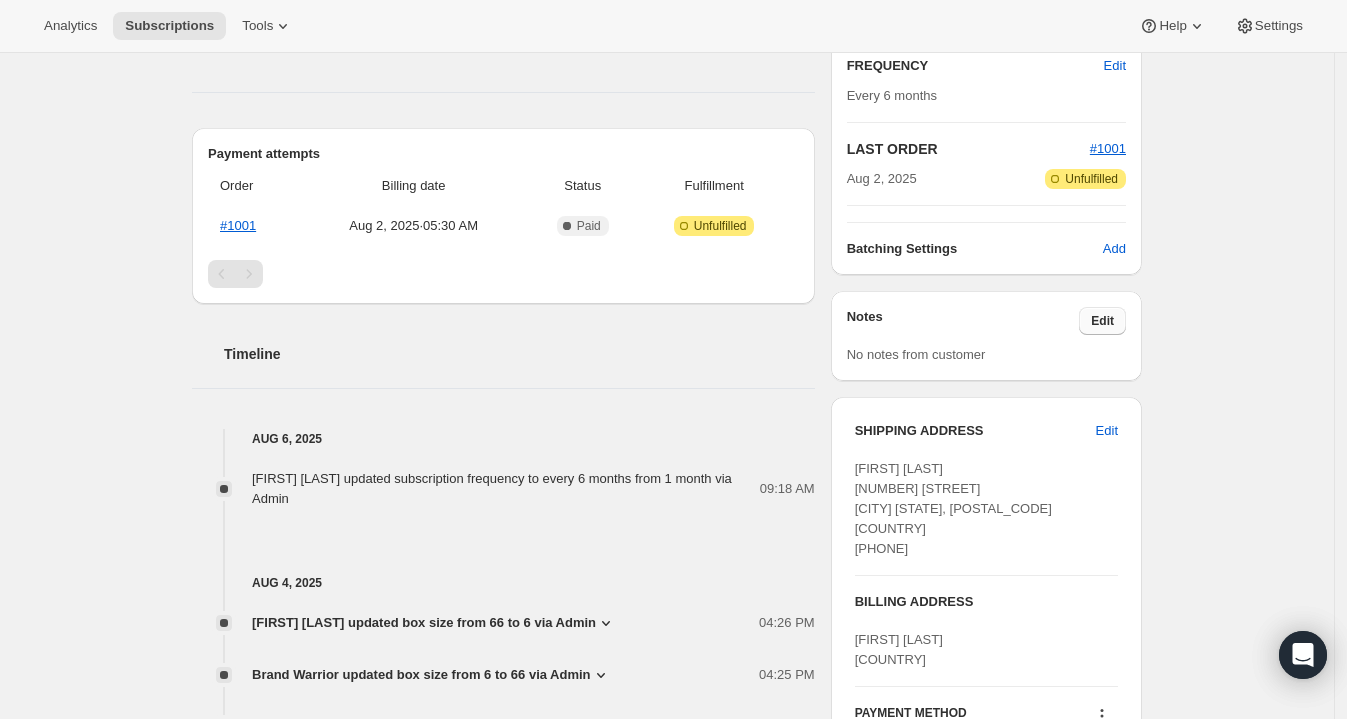click on "Edit" at bounding box center (1102, 321) 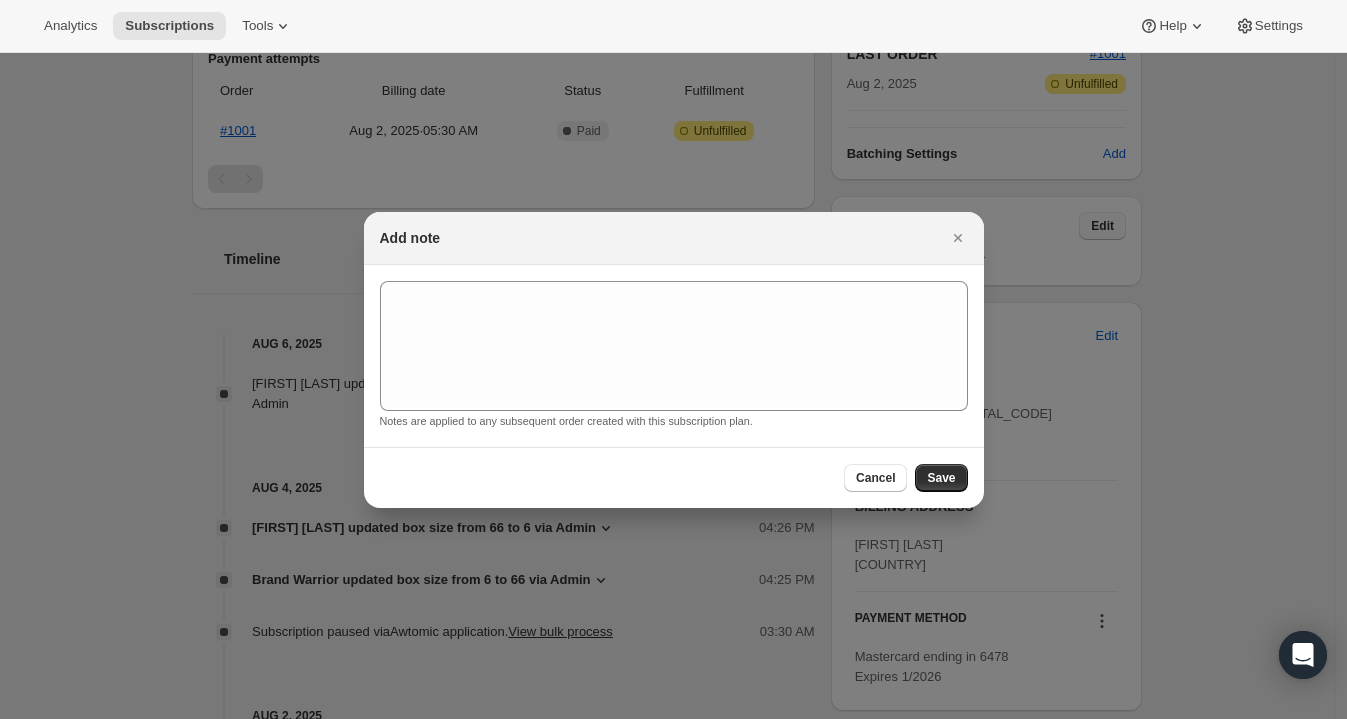 scroll, scrollTop: 0, scrollLeft: 0, axis: both 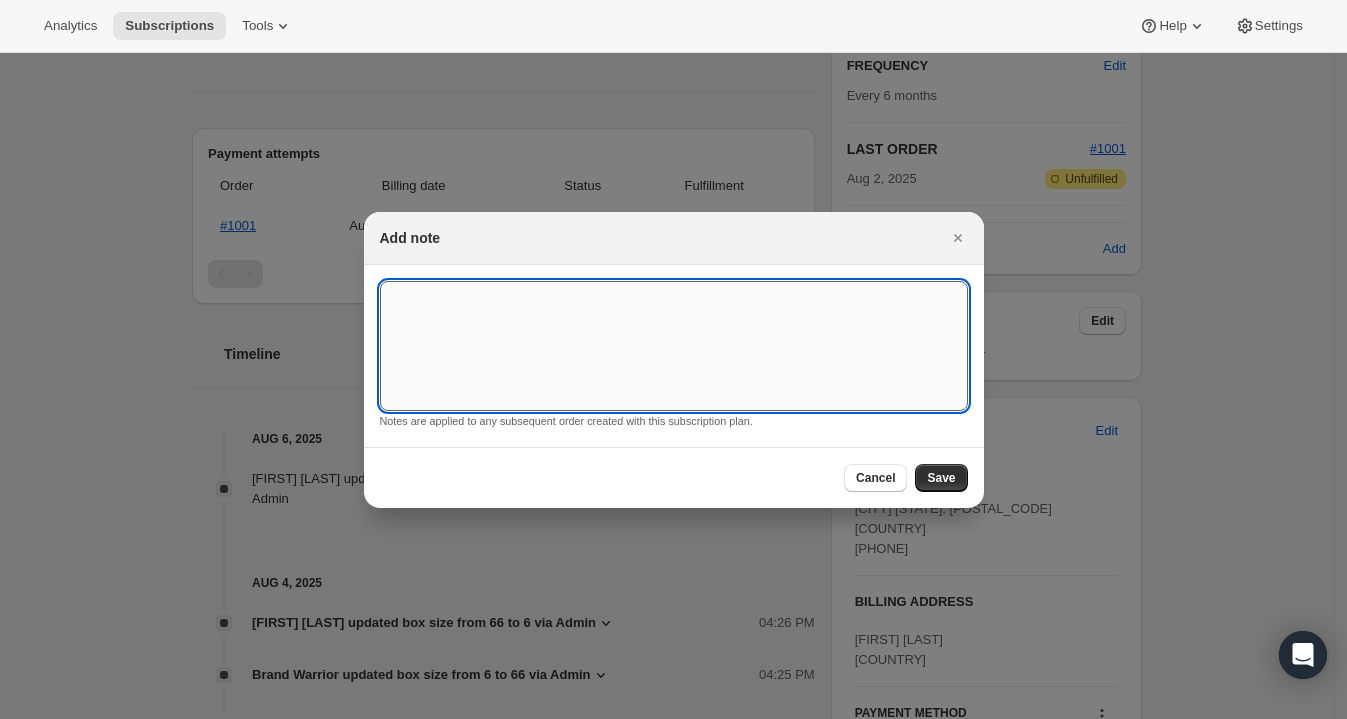 click at bounding box center (674, 346) 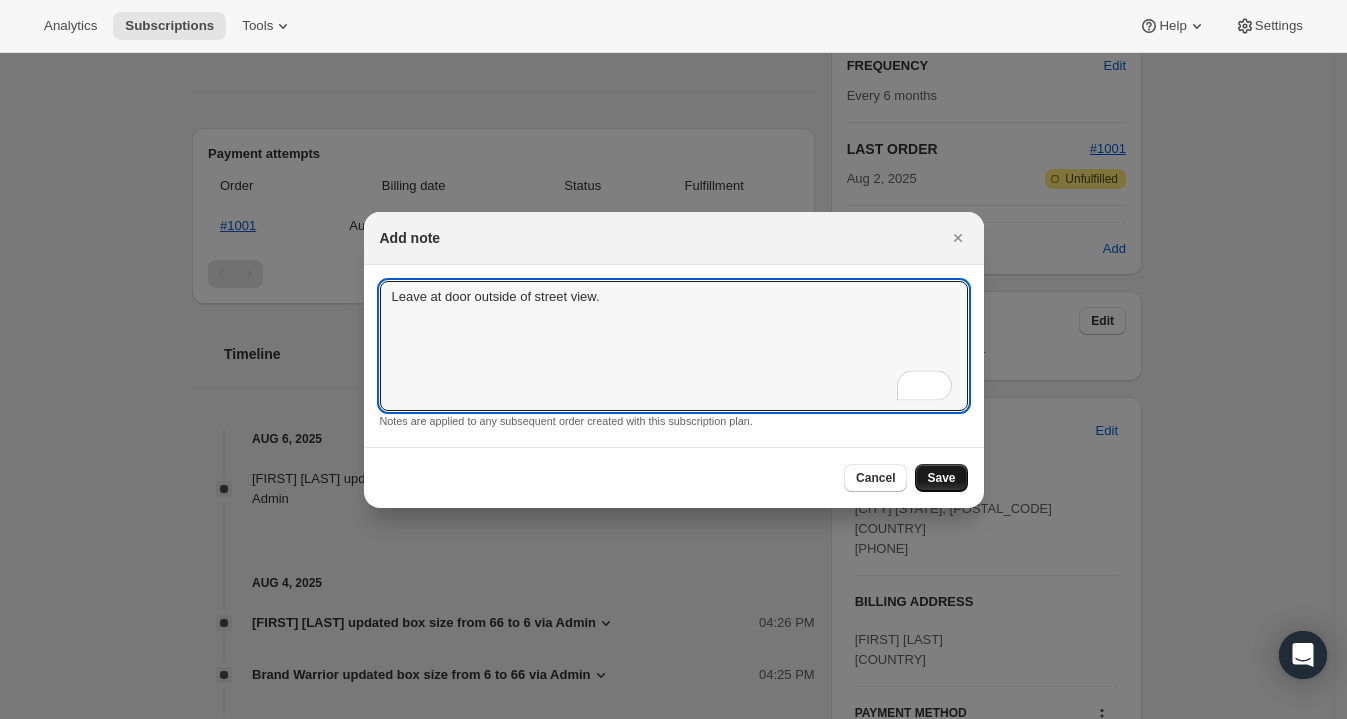 type on "Leave at door outside of street view." 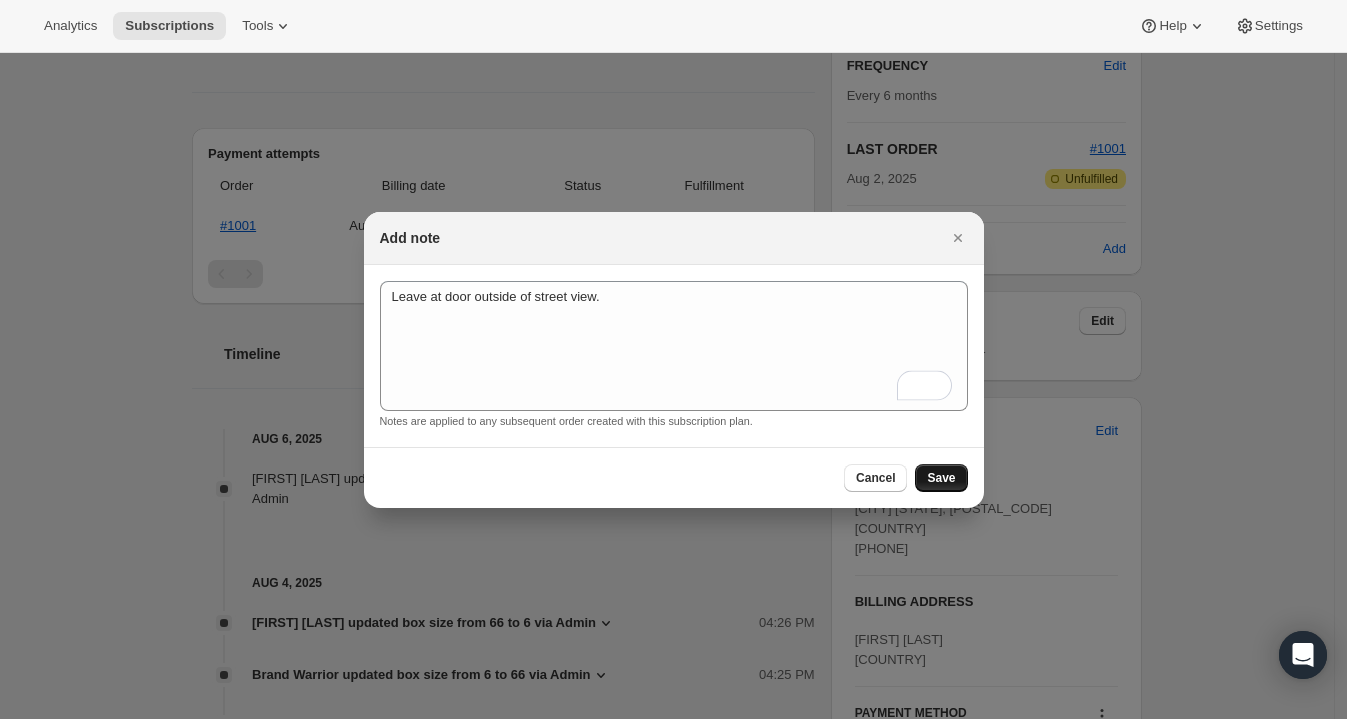 click on "Save" at bounding box center [941, 478] 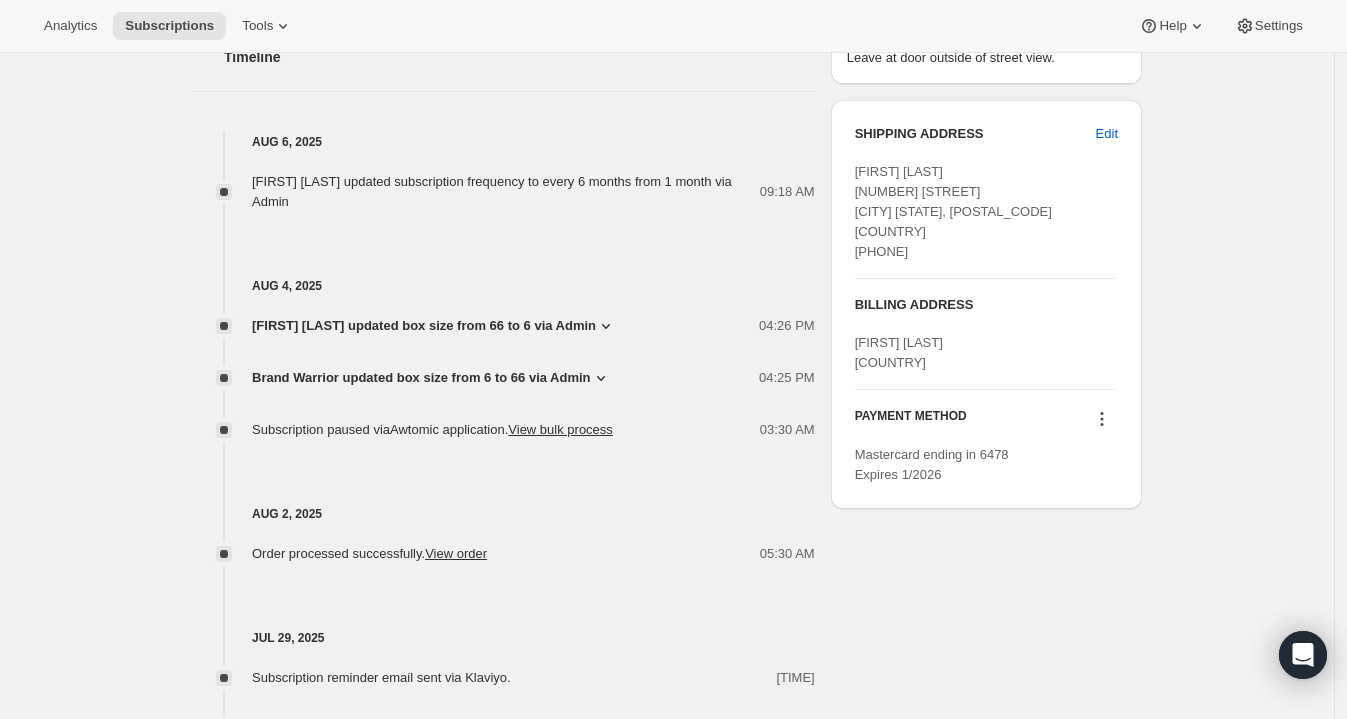 scroll, scrollTop: 915, scrollLeft: 0, axis: vertical 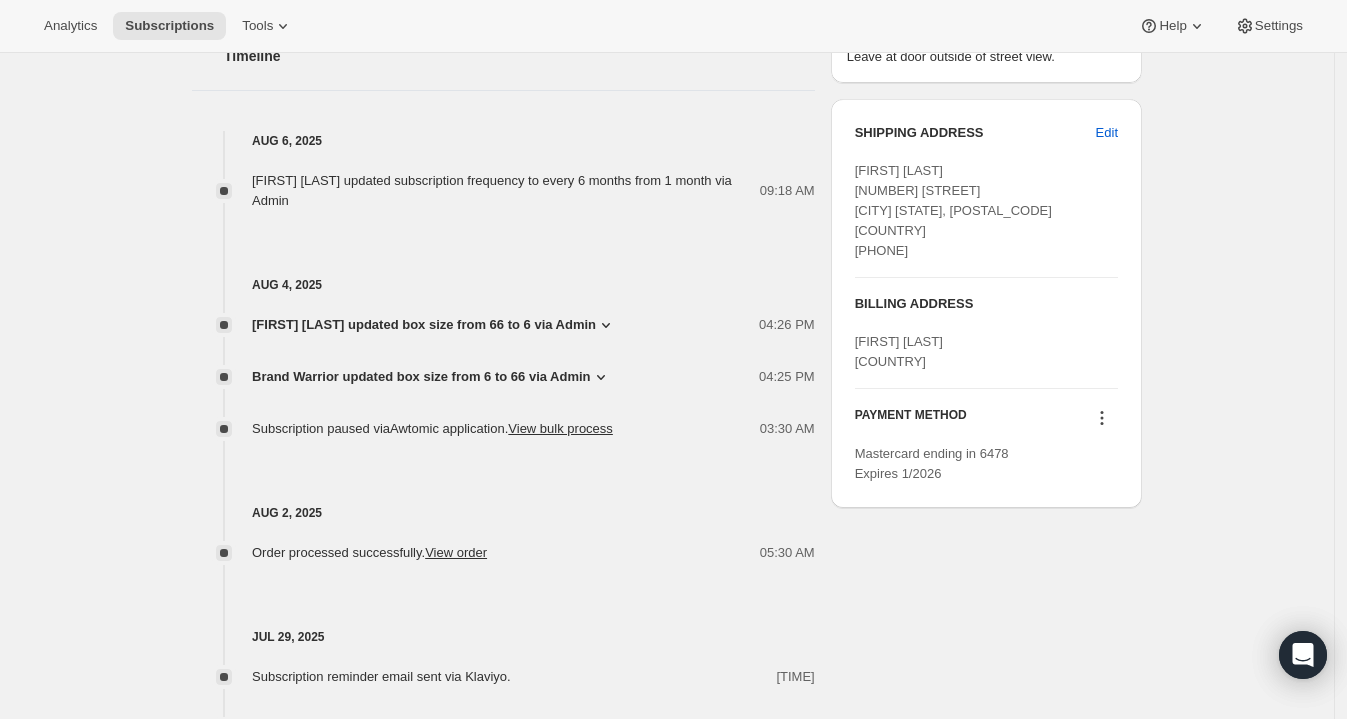 click on "null null
[COUNTRY]" at bounding box center [899, 351] 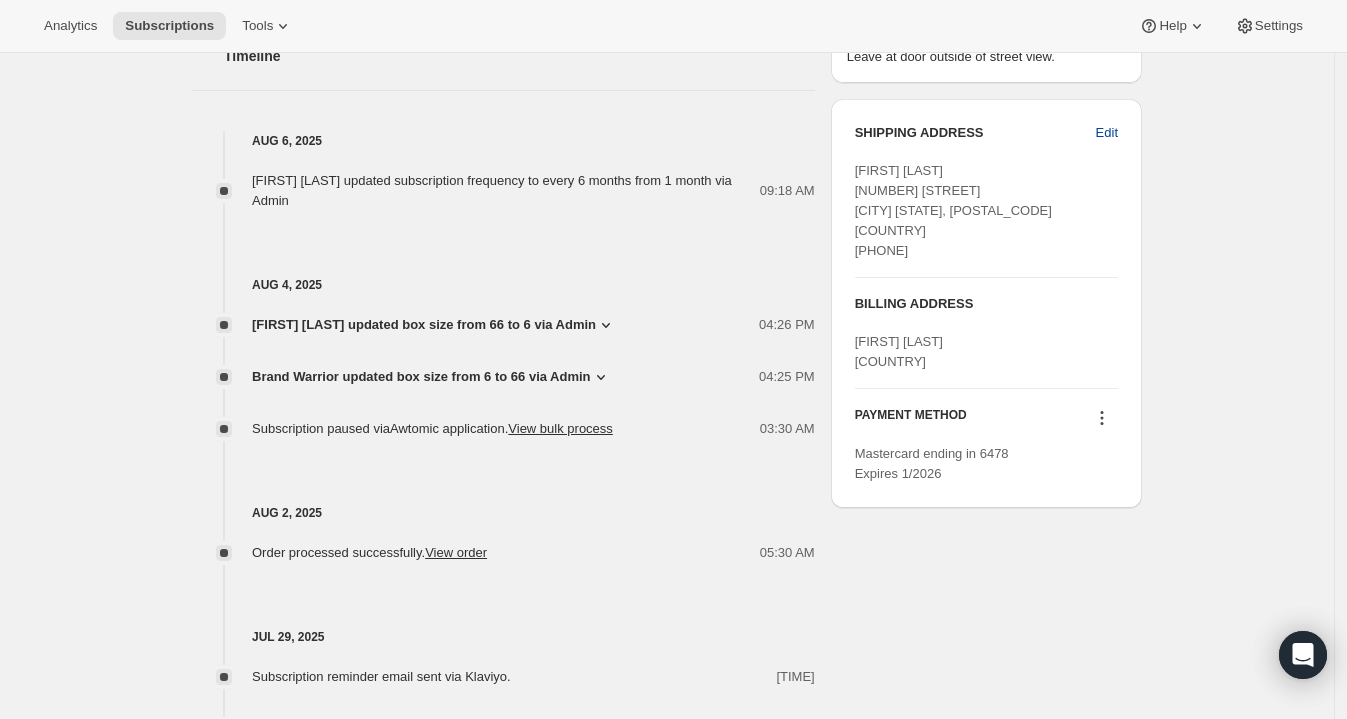 click on "Edit" at bounding box center [1107, 133] 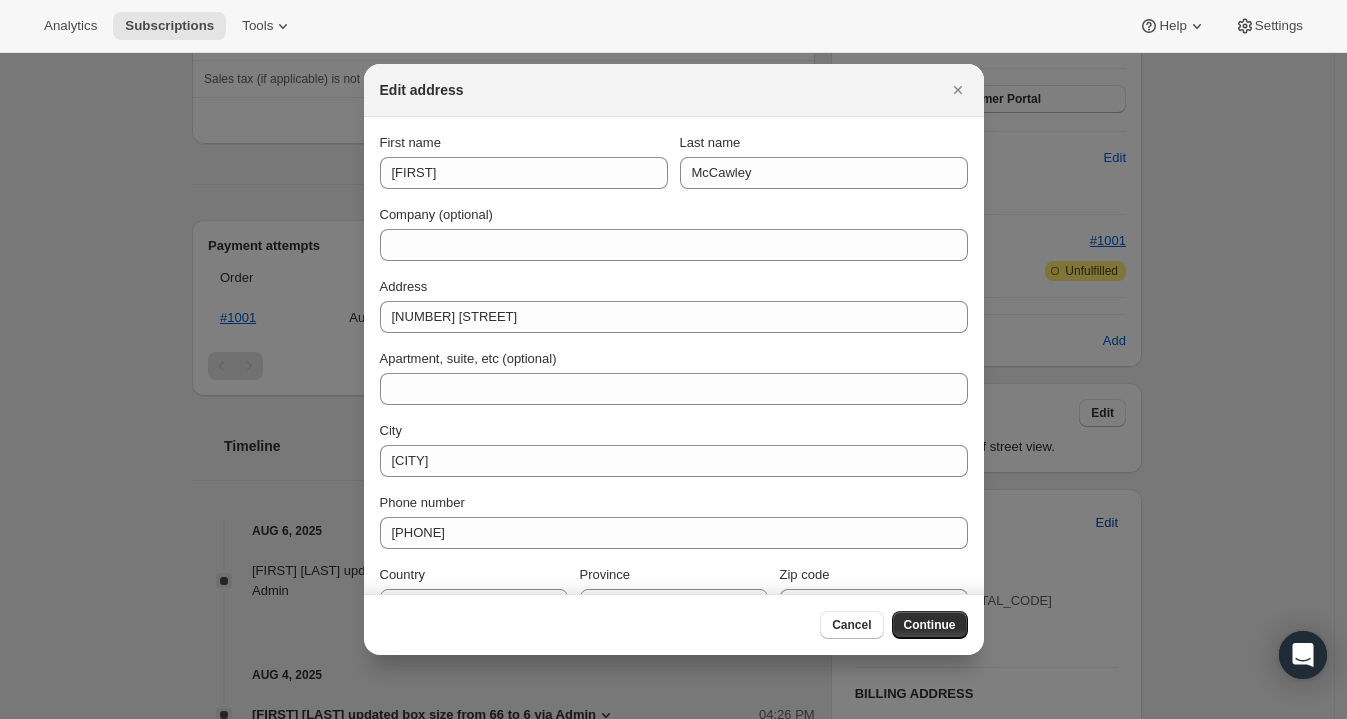 scroll, scrollTop: 0, scrollLeft: 0, axis: both 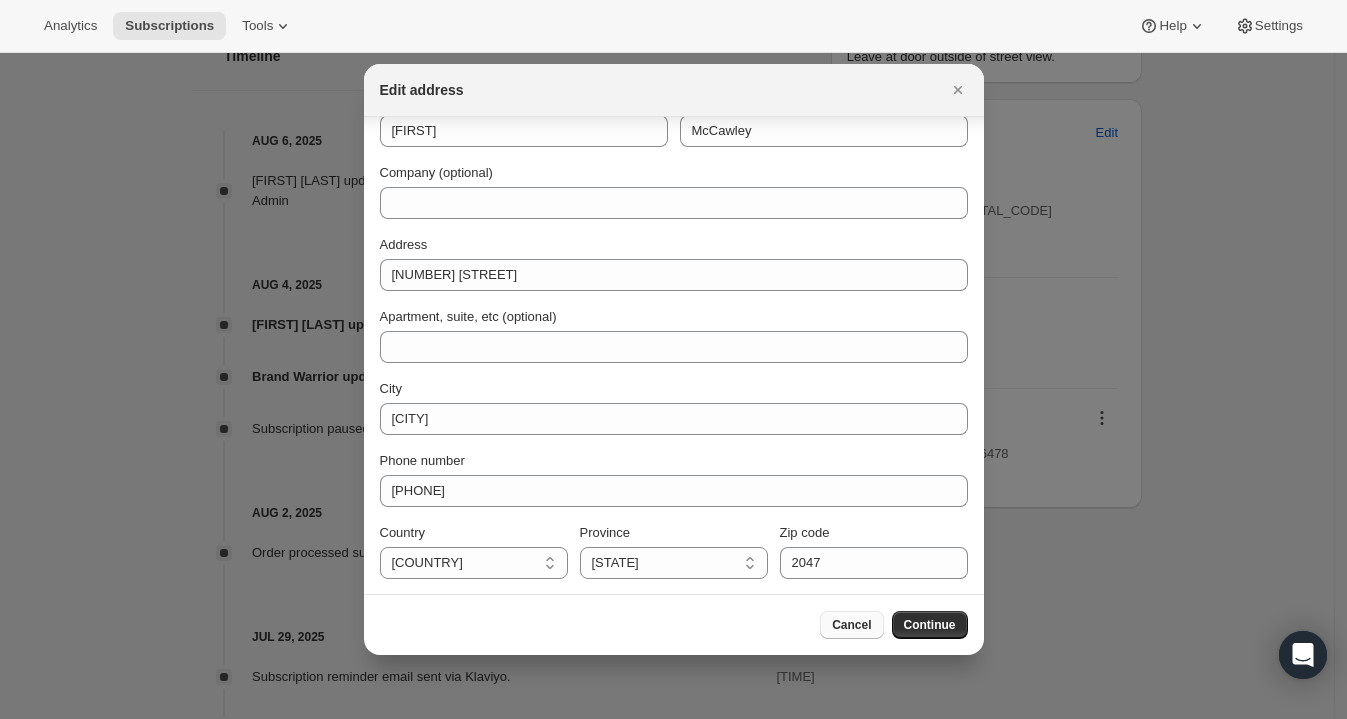 click on "Cancel" at bounding box center [851, 625] 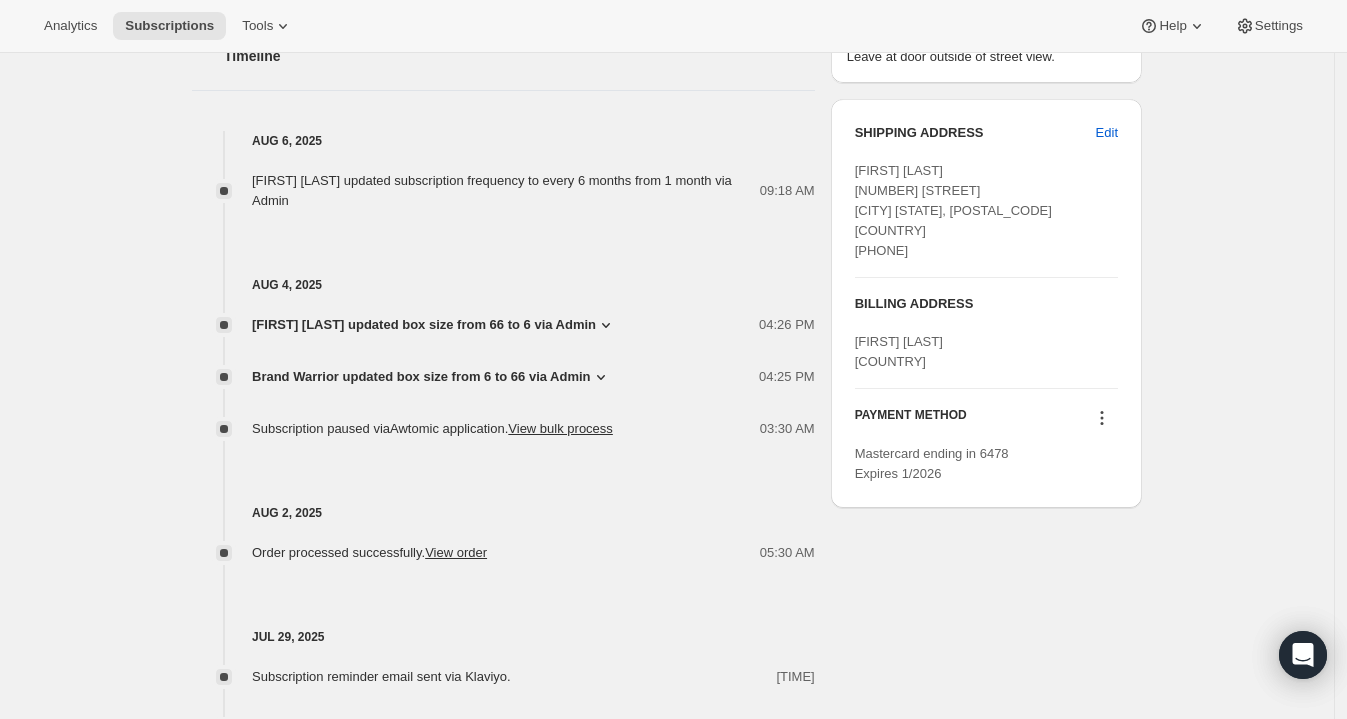 click on "null null
[COUNTRY]" at bounding box center (899, 351) 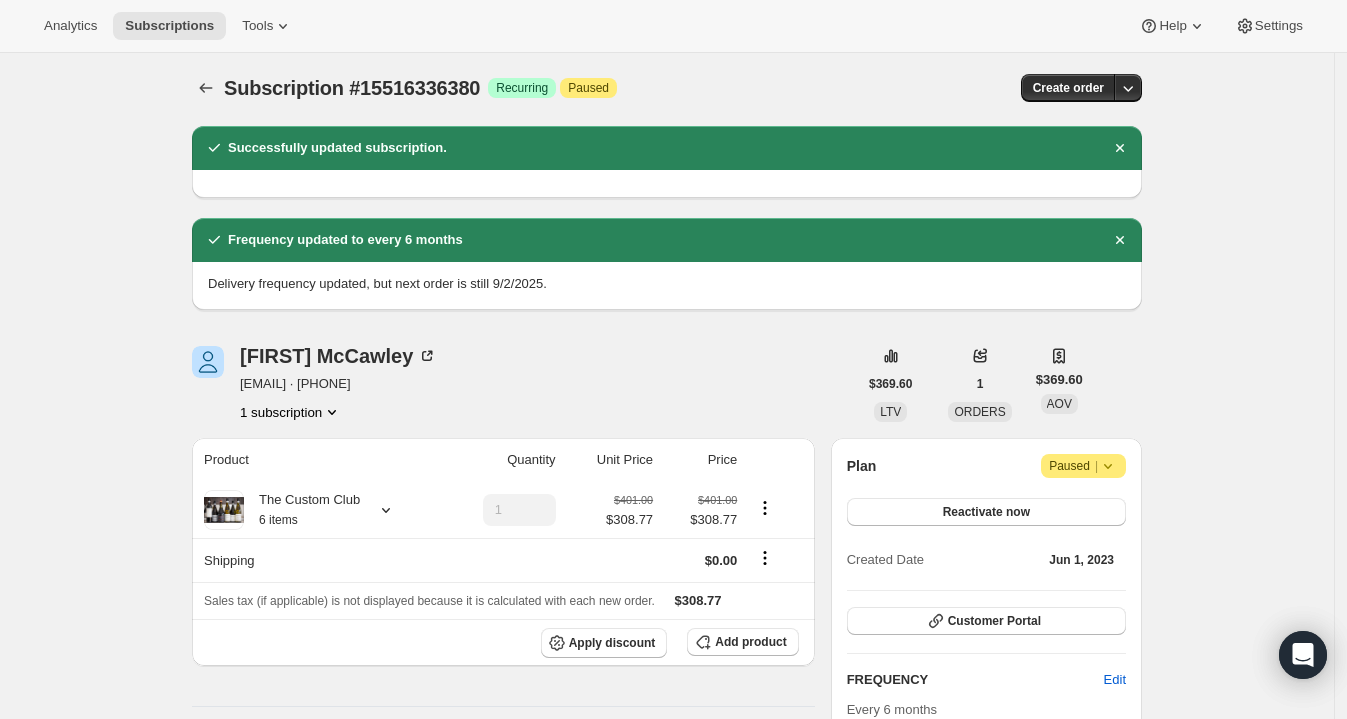 scroll, scrollTop: 0, scrollLeft: 0, axis: both 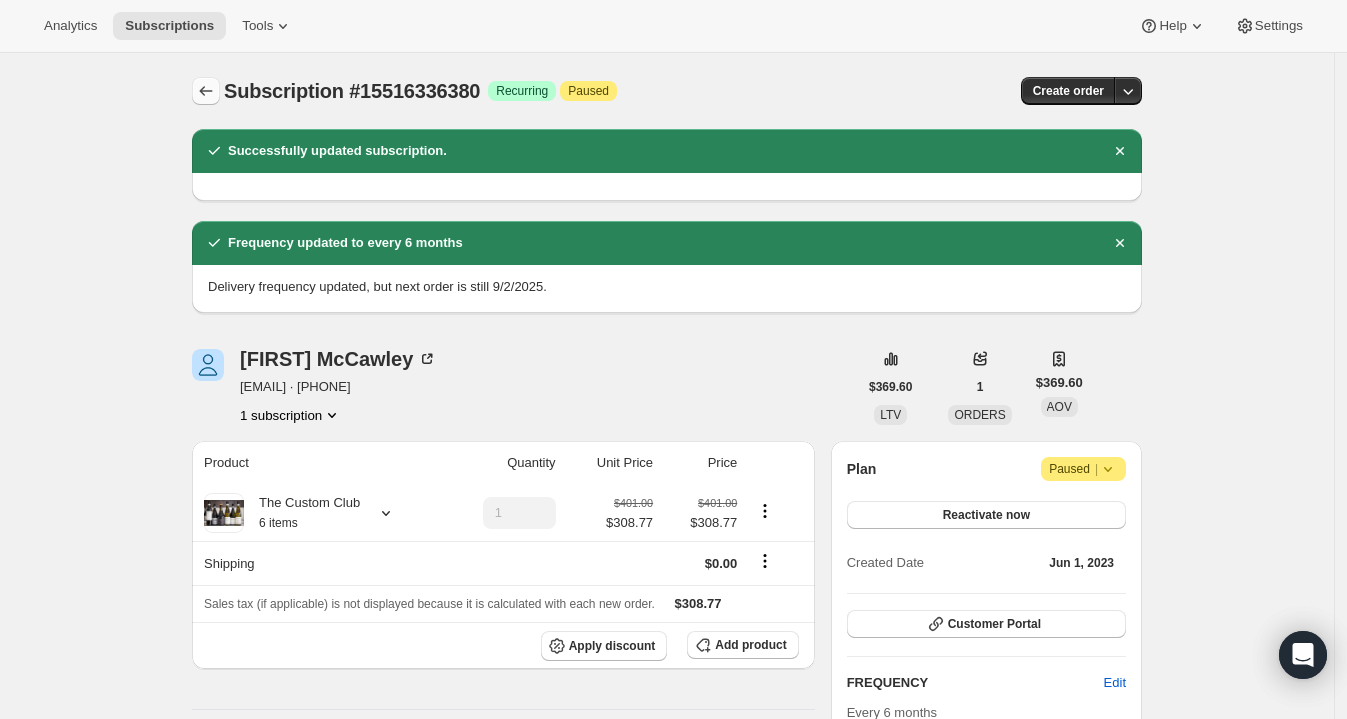 click 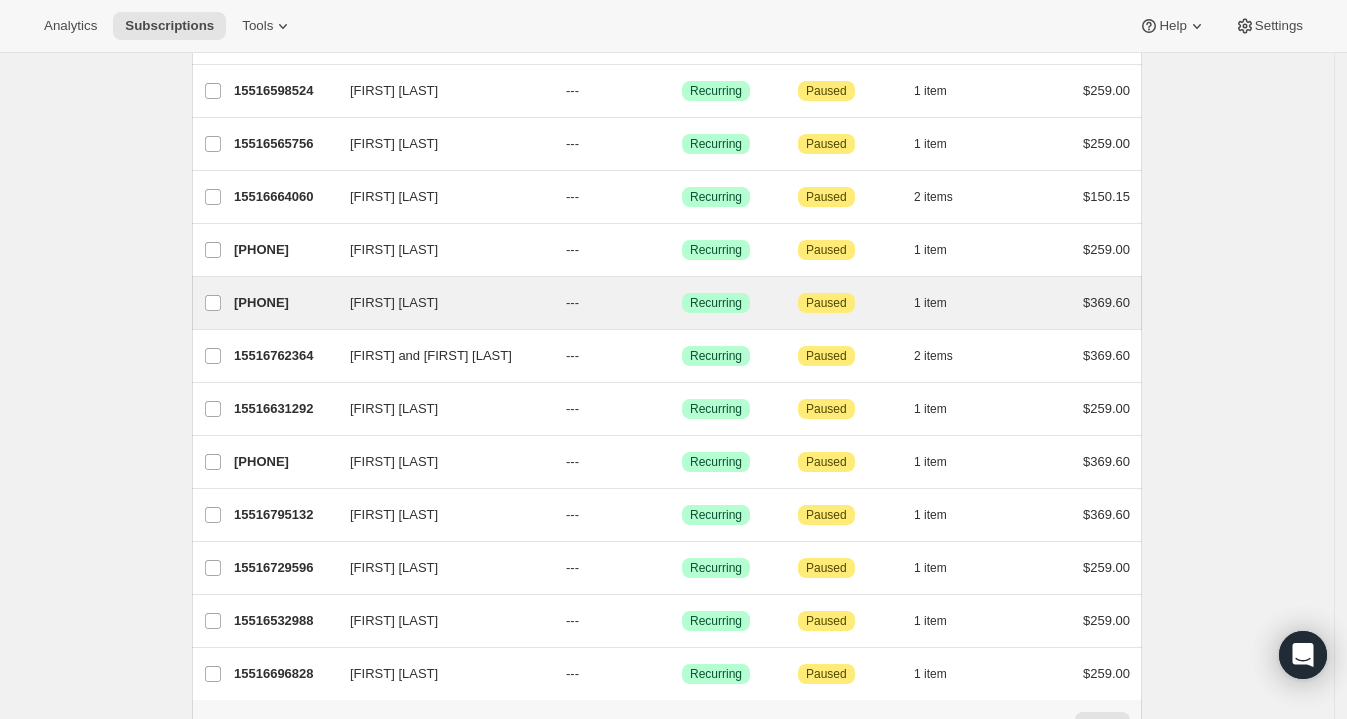 scroll, scrollTop: 474, scrollLeft: 0, axis: vertical 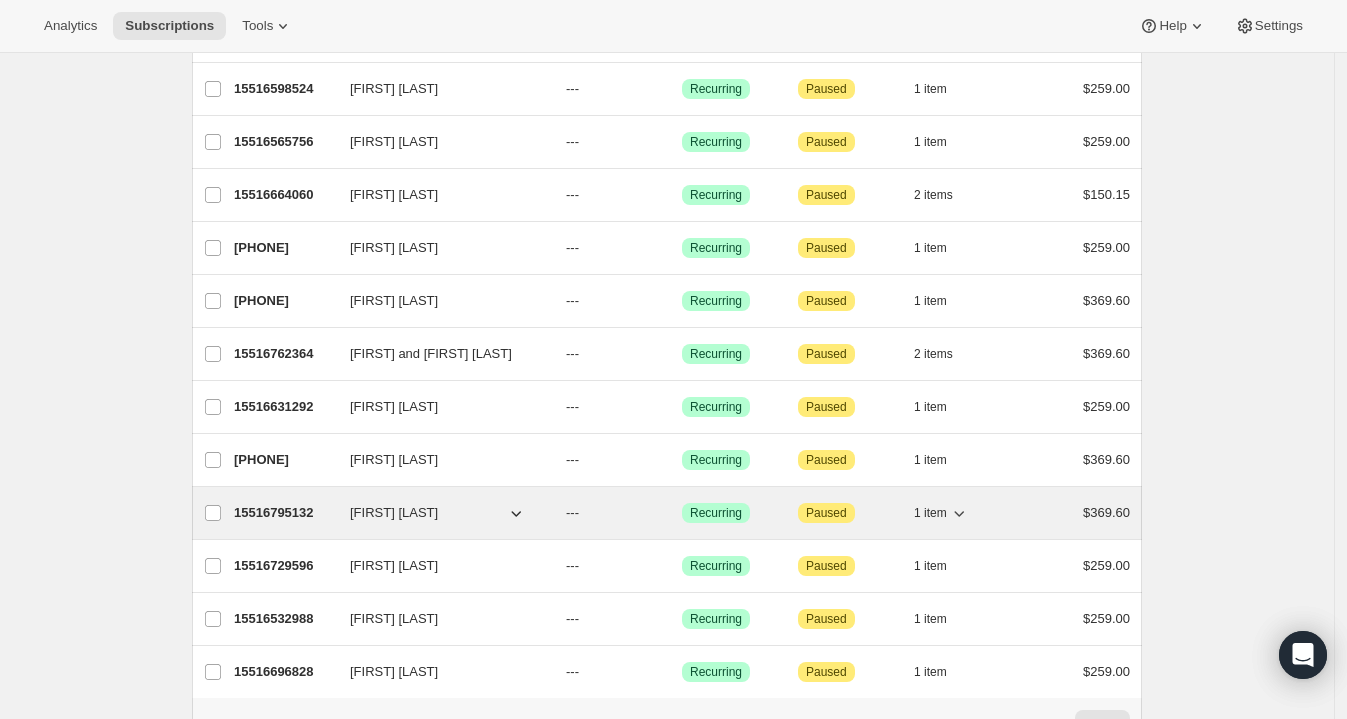 click on "15516795132" at bounding box center [284, 513] 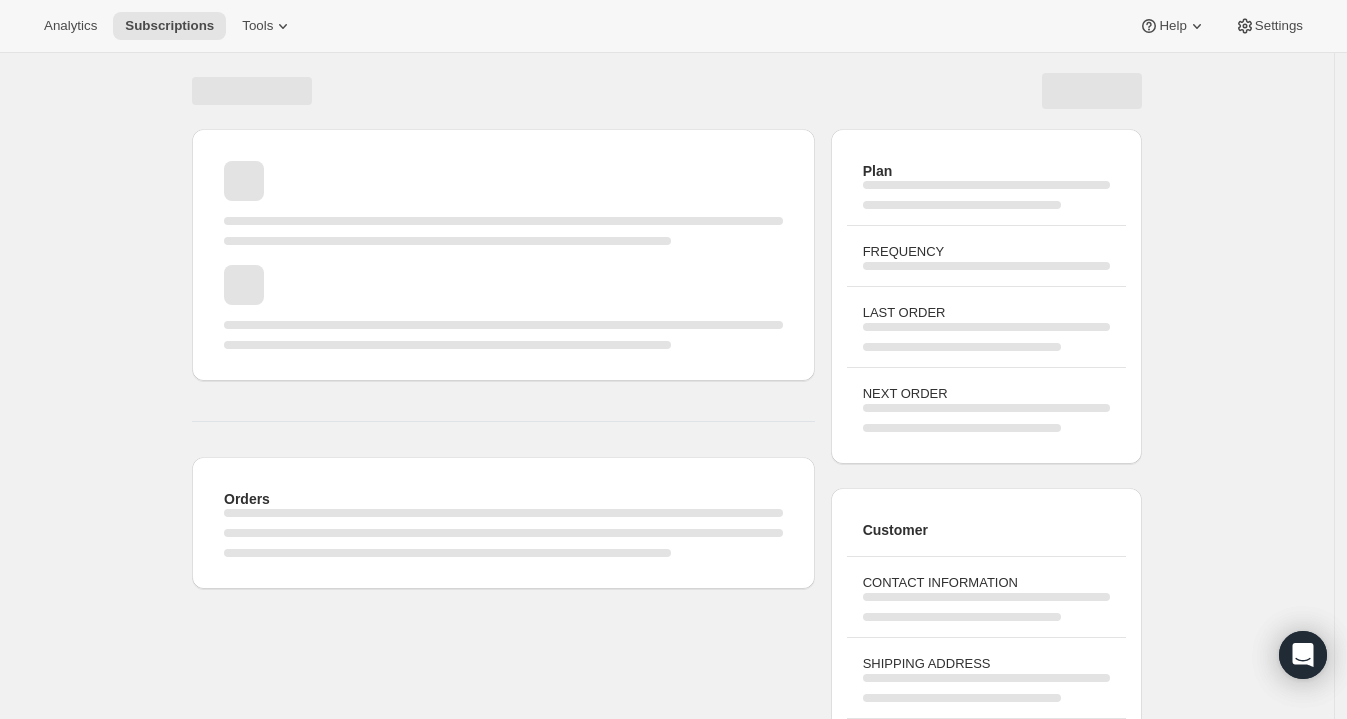 scroll, scrollTop: 0, scrollLeft: 0, axis: both 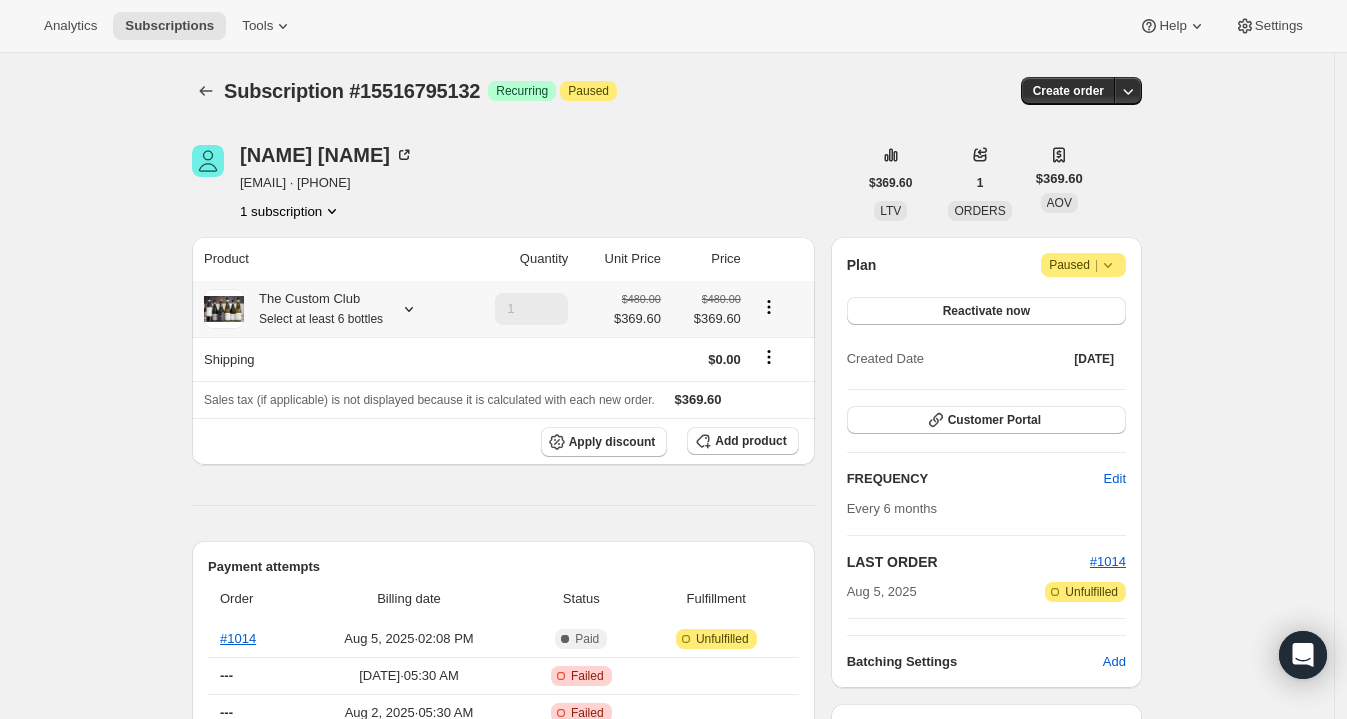click 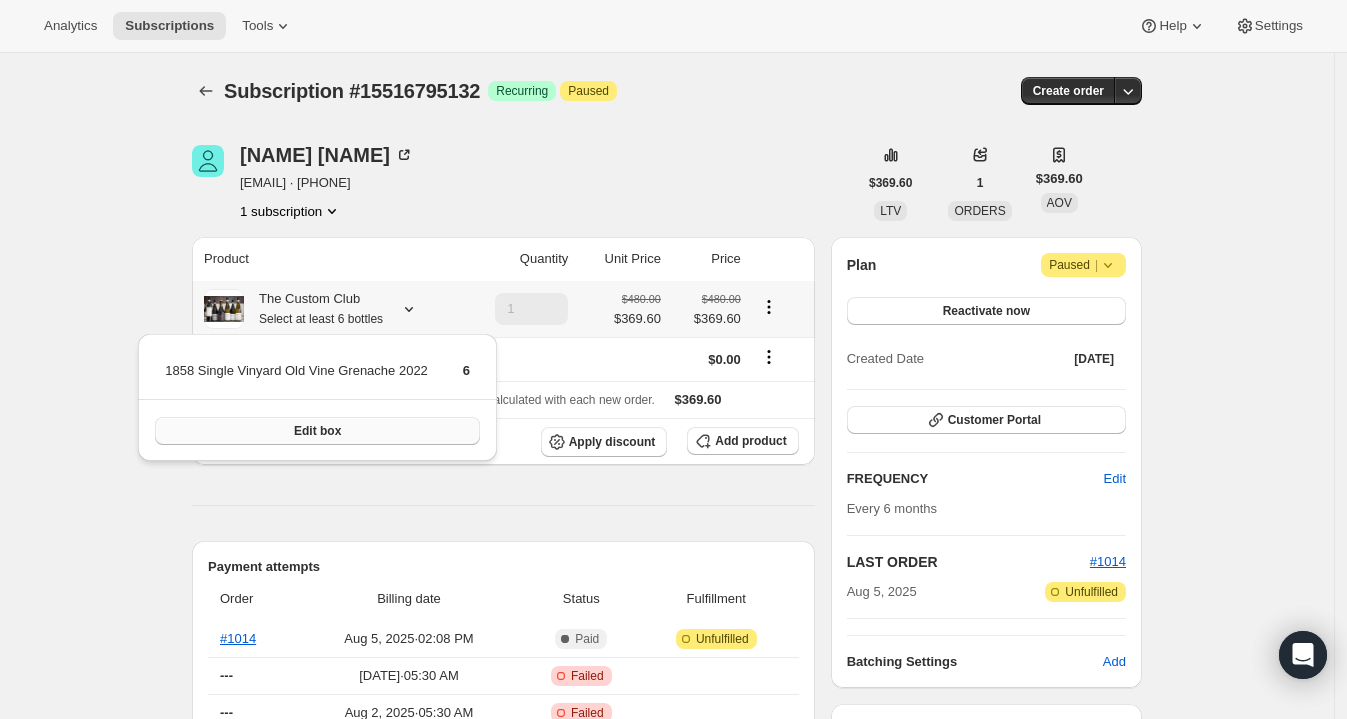 click on "Edit box" at bounding box center (317, 431) 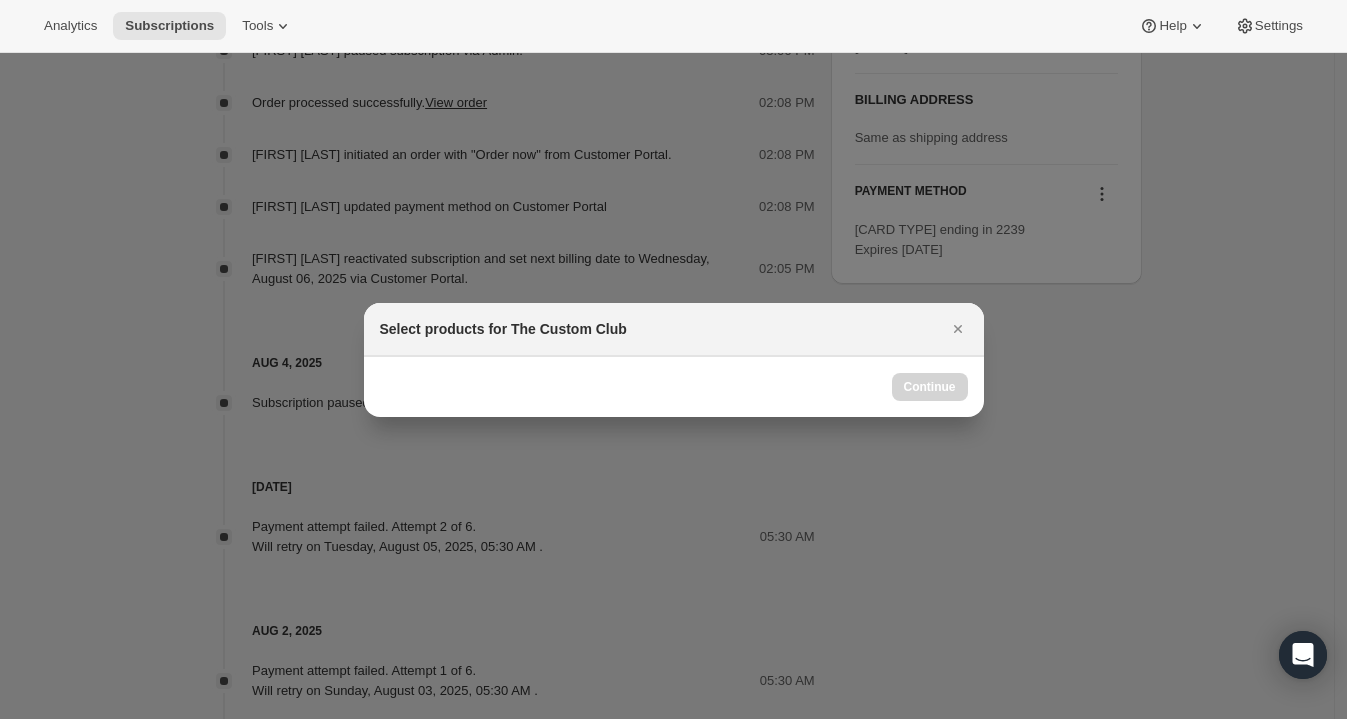 scroll, scrollTop: 0, scrollLeft: 0, axis: both 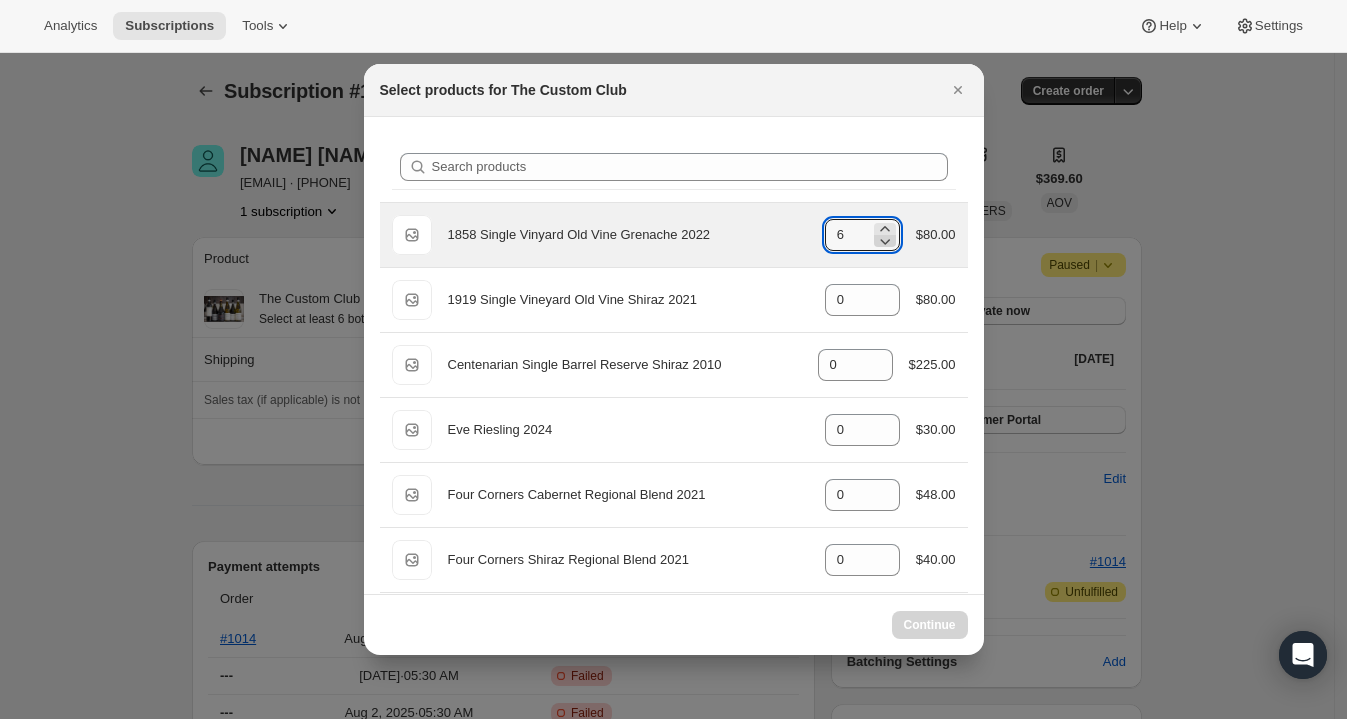 click 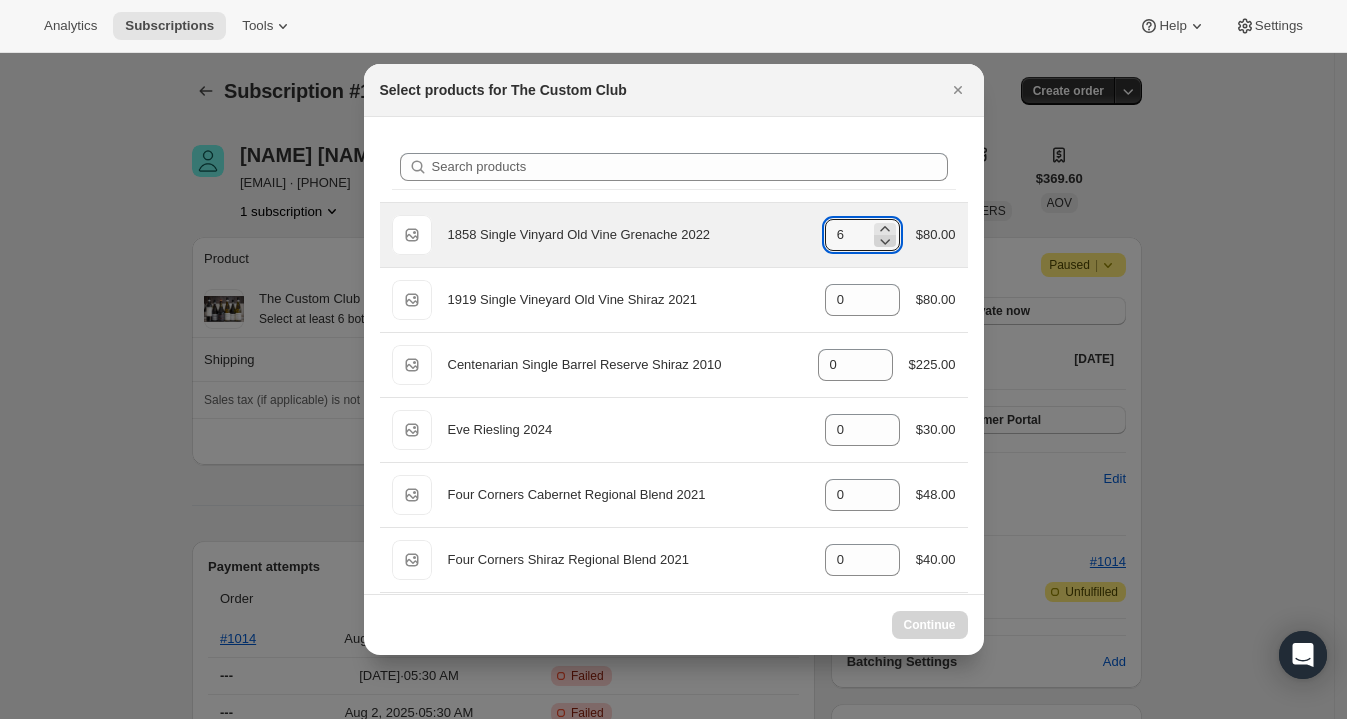 click 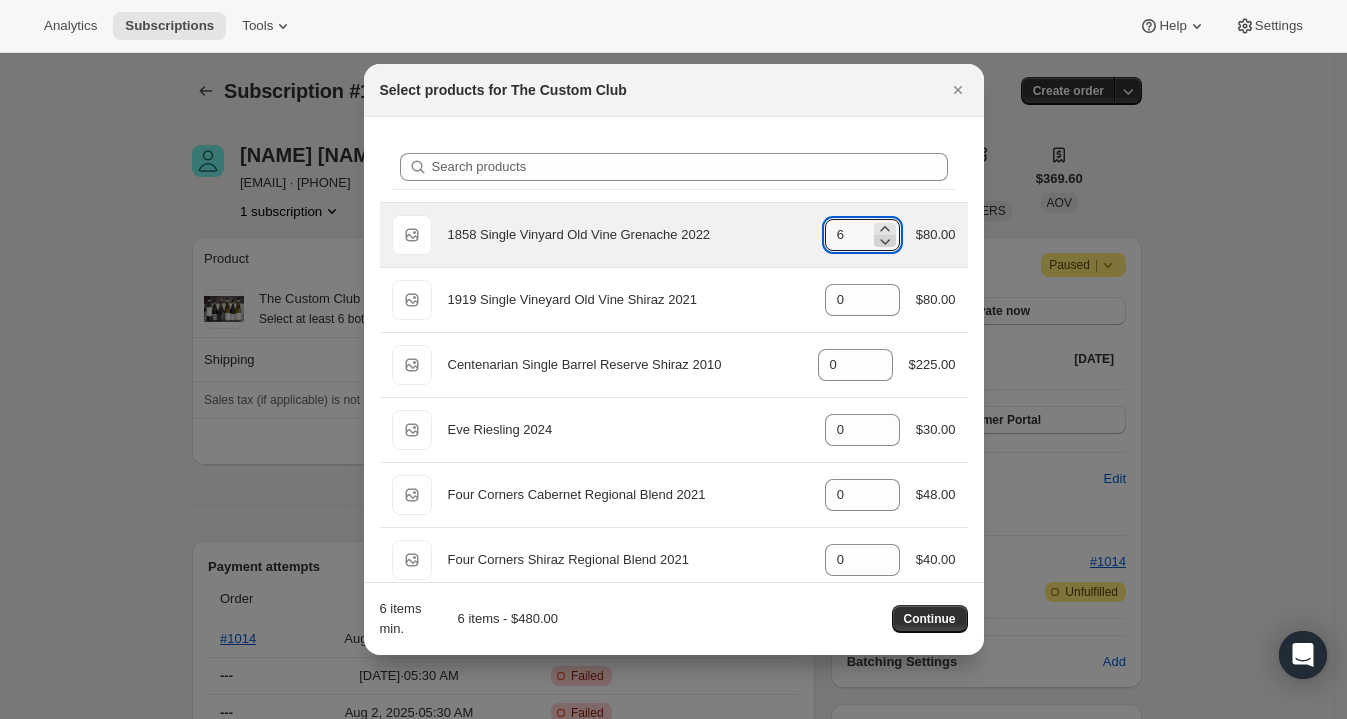 click 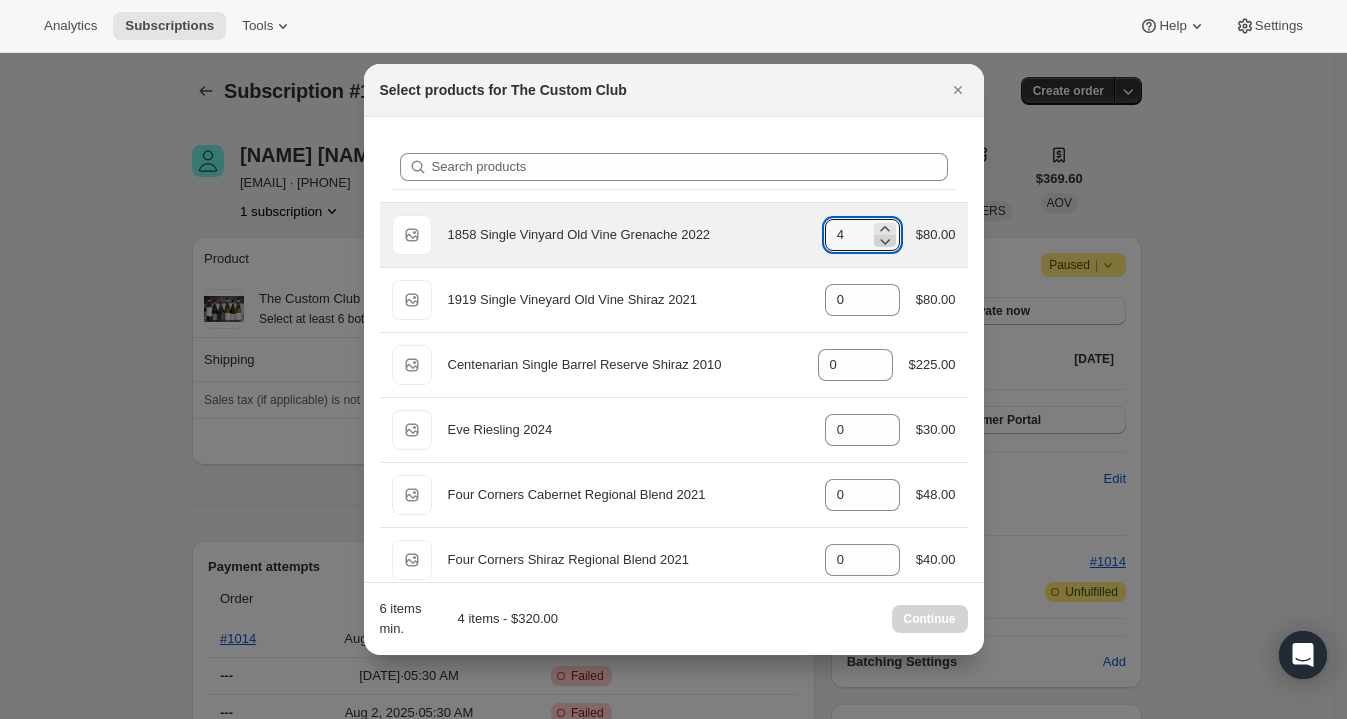 click 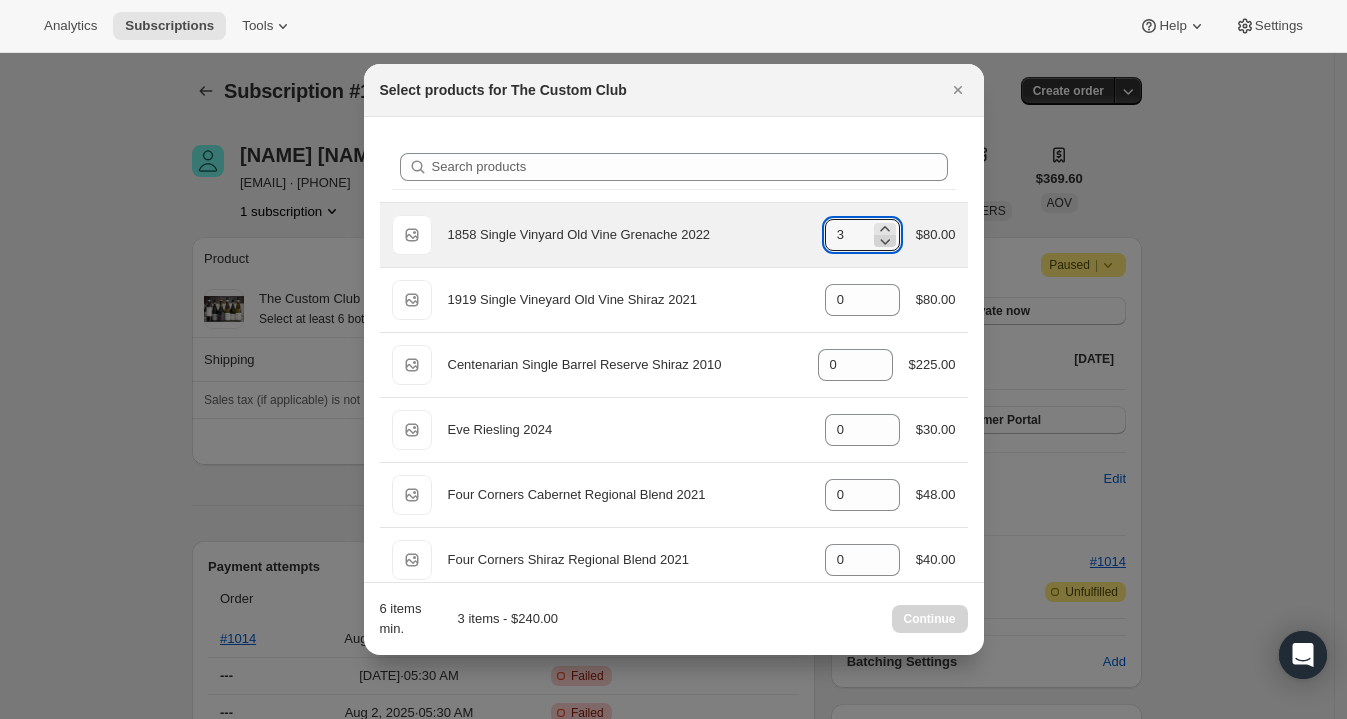 click 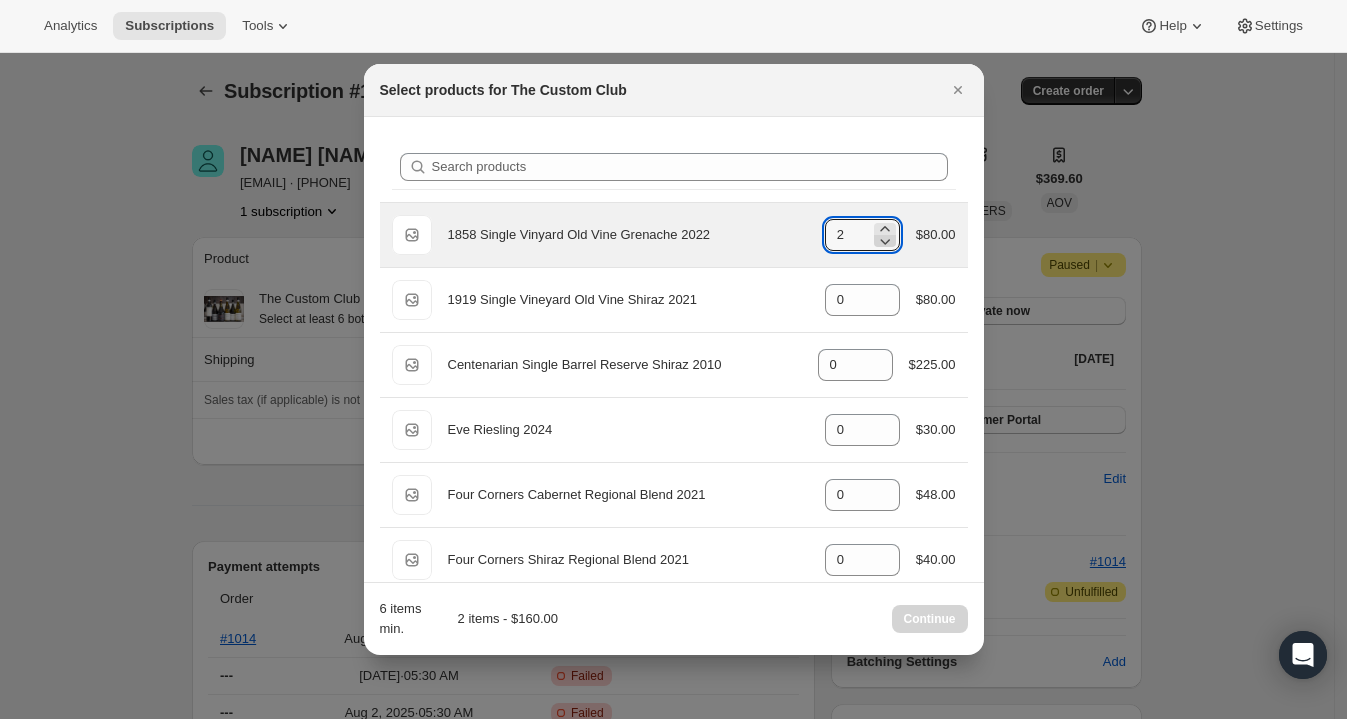 click 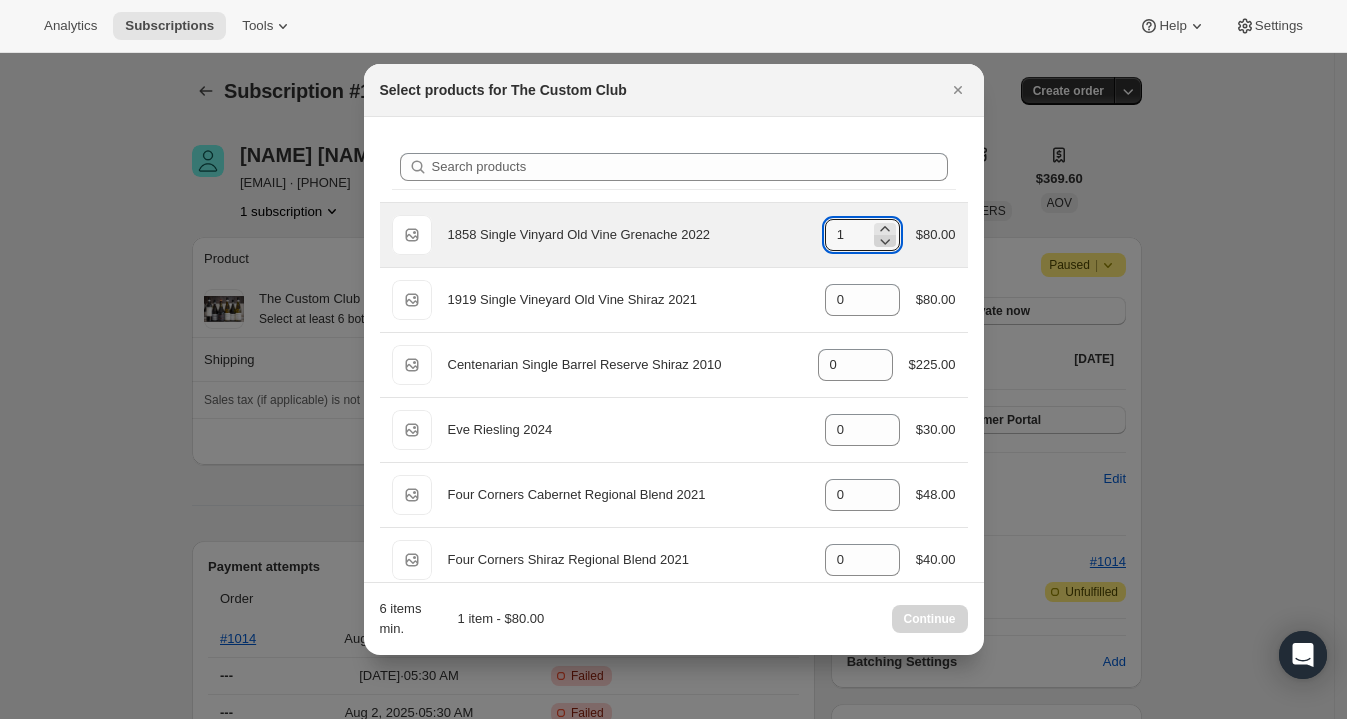 click 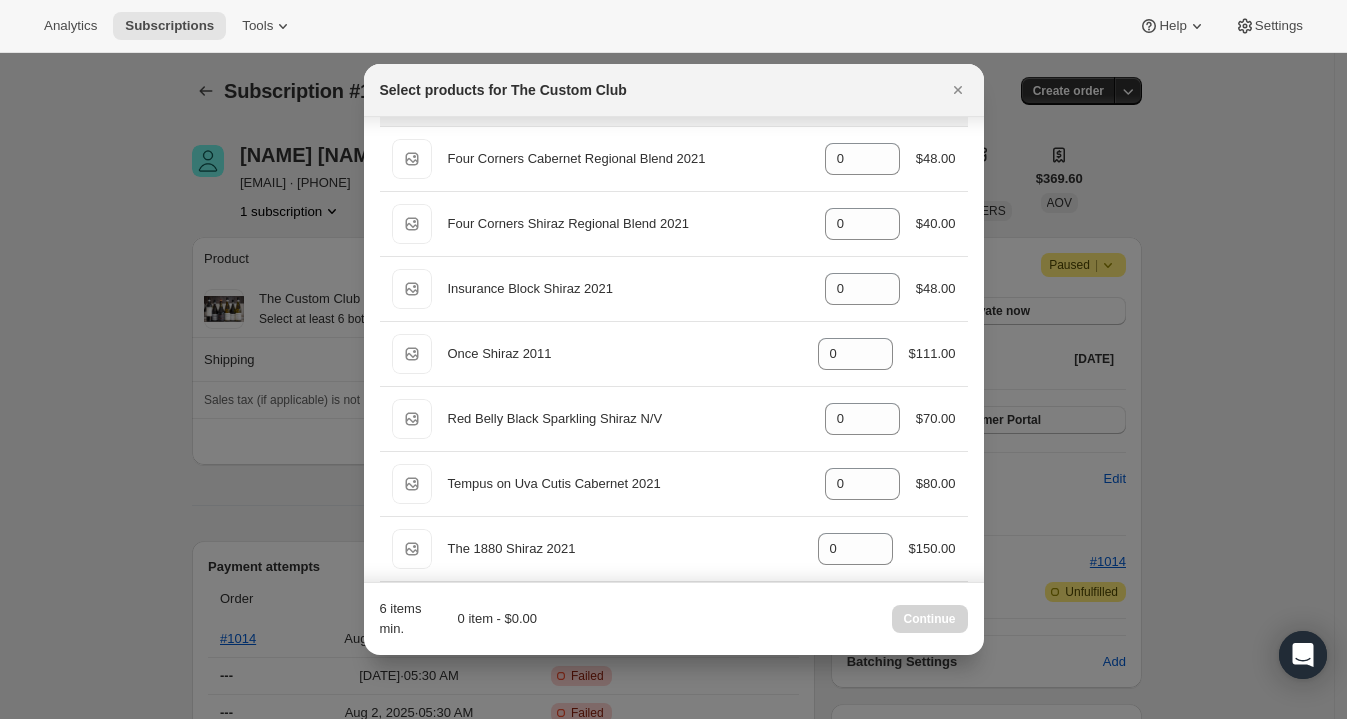 scroll, scrollTop: 337, scrollLeft: 0, axis: vertical 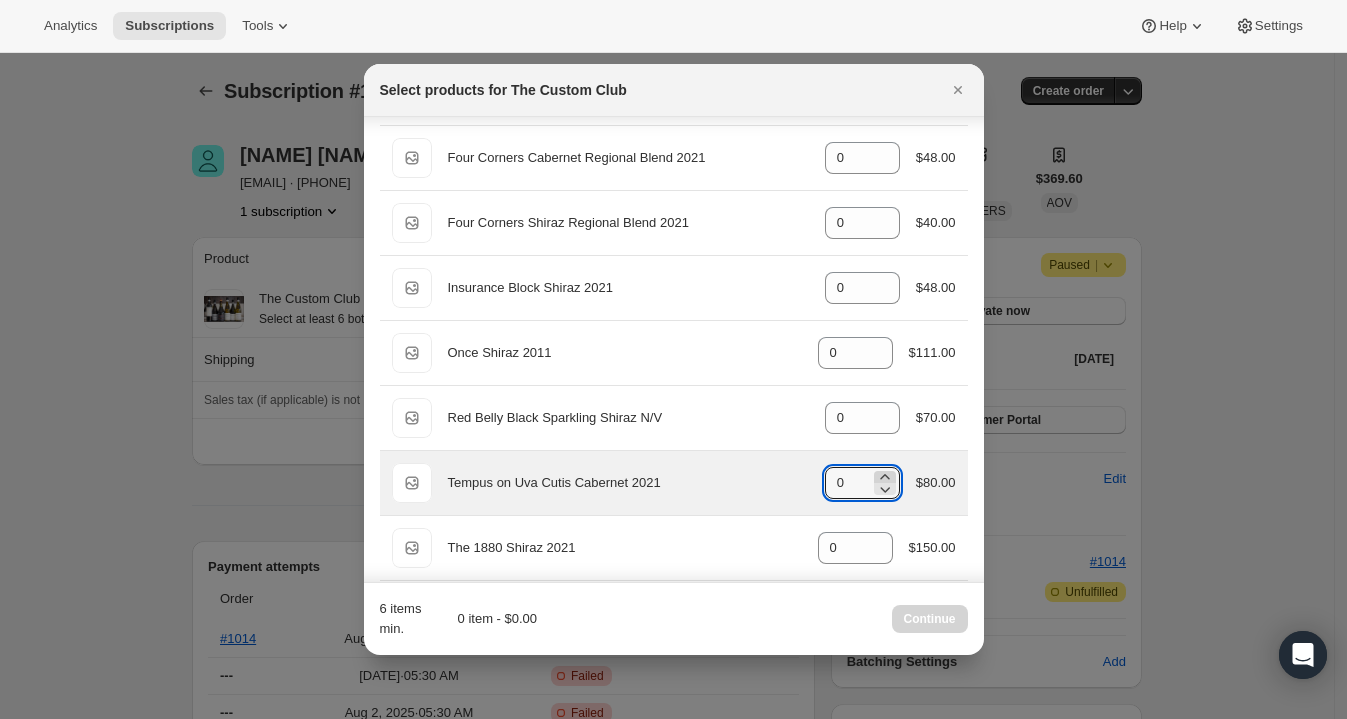 click 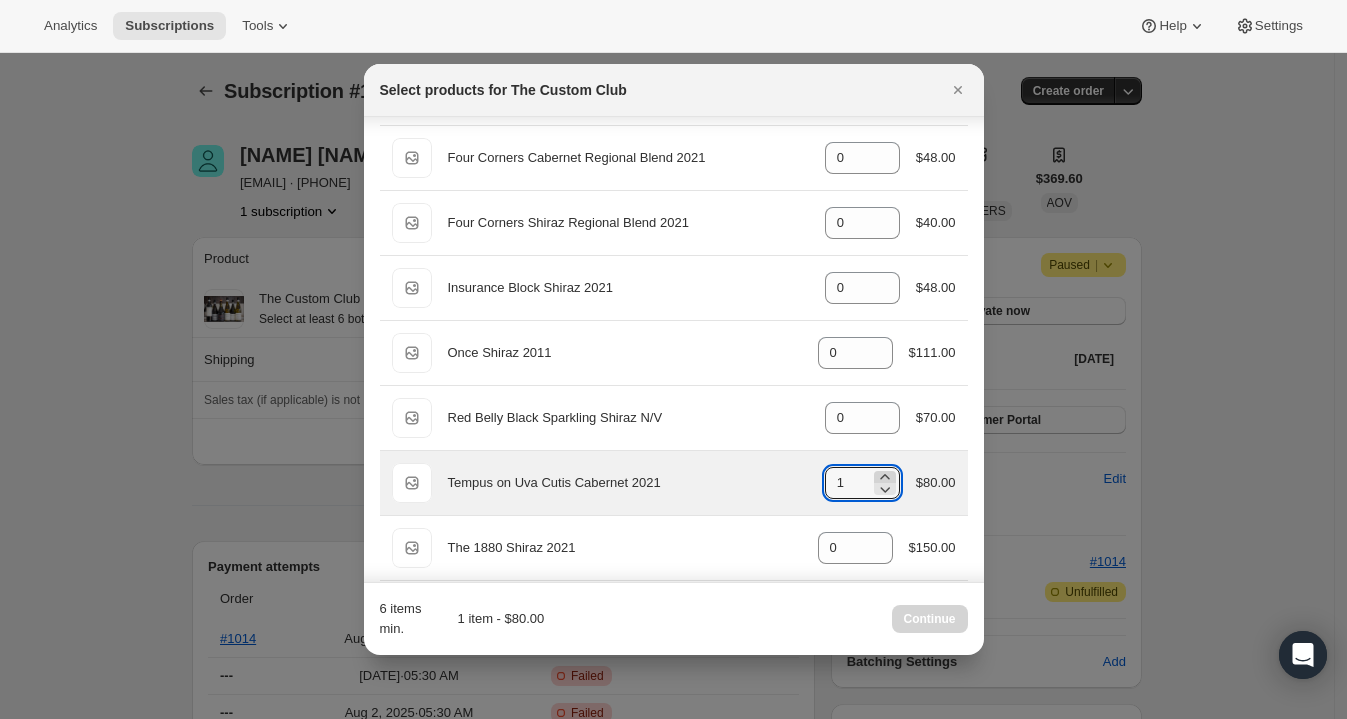 click 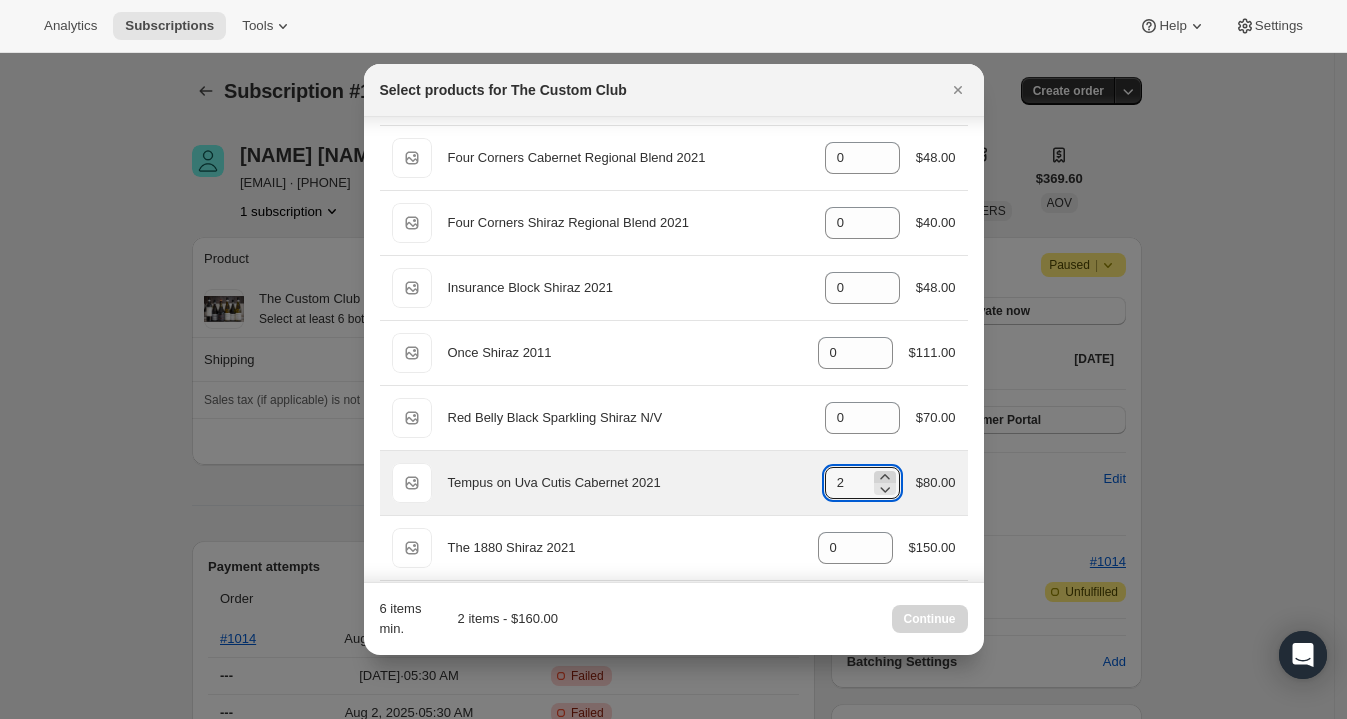 click 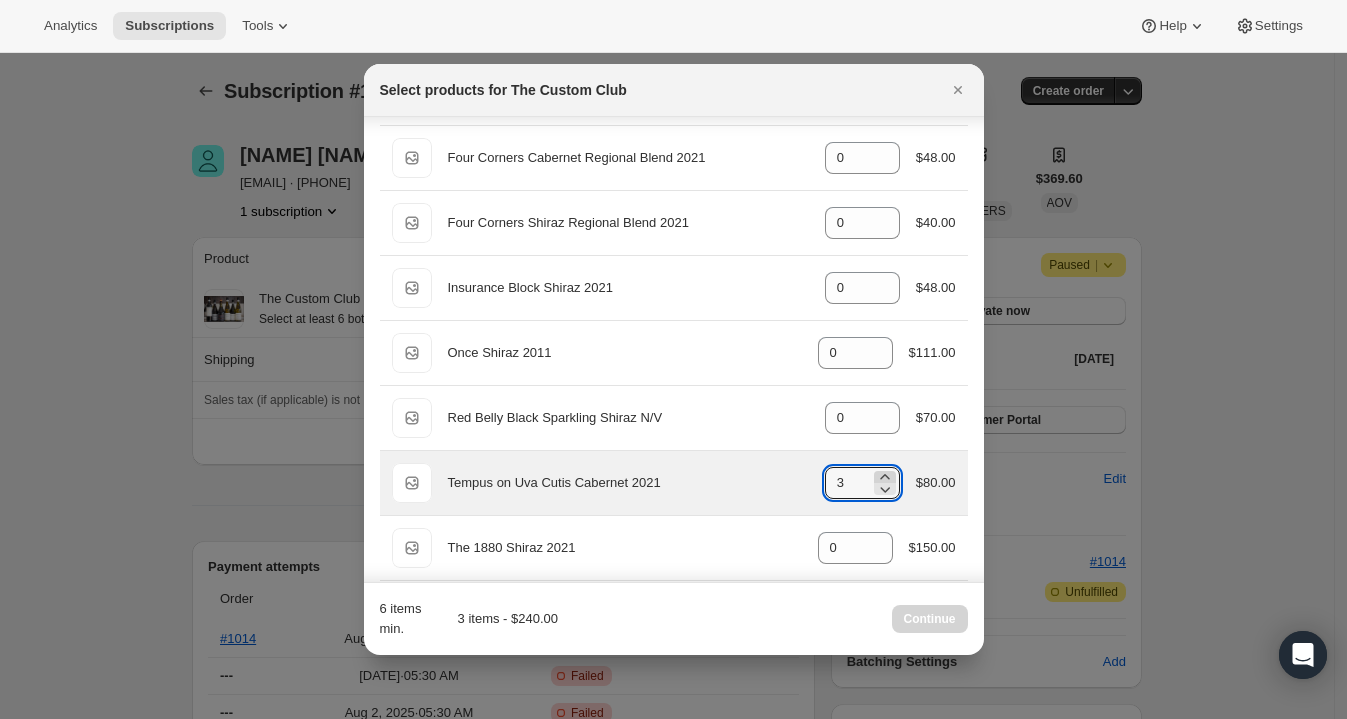 click 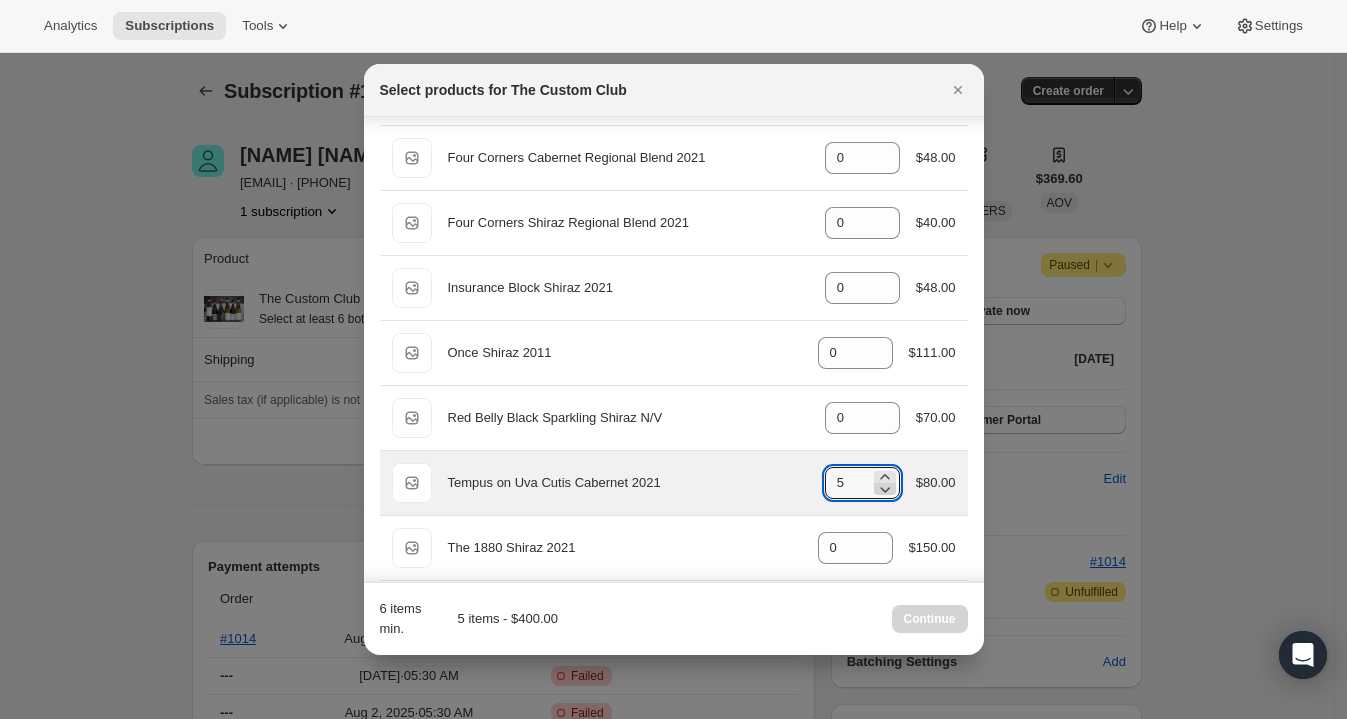 click 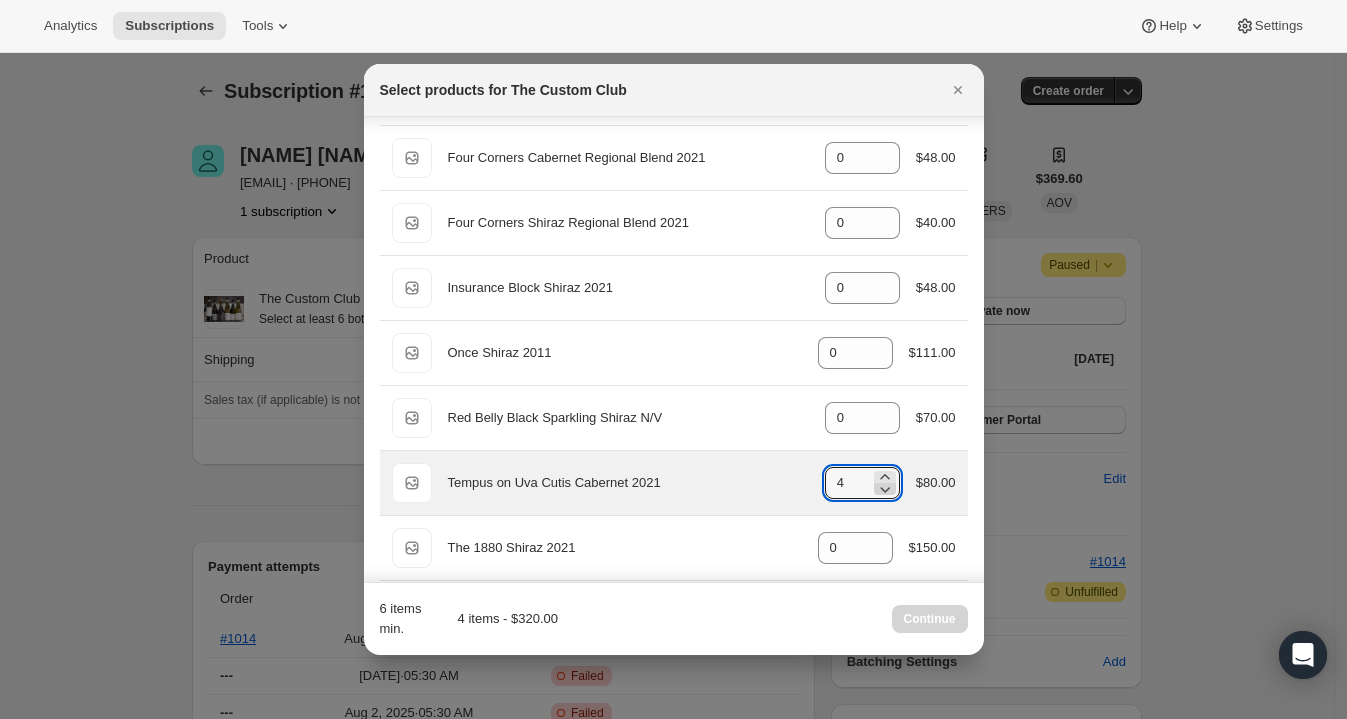 click 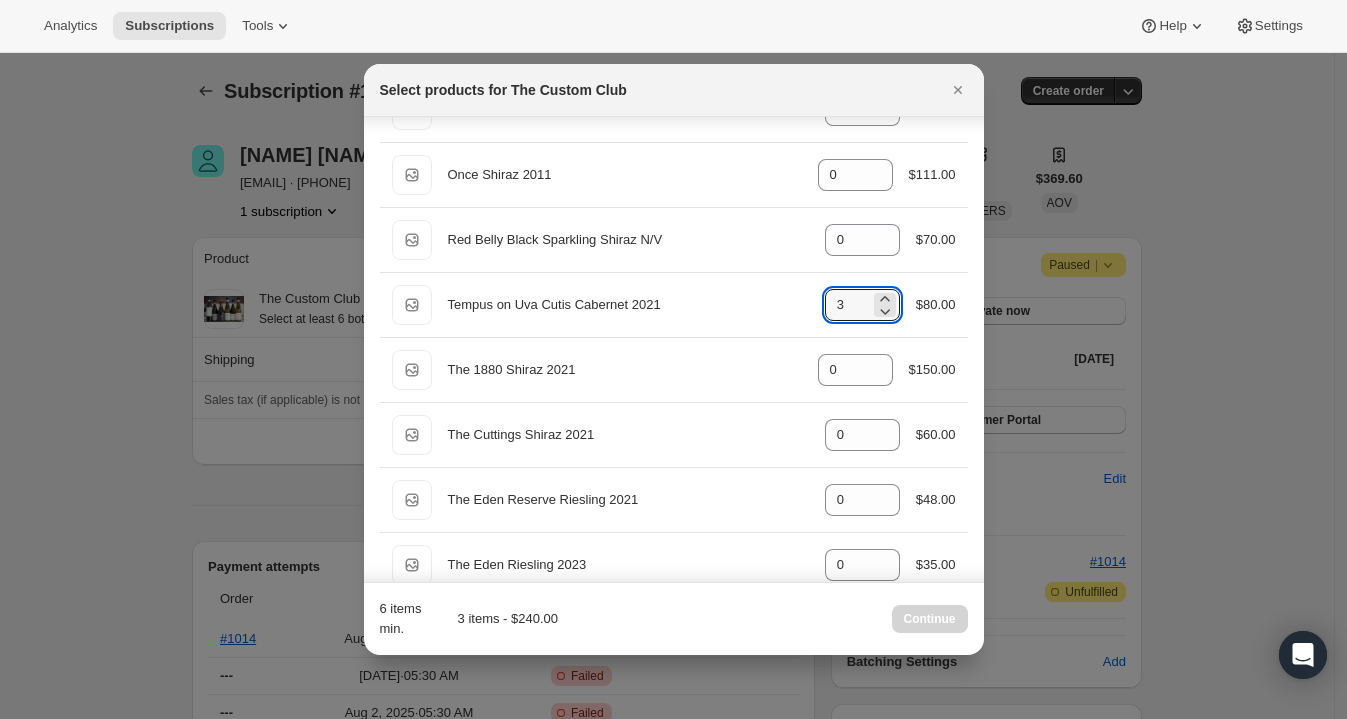 scroll, scrollTop: 527, scrollLeft: 0, axis: vertical 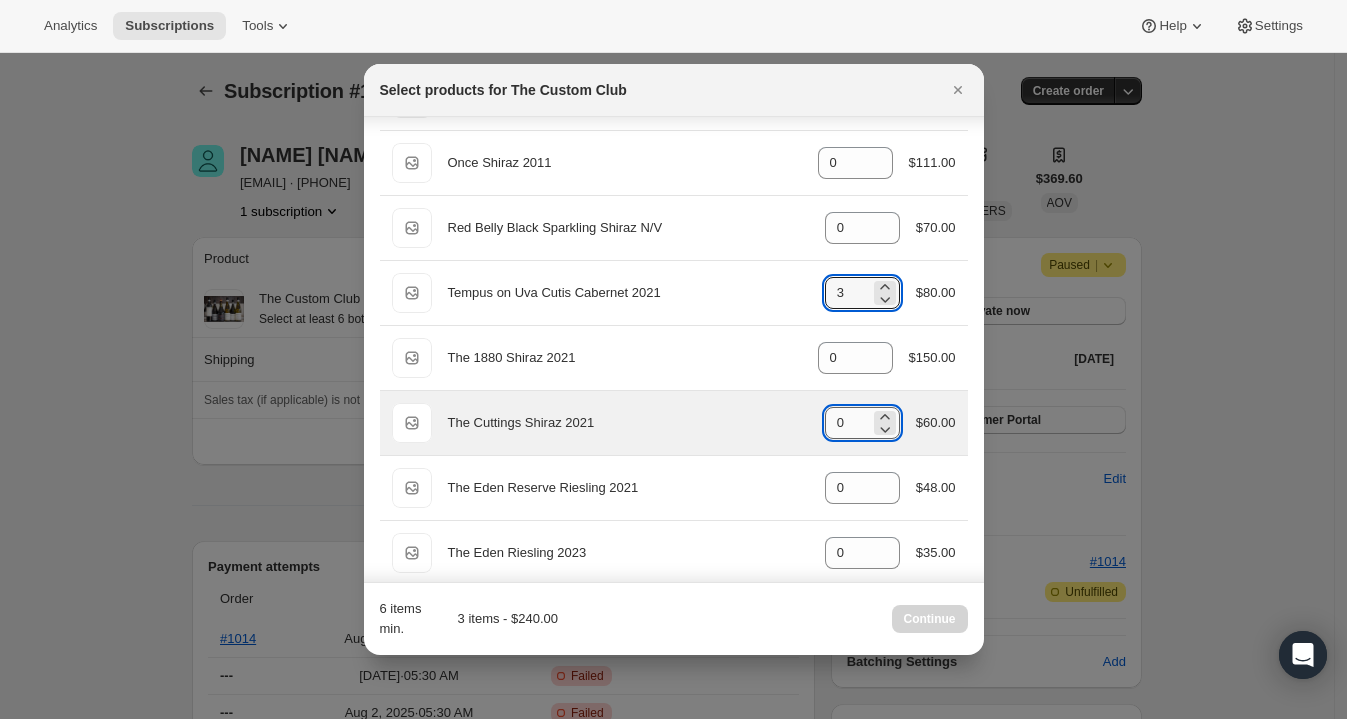 click on "0" at bounding box center [847, 423] 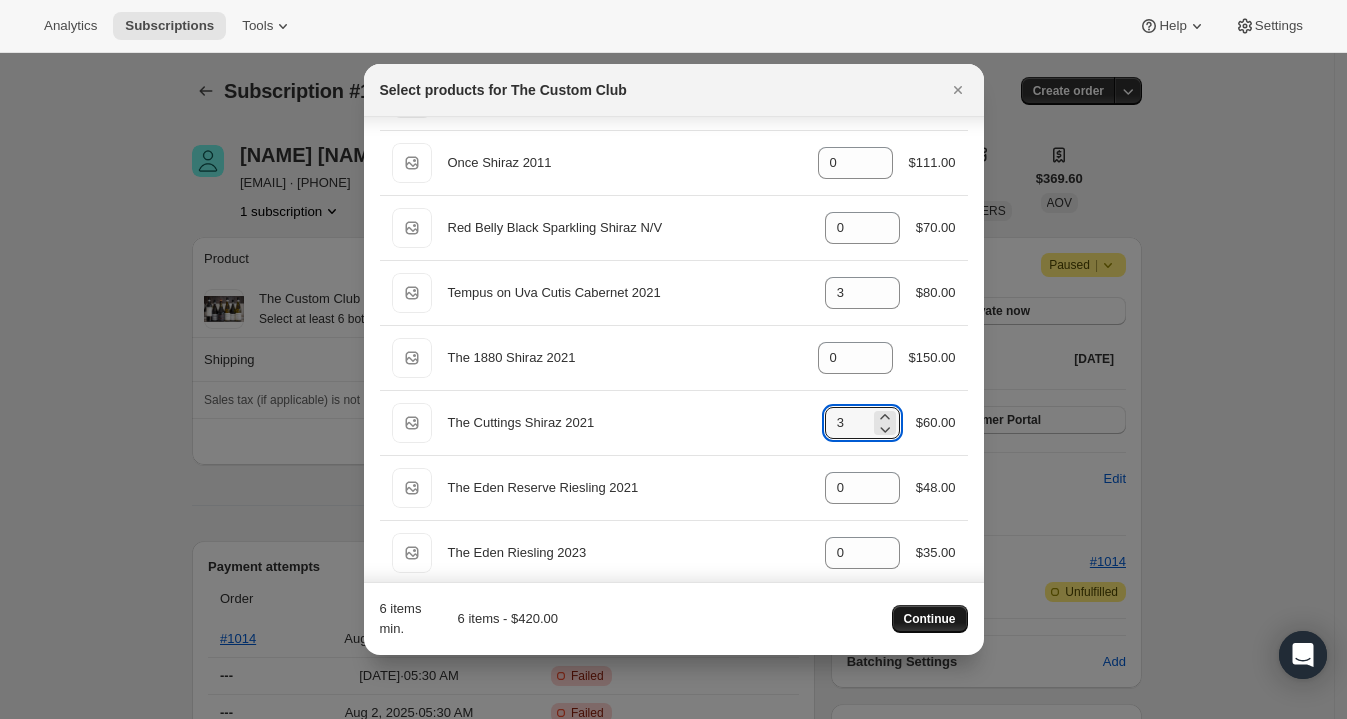 type on "3" 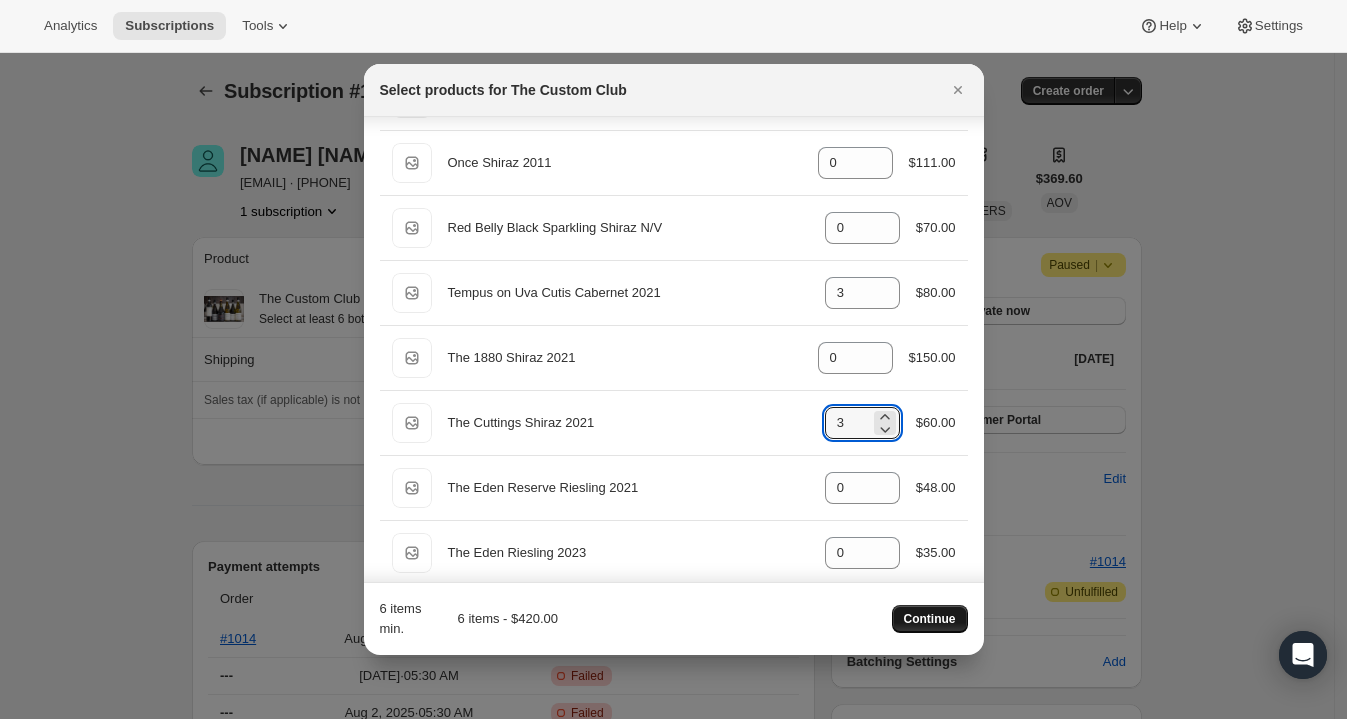 click on "Continue" at bounding box center [930, 619] 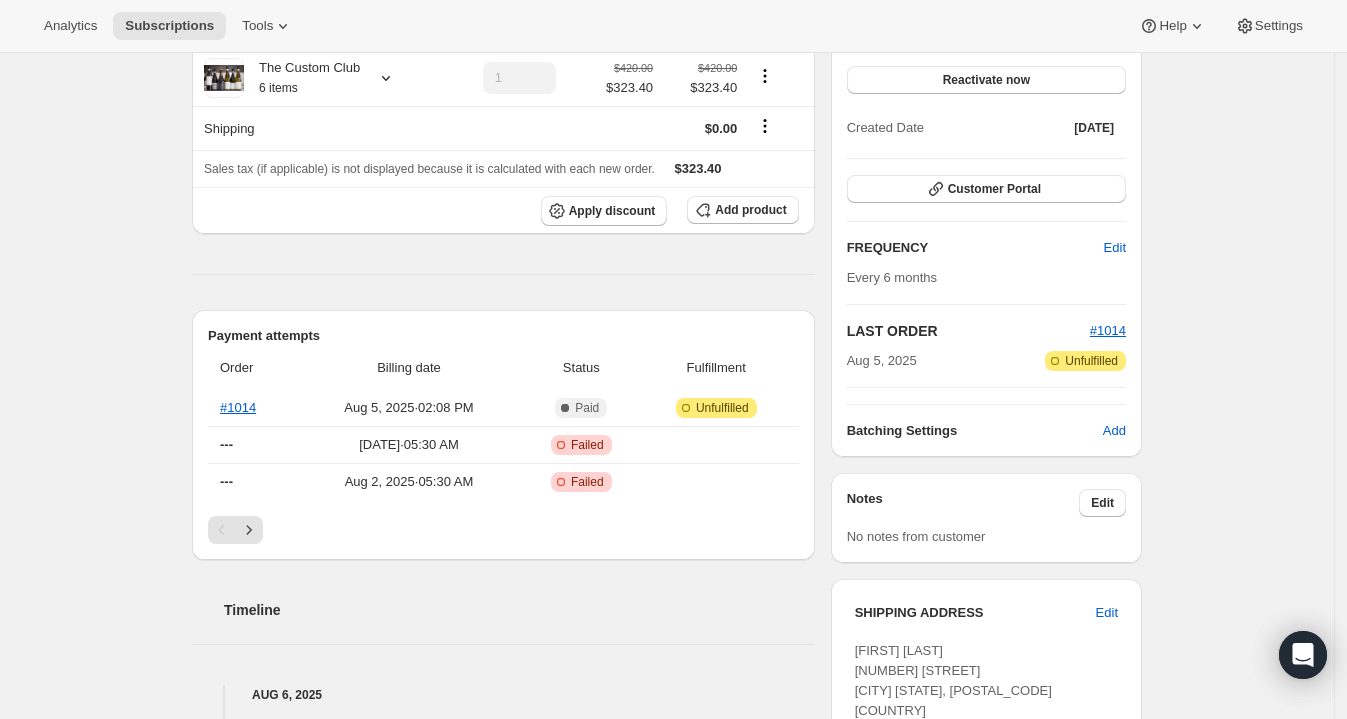 scroll, scrollTop: 325, scrollLeft: 0, axis: vertical 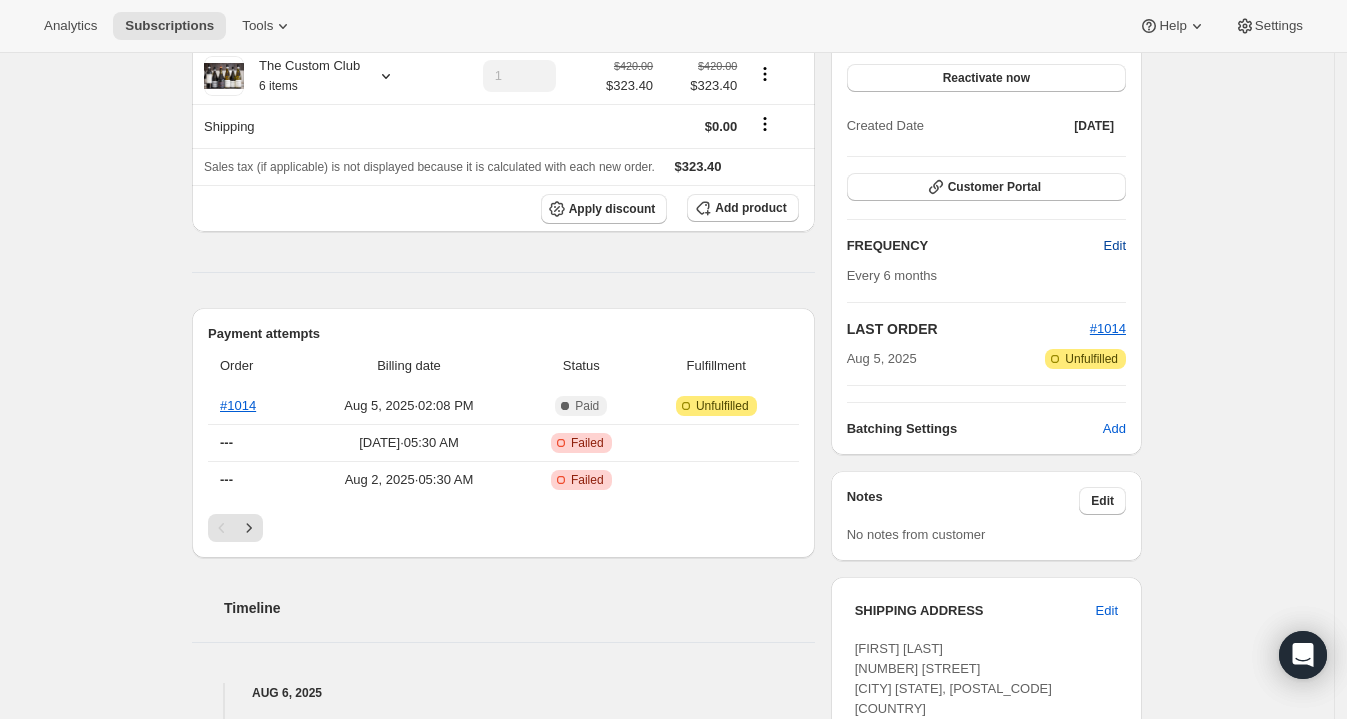 click on "Edit" at bounding box center (1115, 246) 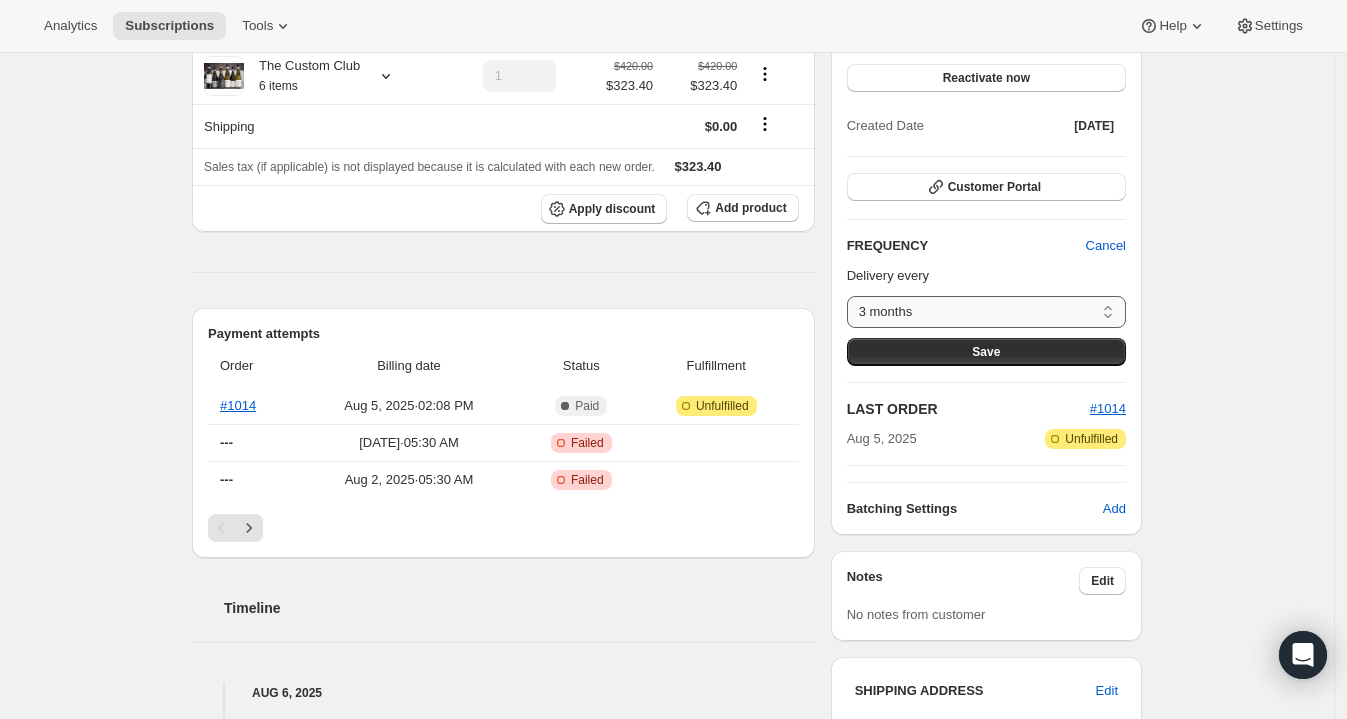 click on "3 months 6 months Custom..." at bounding box center (986, 312) 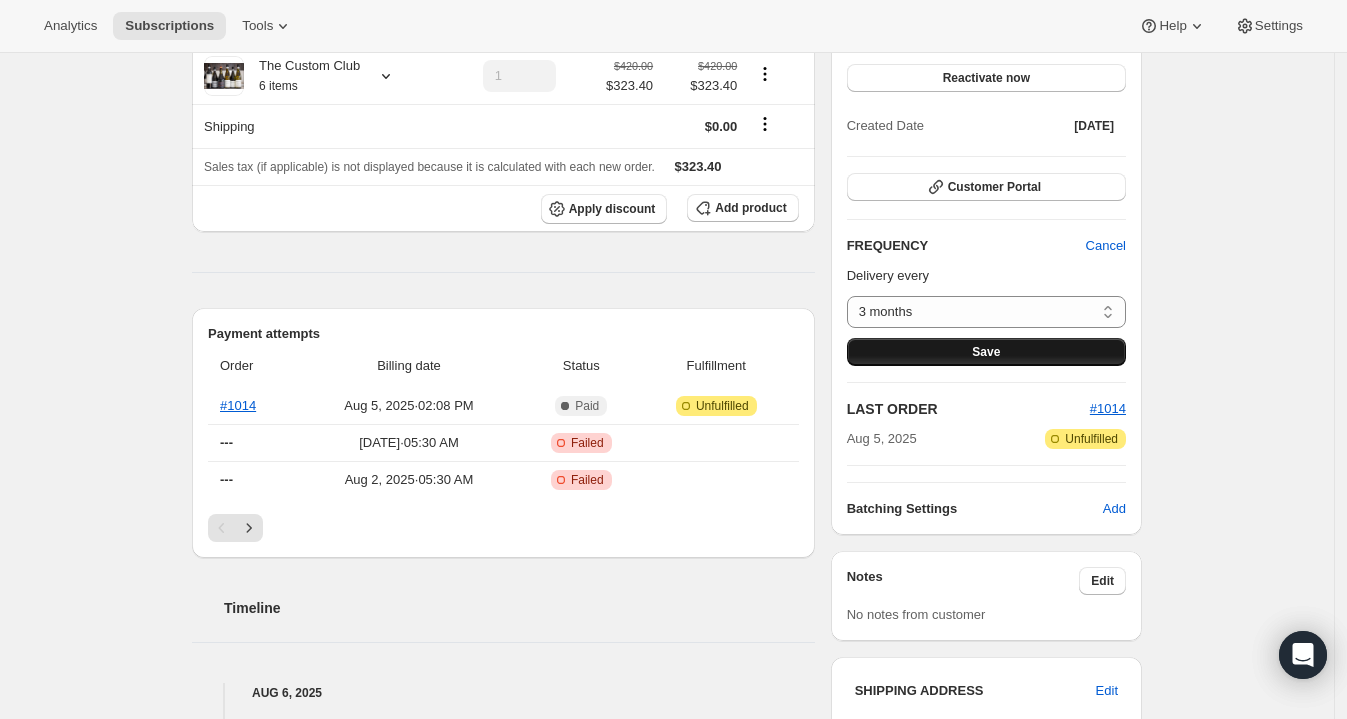 click on "Save" at bounding box center (986, 352) 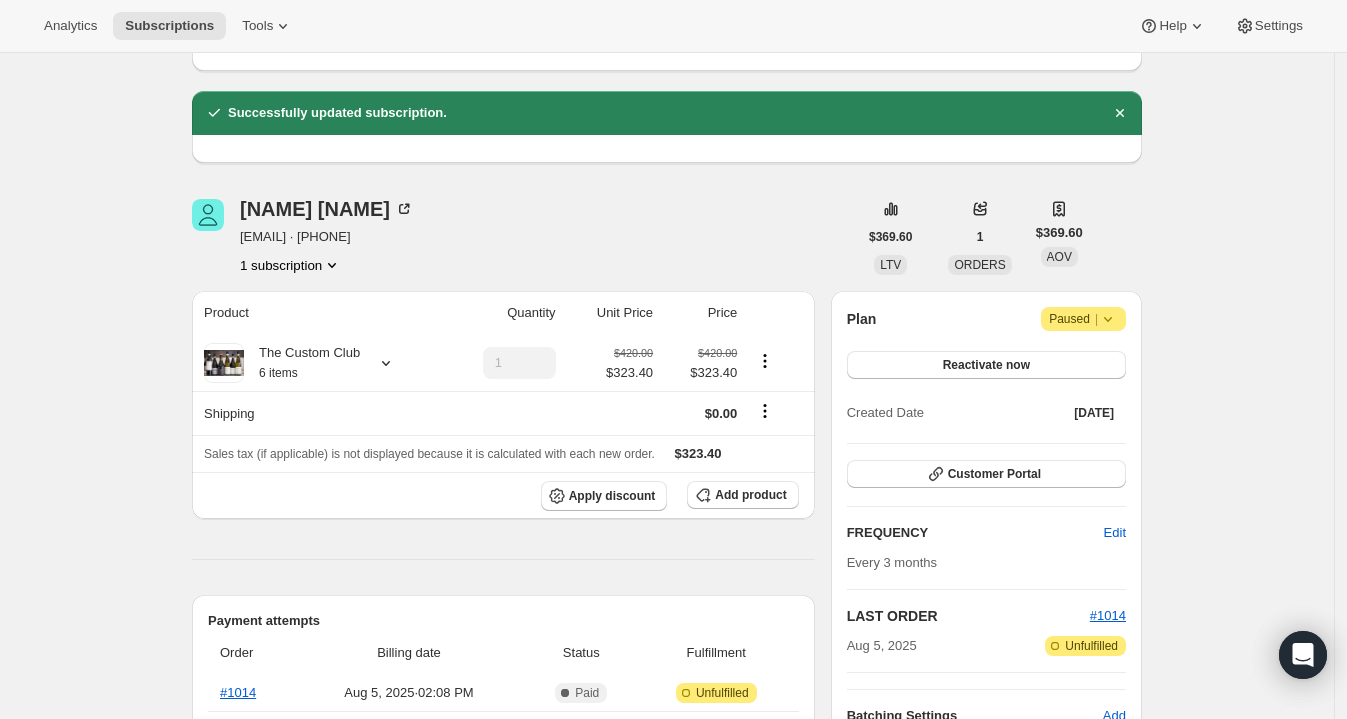scroll, scrollTop: 0, scrollLeft: 0, axis: both 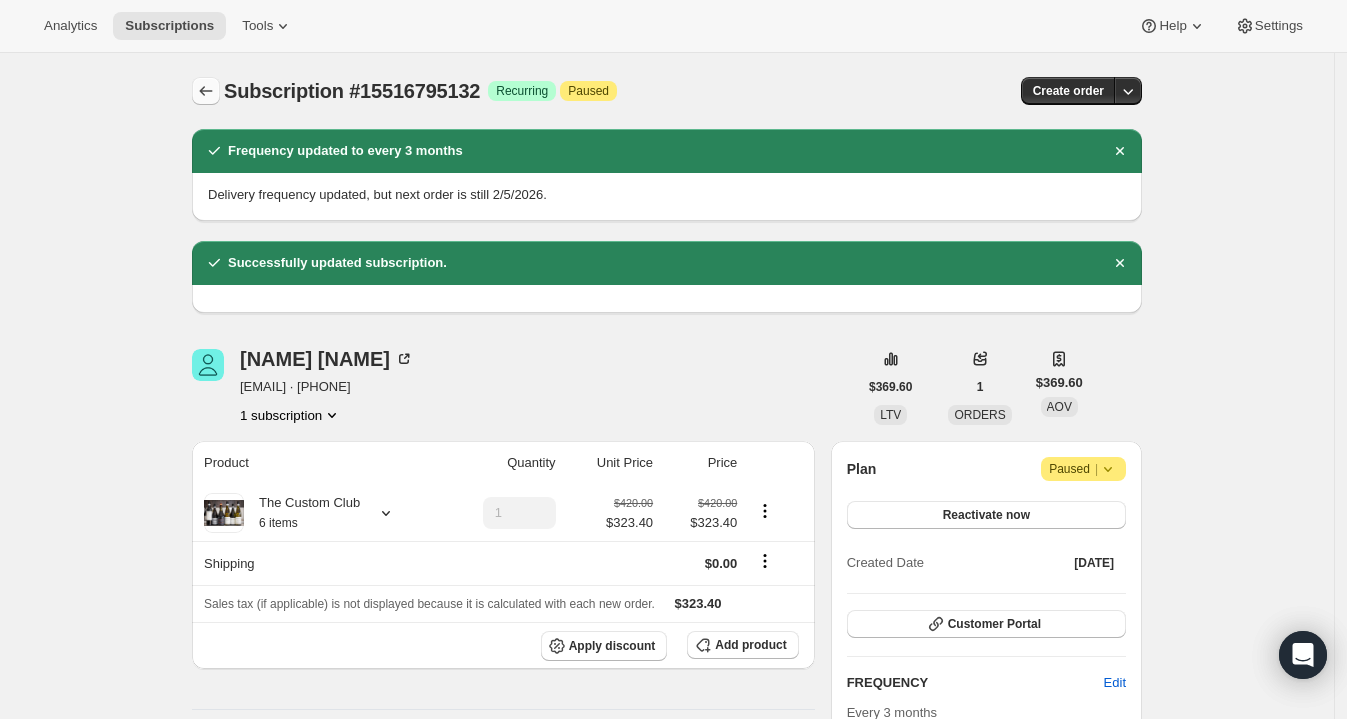click 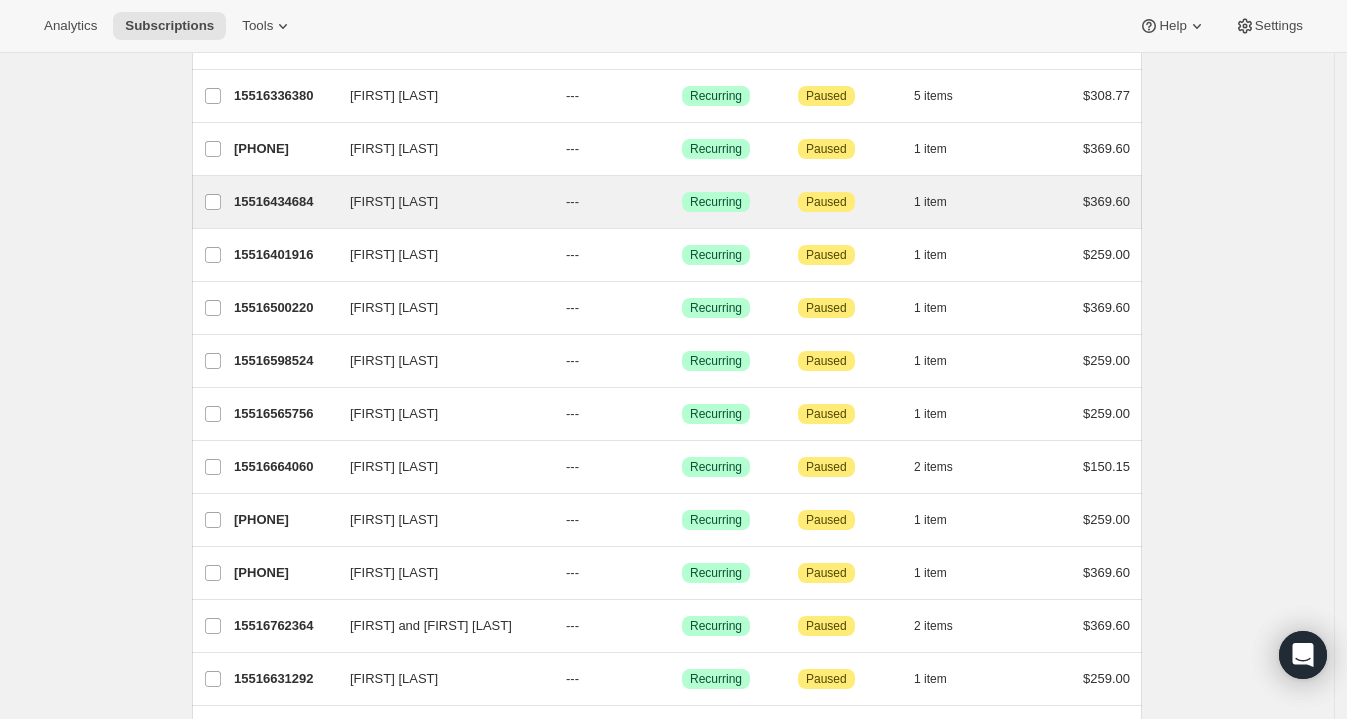 scroll, scrollTop: 204, scrollLeft: 0, axis: vertical 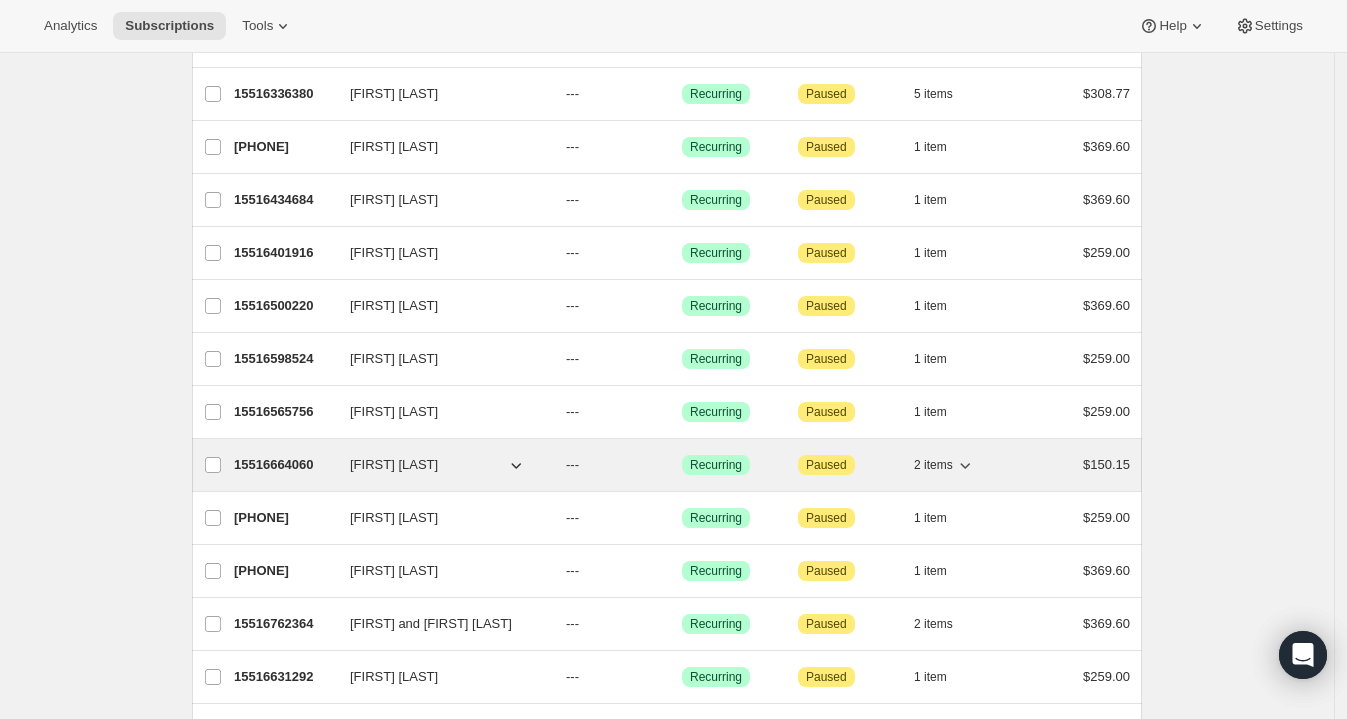 click on "15516664060" at bounding box center (284, 465) 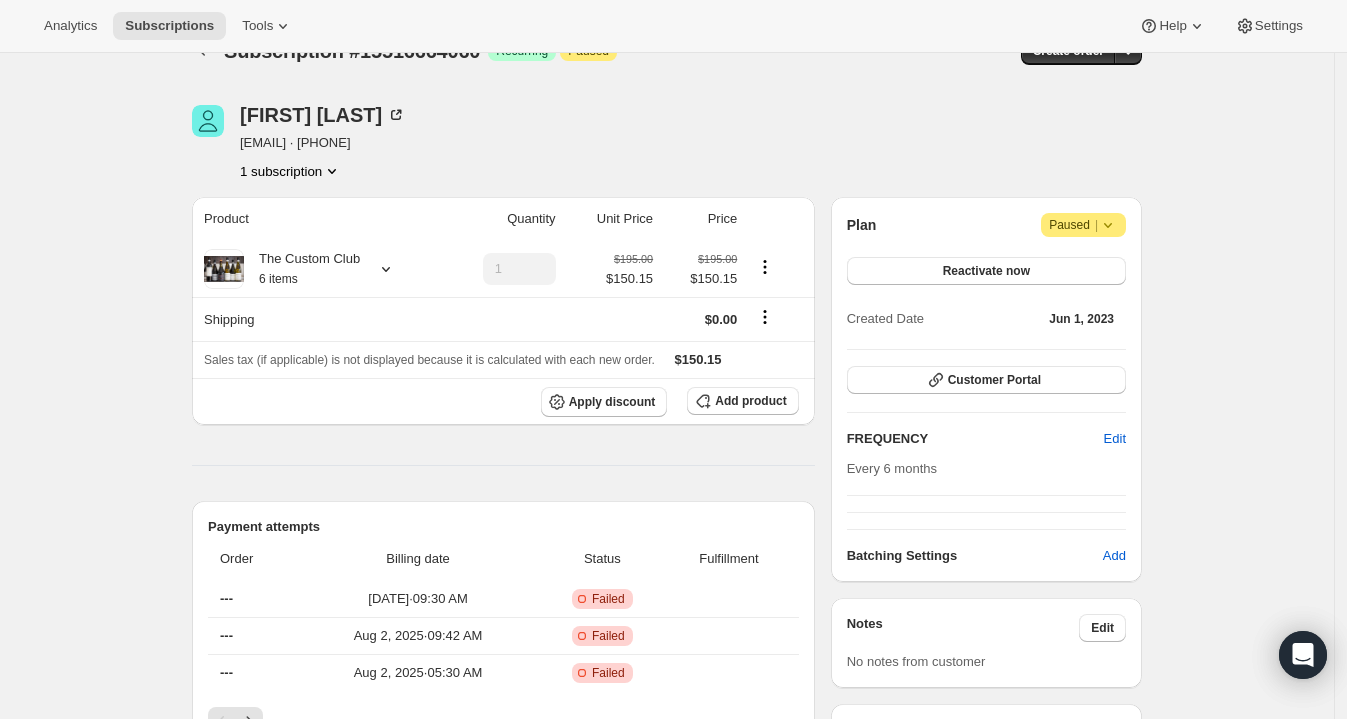 scroll, scrollTop: 0, scrollLeft: 0, axis: both 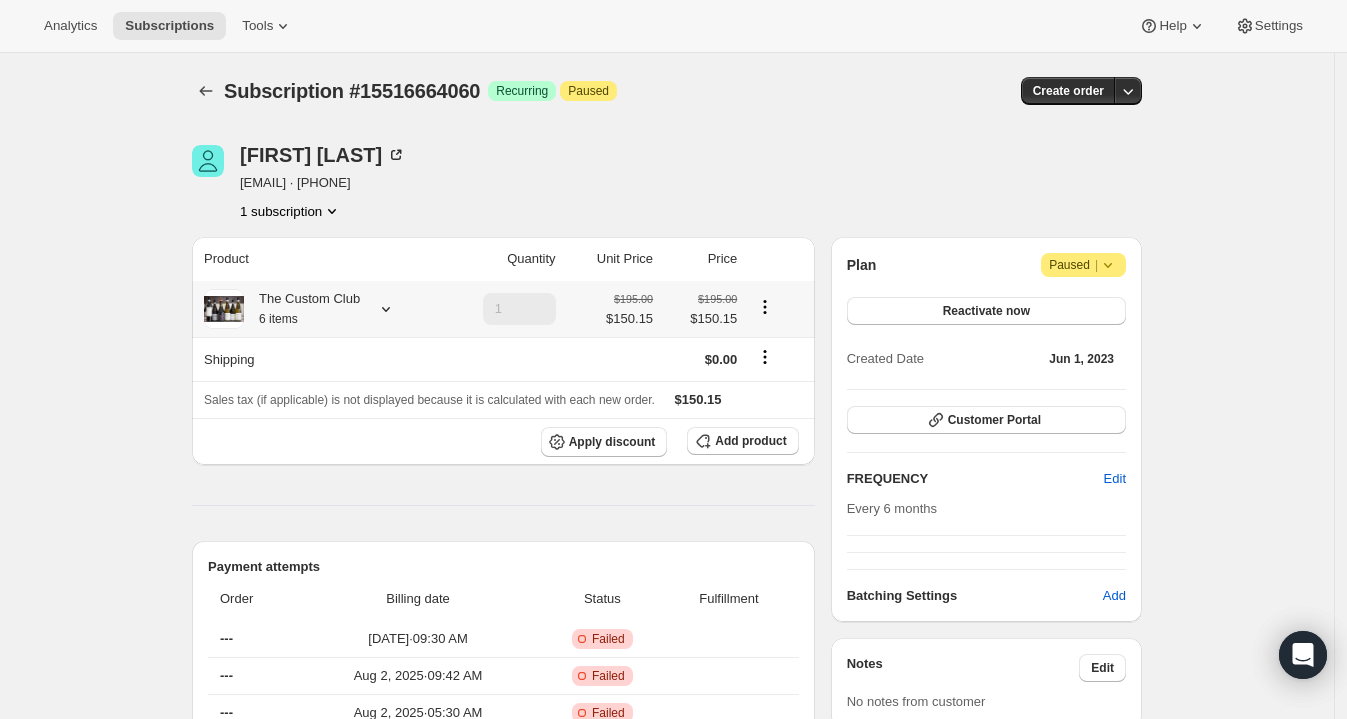 click on "The Custom Club 6 items" at bounding box center [302, 309] 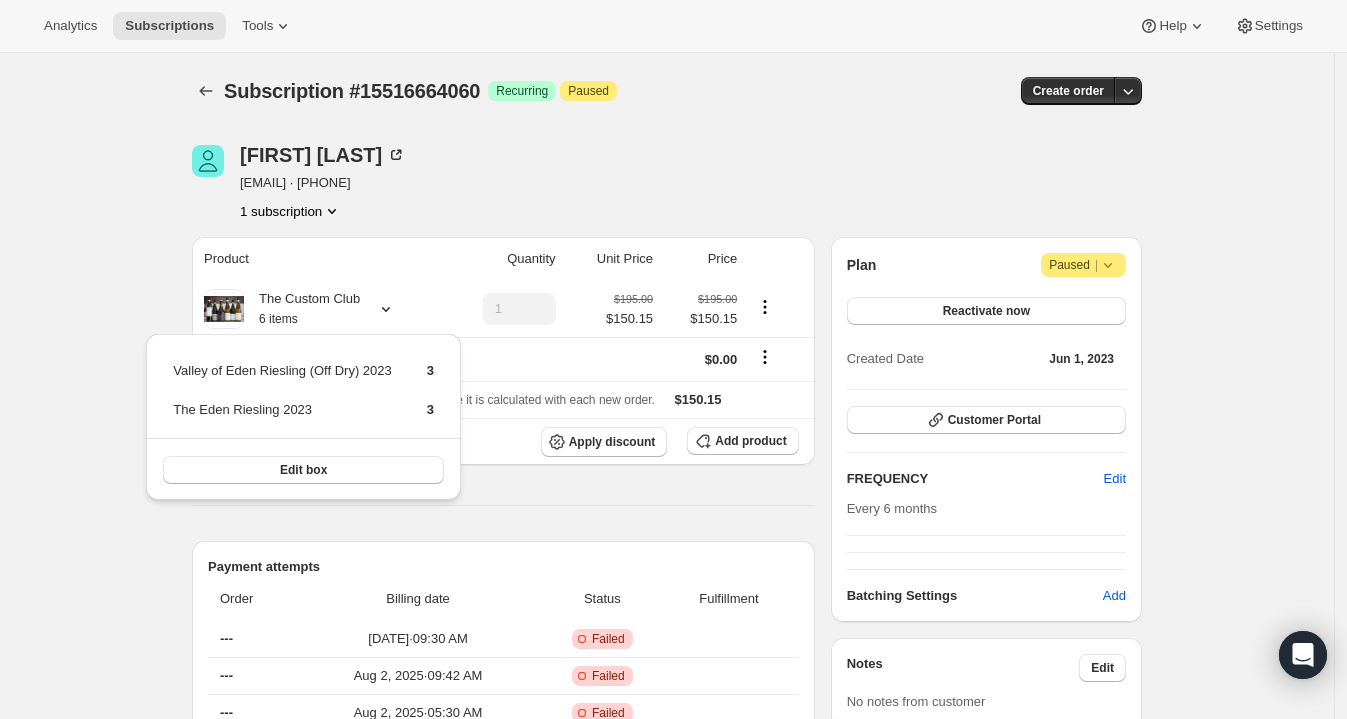 click on "Subscription #15516664060. This page is ready Subscription #15516664060 Success Recurring Attention Paused Create order Raymond   Chapman rchapman7320@outlook.com · +61417536827 1 subscription Product Quantity Unit Price Price The Custom Club 6 items 1 $195.00 $150.15 $195.00 $150.15 Shipping $0.00 Sales tax (if applicable) is not displayed because it is calculated with each new order.   $150.15 Apply discount Add product Payment attempts Order Billing date Status Fulfillment --- Aug 3, 2025  ·  09:30 AM Critical Incomplete Failed --- Aug 2, 2025  ·  09:42 AM Critical Incomplete Failed --- Aug 2, 2025  ·  05:30 AM Critical Incomplete Failed Timeline Aug 4, 2025 Subscription paused via  Awtomic application .  View bulk process 03:30 AM Aug 3, 2025 Payment attempt failed. Attempt 2 of 6. Will retry on Tuesday, August 05, 2025, 09:30 AM . 09:30 AM Aug 2, 2025 Payment attempt failed. Attempt 1 of 6. Will retry on Sunday, August 03, 2025, 09:42 AM . 09:42 AM 09:42 AM 09:42 AM New box selection 05:30 AM Plan |" at bounding box center [667, 864] 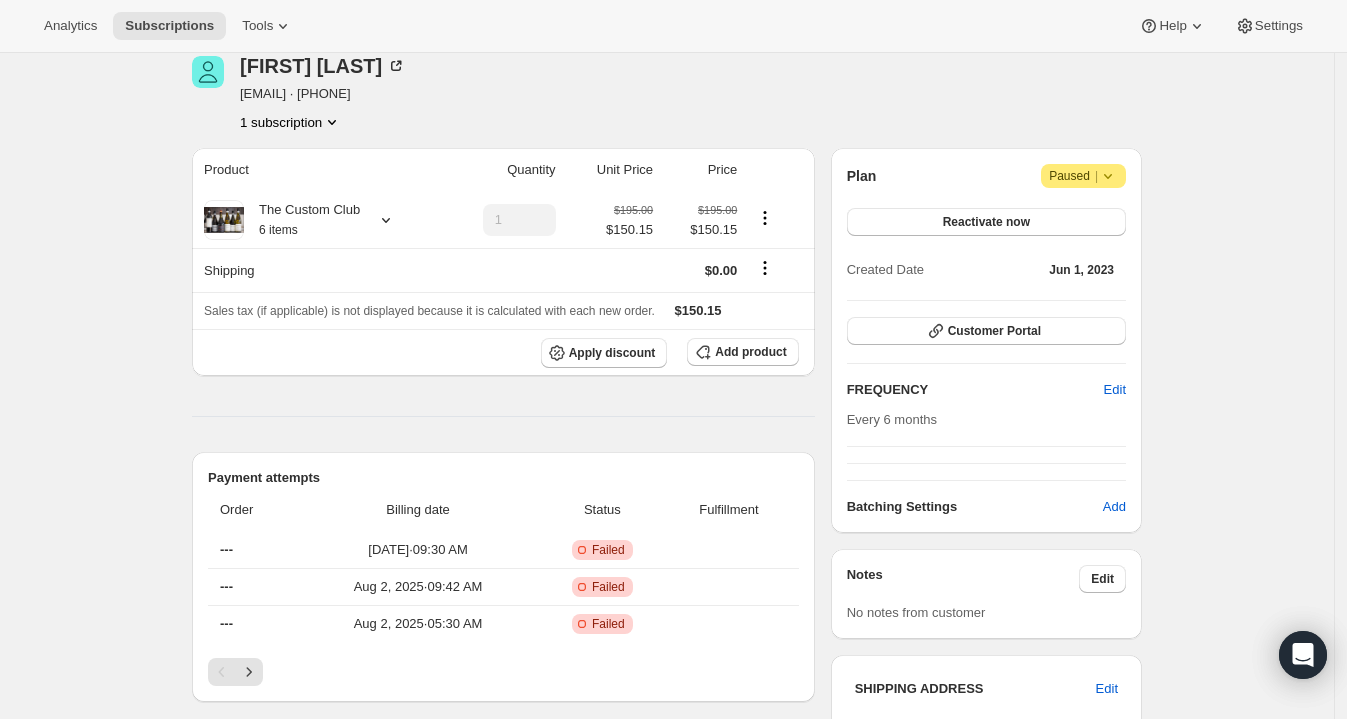 scroll, scrollTop: 95, scrollLeft: 0, axis: vertical 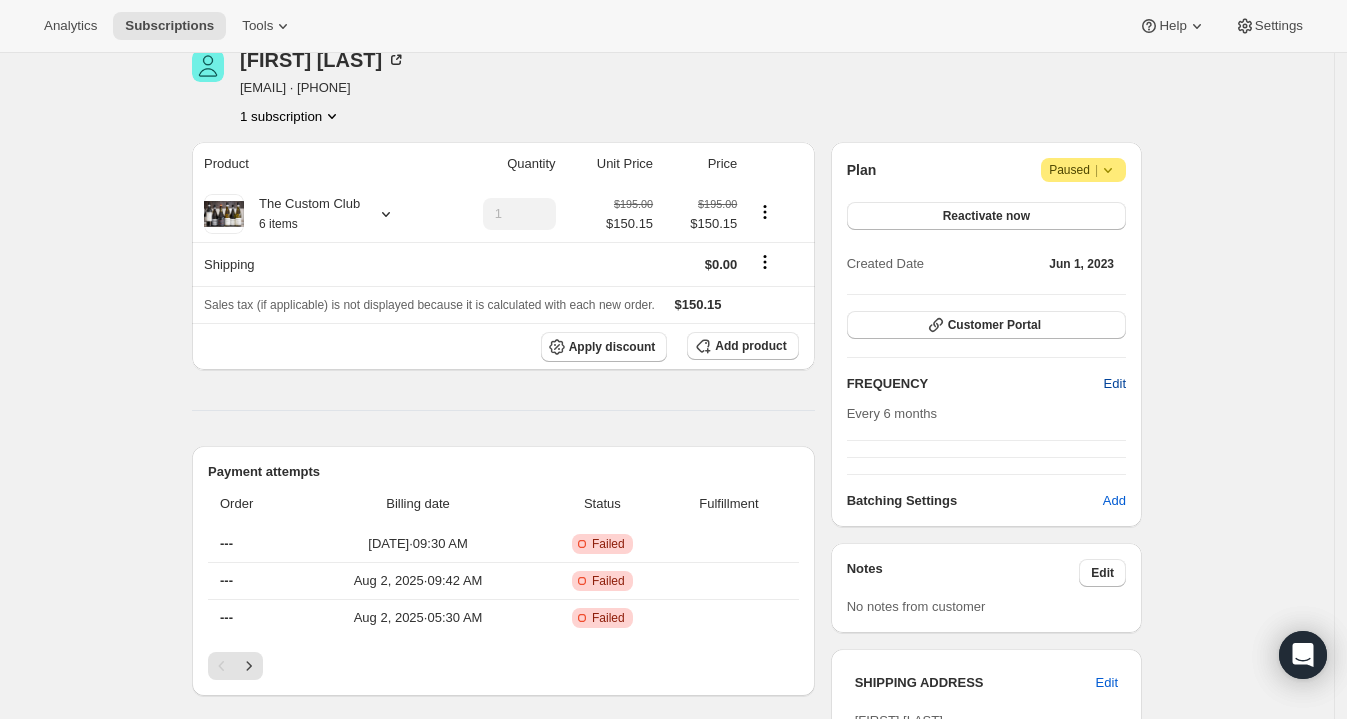 click on "Edit" at bounding box center [1115, 384] 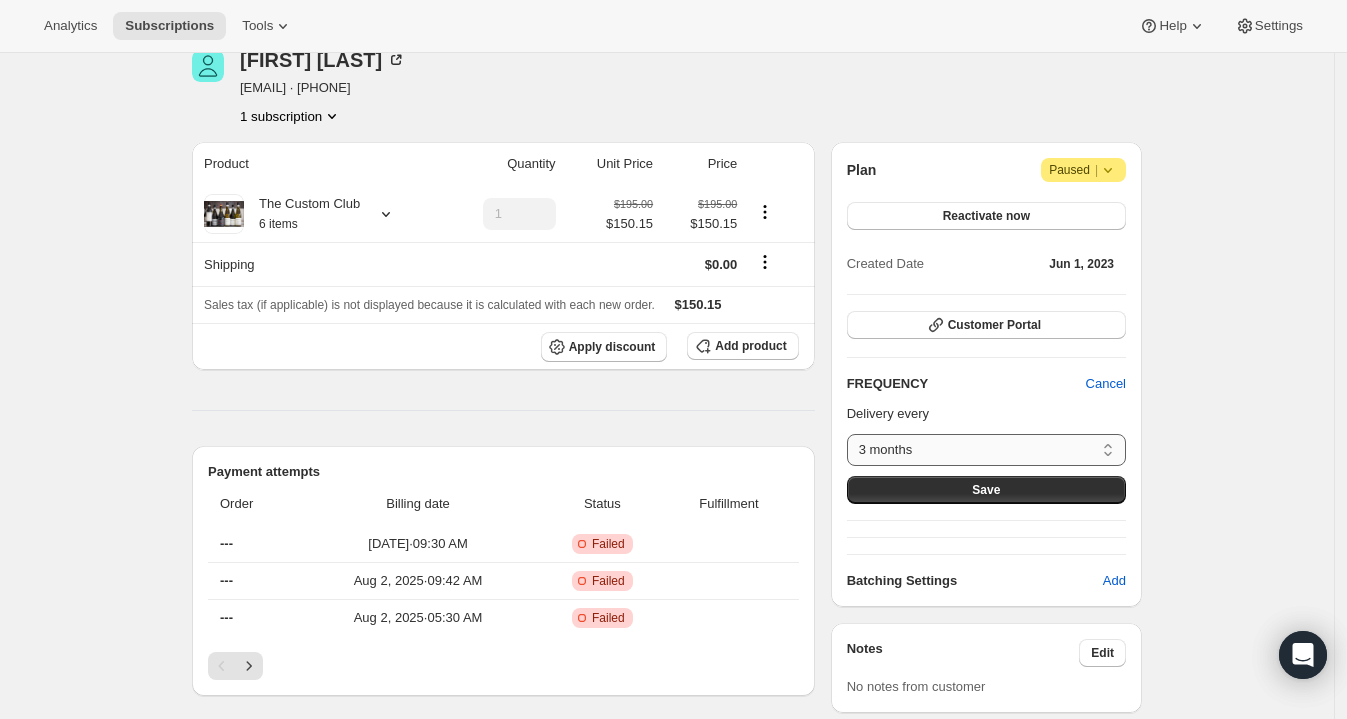 click on "3 months 6 months Custom..." at bounding box center (986, 450) 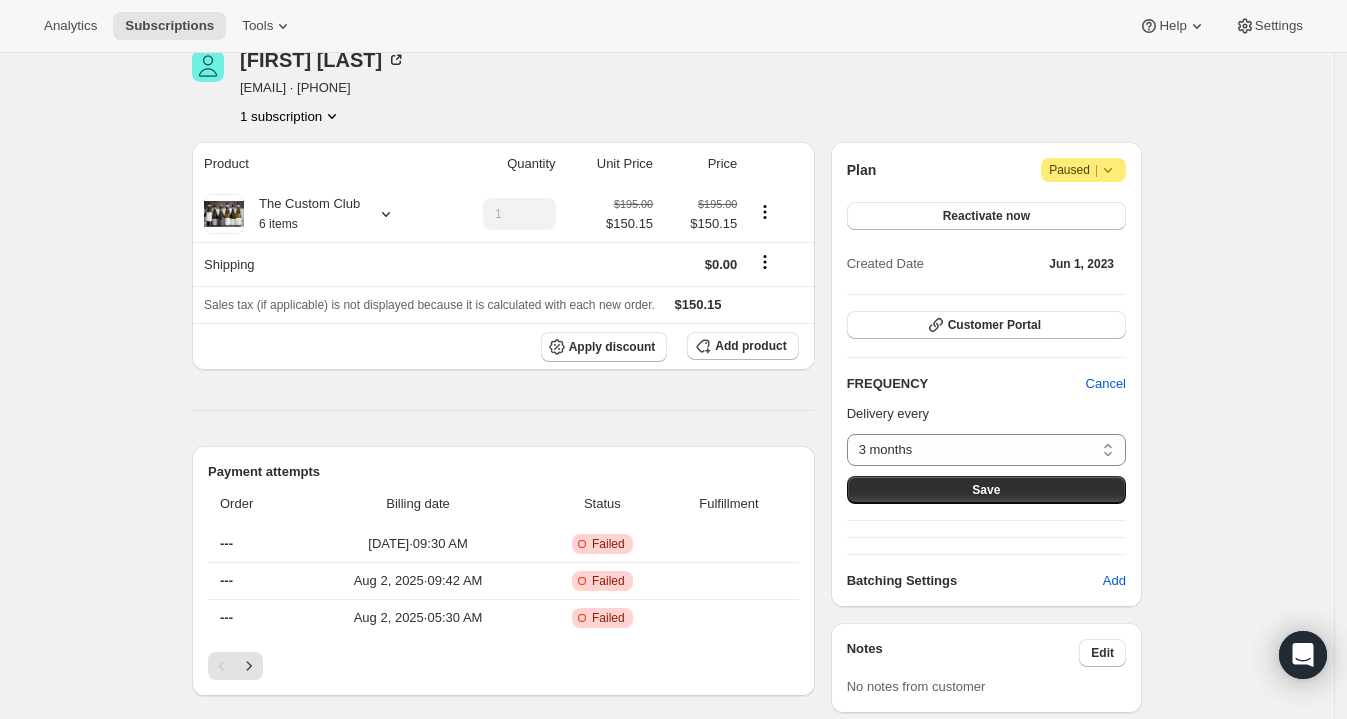 click on "Subscription #15516664060. This page is ready Subscription #15516664060 Success Recurring Attention Paused Create order Raymond   Chapman rchapman7320@outlook.com · +61417536827 1 subscription Product Quantity Unit Price Price The Custom Club 6 items 1 $195.00 $150.15 $195.00 $150.15 Shipping $0.00 Sales tax (if applicable) is not displayed because it is calculated with each new order.   $150.15 Apply discount Add product Payment attempts Order Billing date Status Fulfillment --- Aug 3, 2025  ·  09:30 AM Critical Incomplete Failed --- Aug 2, 2025  ·  09:42 AM Critical Incomplete Failed --- Aug 2, 2025  ·  05:30 AM Critical Incomplete Failed Timeline Aug 4, 2025 Subscription paused via  Awtomic application .  View bulk process 03:30 AM Aug 3, 2025 Payment attempt failed. Attempt 2 of 6. Will retry on Tuesday, August 05, 2025, 09:30 AM . 09:30 AM Aug 2, 2025 Payment attempt failed. Attempt 1 of 6. Will retry on Sunday, August 03, 2025, 09:42 AM . 09:42 AM 09:42 AM 09:42 AM New box selection 05:30 AM Plan |" at bounding box center [667, 769] 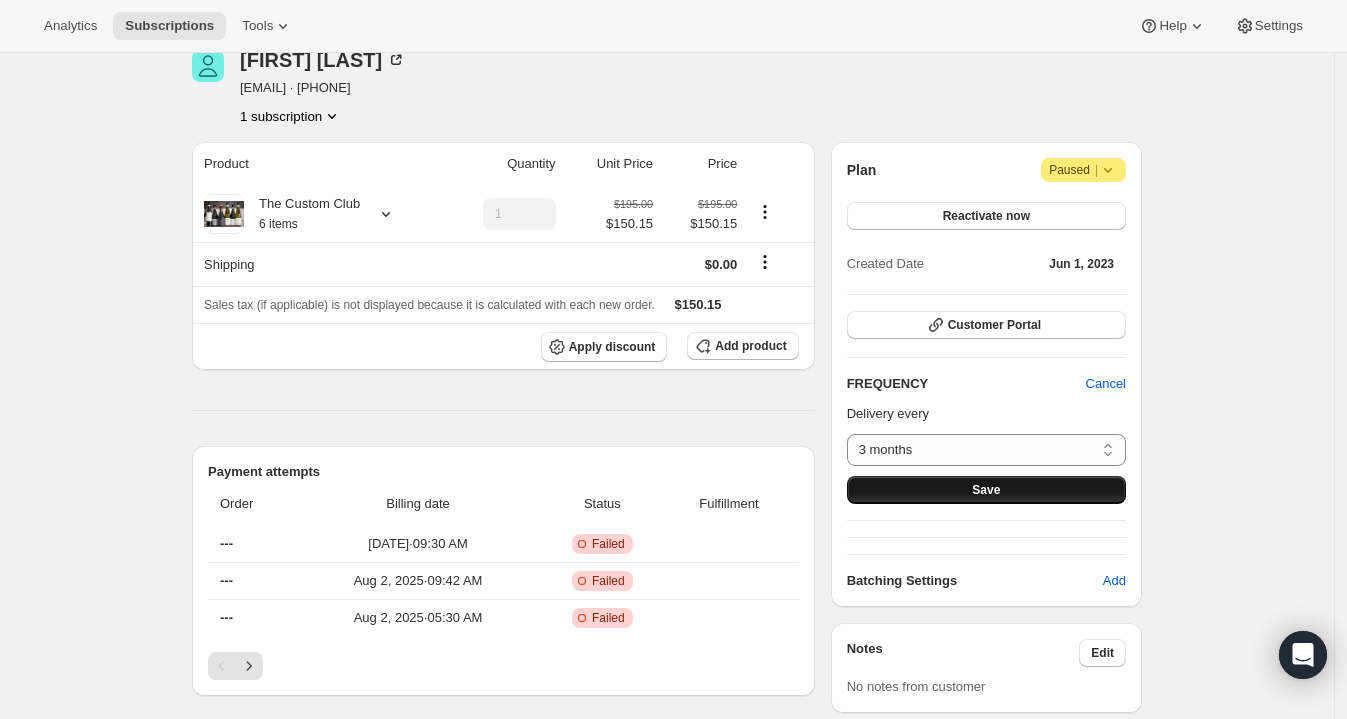 click on "Save" at bounding box center [986, 490] 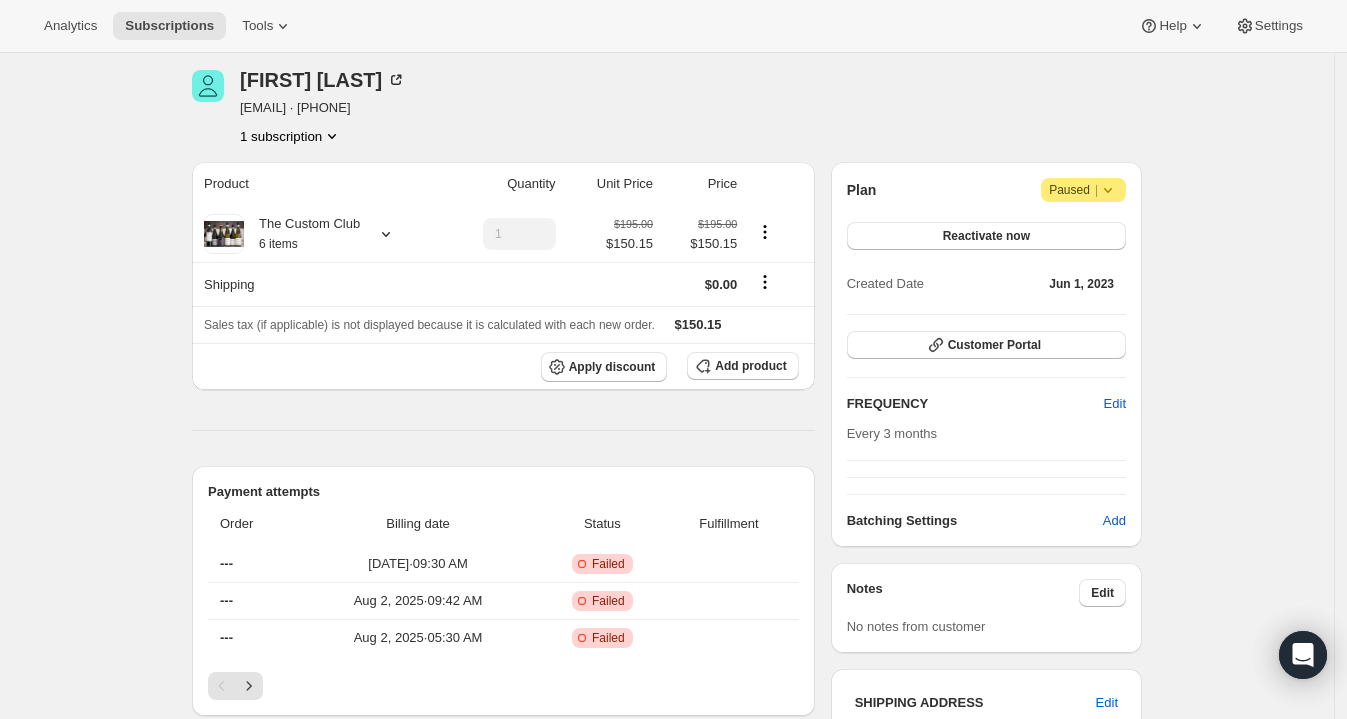 scroll, scrollTop: 0, scrollLeft: 0, axis: both 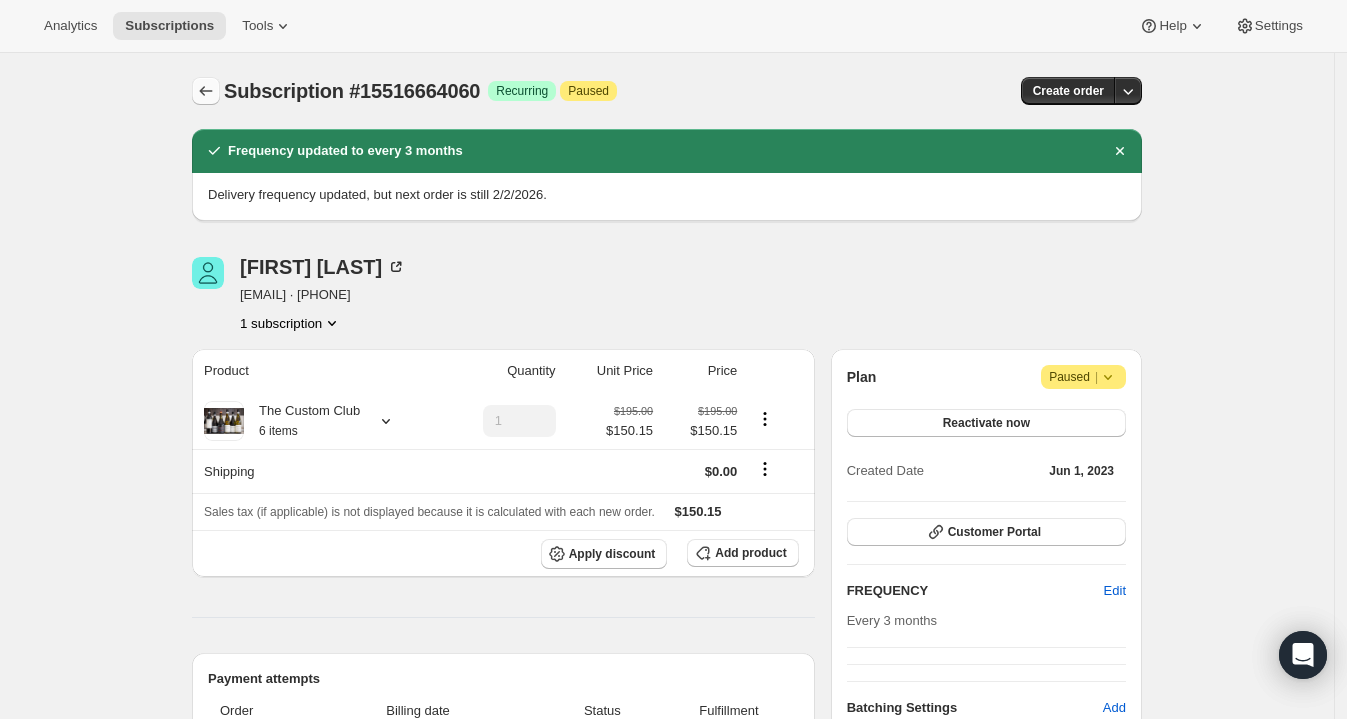 click 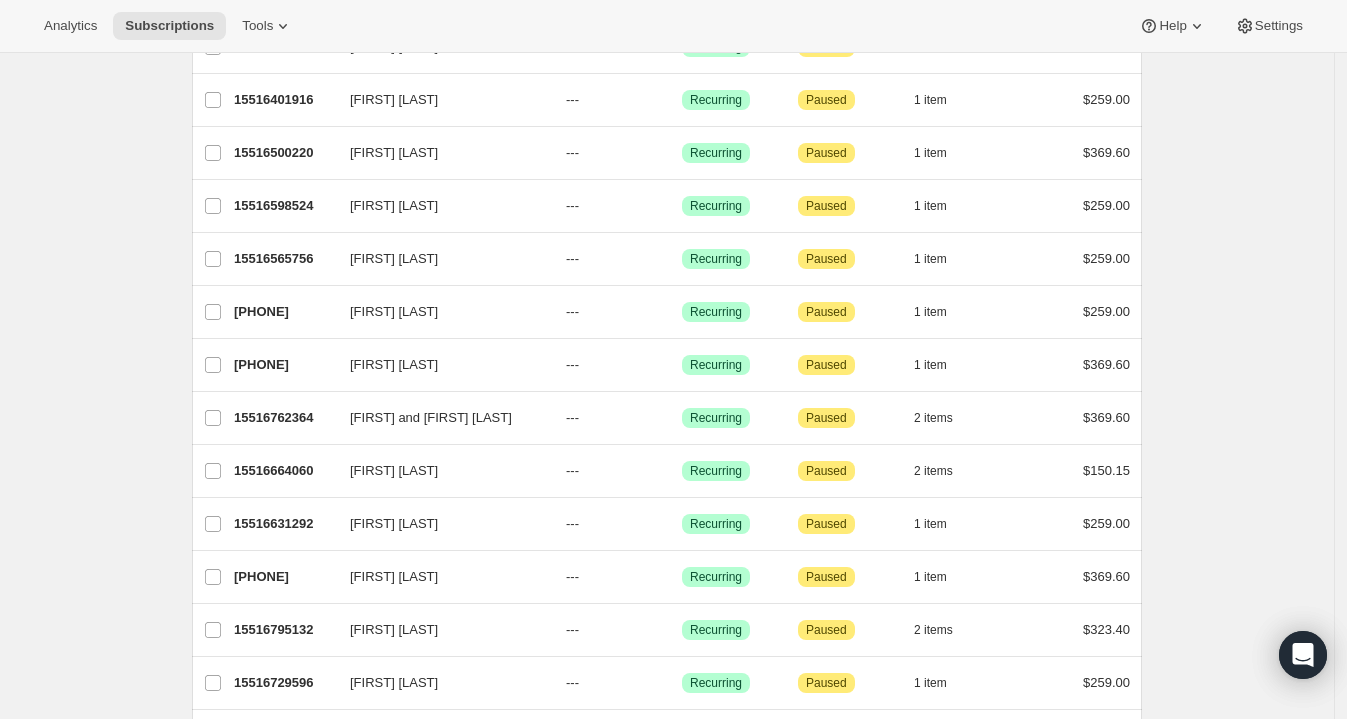 scroll, scrollTop: 361, scrollLeft: 0, axis: vertical 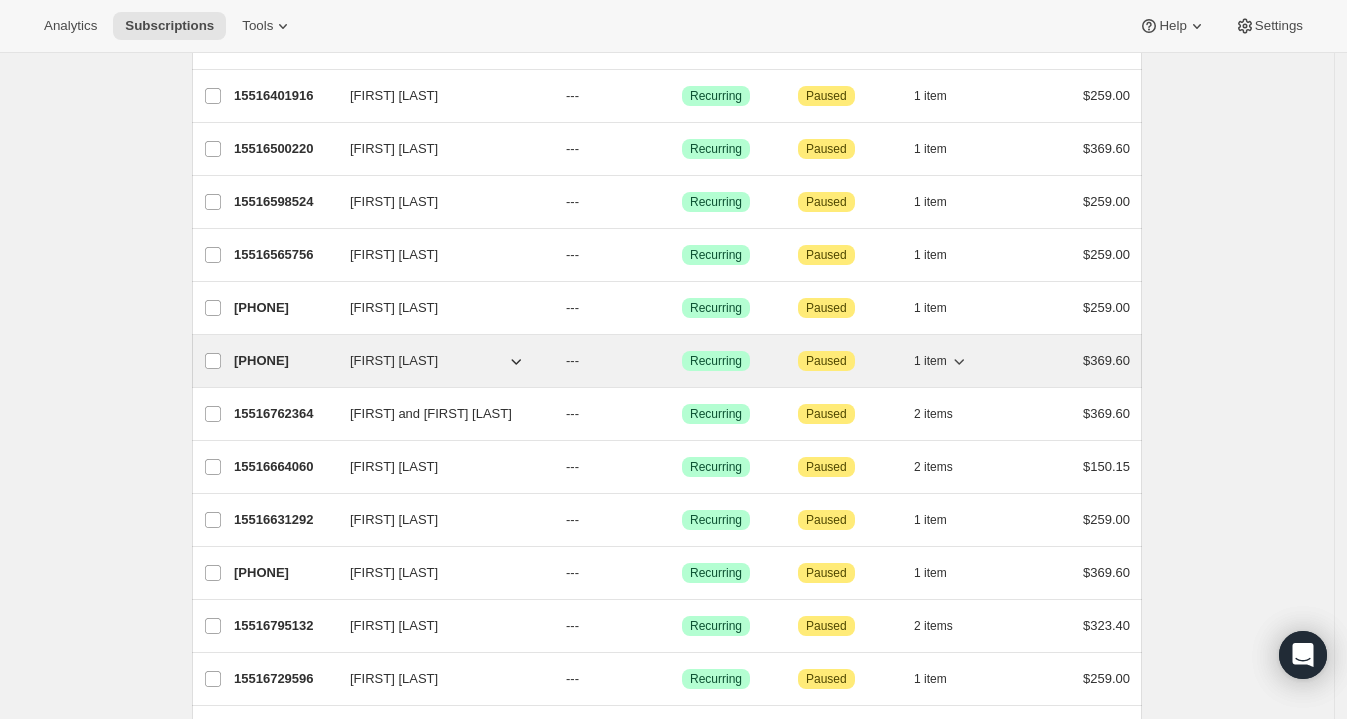 click on "[PHONE]" at bounding box center [284, 361] 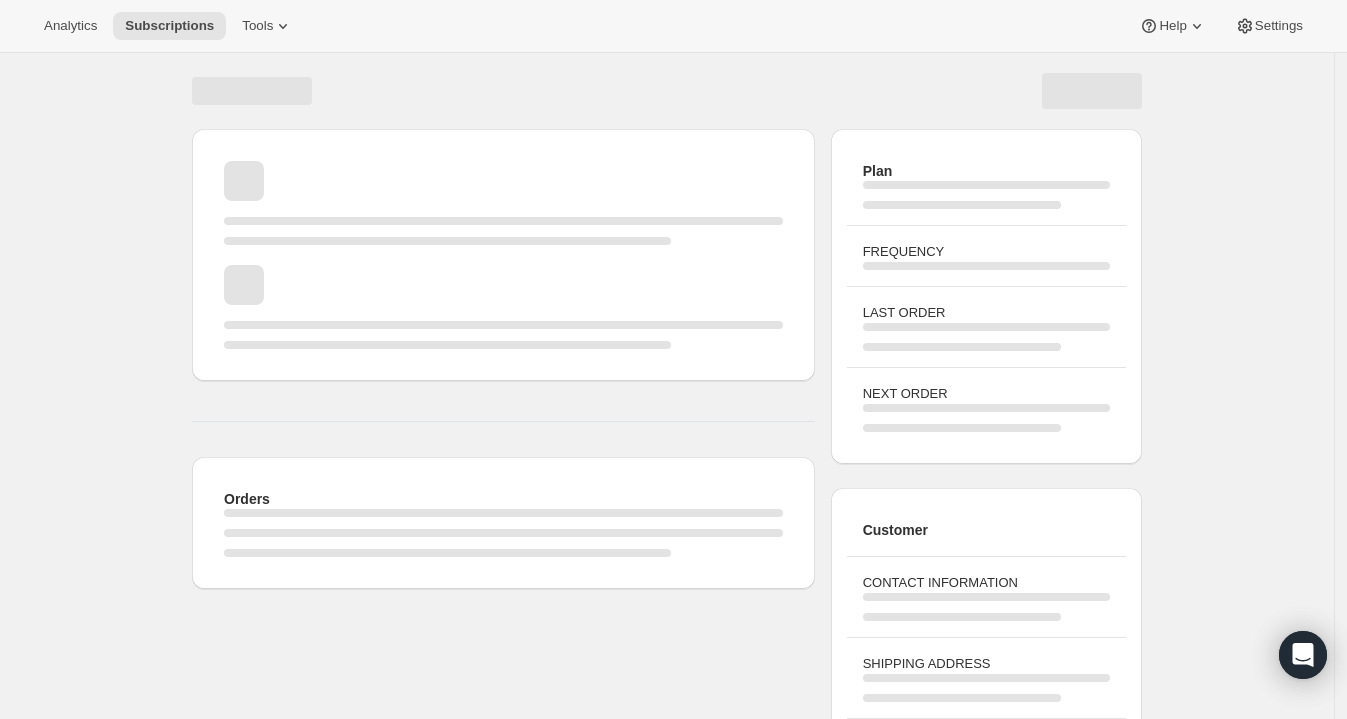 scroll, scrollTop: 0, scrollLeft: 0, axis: both 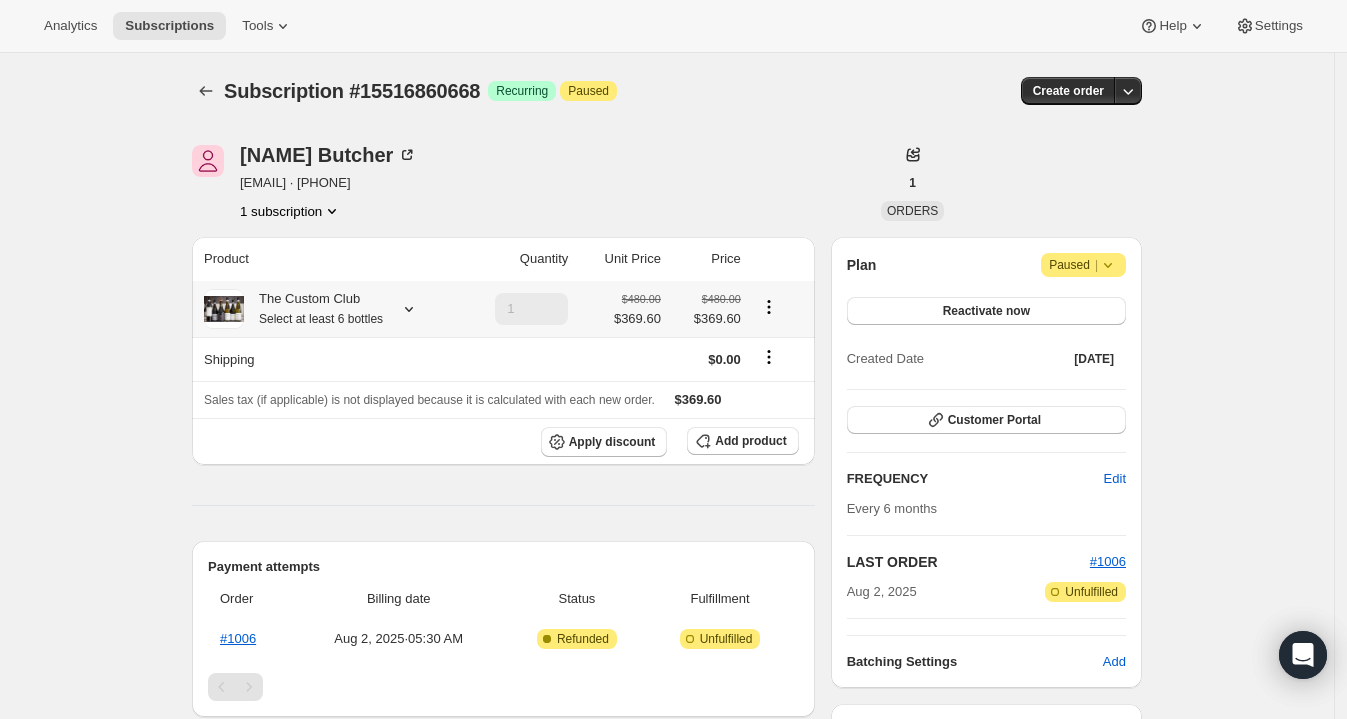 click 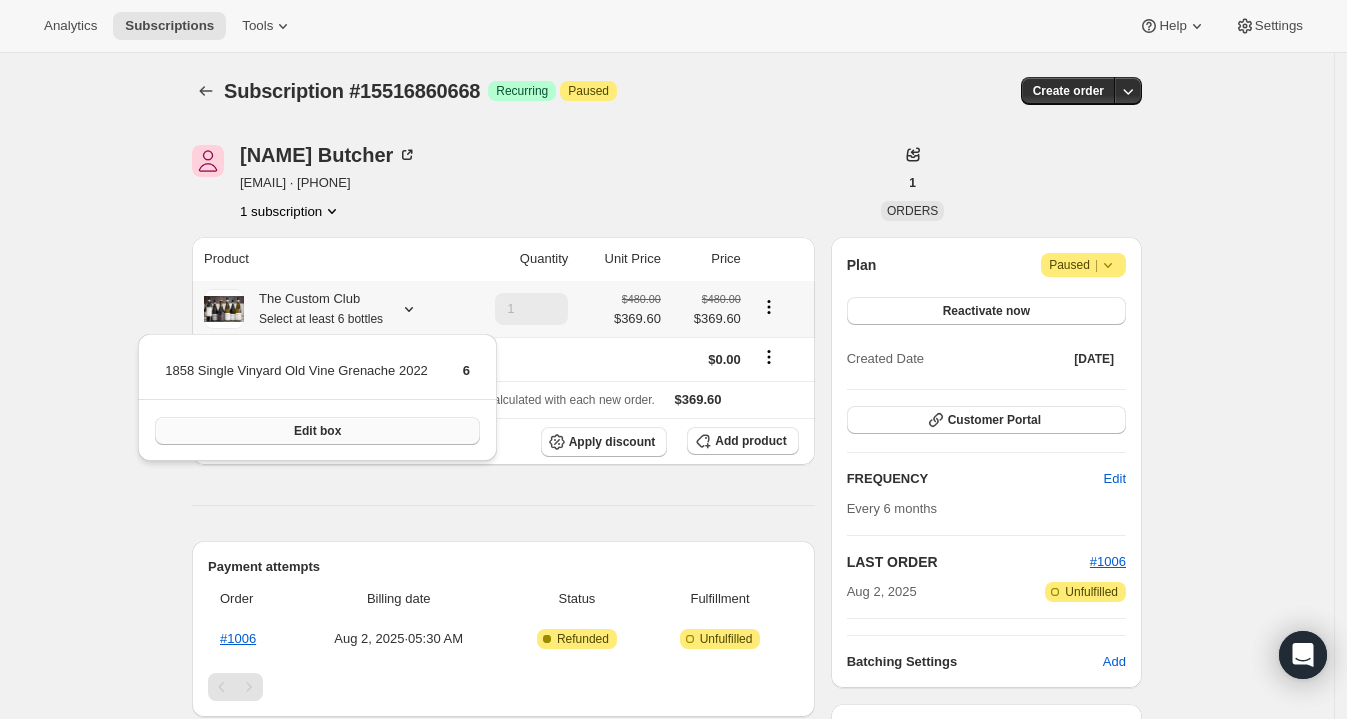click on "Edit box" at bounding box center [317, 431] 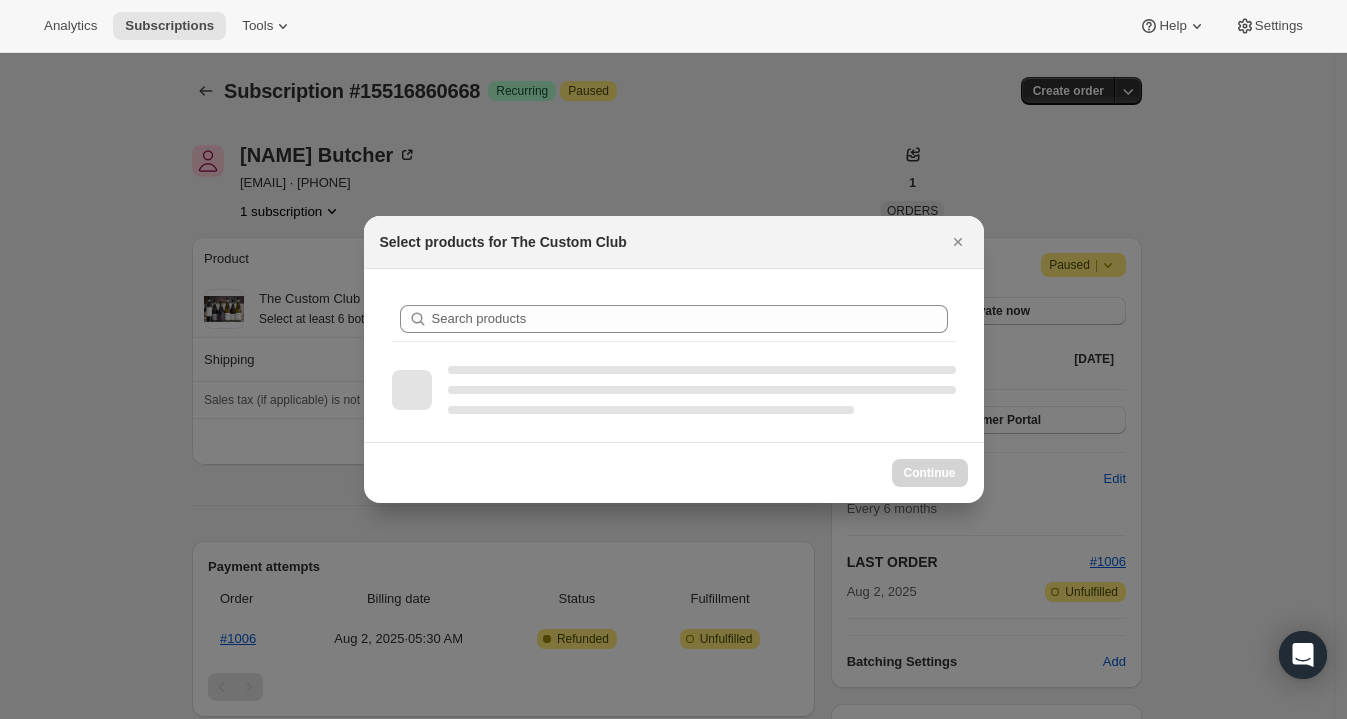 scroll, scrollTop: 0, scrollLeft: 0, axis: both 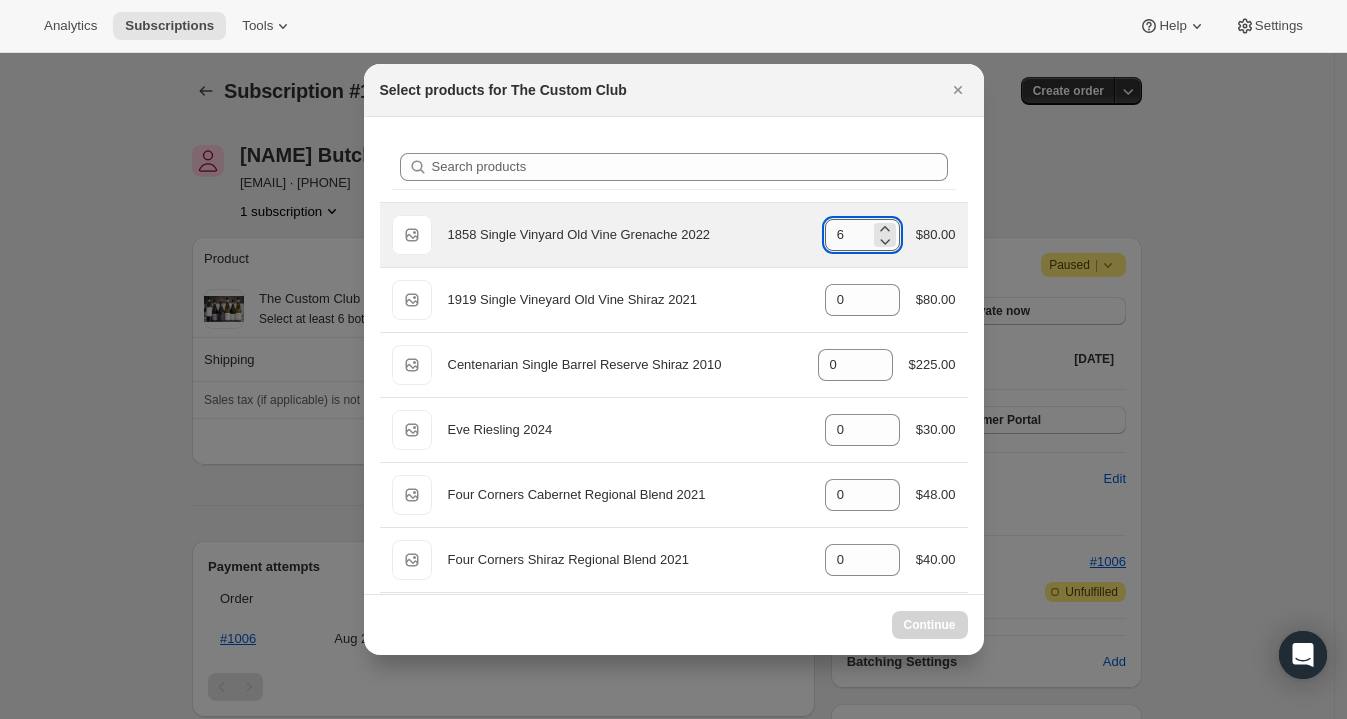 click on "6" at bounding box center (847, 235) 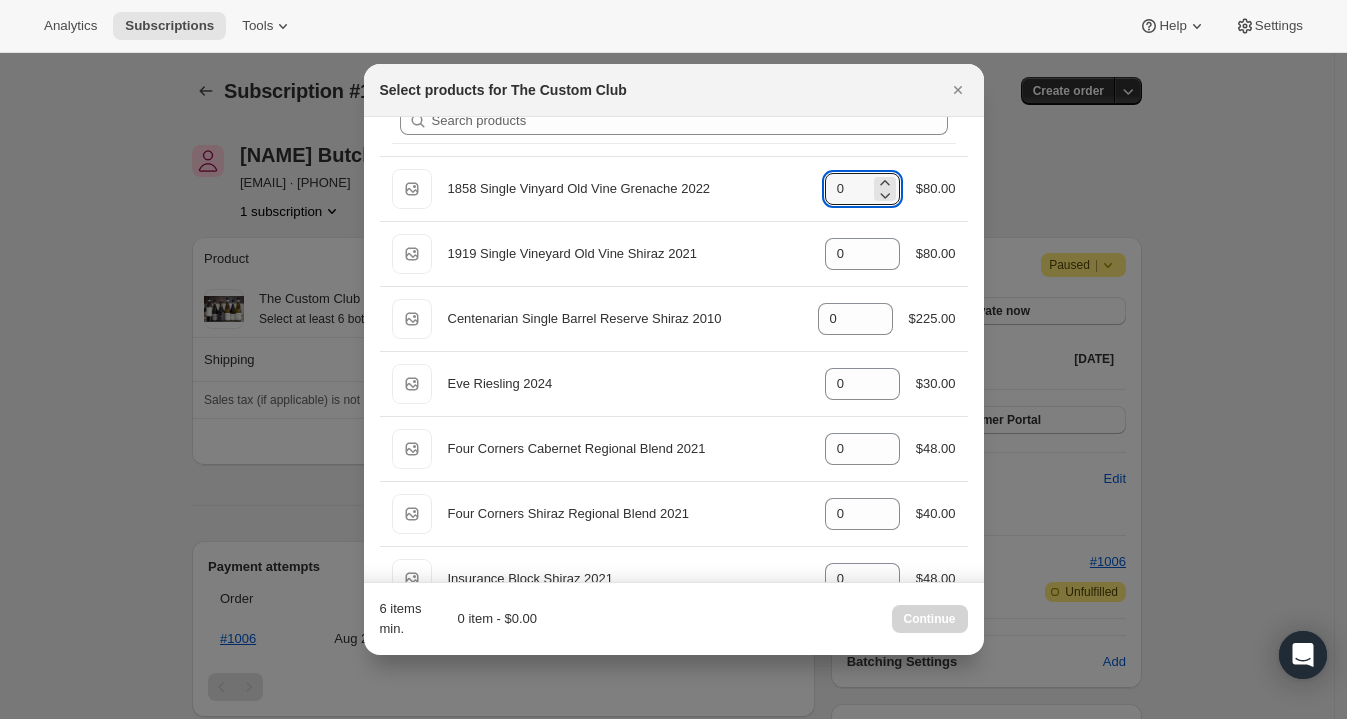 scroll, scrollTop: 0, scrollLeft: 0, axis: both 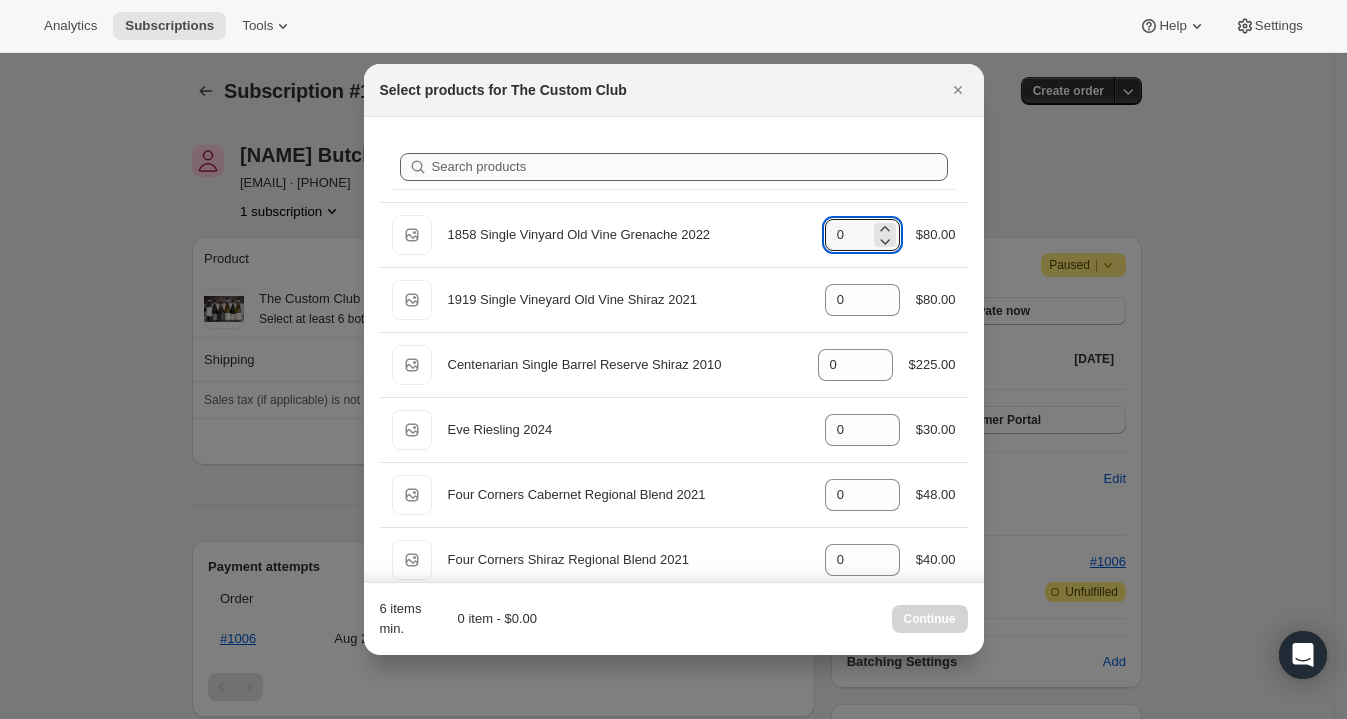 type on "0" 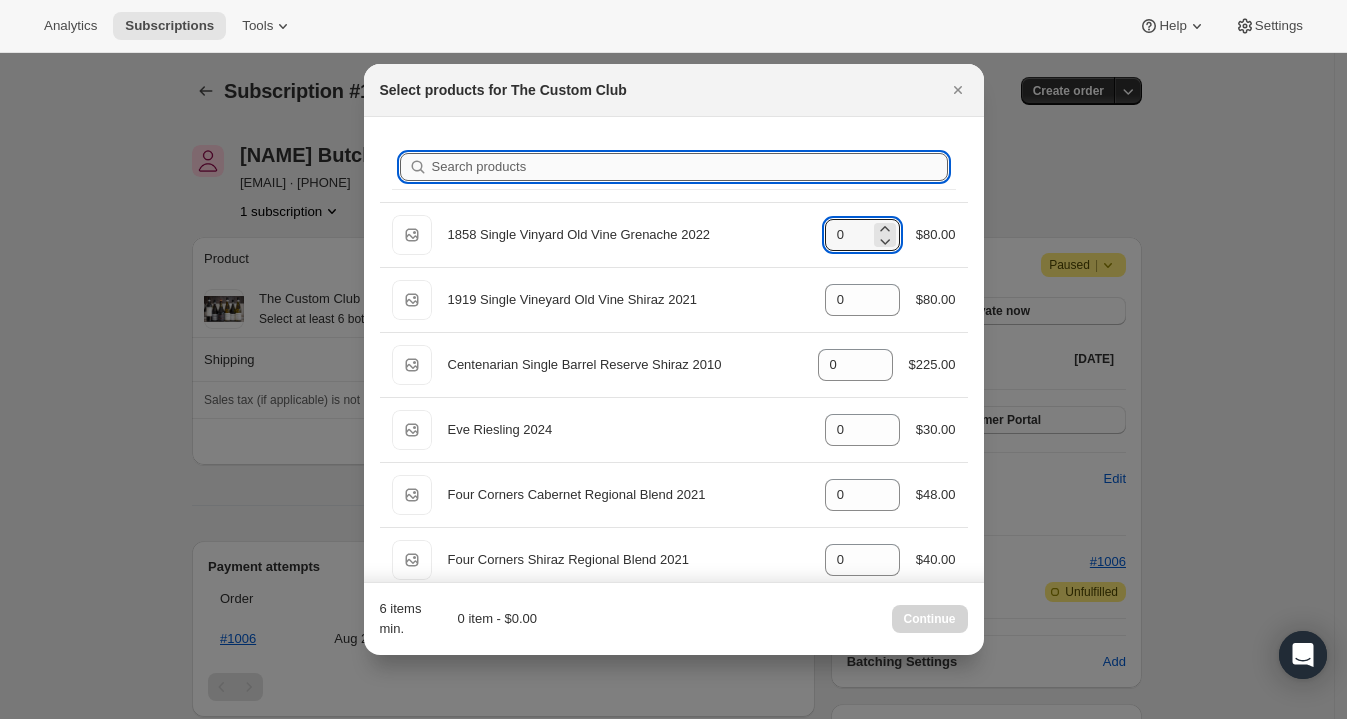 click on "Search products" at bounding box center [690, 167] 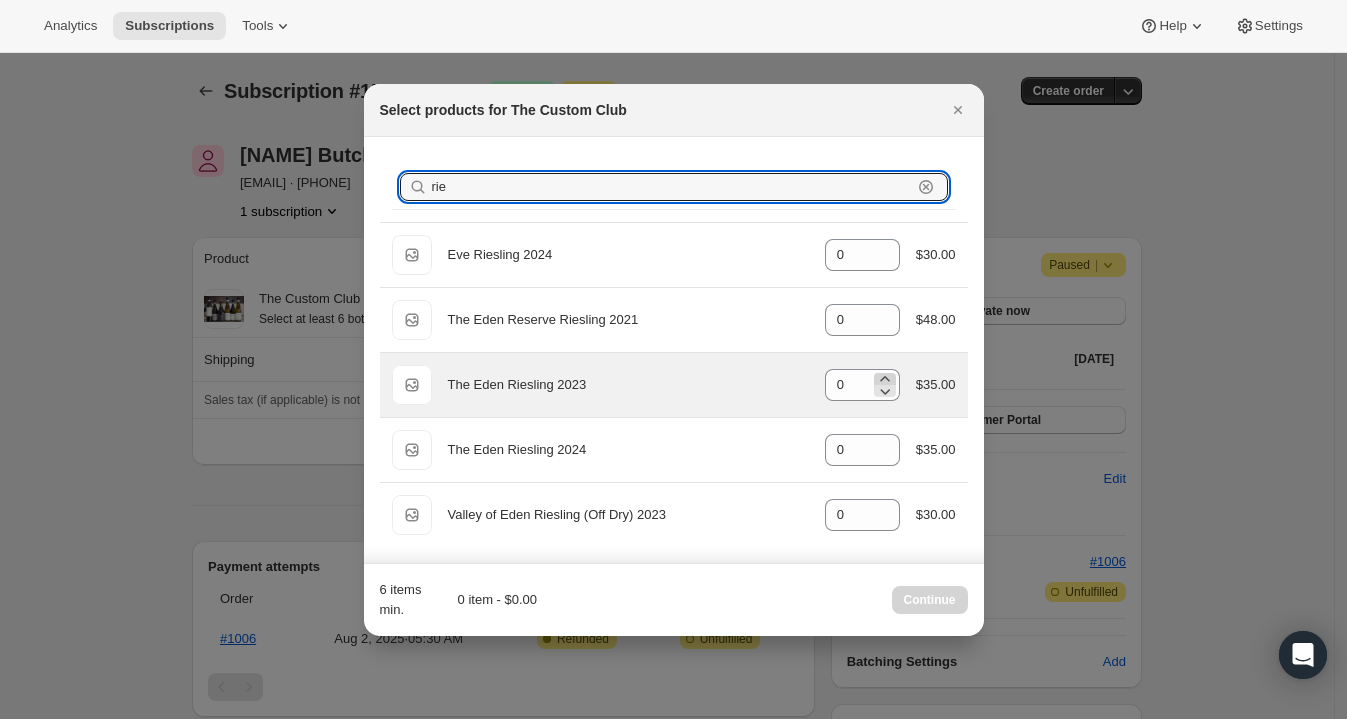 type on "rie" 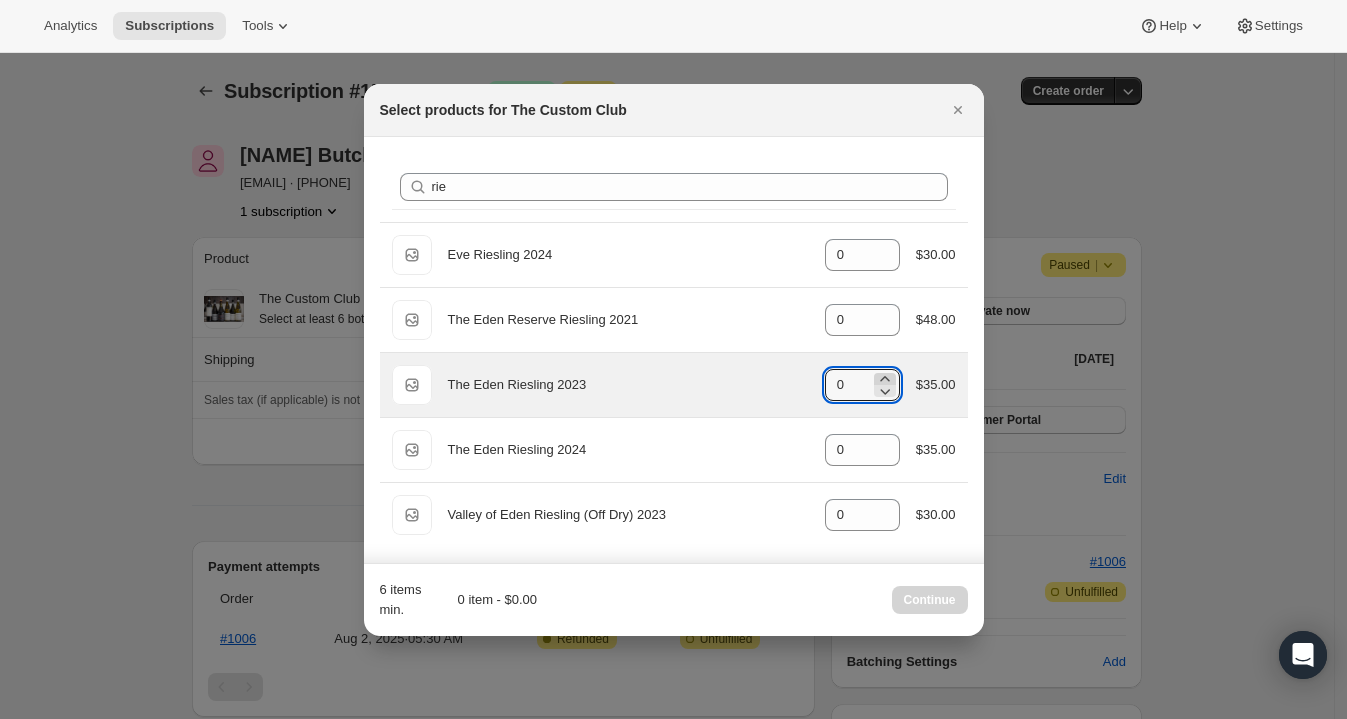 click 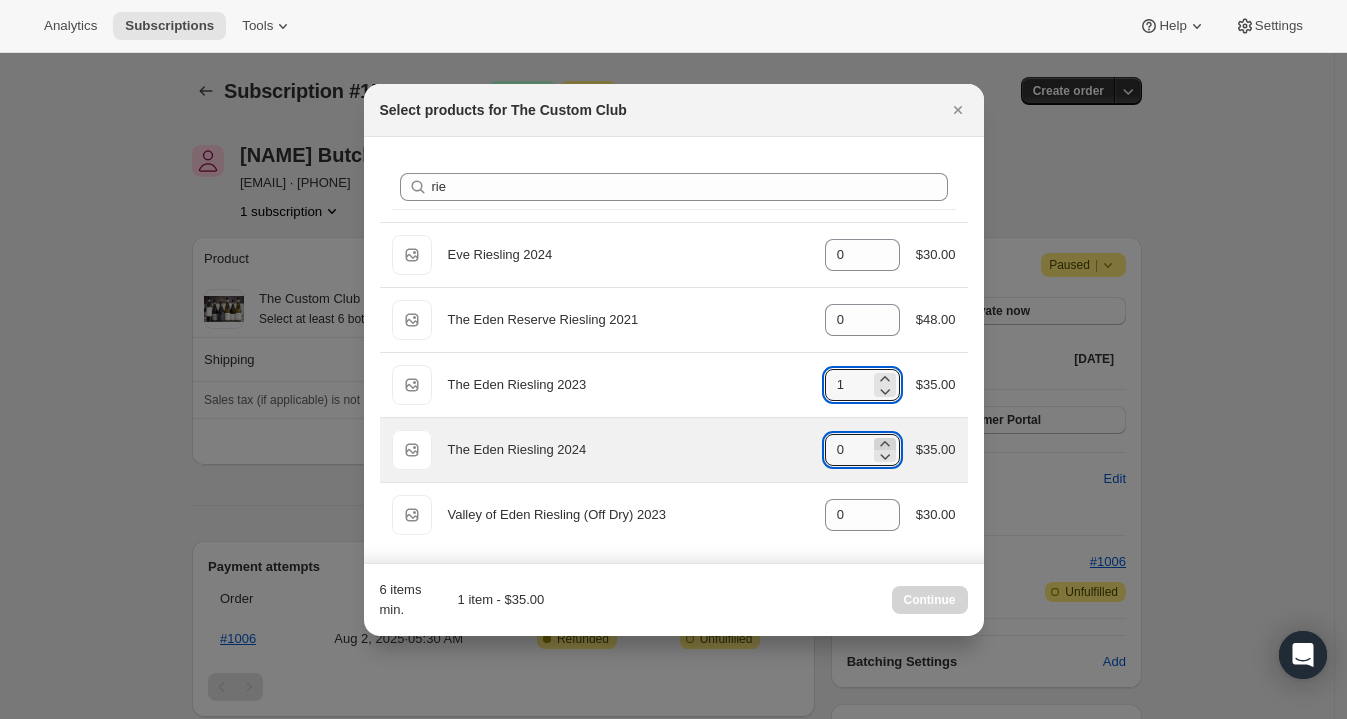 click 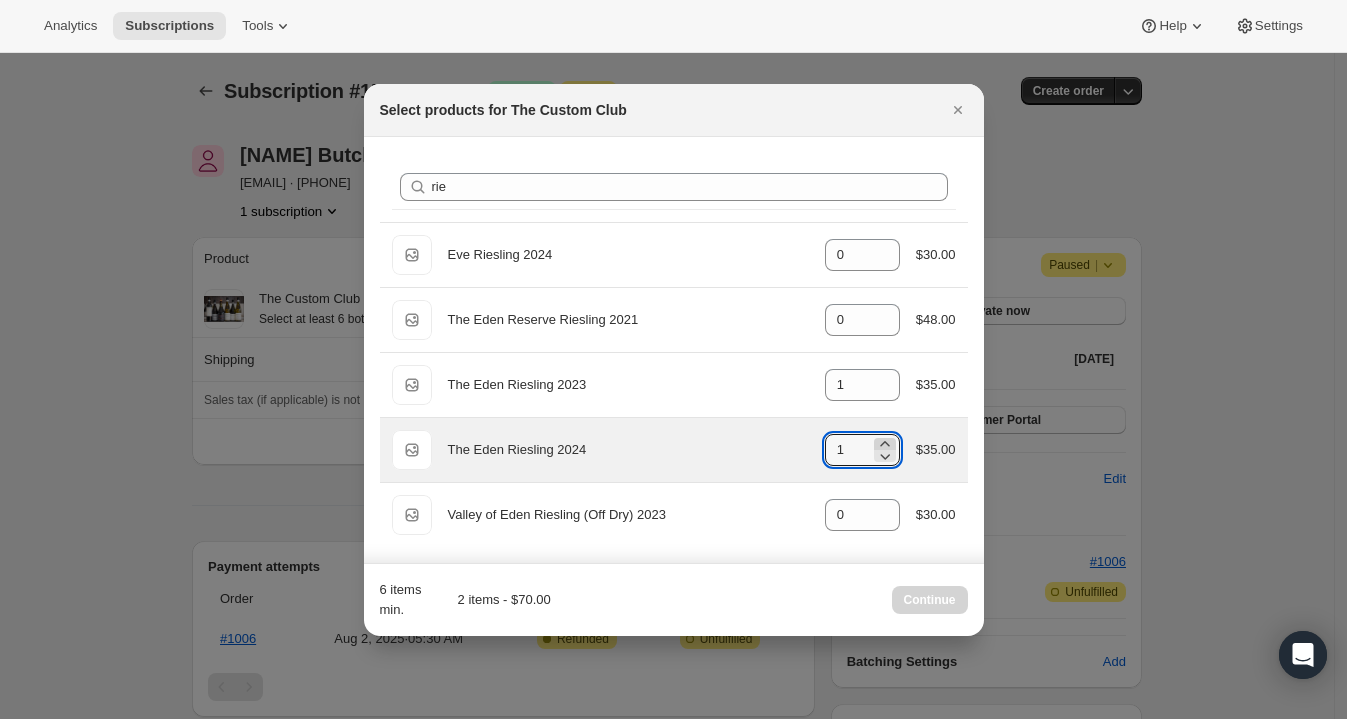 click 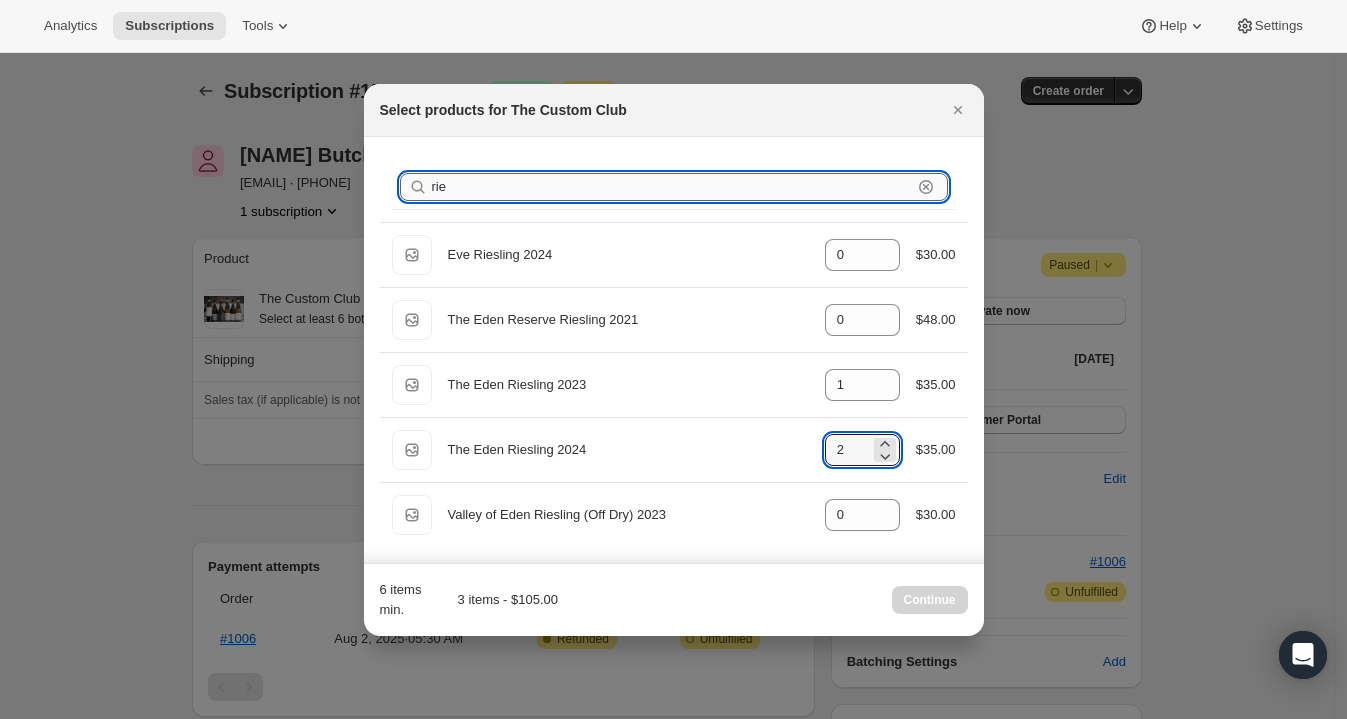 click on "rie Clear" at bounding box center (674, 187) 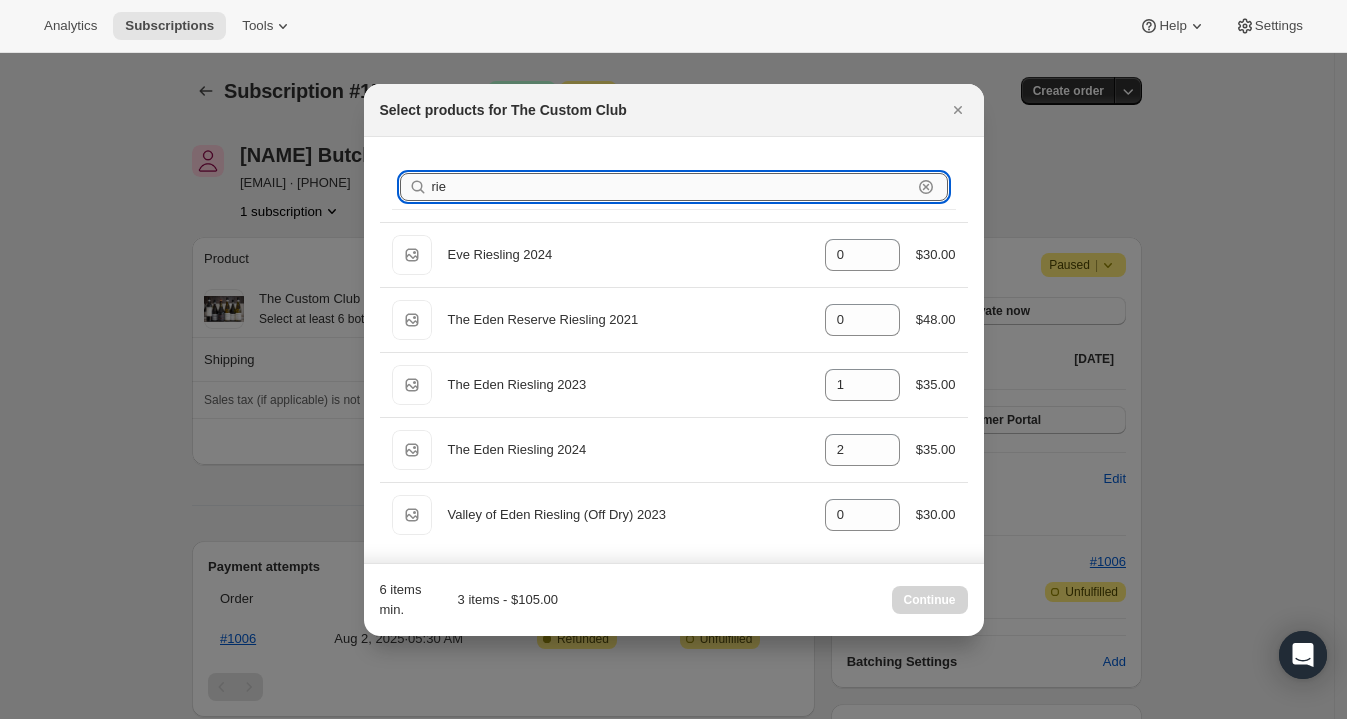 type on "ri" 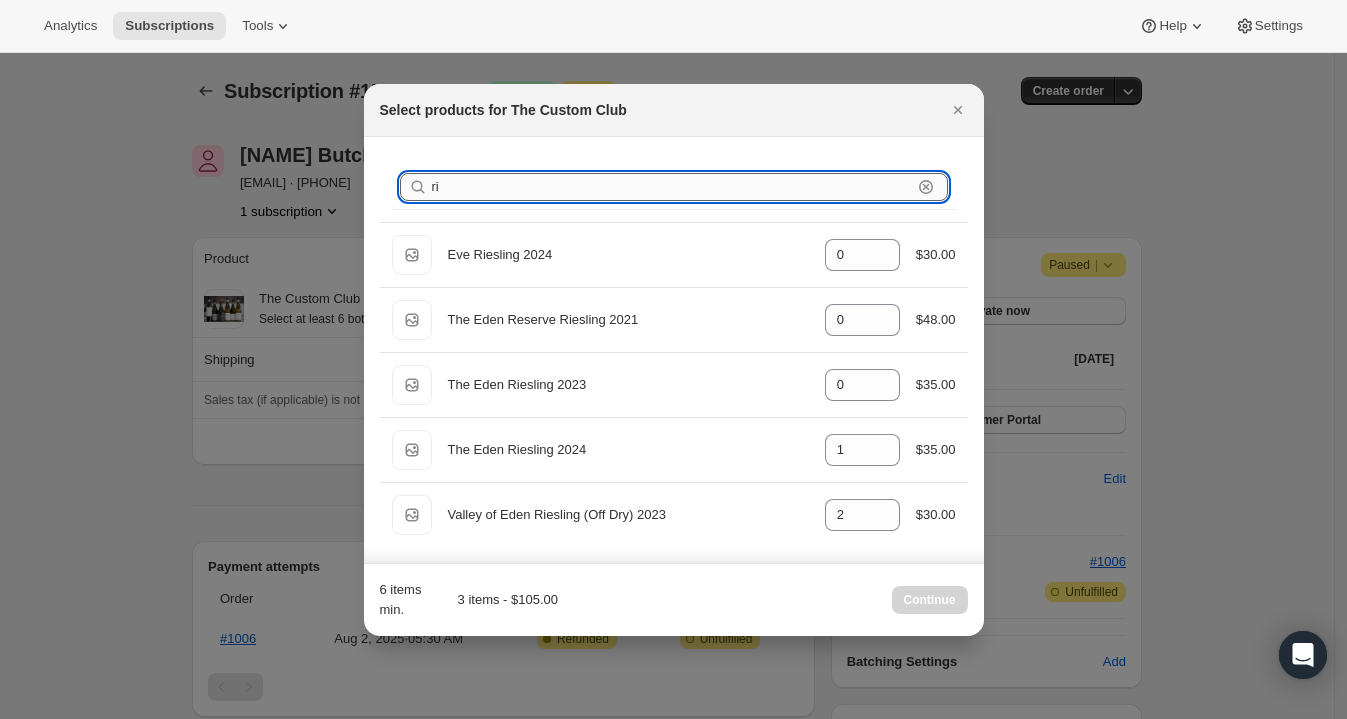 type on "r" 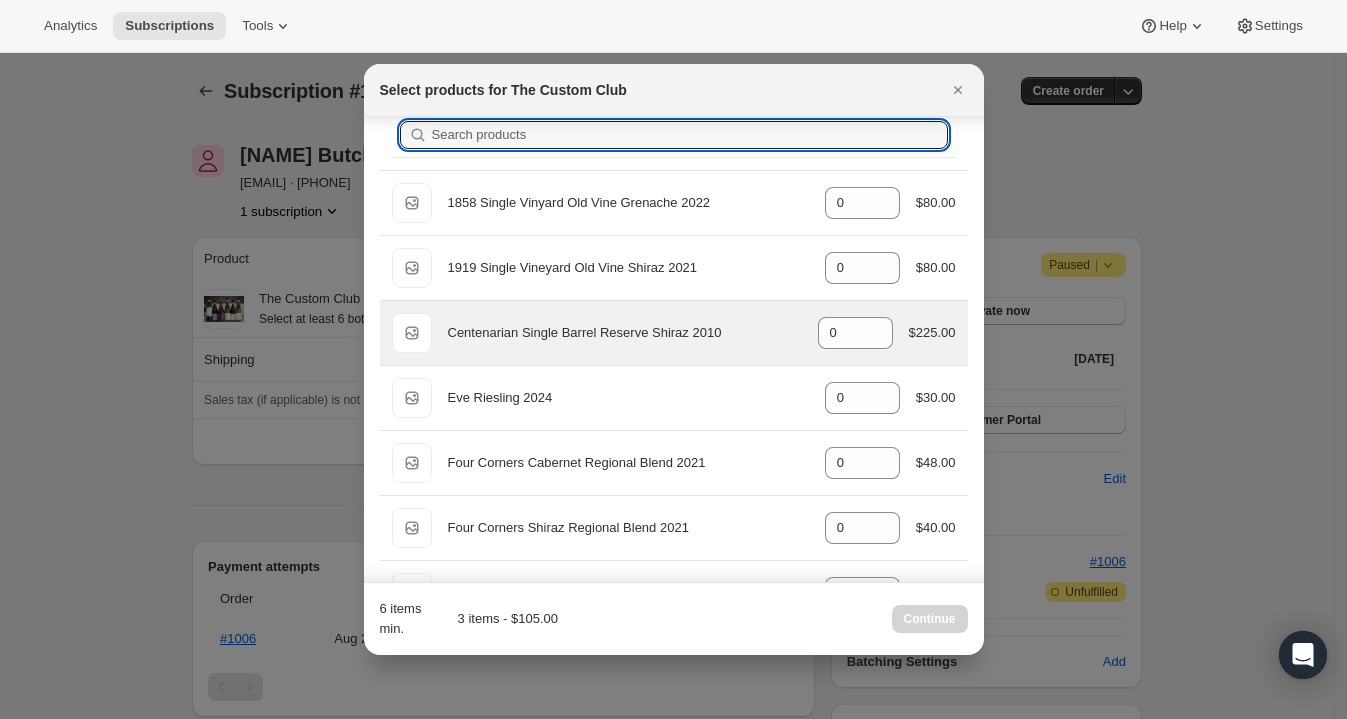 scroll, scrollTop: 4, scrollLeft: 0, axis: vertical 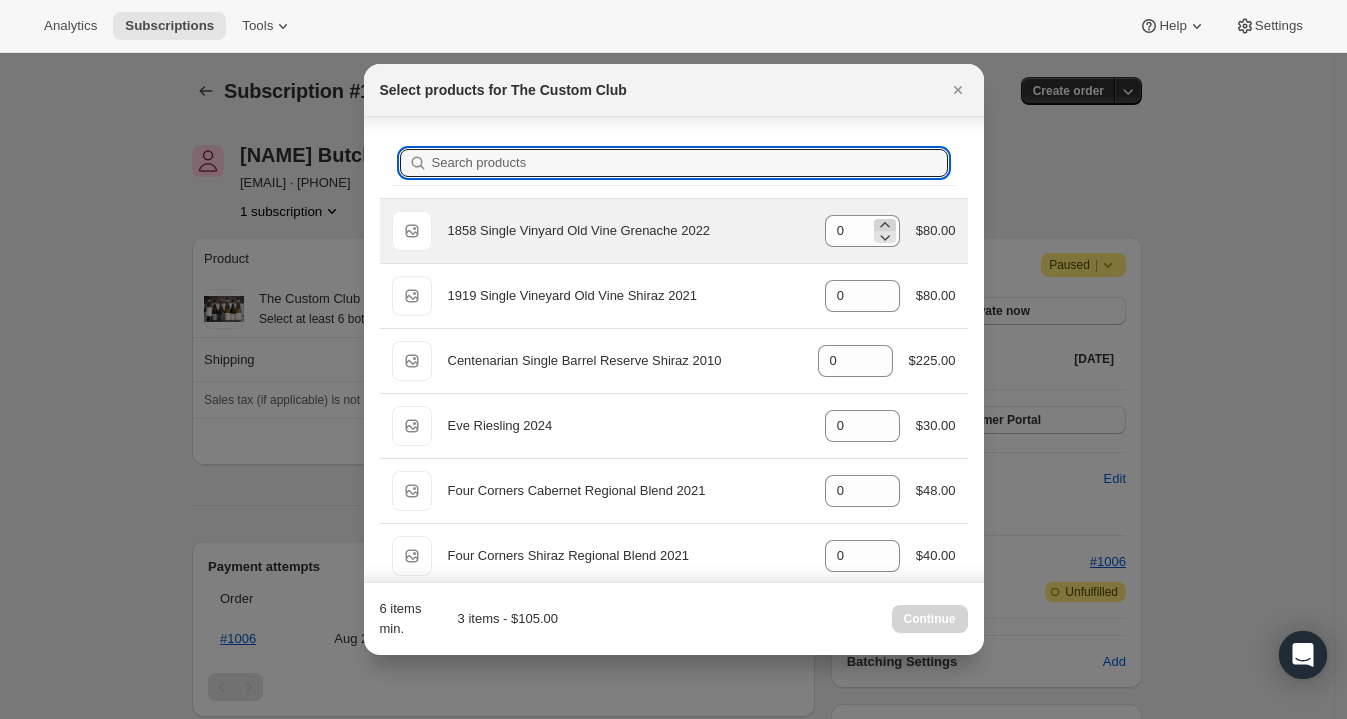 type 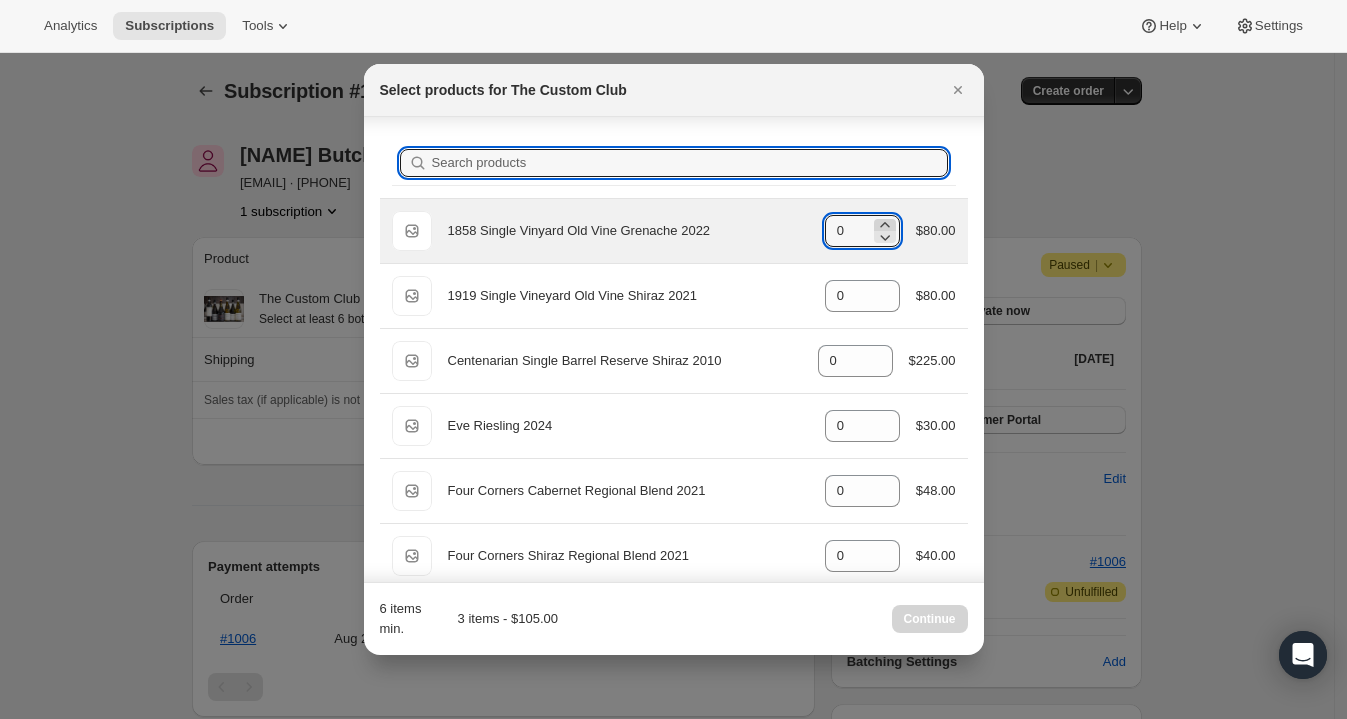 click 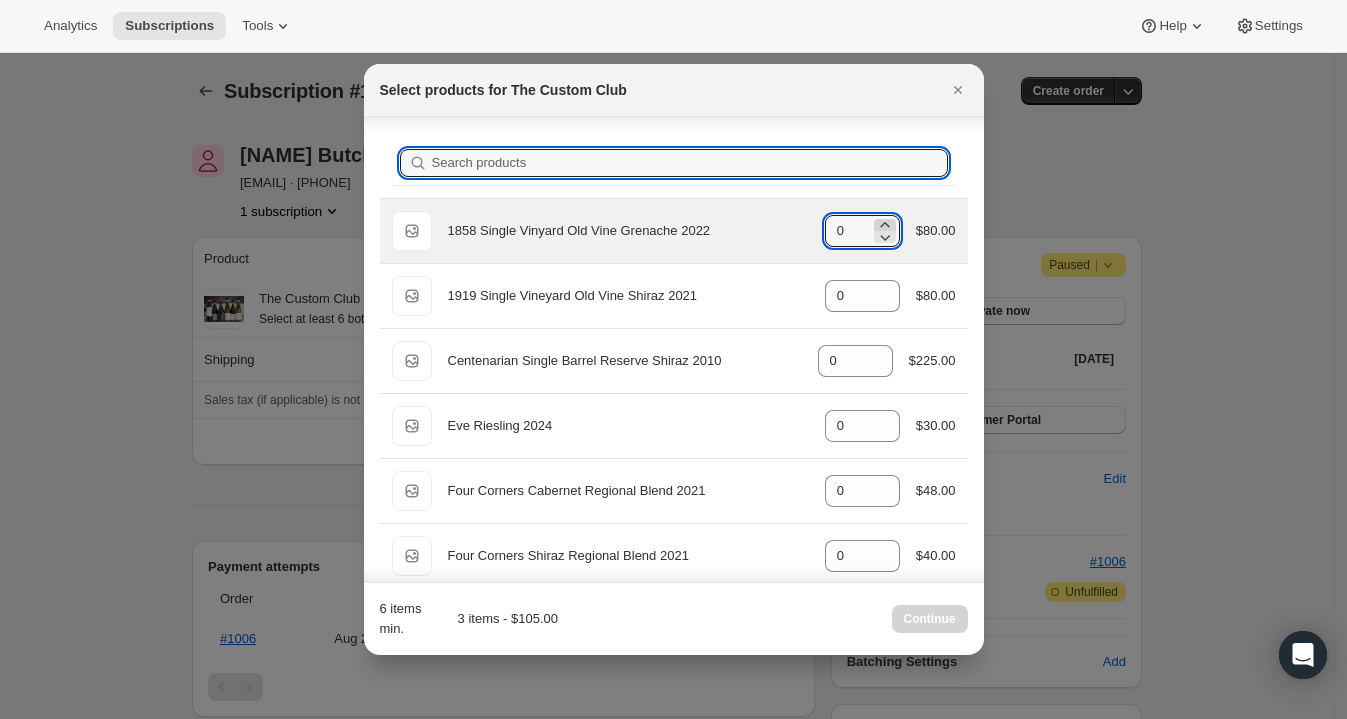type on "1" 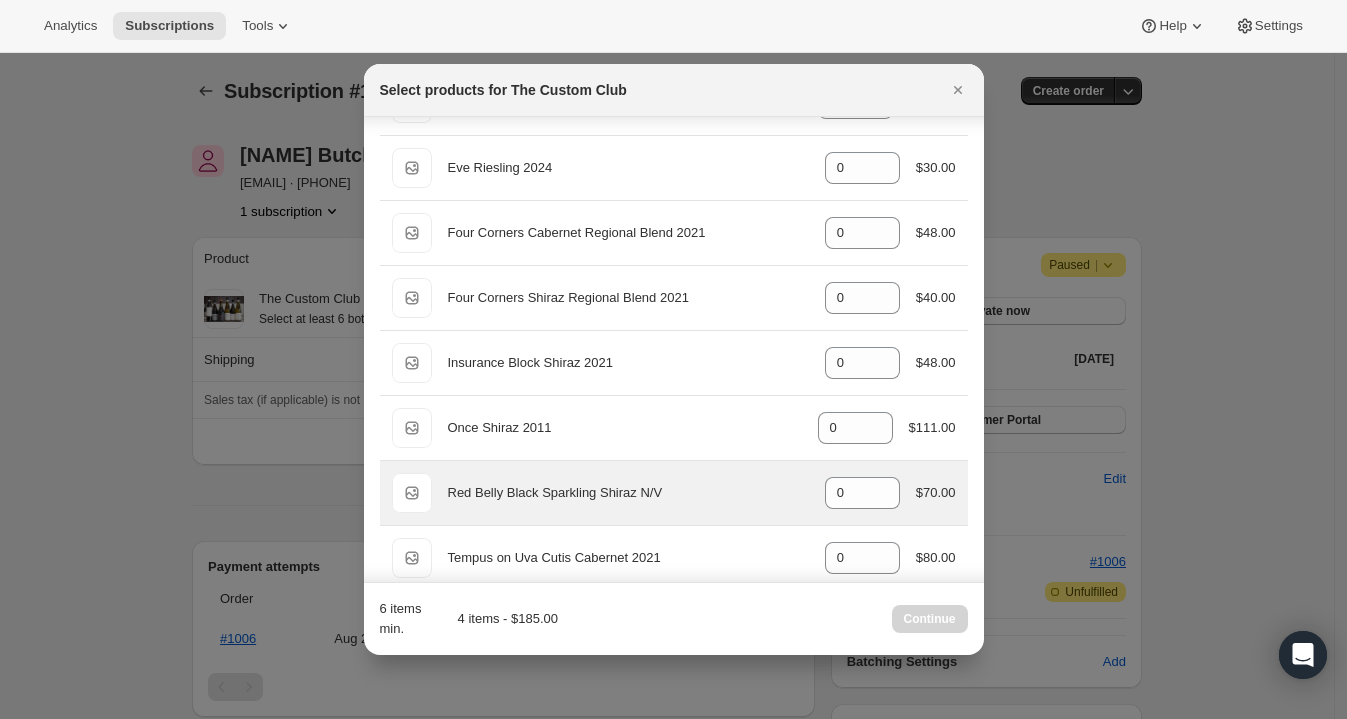 scroll, scrollTop: 310, scrollLeft: 0, axis: vertical 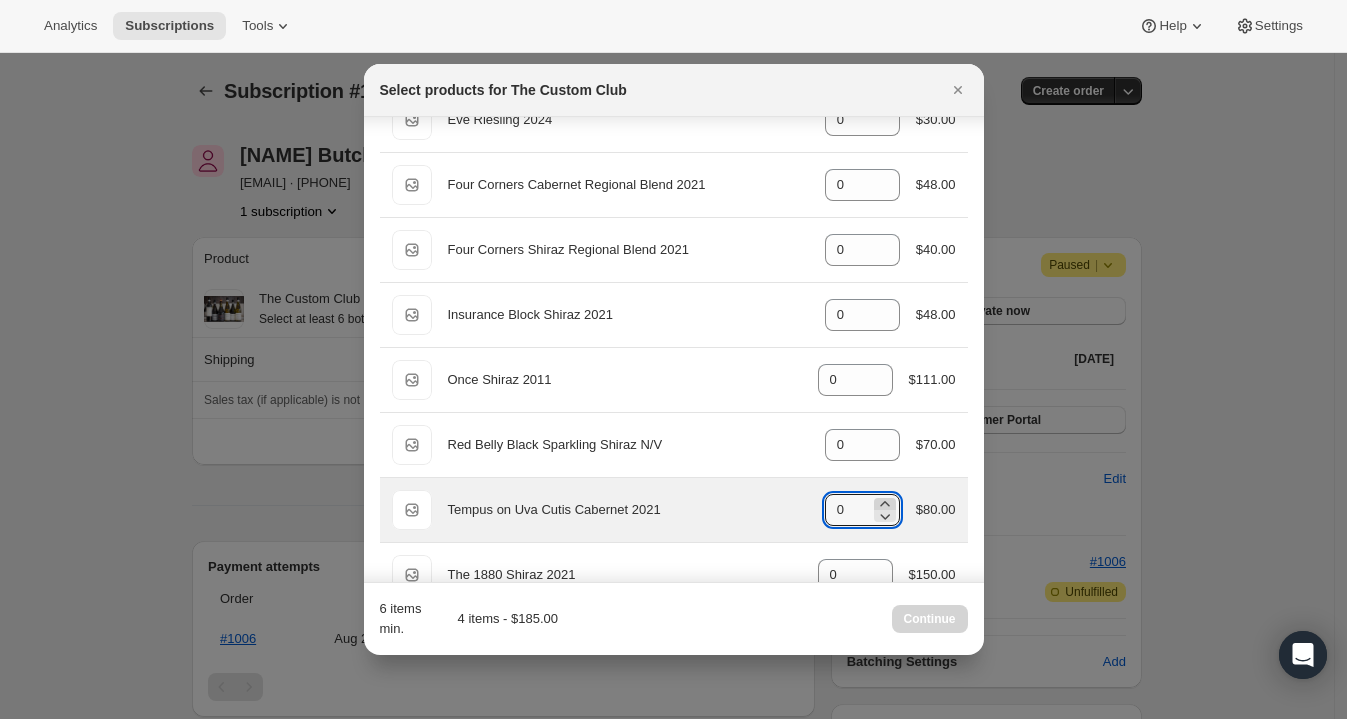 click 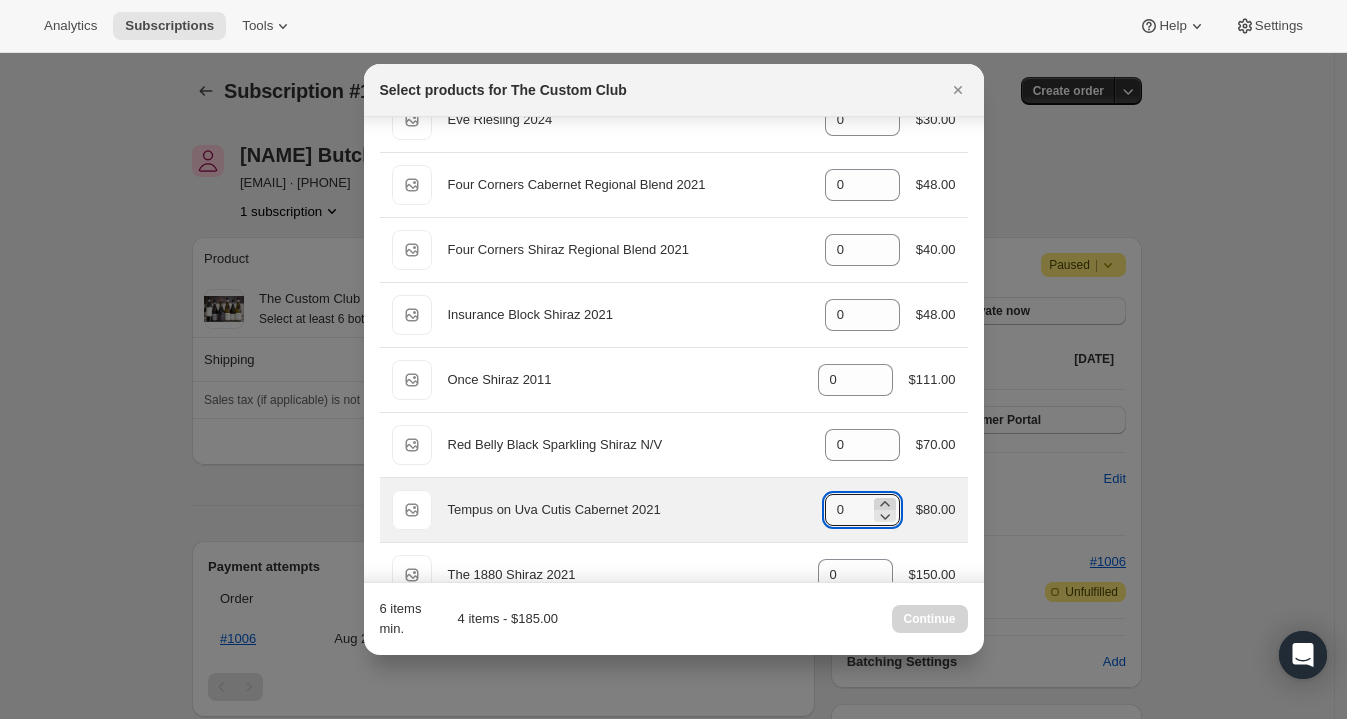 type on "1" 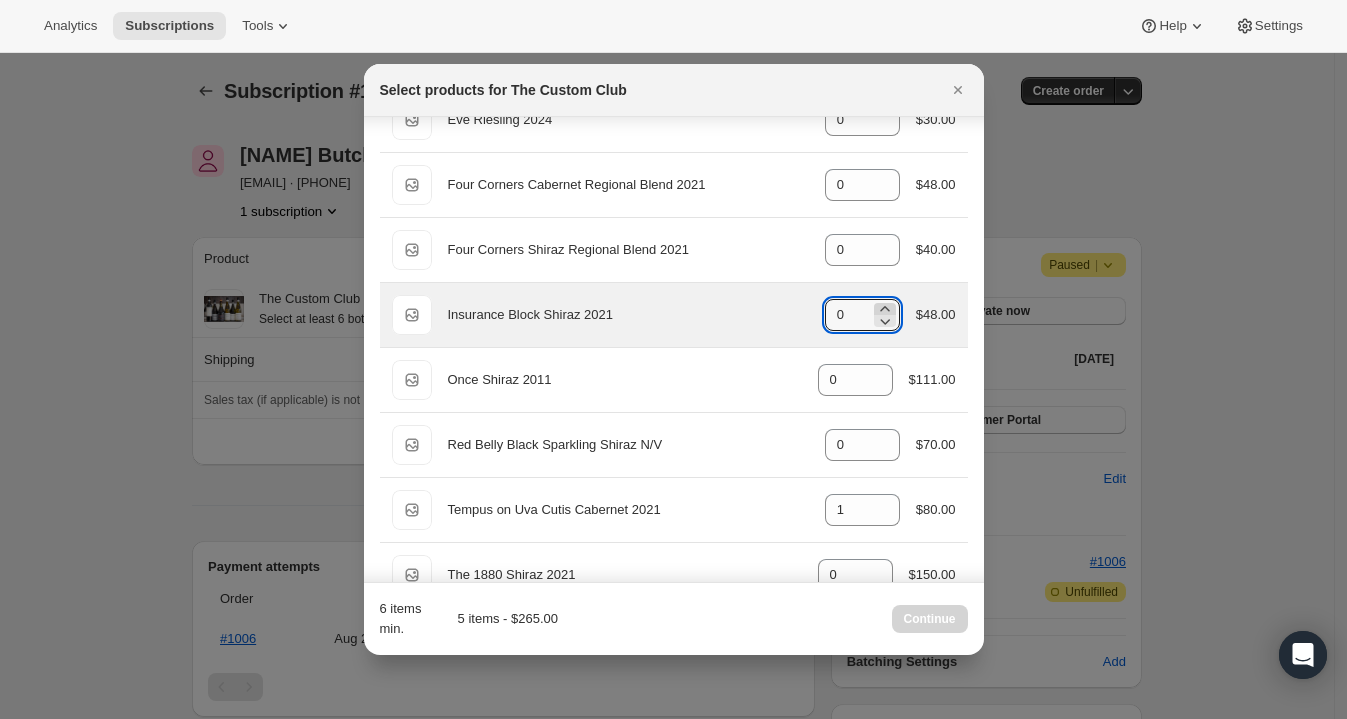 click 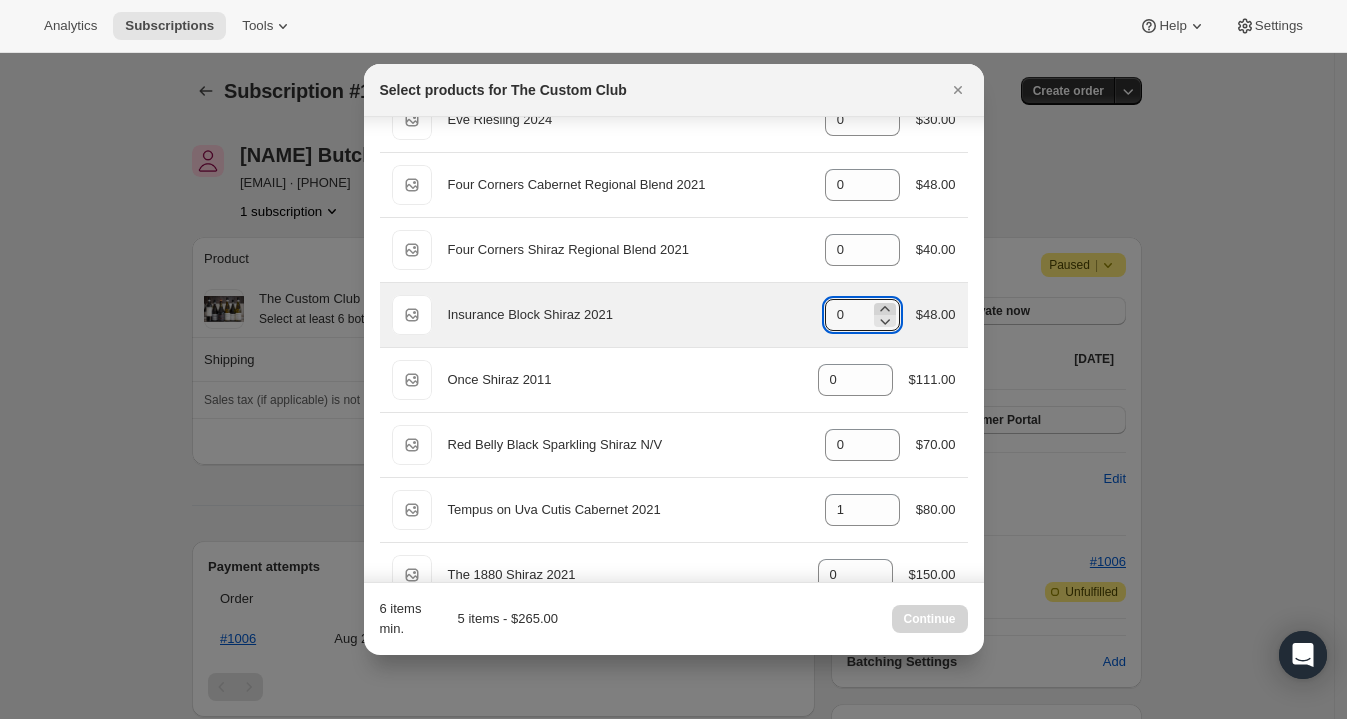 type on "1" 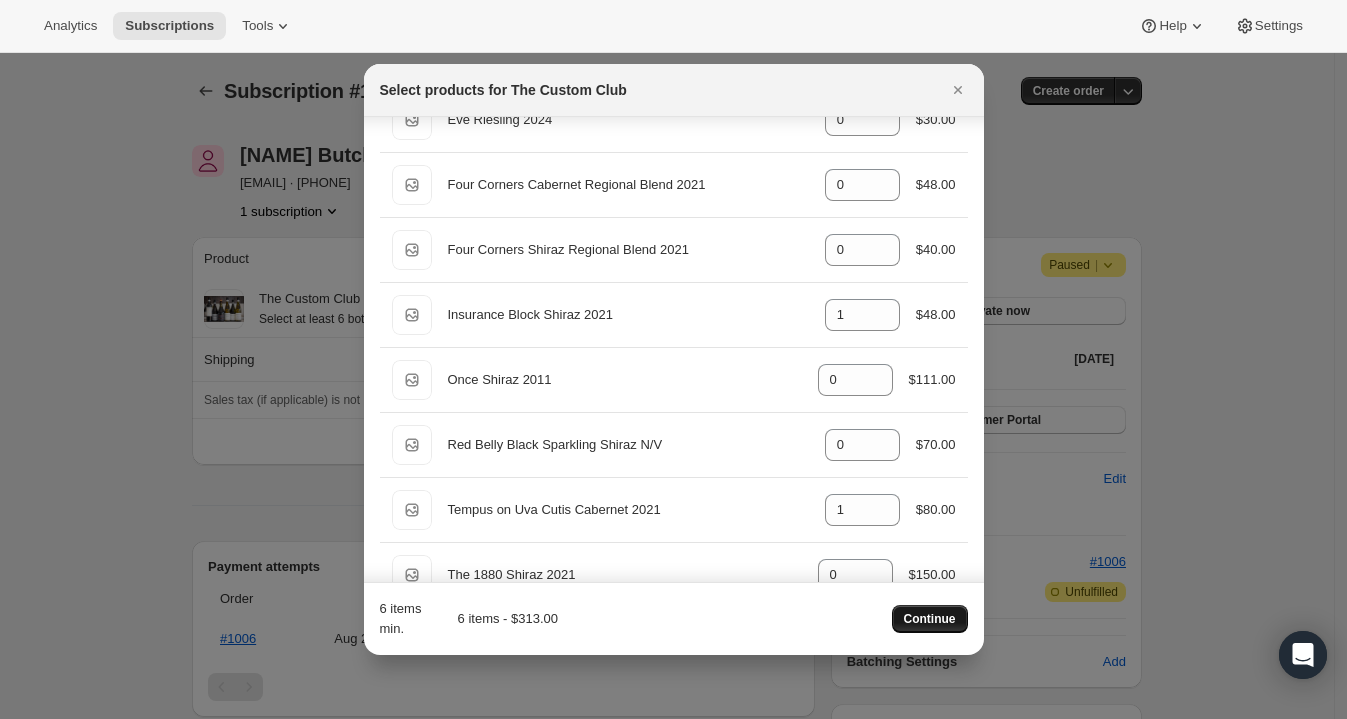 click on "Continue" at bounding box center [930, 619] 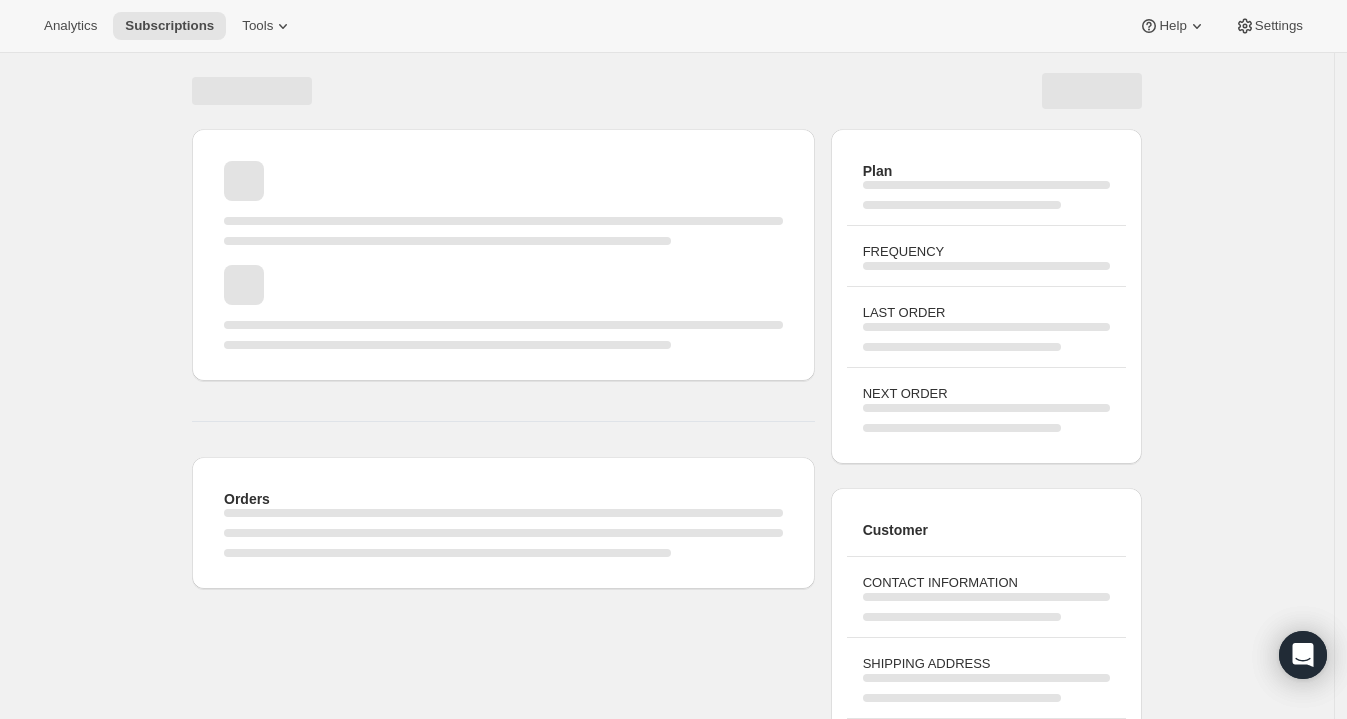scroll, scrollTop: 0, scrollLeft: 0, axis: both 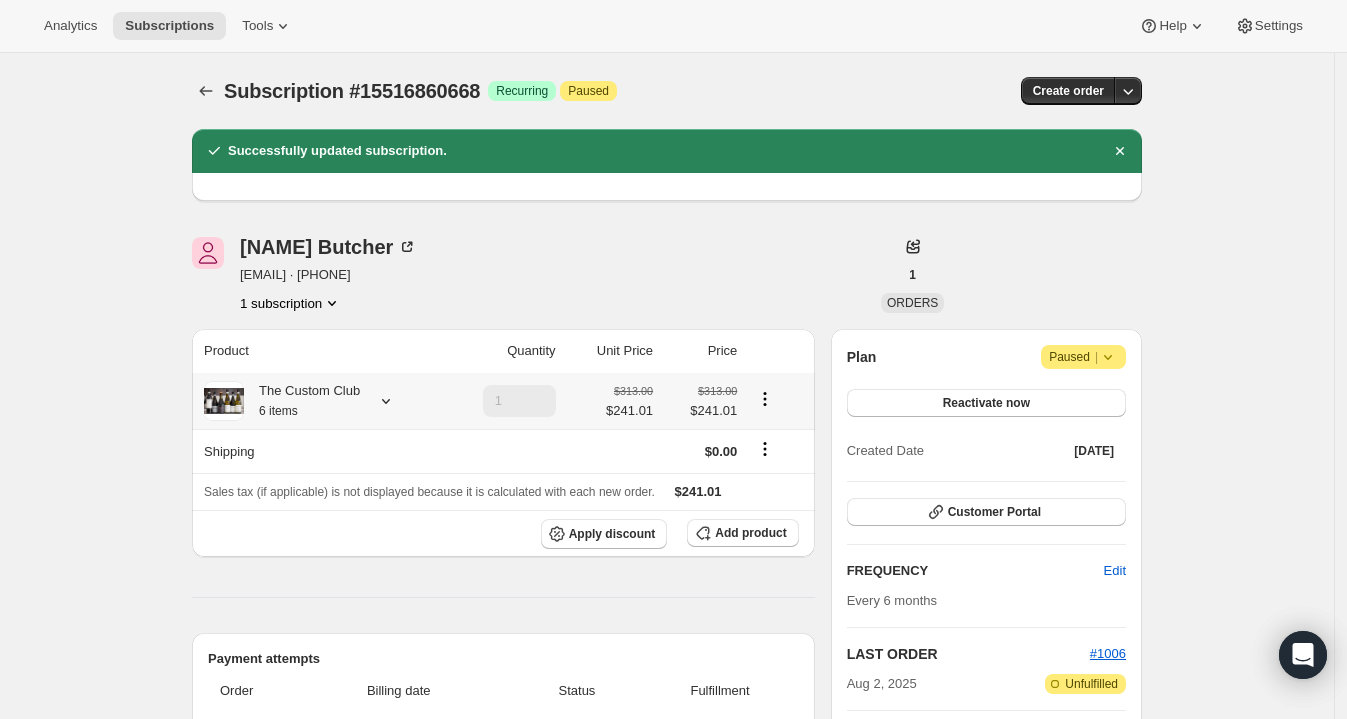 click 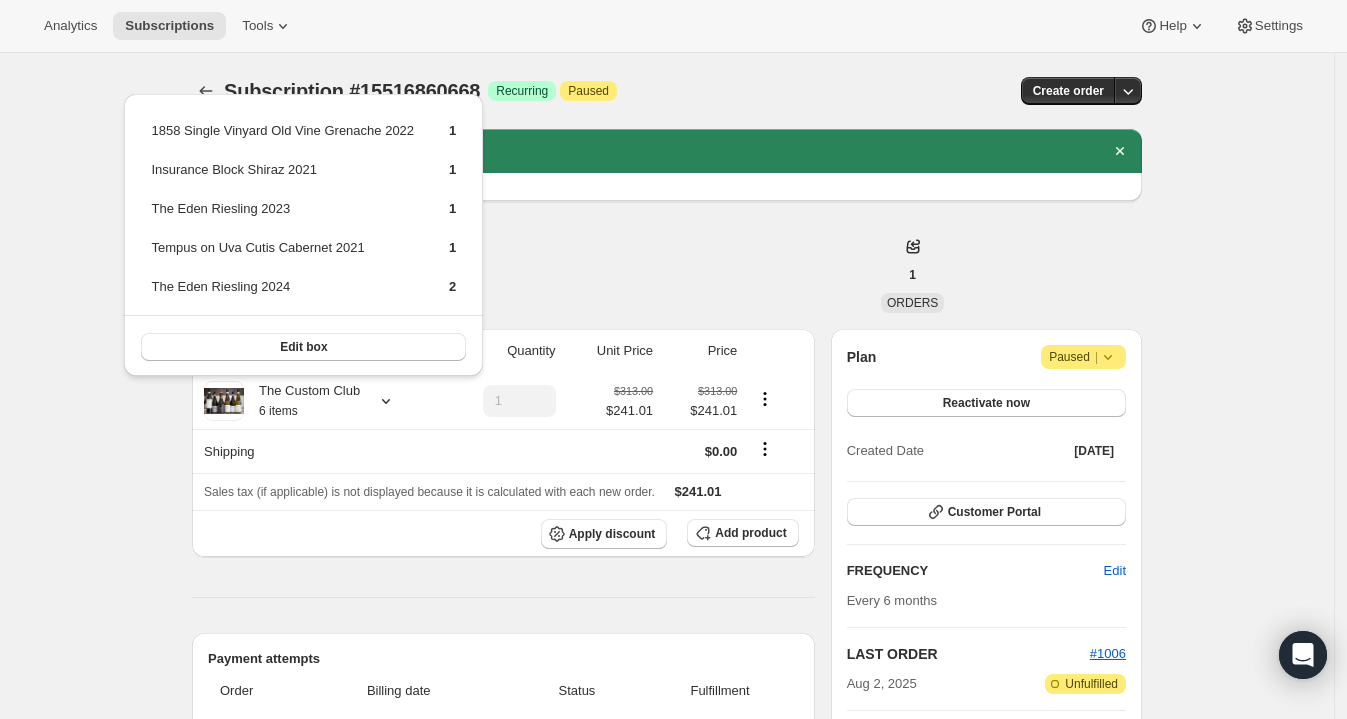 click on "Subscription #15516860668. This page is ready Subscription #15516860668 Success Recurring Attention Paused Create order Successfully updated subscription. Toby   Butcher tobybutcher8@gmail.com · +61499990538 1 subscription 1 ORDERS Product Quantity Unit Price Price The Custom Club 6 items 1 $313.00 $241.01 $313.00 $241.01 Shipping $0.00 Sales tax (if applicable) is not displayed because it is calculated with each new order.   $241.01 Apply discount Add product Payment attempts Order Billing date Status Fulfillment #1006 Aug 2, 2025  ·  05:30 AM Attention Complete Refunded Attention Incomplete Unfulfilled Timeline Aug 6, 2025 Brand Warrior updated box contents via Admin 09:24 AM New box selection 1 - 1858 Single Vinyard Old Vine Grenache 2022 1 - The Eden Riesling 2023 2 - The Eden Riesling 2024 1 - Tempus on Uva Cutis Cabernet 2021 1 - Insurance Block Shiraz 2021 Previous box selection 6 - 1858 Single Vinyard Old Vine Grenache 2022 Aug 4, 2025 Subscription paused via  Awtomic application .  03:30 AM Plan |" at bounding box center (667, 765) 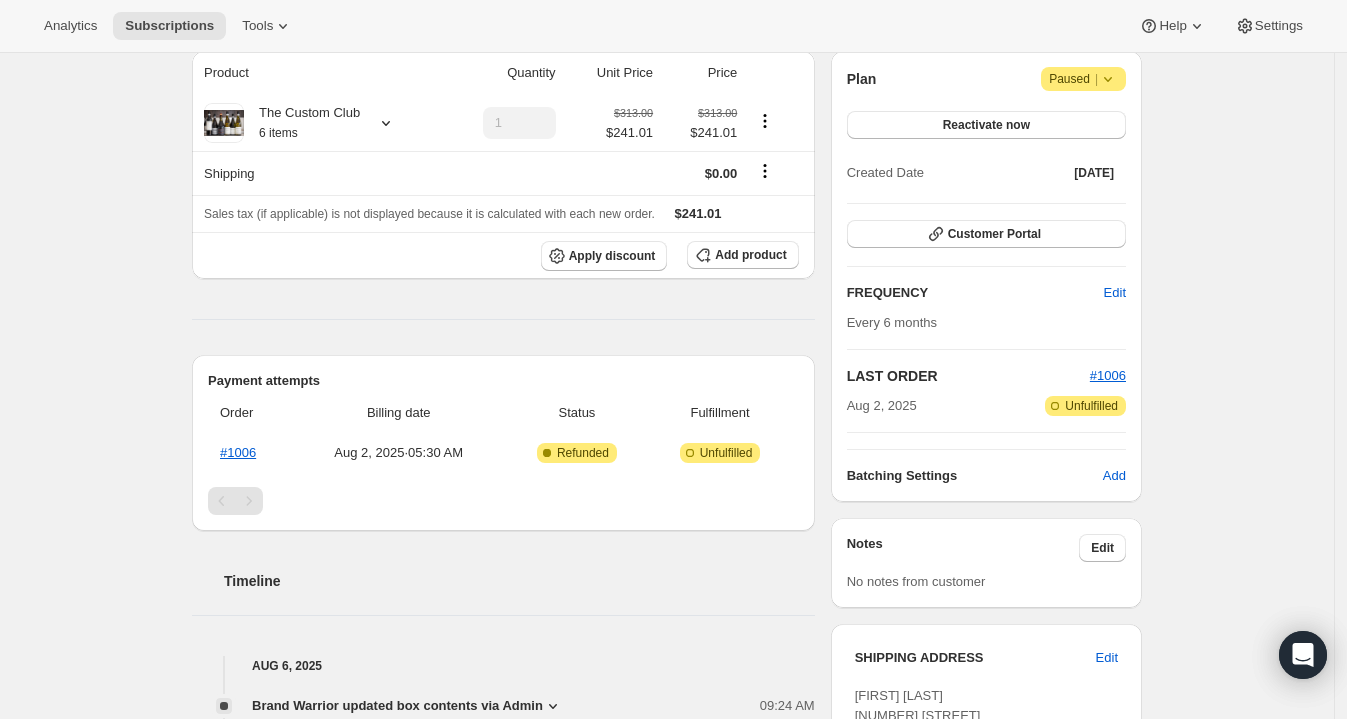 scroll, scrollTop: 280, scrollLeft: 0, axis: vertical 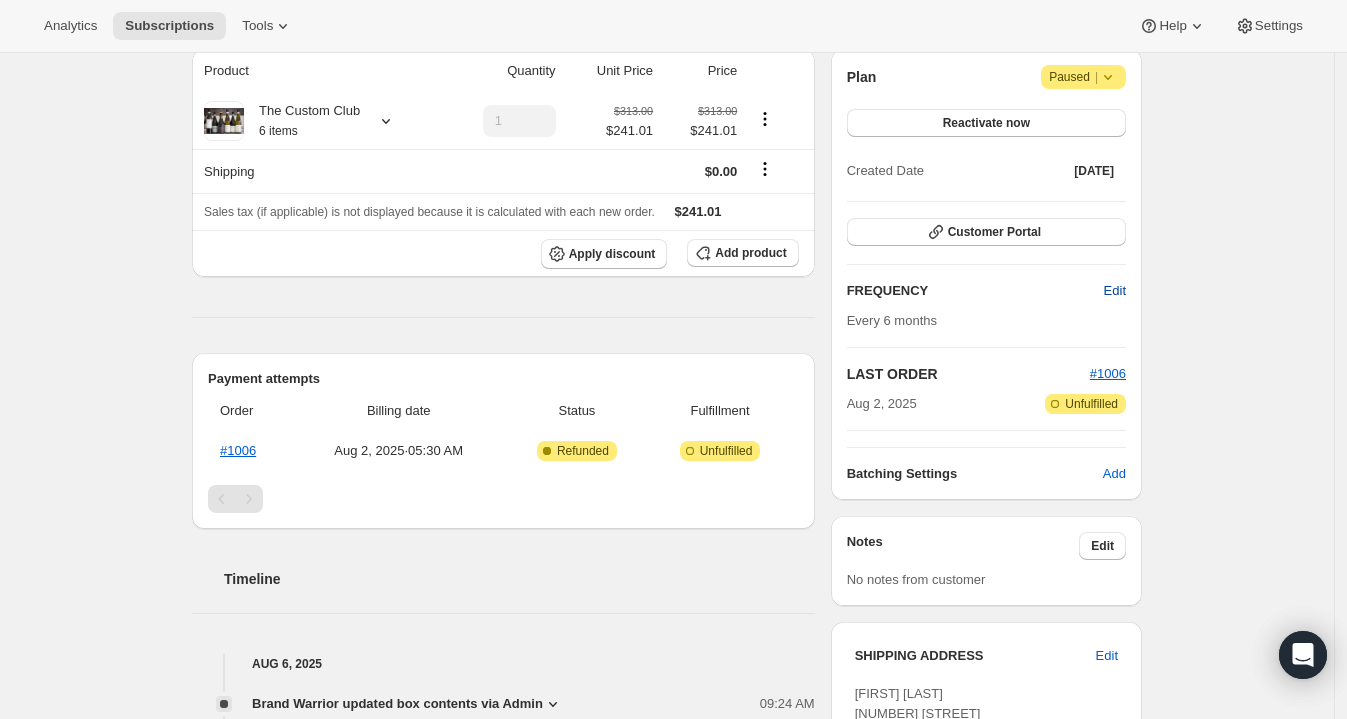 click on "Edit" at bounding box center (1115, 291) 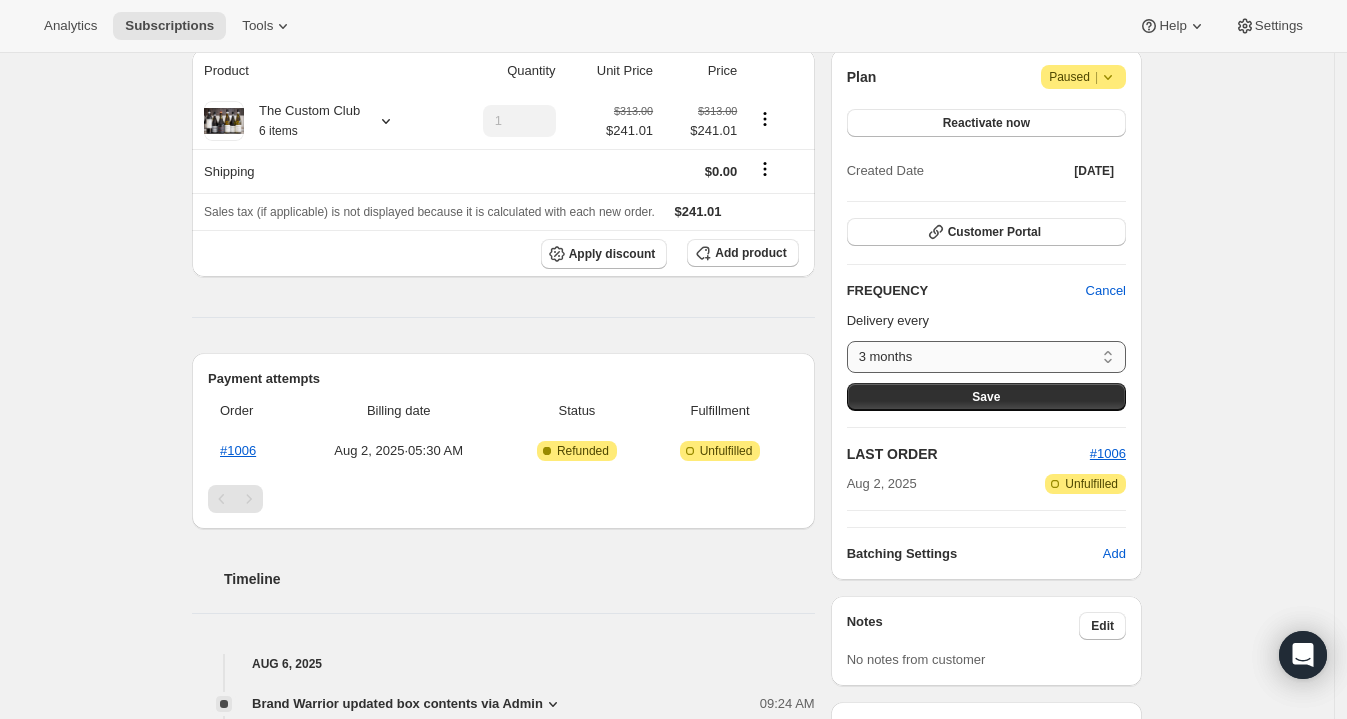 click on "3 months 6 months Custom..." at bounding box center (986, 357) 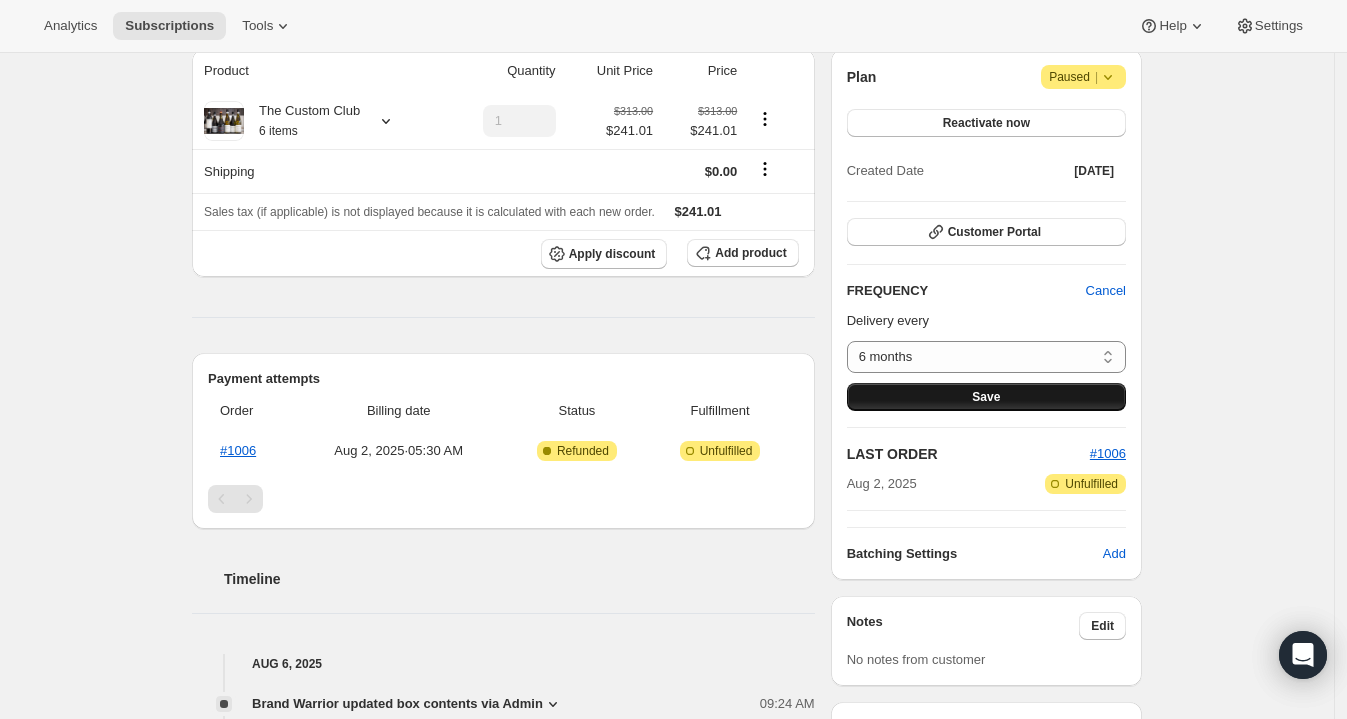 click on "Save" at bounding box center [986, 397] 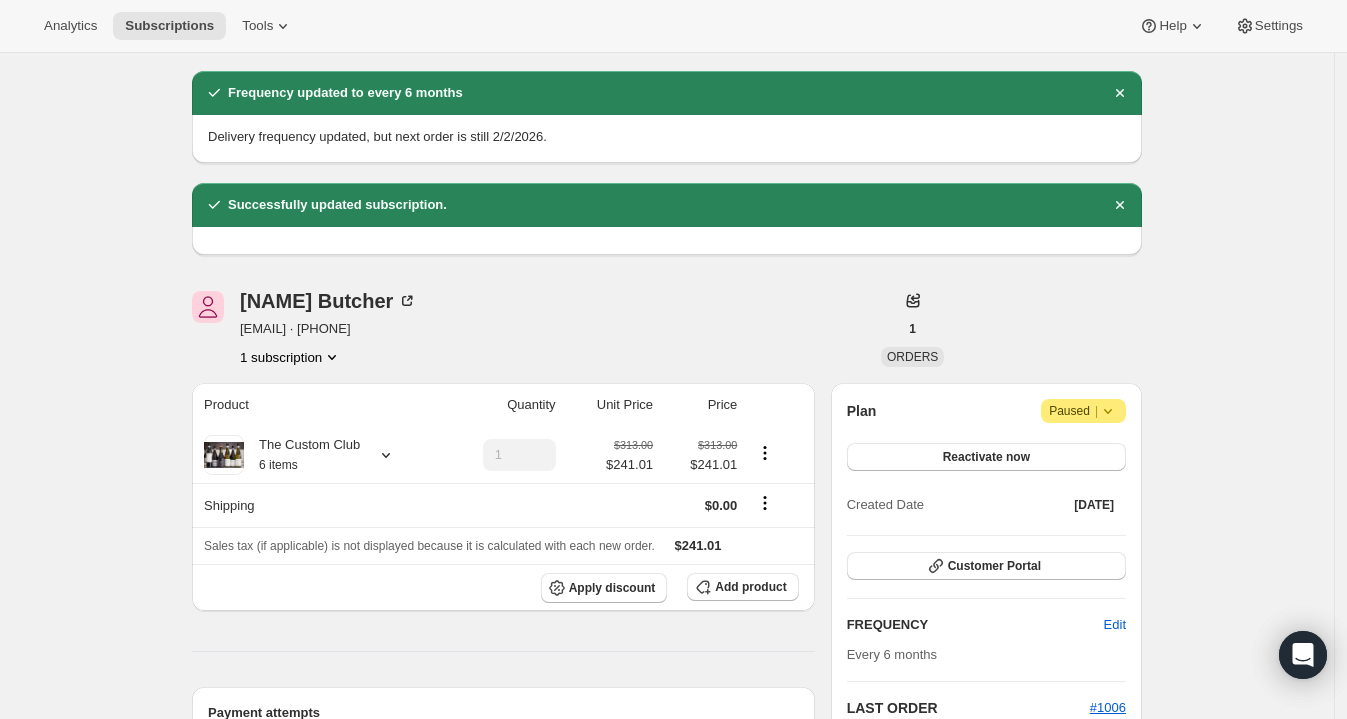 scroll, scrollTop: 0, scrollLeft: 0, axis: both 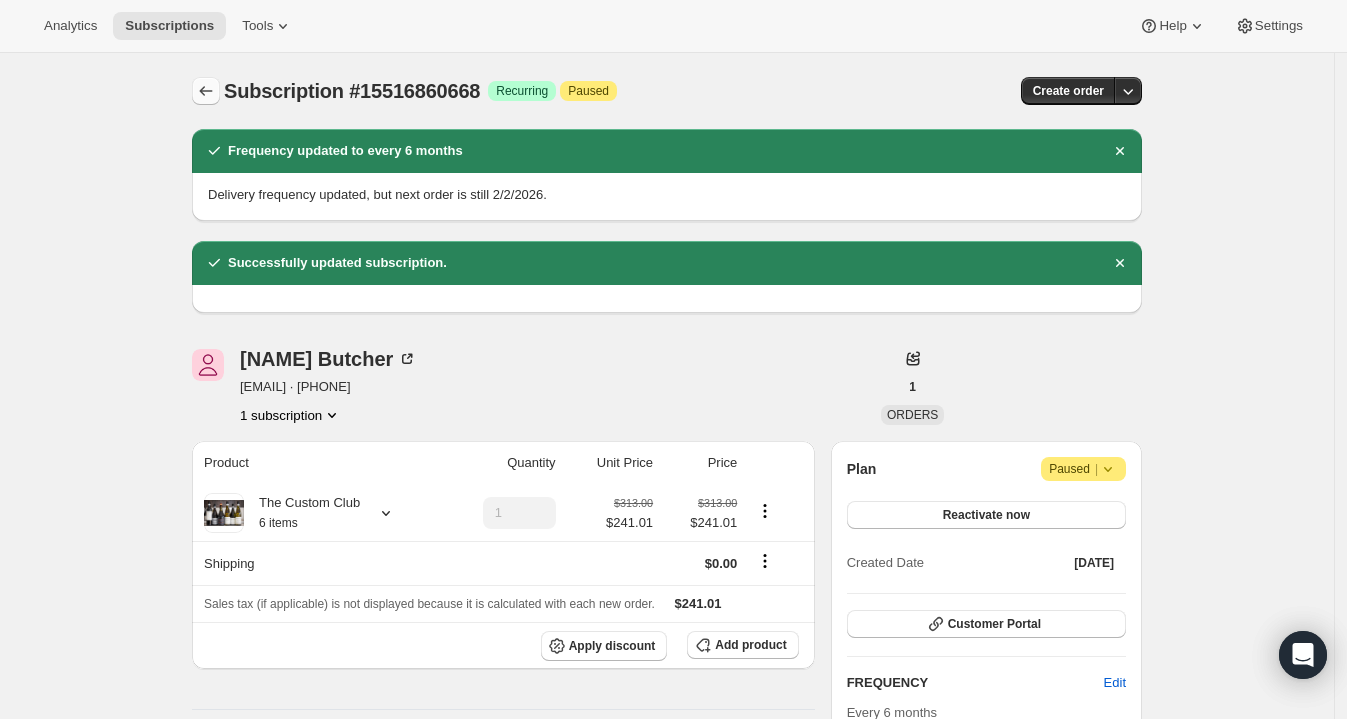 click 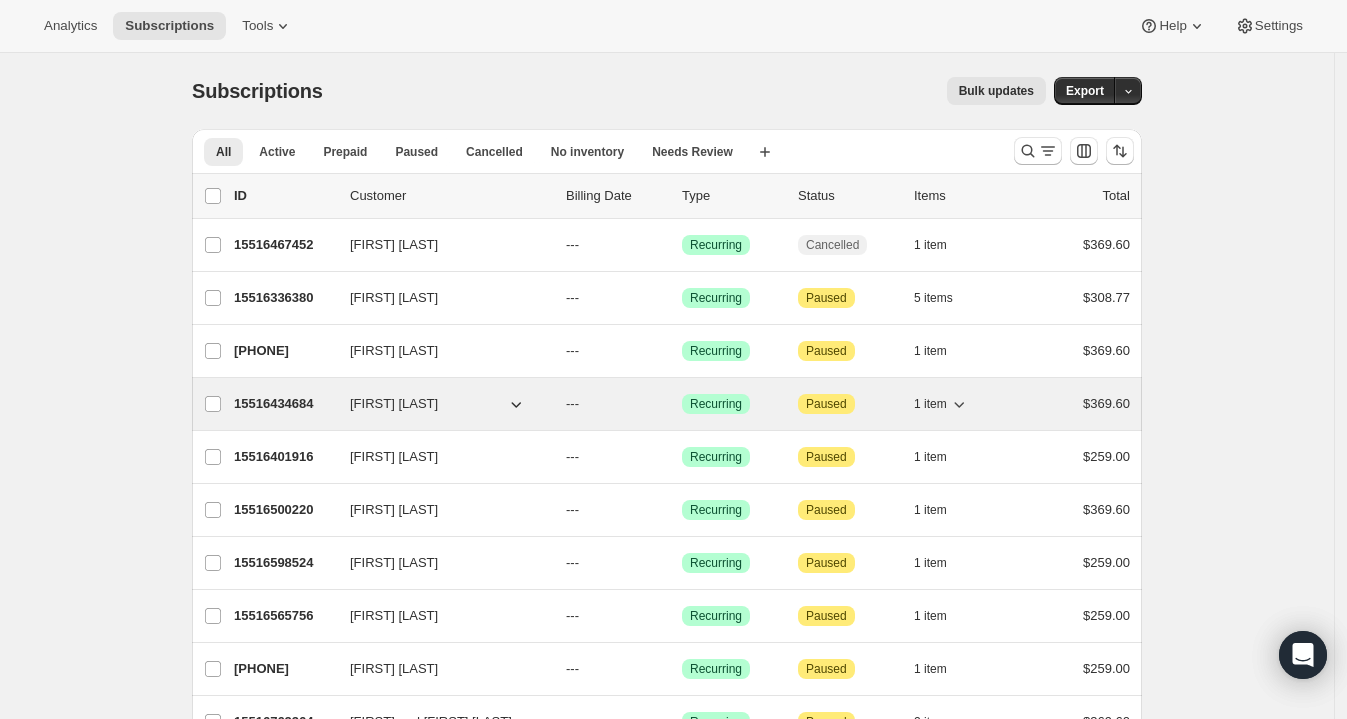 scroll, scrollTop: 52, scrollLeft: 0, axis: vertical 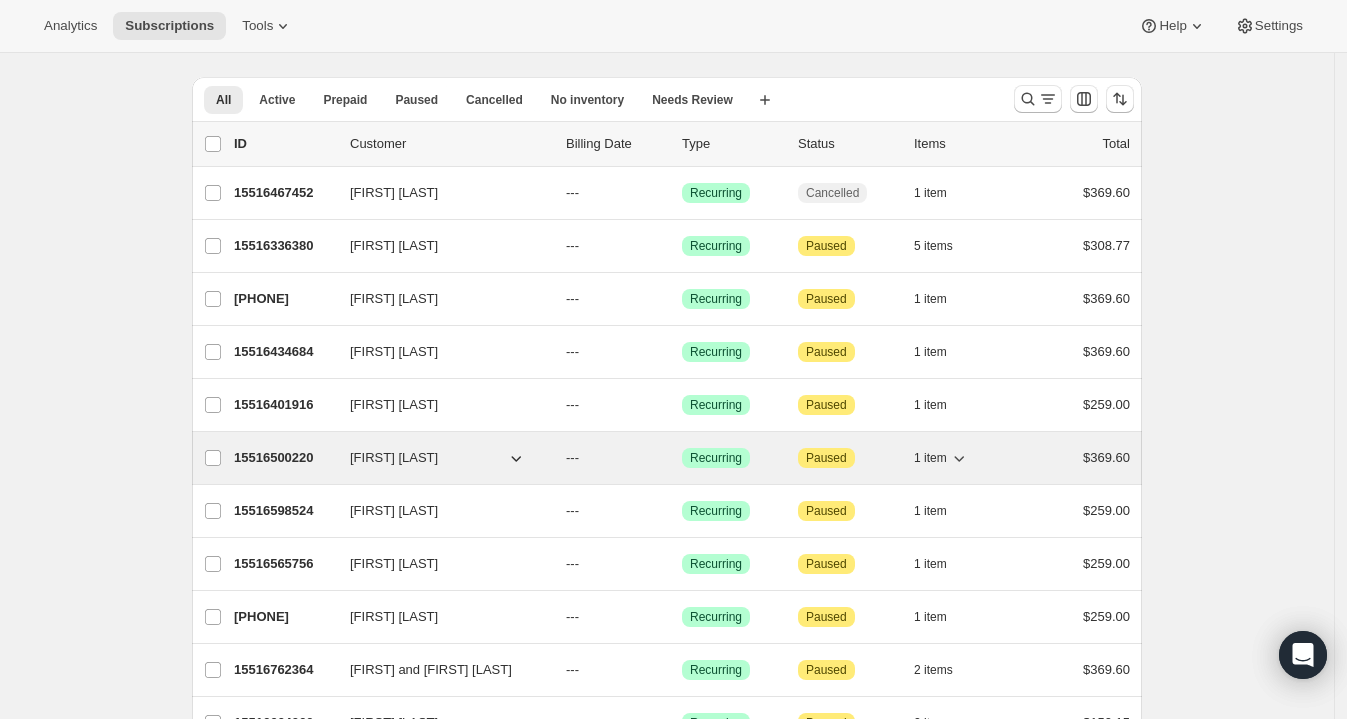 click on "15516500220" at bounding box center (284, 458) 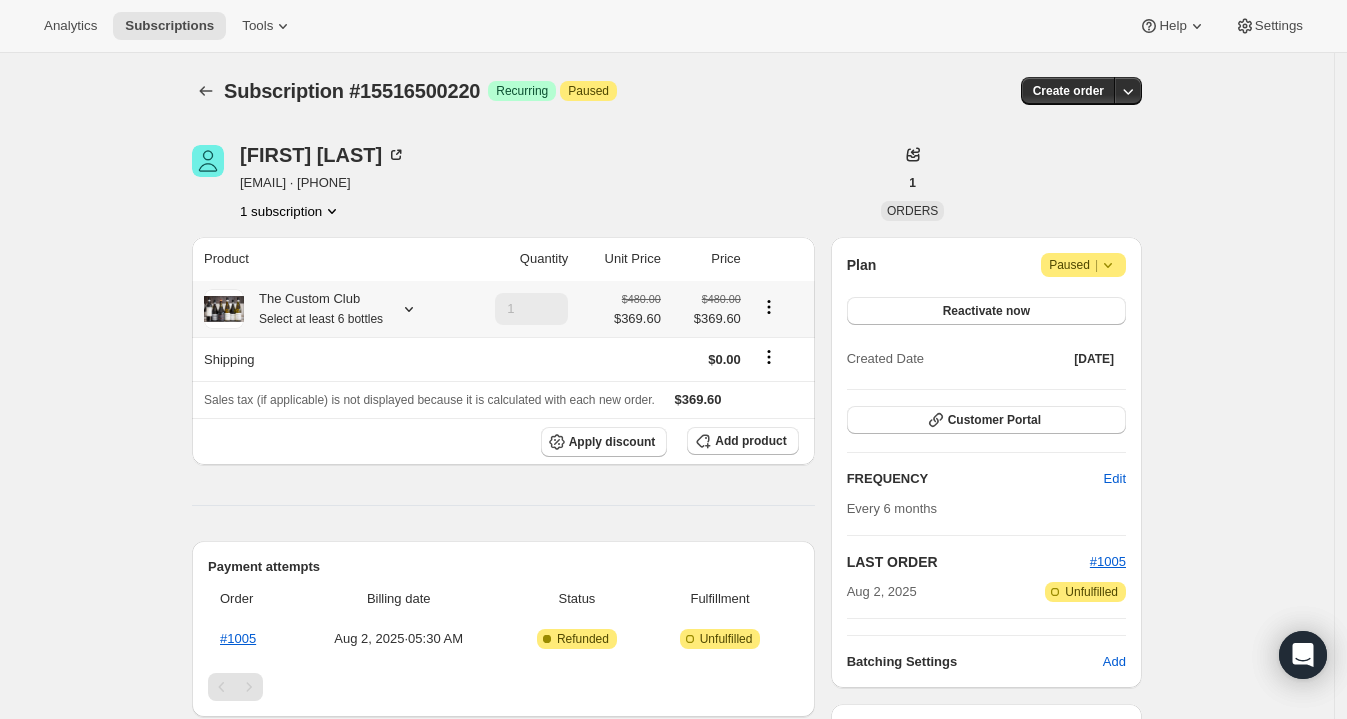 click 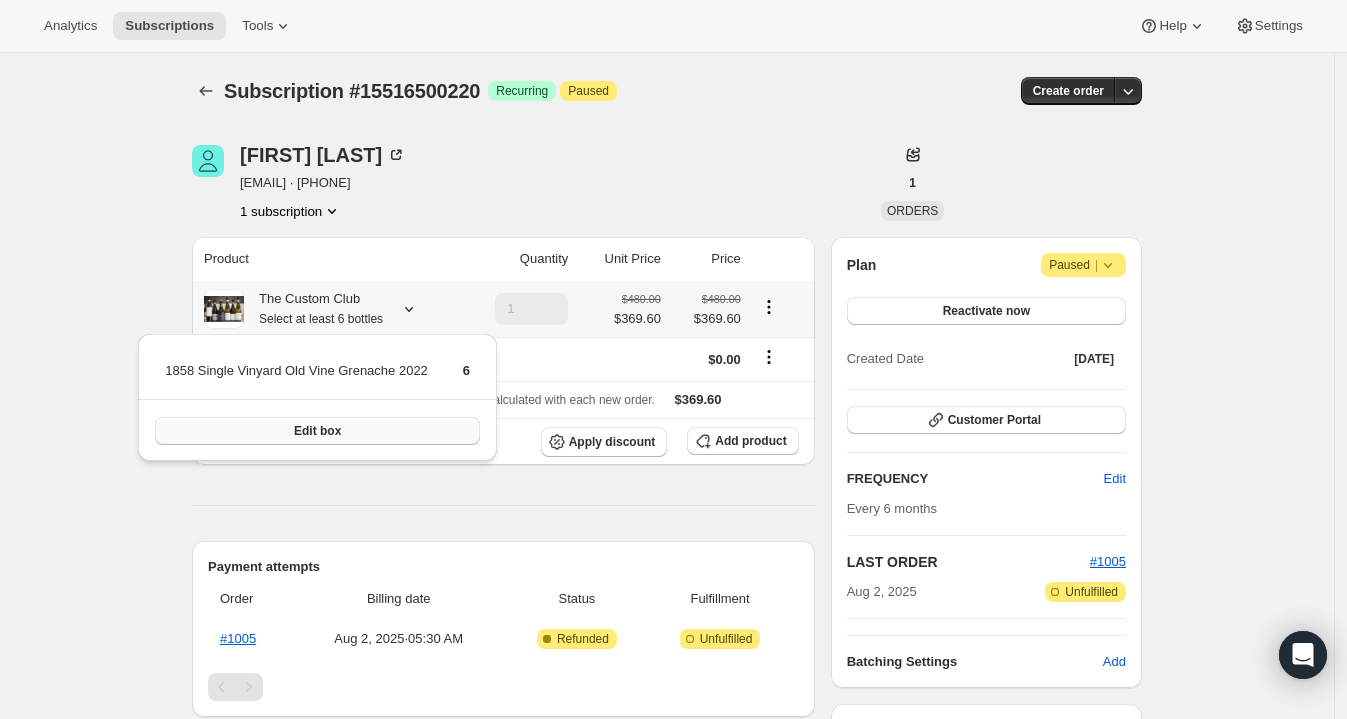 click on "Edit box" at bounding box center [317, 431] 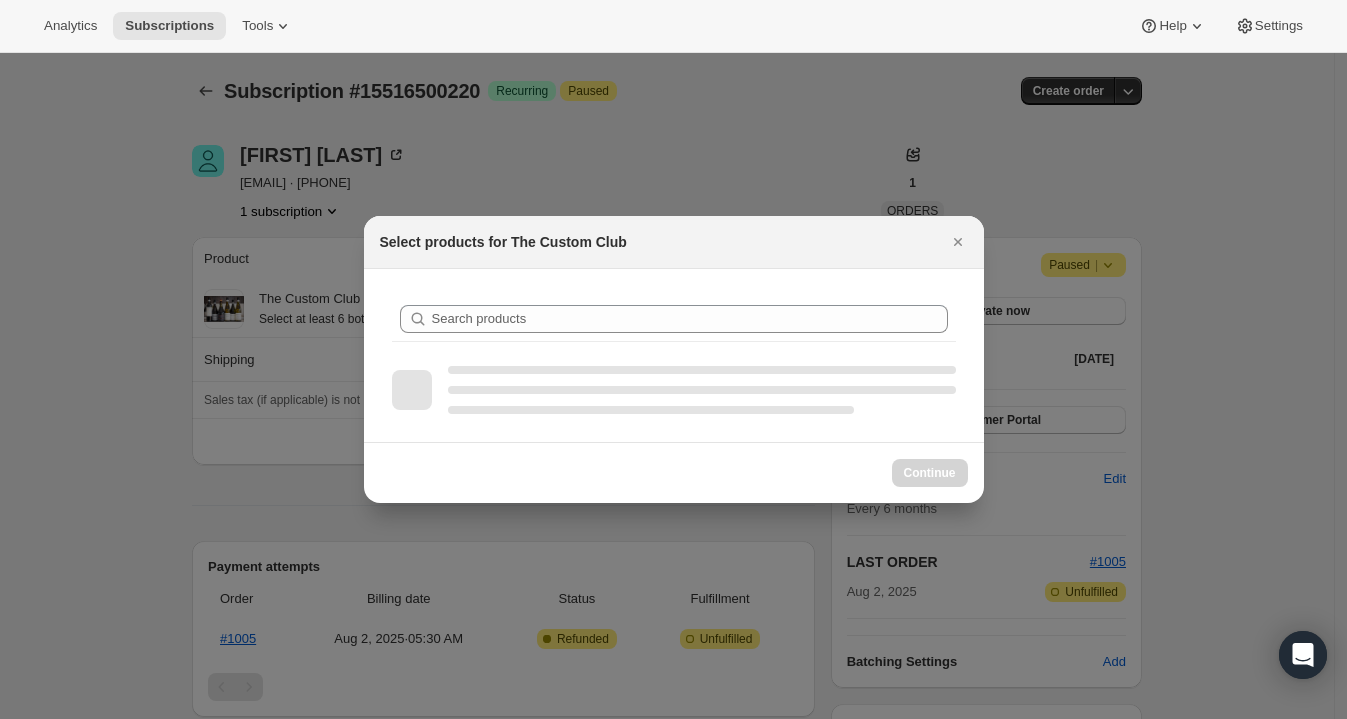 scroll, scrollTop: 0, scrollLeft: 0, axis: both 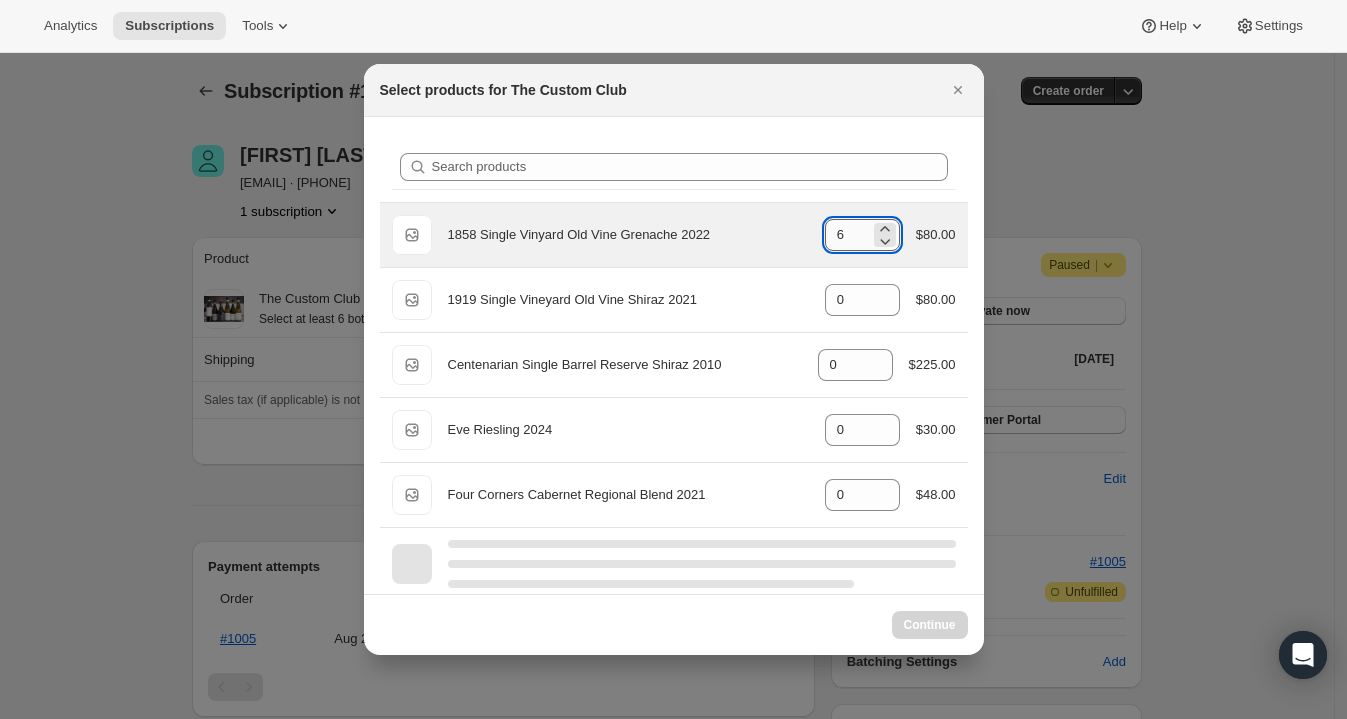 click on "6" at bounding box center (847, 235) 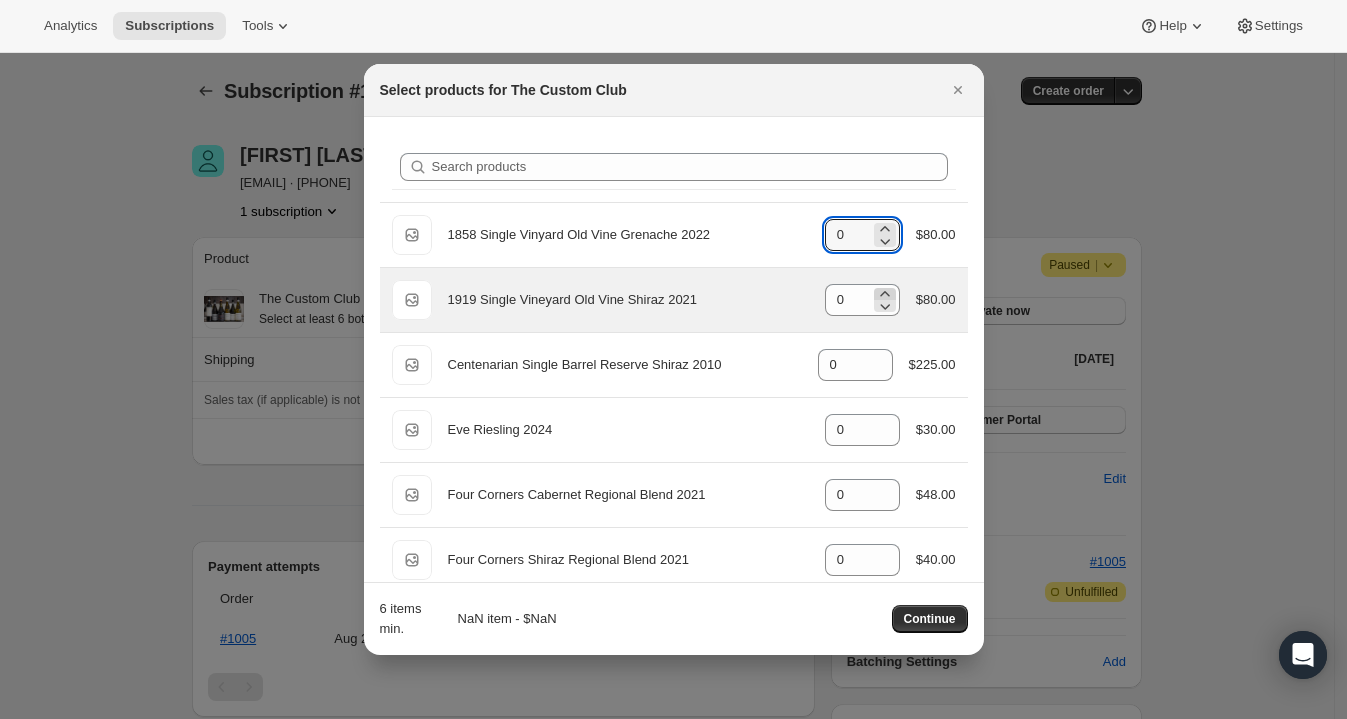 type on "0" 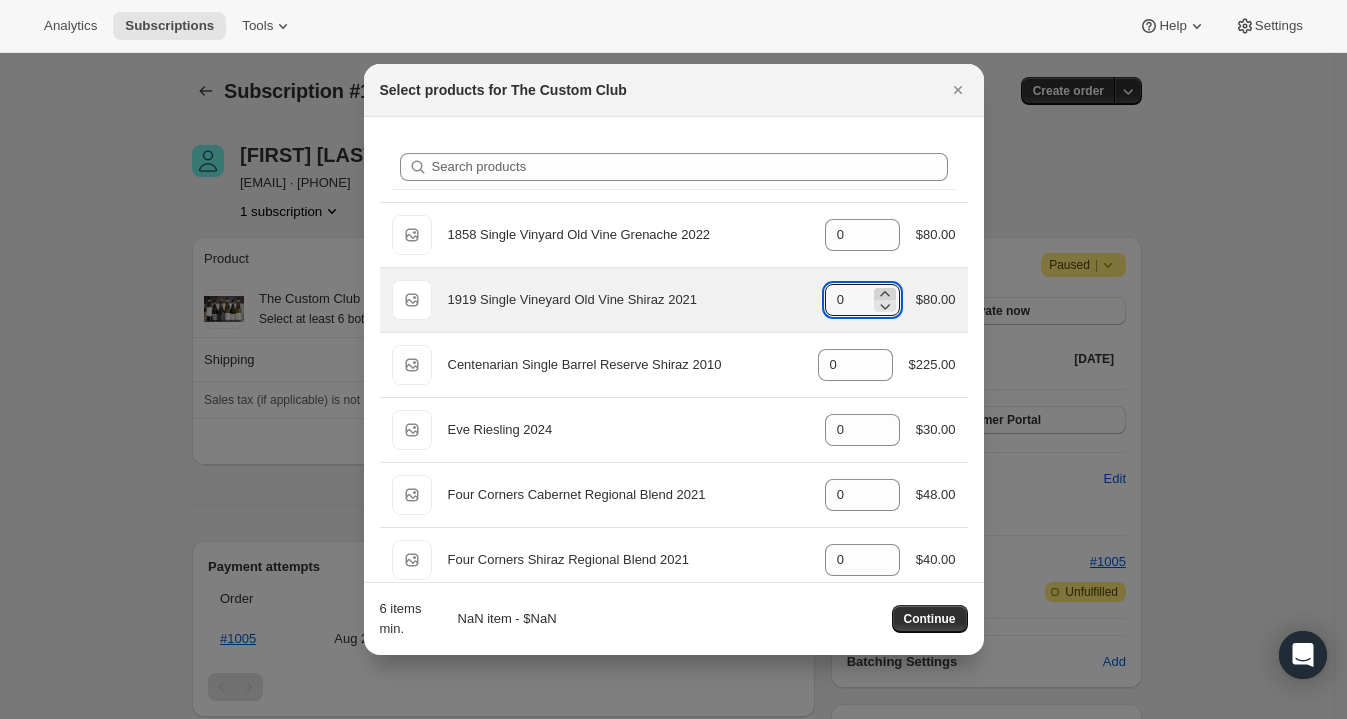 click 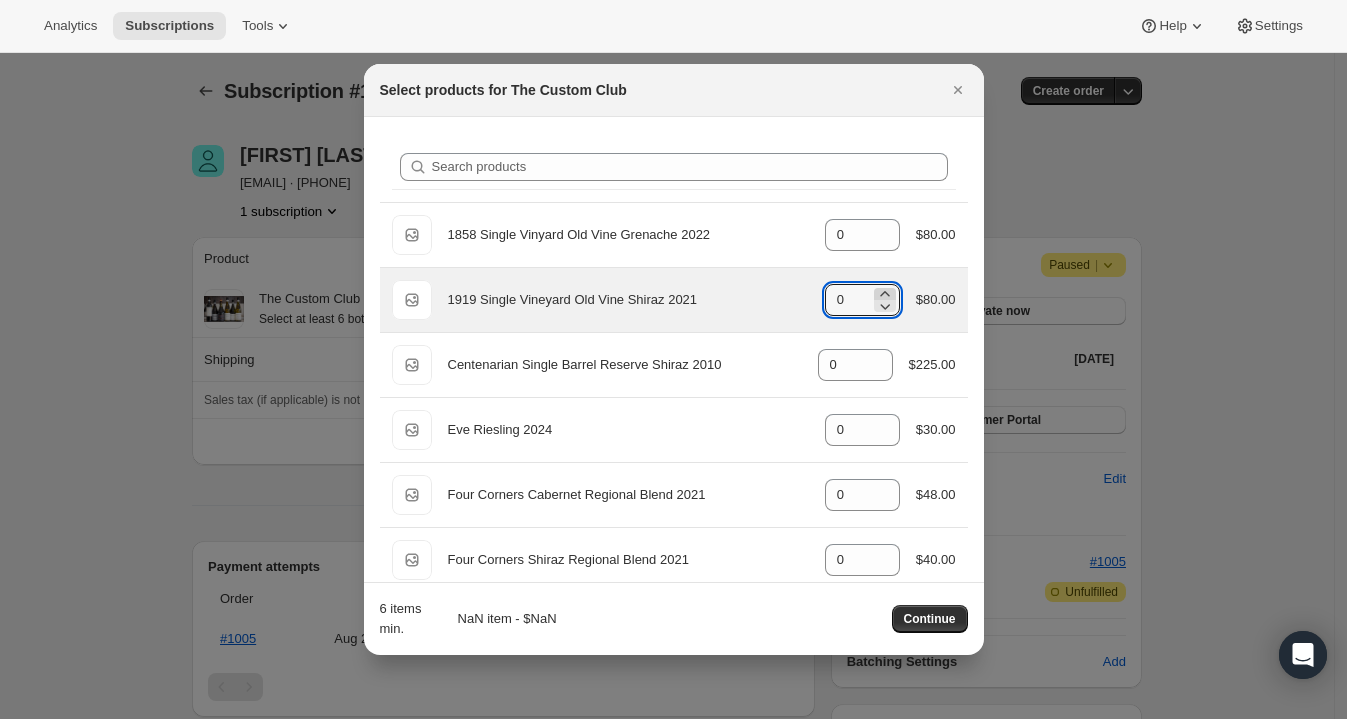 type on "1" 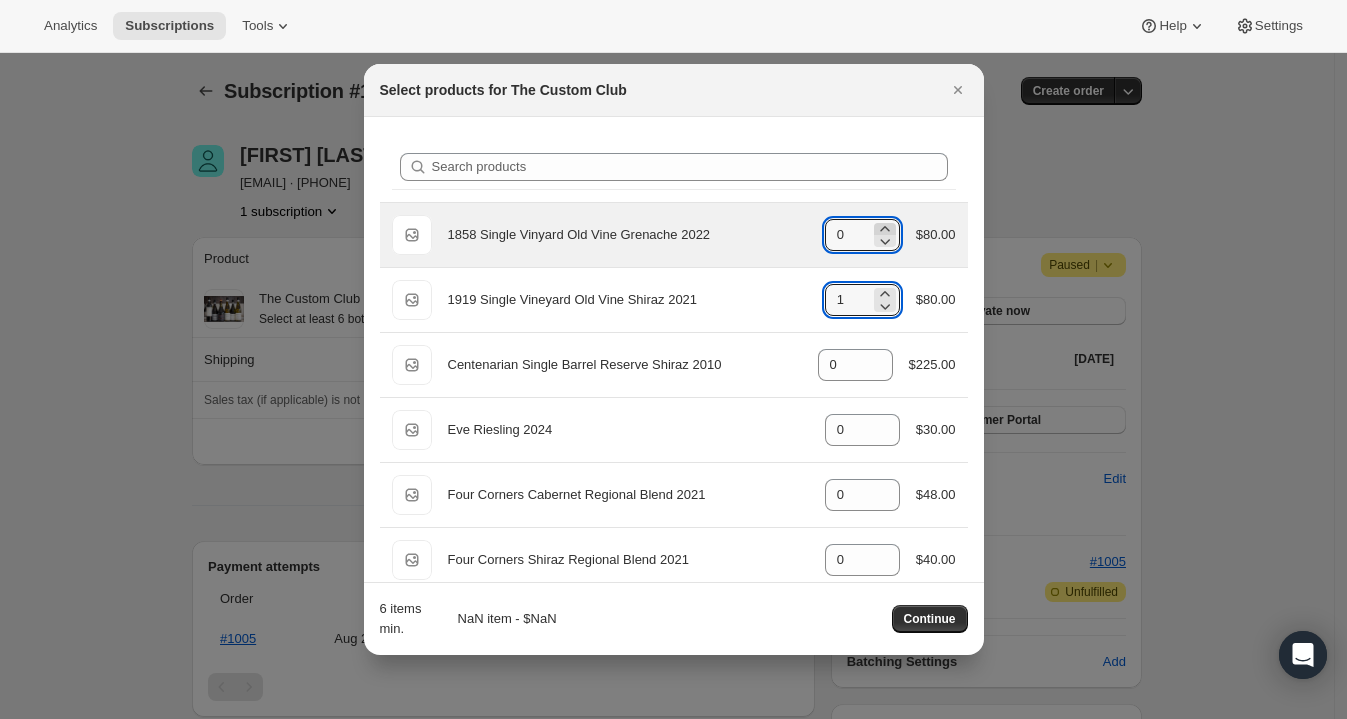 click 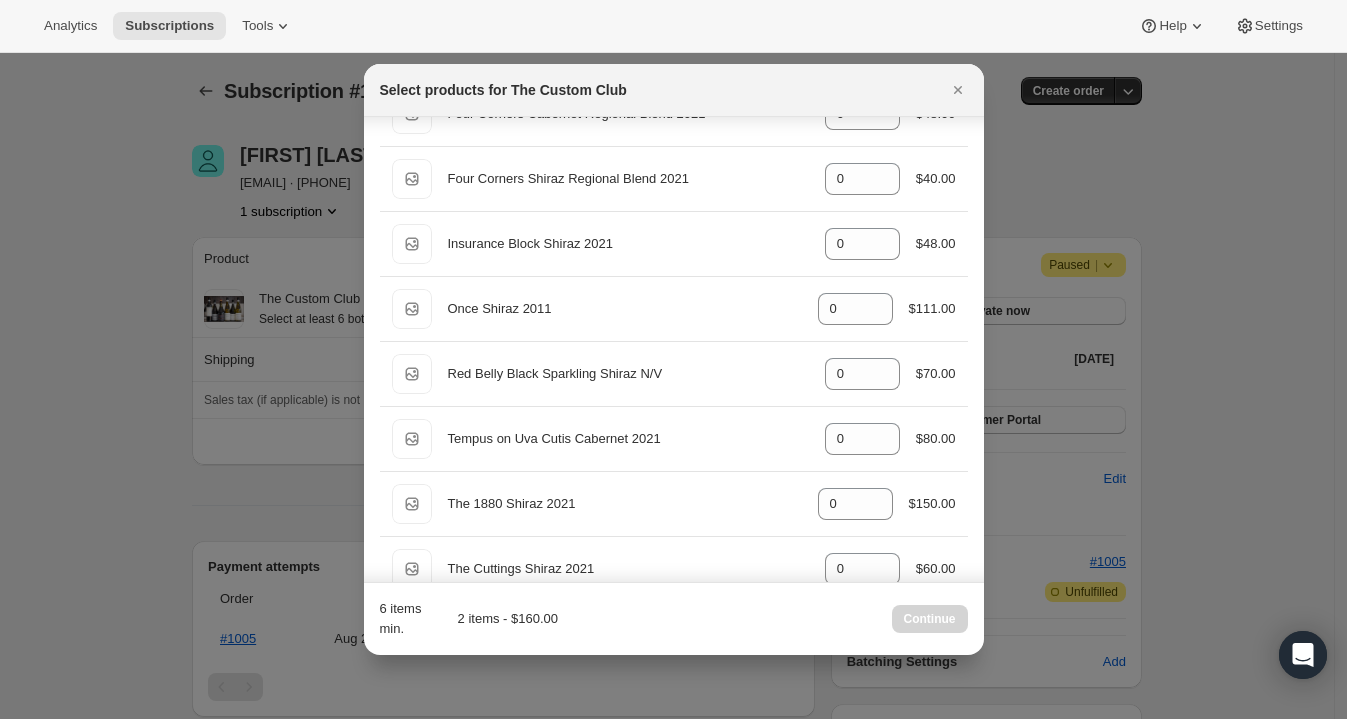 scroll, scrollTop: 382, scrollLeft: 0, axis: vertical 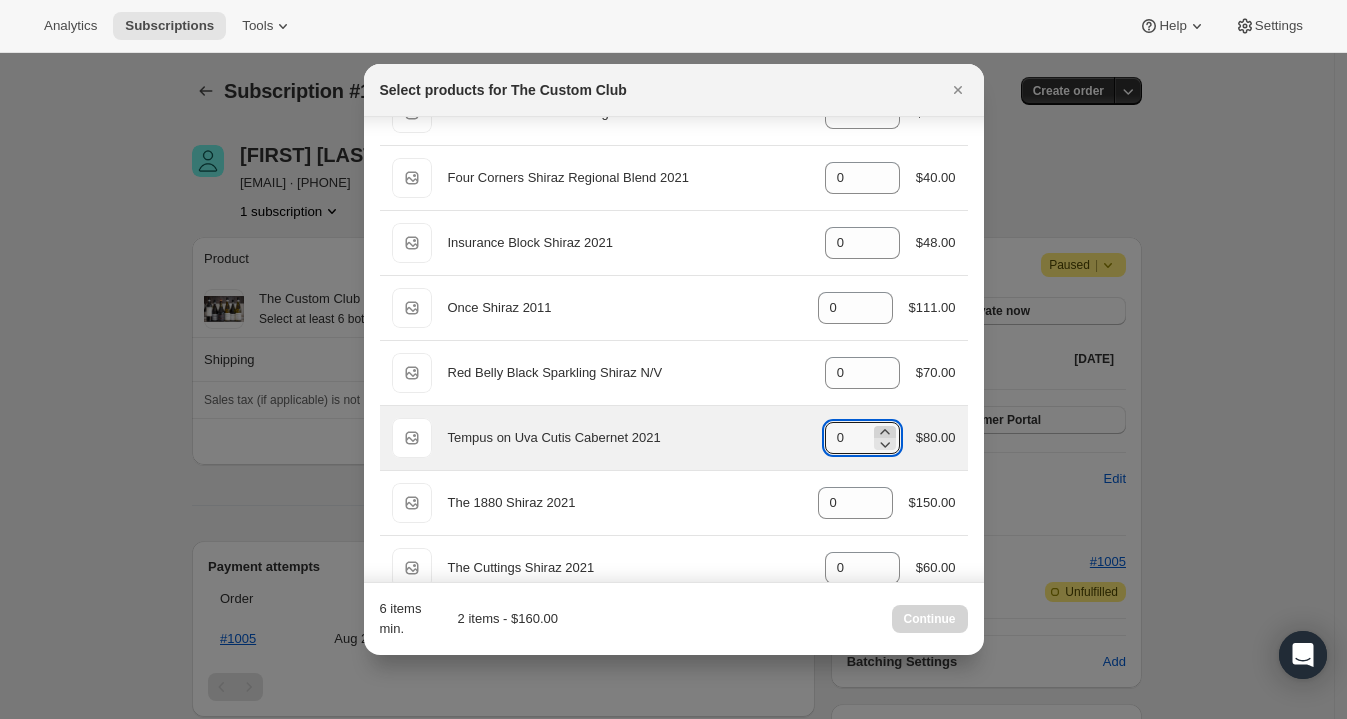 click 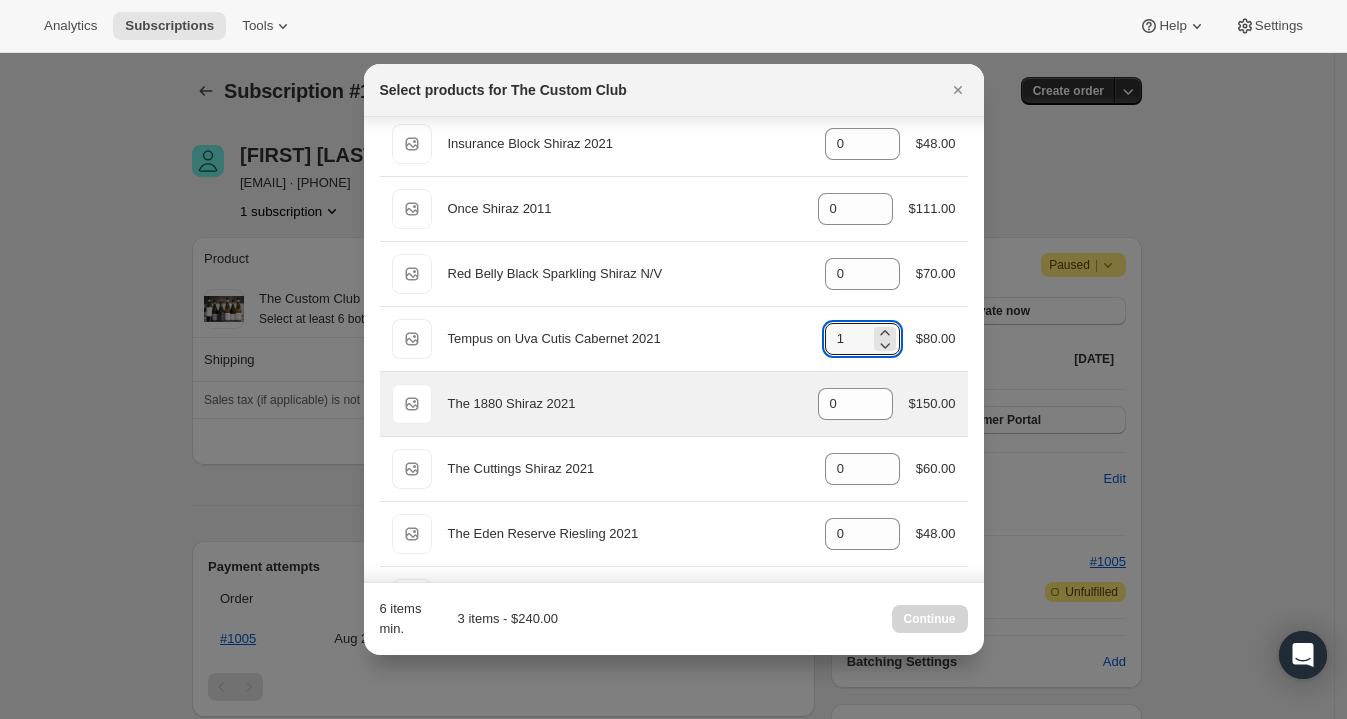 scroll, scrollTop: 482, scrollLeft: 0, axis: vertical 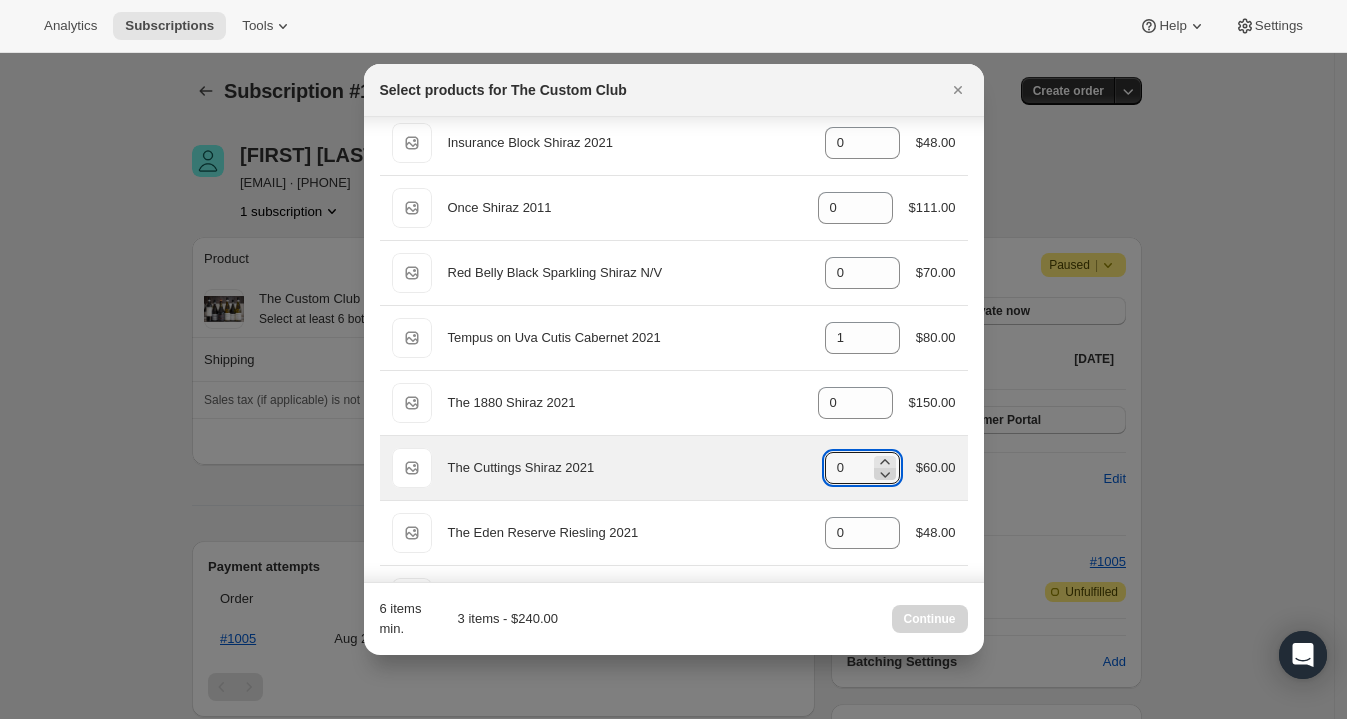 click 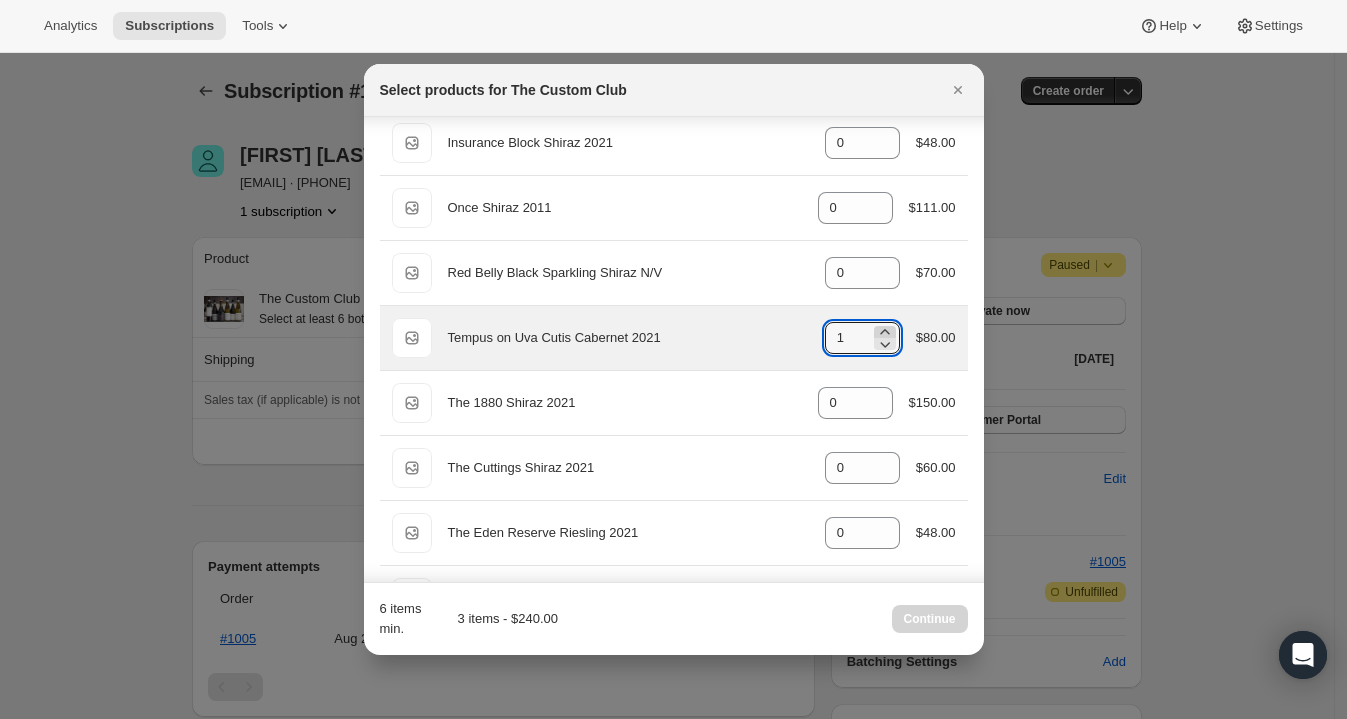 click 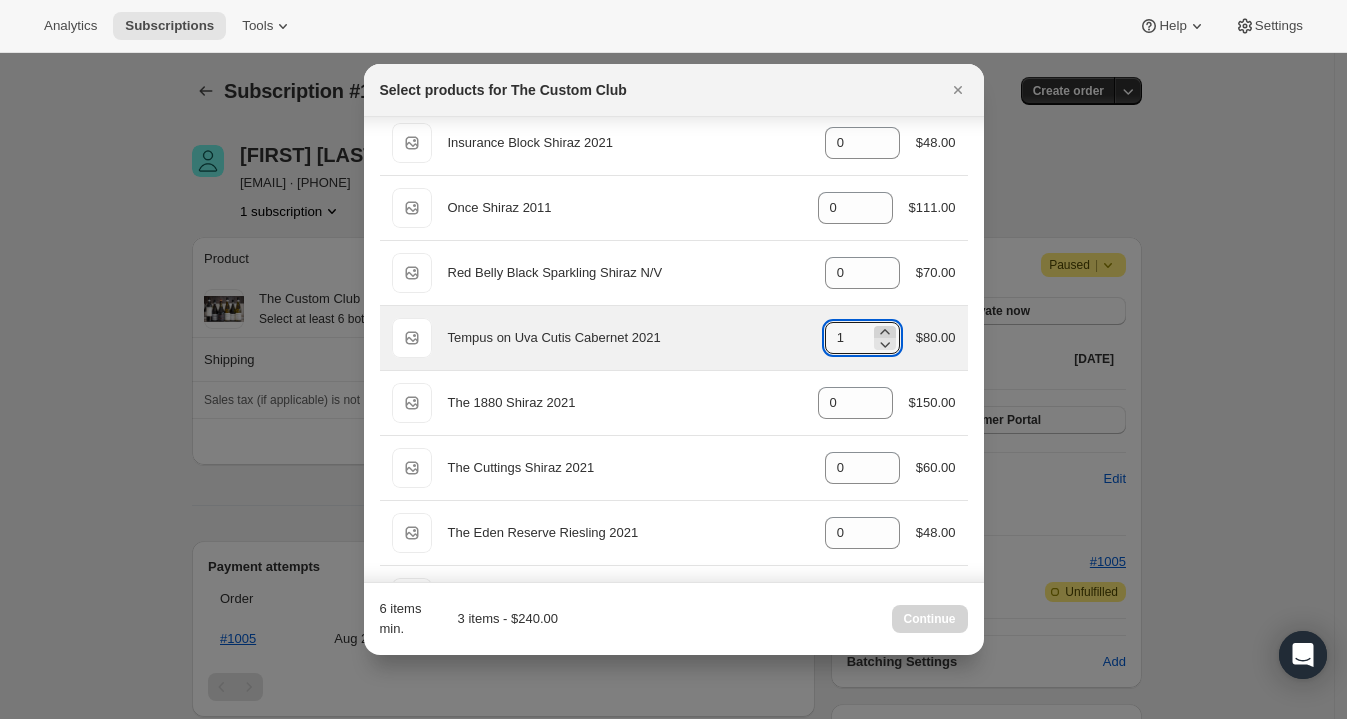 type on "2" 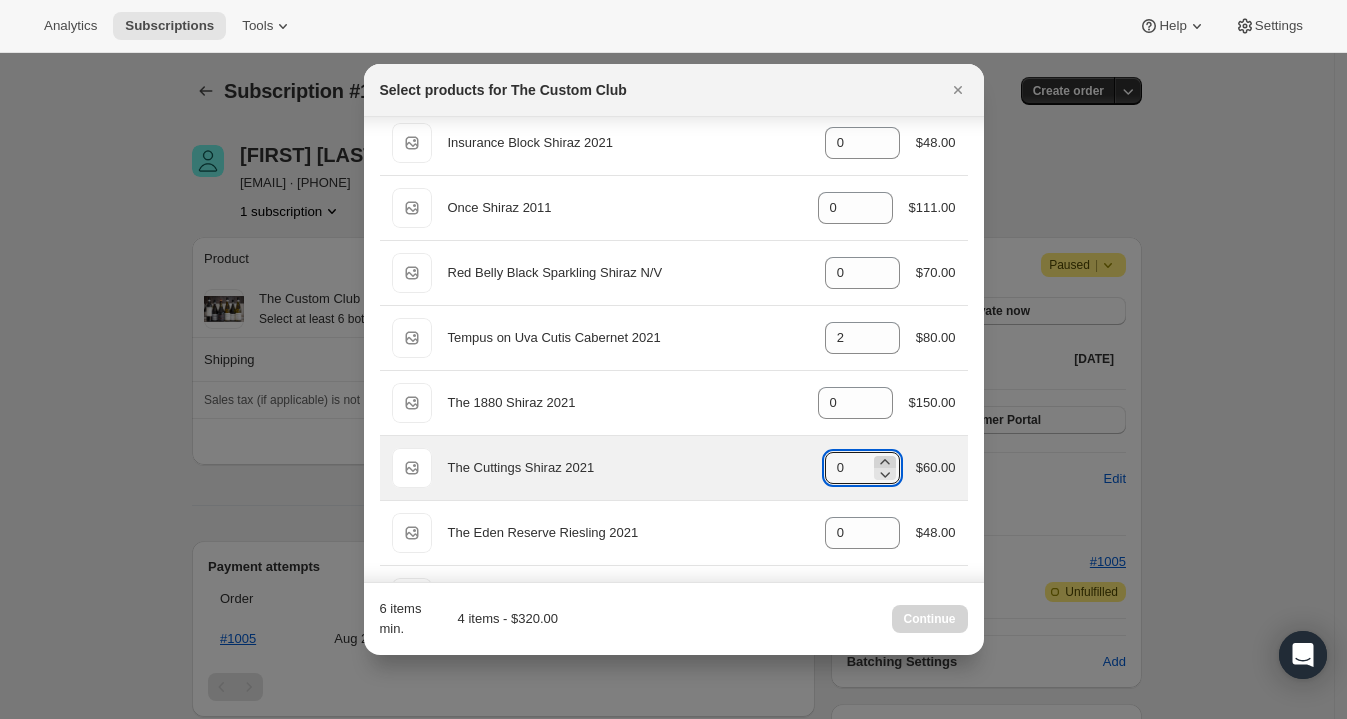 click 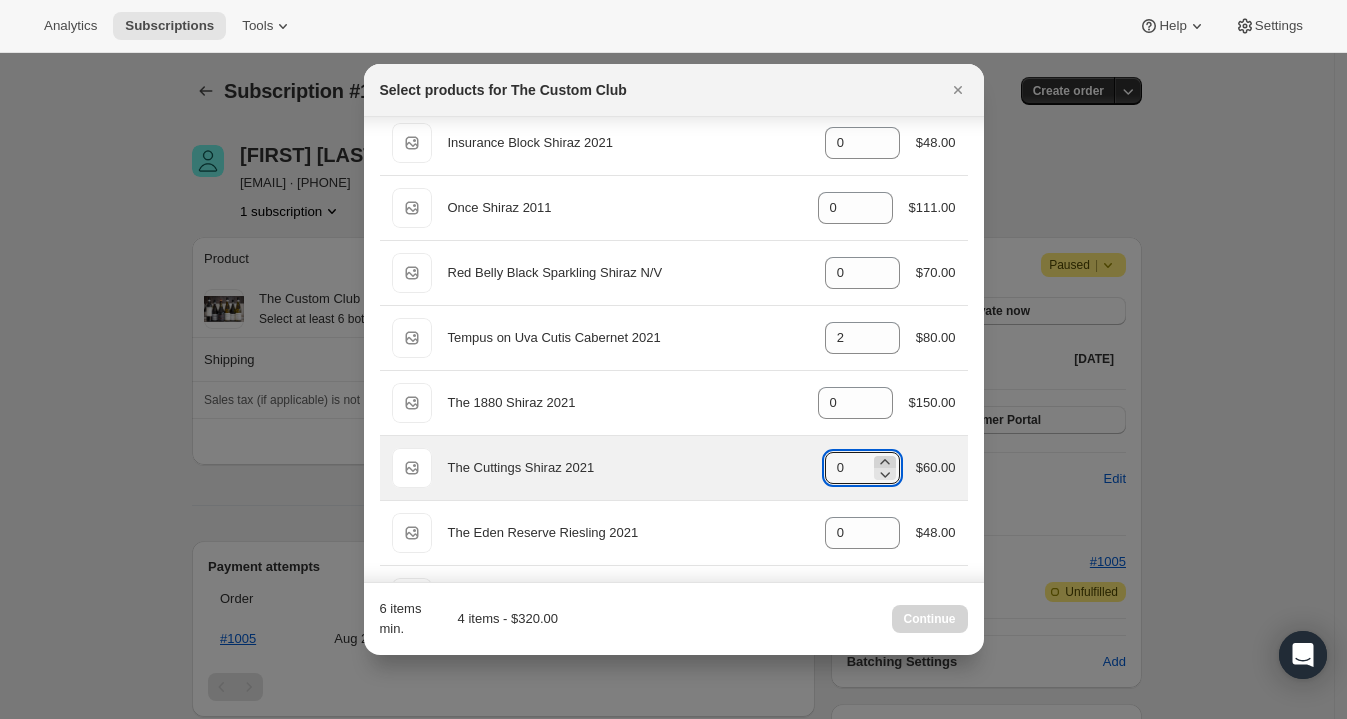 type on "1" 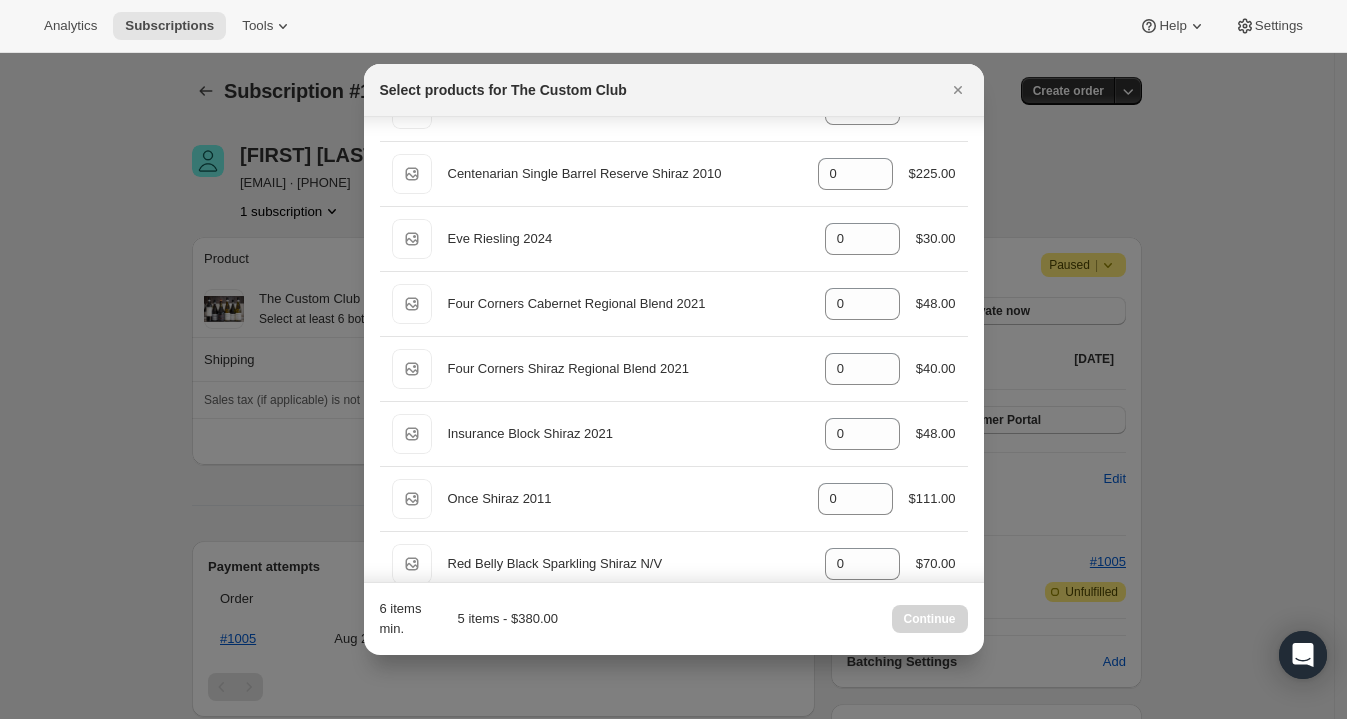 scroll, scrollTop: 176, scrollLeft: 0, axis: vertical 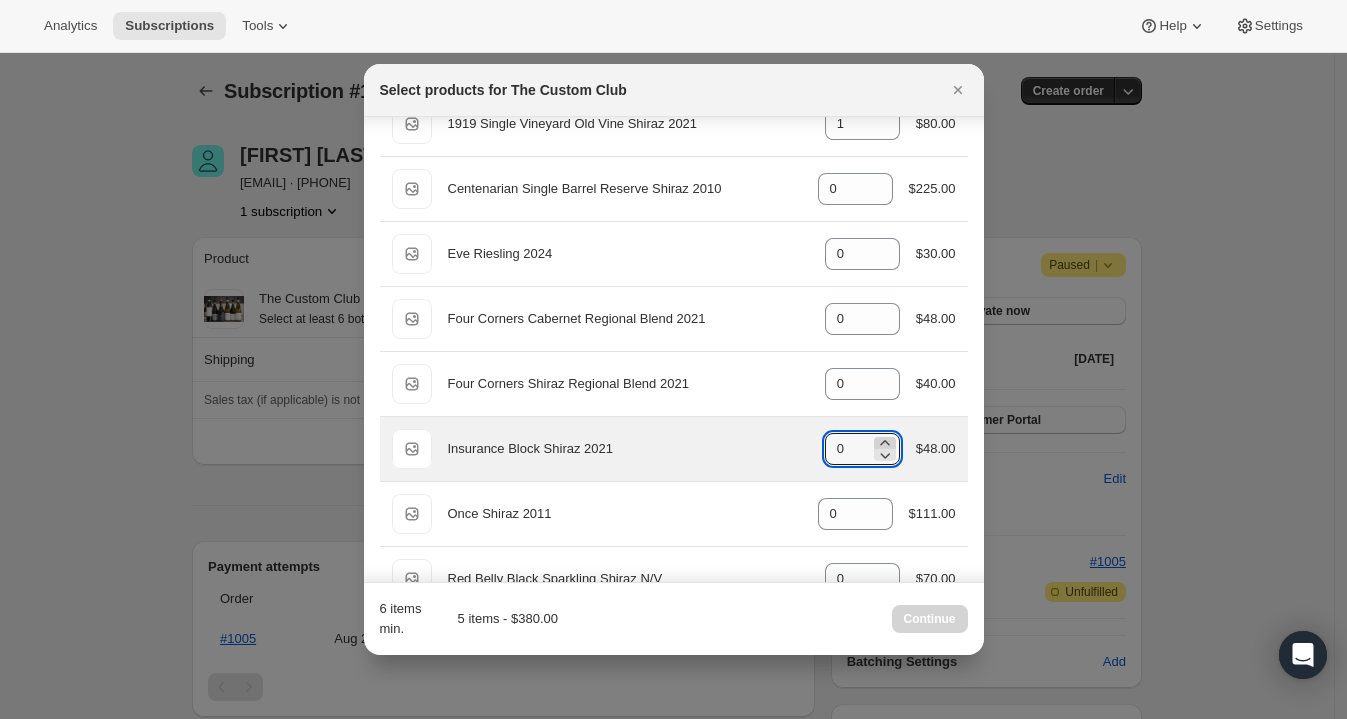 click 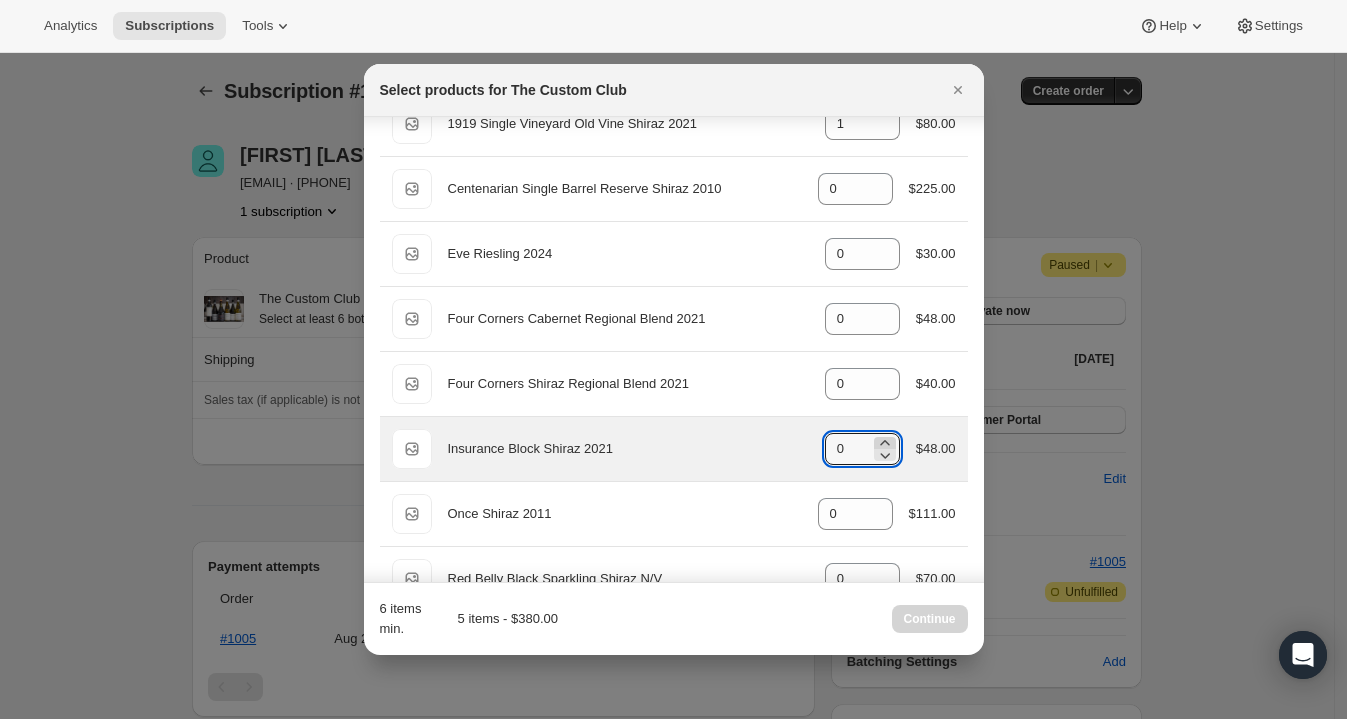 type on "1" 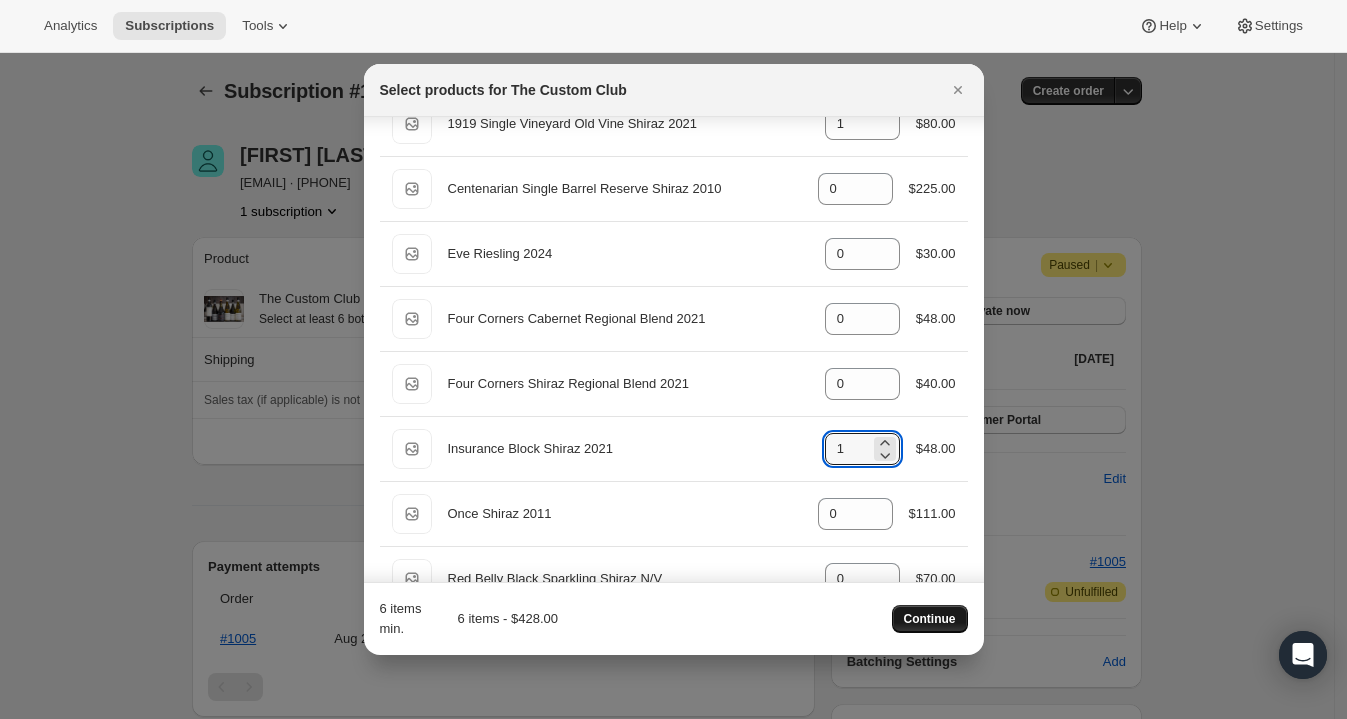 click on "Continue" at bounding box center (930, 619) 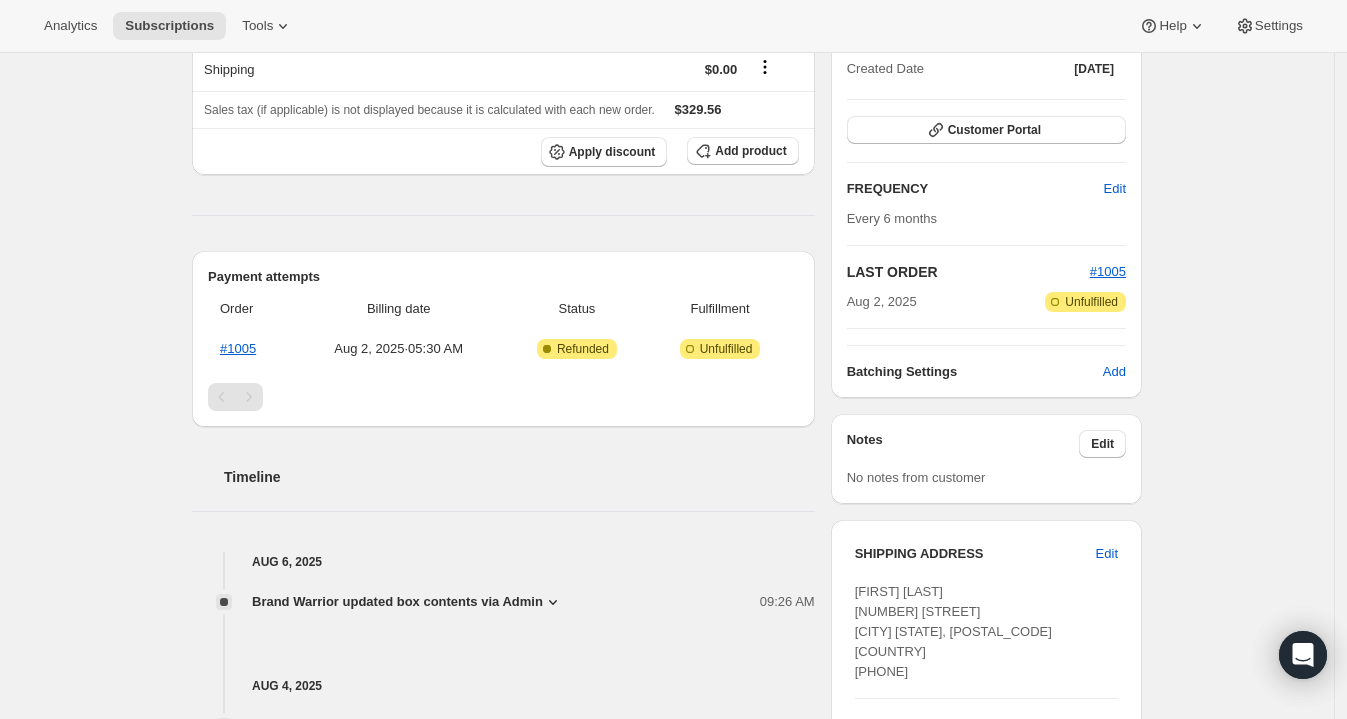 scroll, scrollTop: 384, scrollLeft: 0, axis: vertical 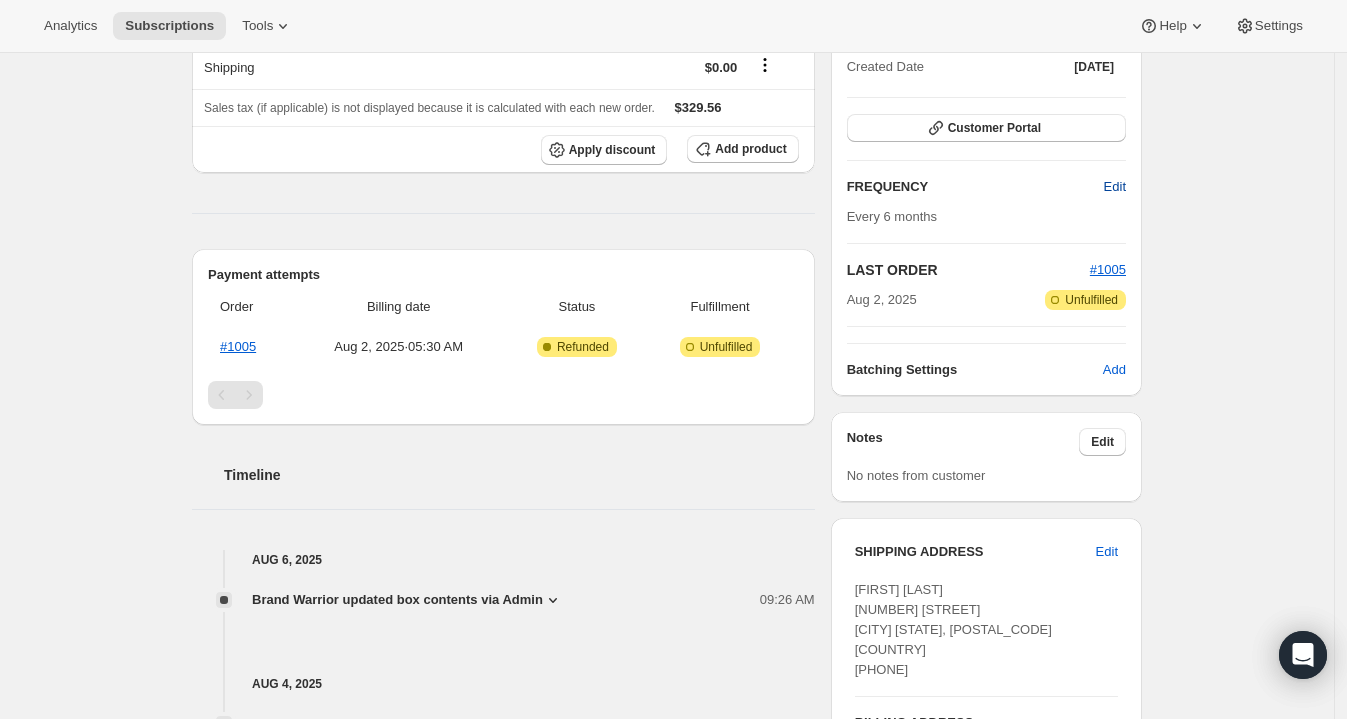 click on "Edit" at bounding box center [1115, 187] 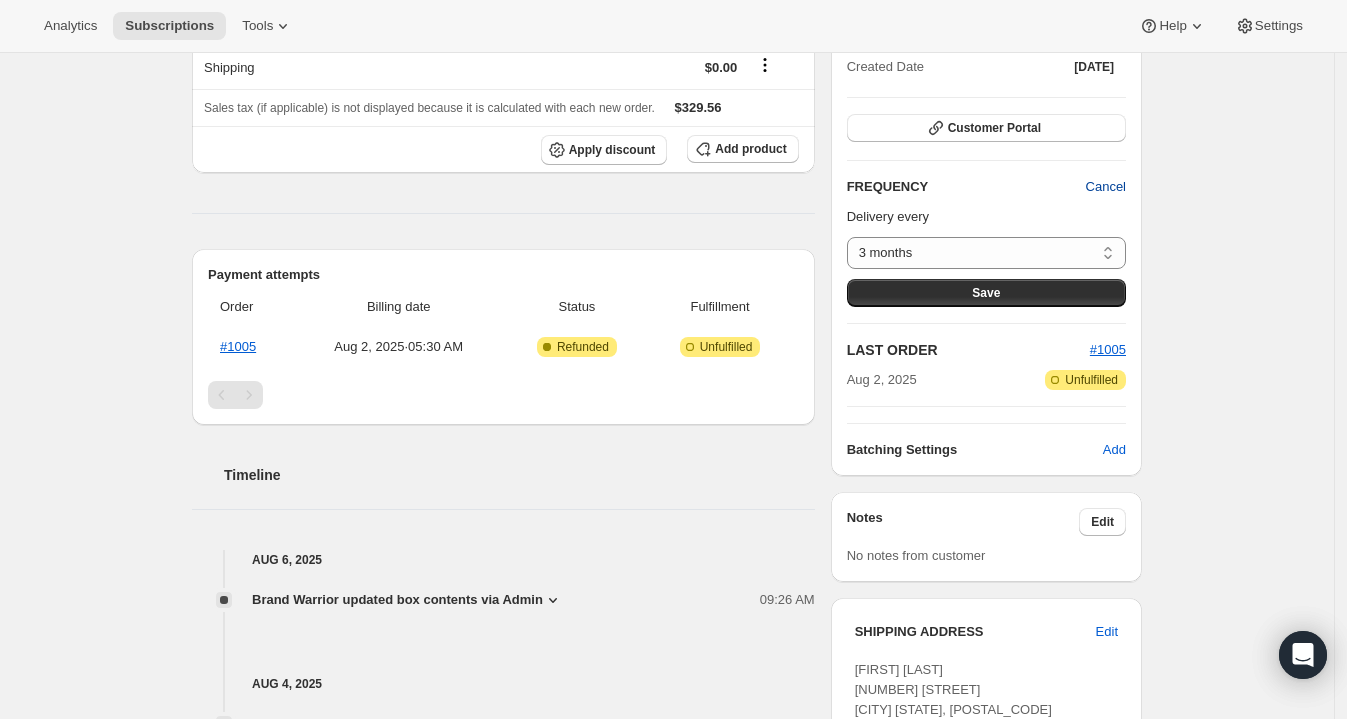 click on "Cancel" at bounding box center [1106, 187] 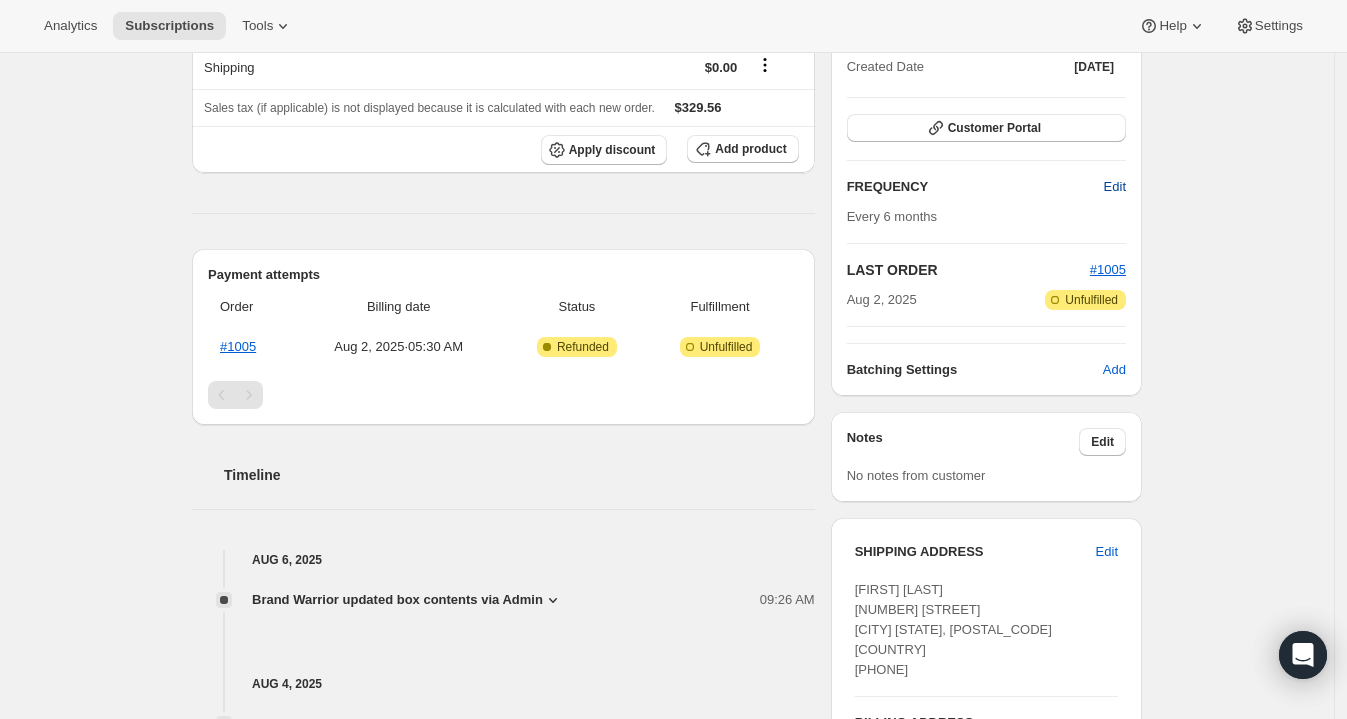 click on "Edit" at bounding box center (1115, 187) 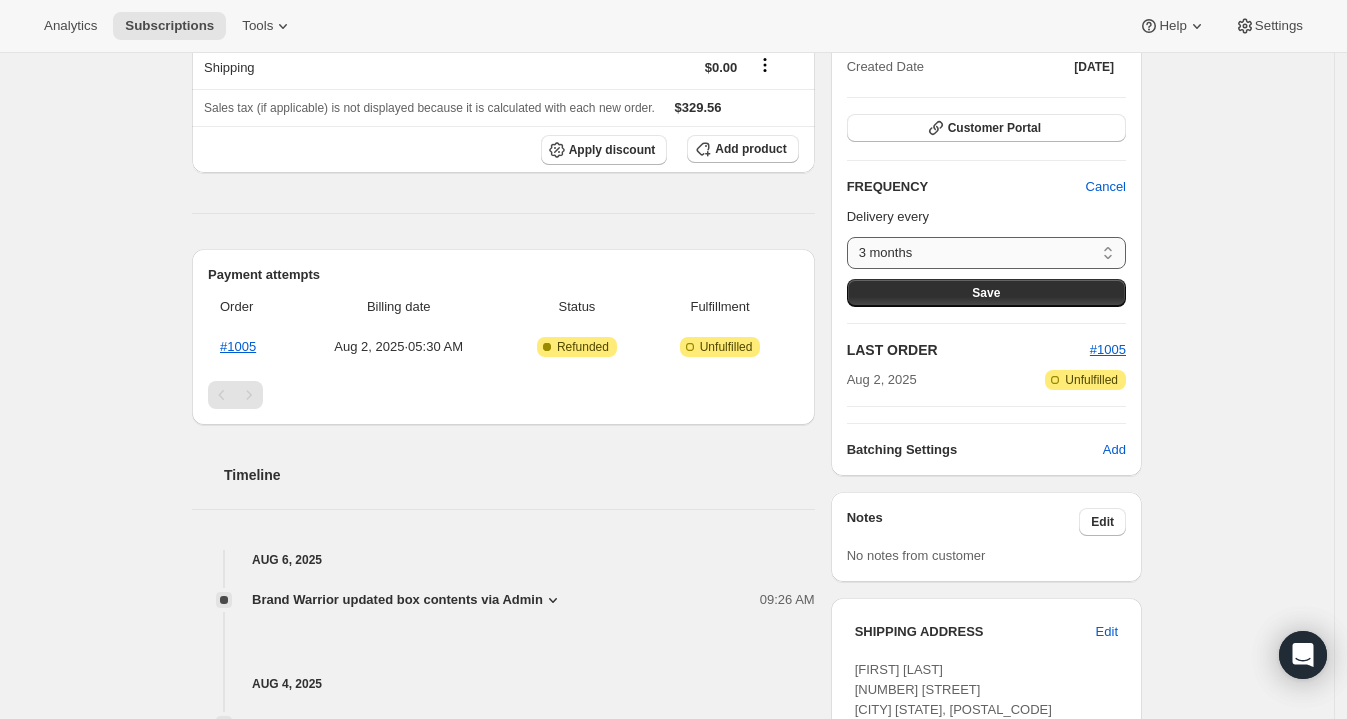 click on "3 months 6 months Custom..." at bounding box center [986, 253] 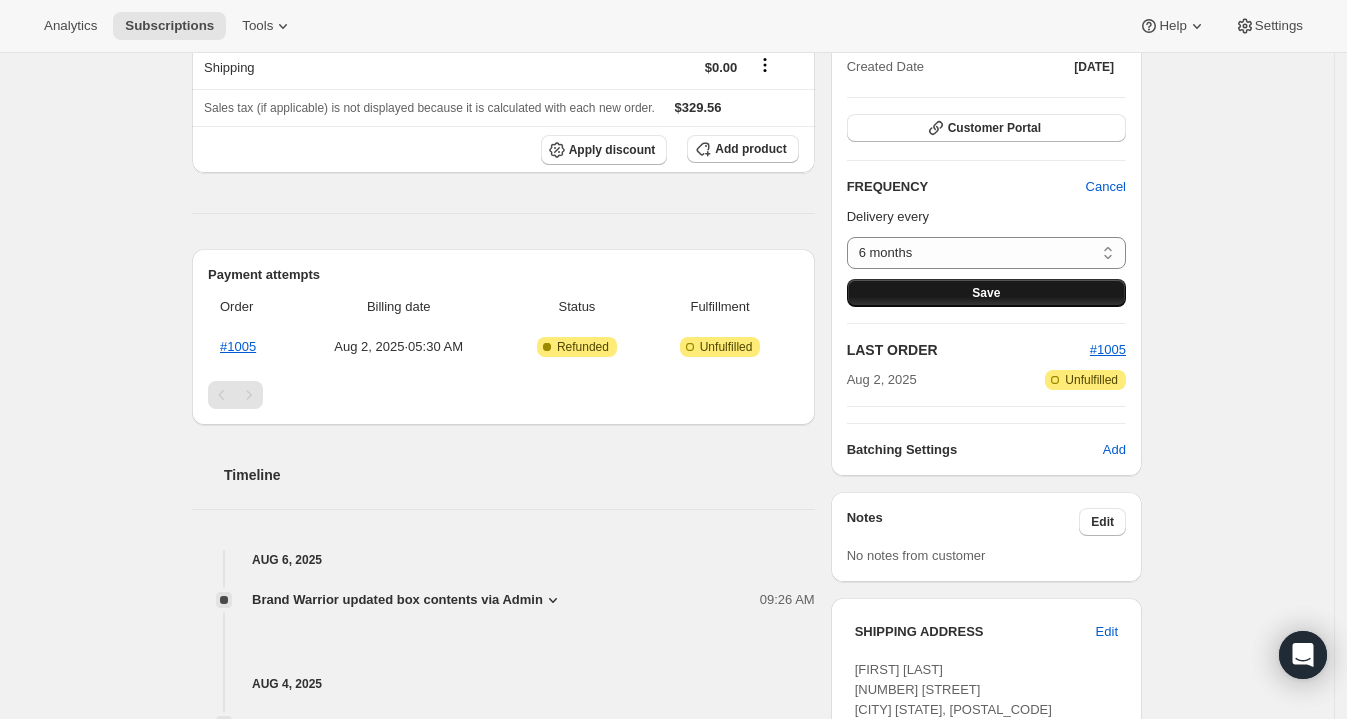 click on "Save" at bounding box center [986, 293] 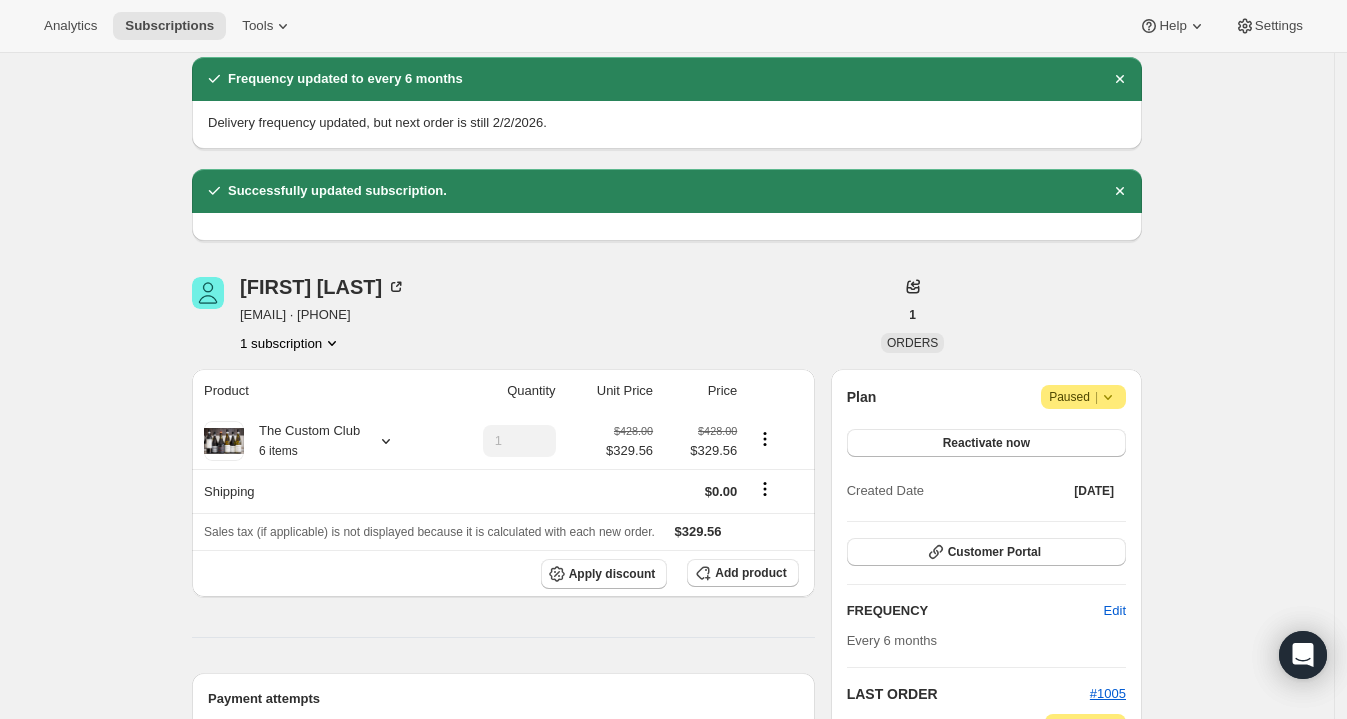 scroll, scrollTop: 0, scrollLeft: 0, axis: both 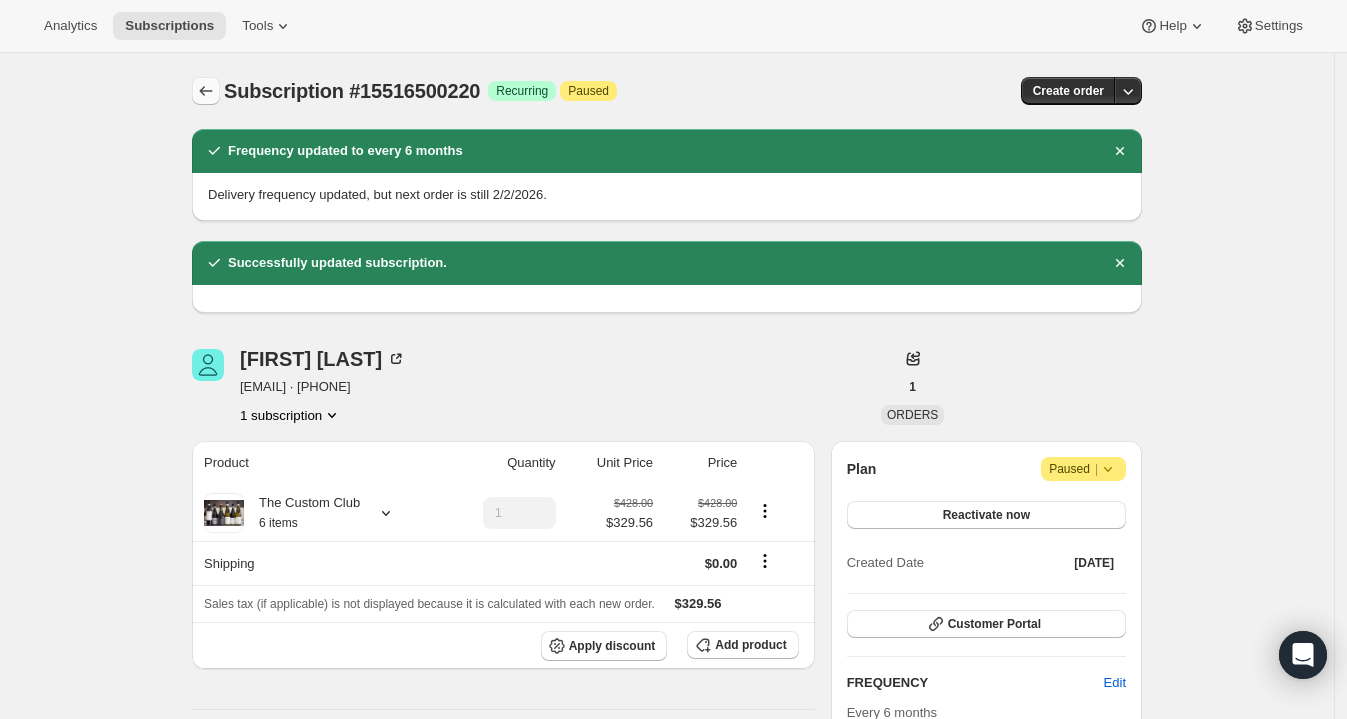 click 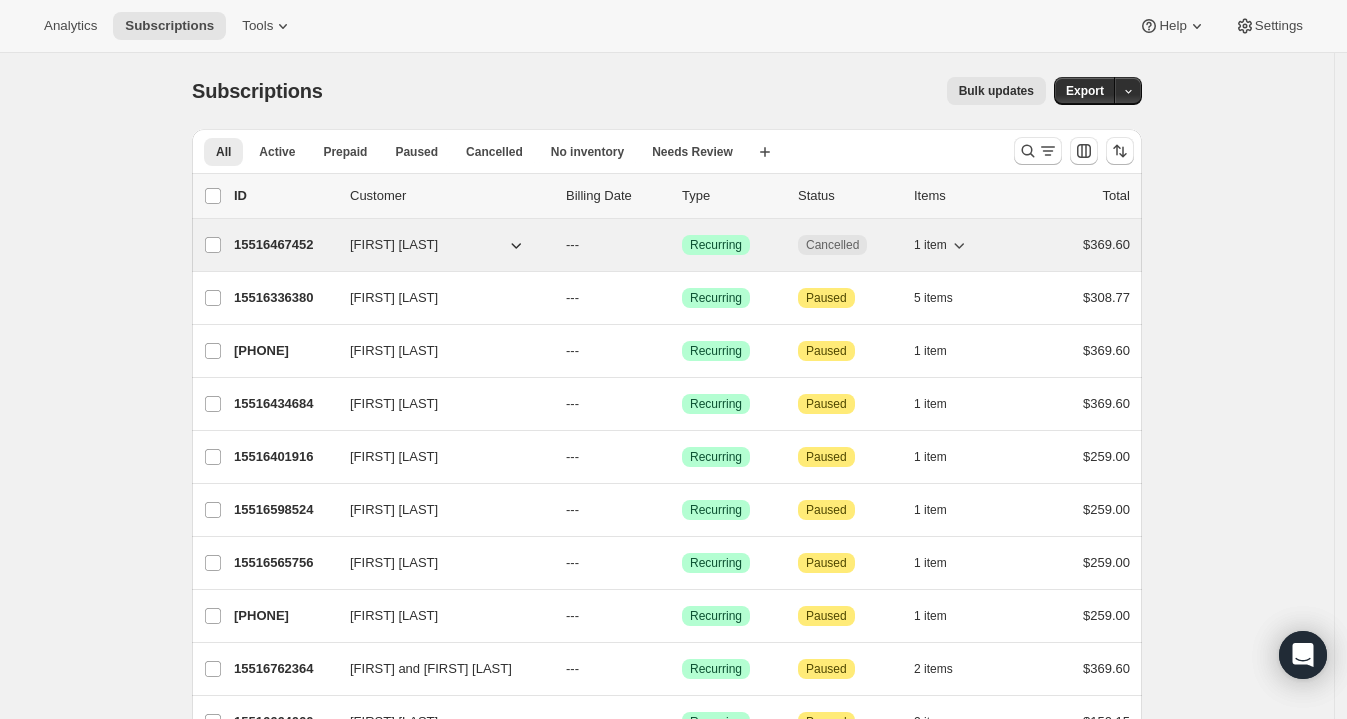 click on "15516467452" at bounding box center [284, 245] 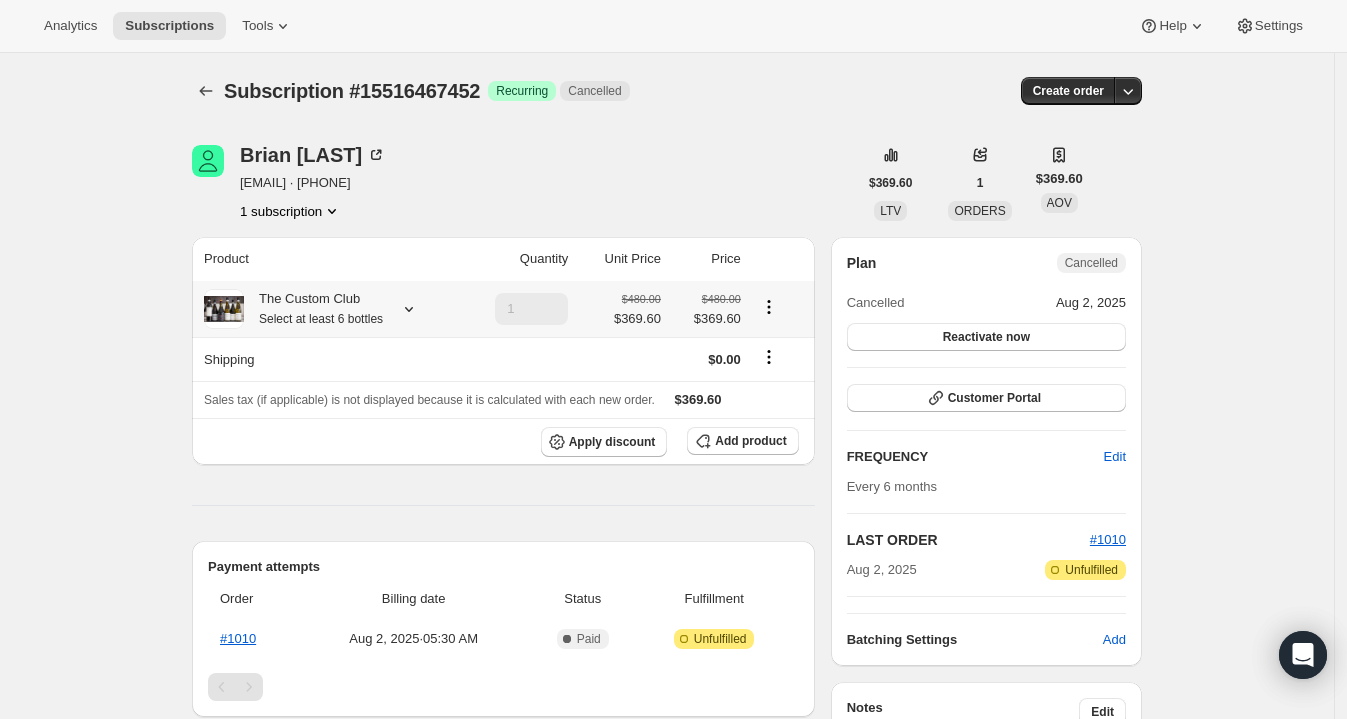 click 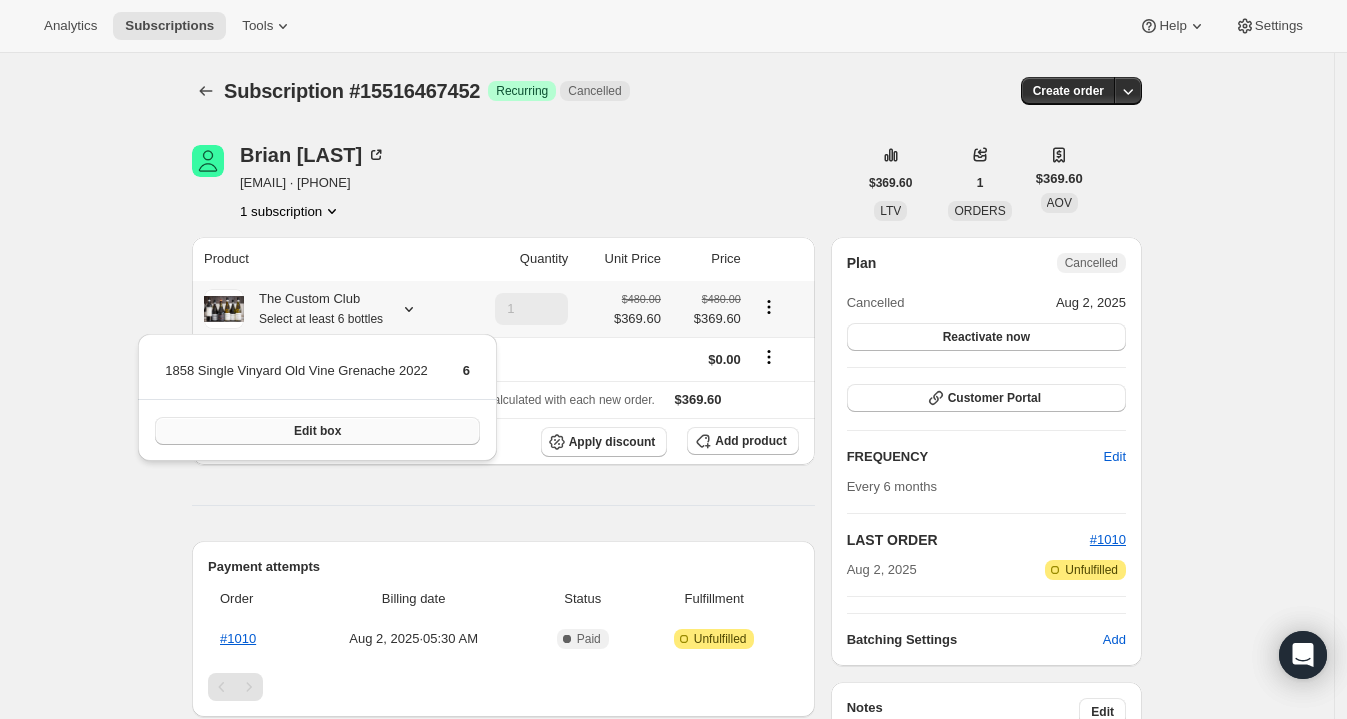 click on "Edit box" at bounding box center (317, 431) 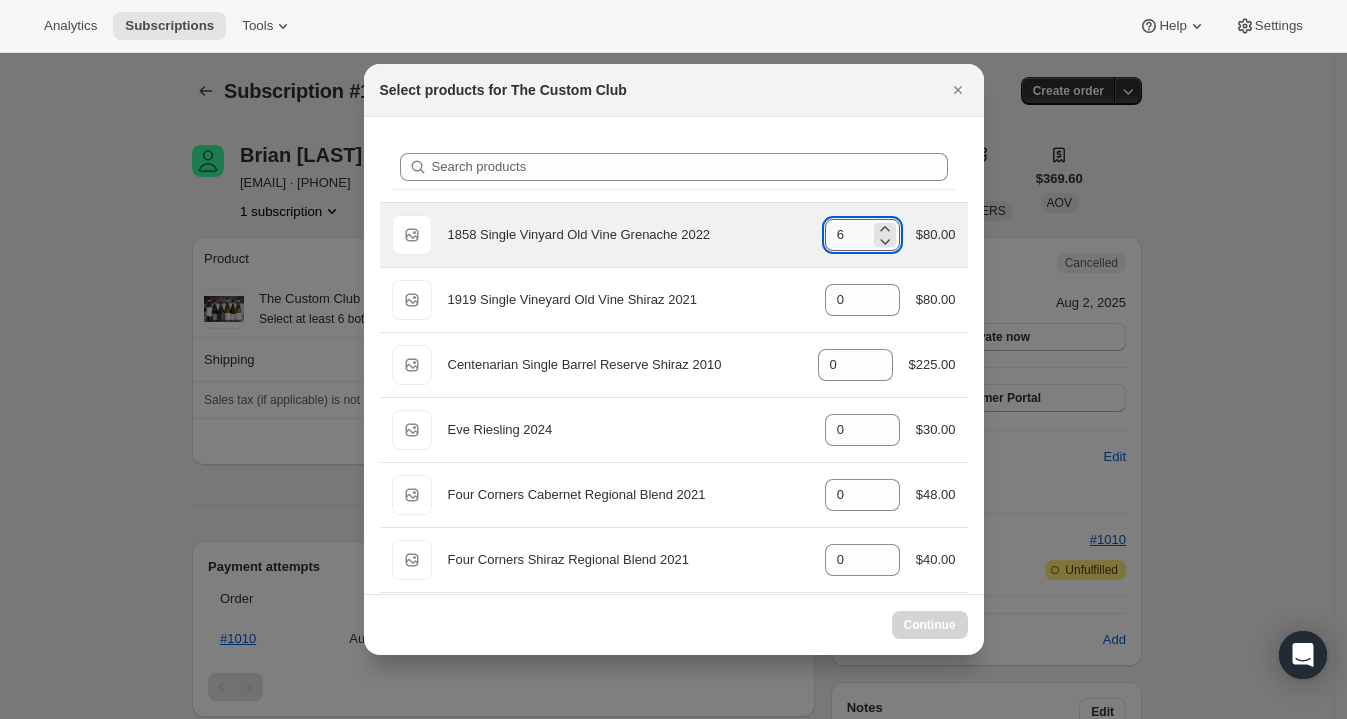 click on "6" at bounding box center [847, 235] 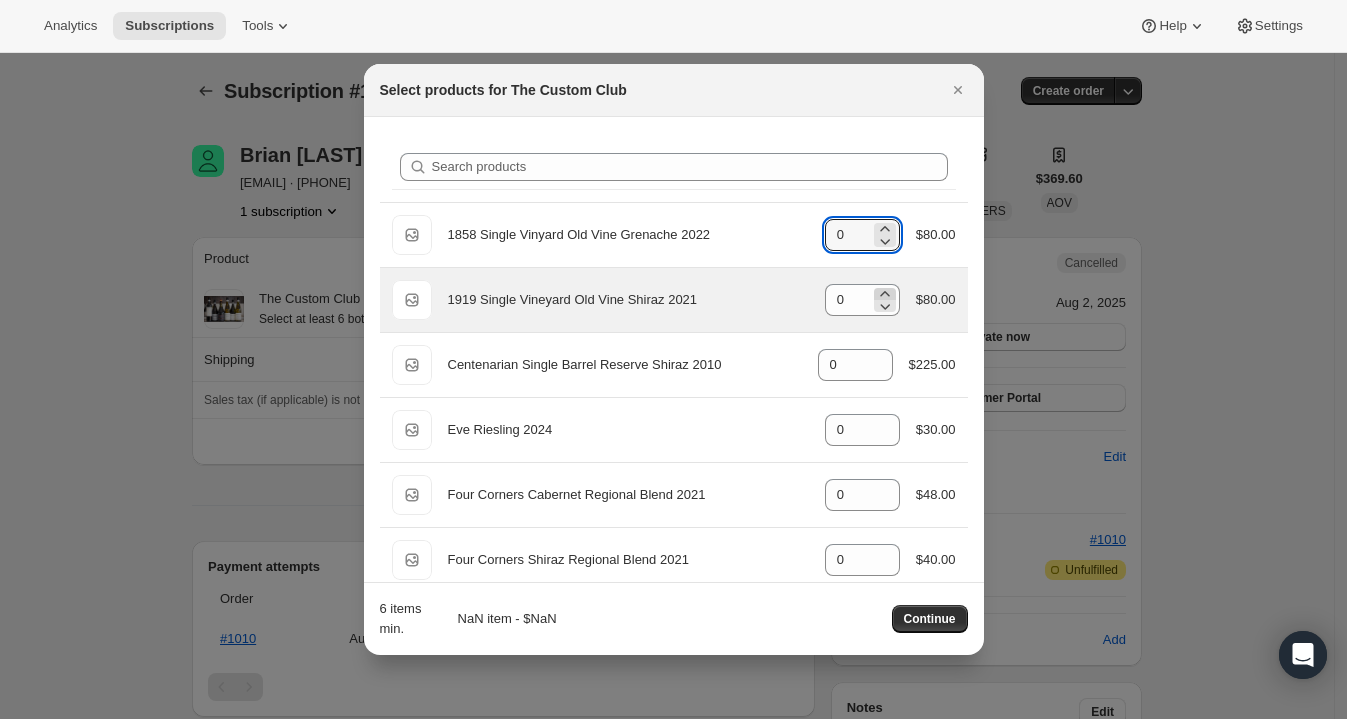 type on "0" 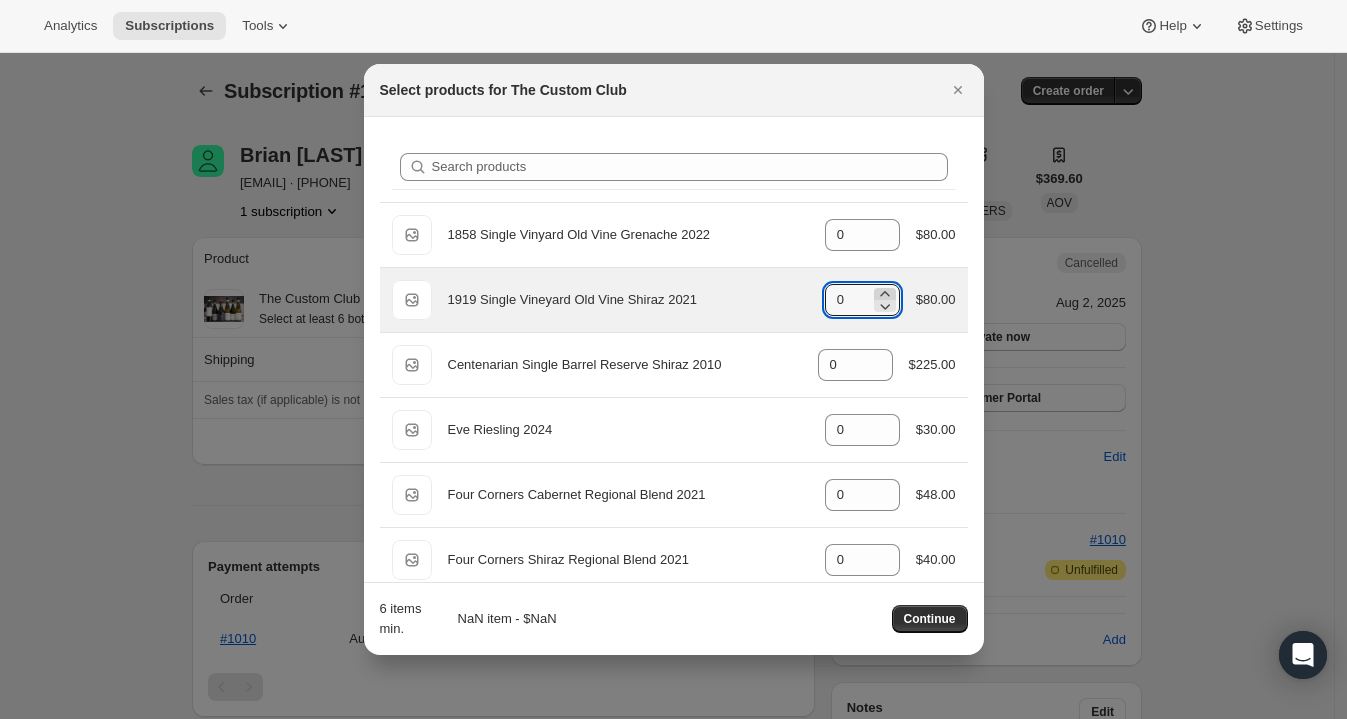 click 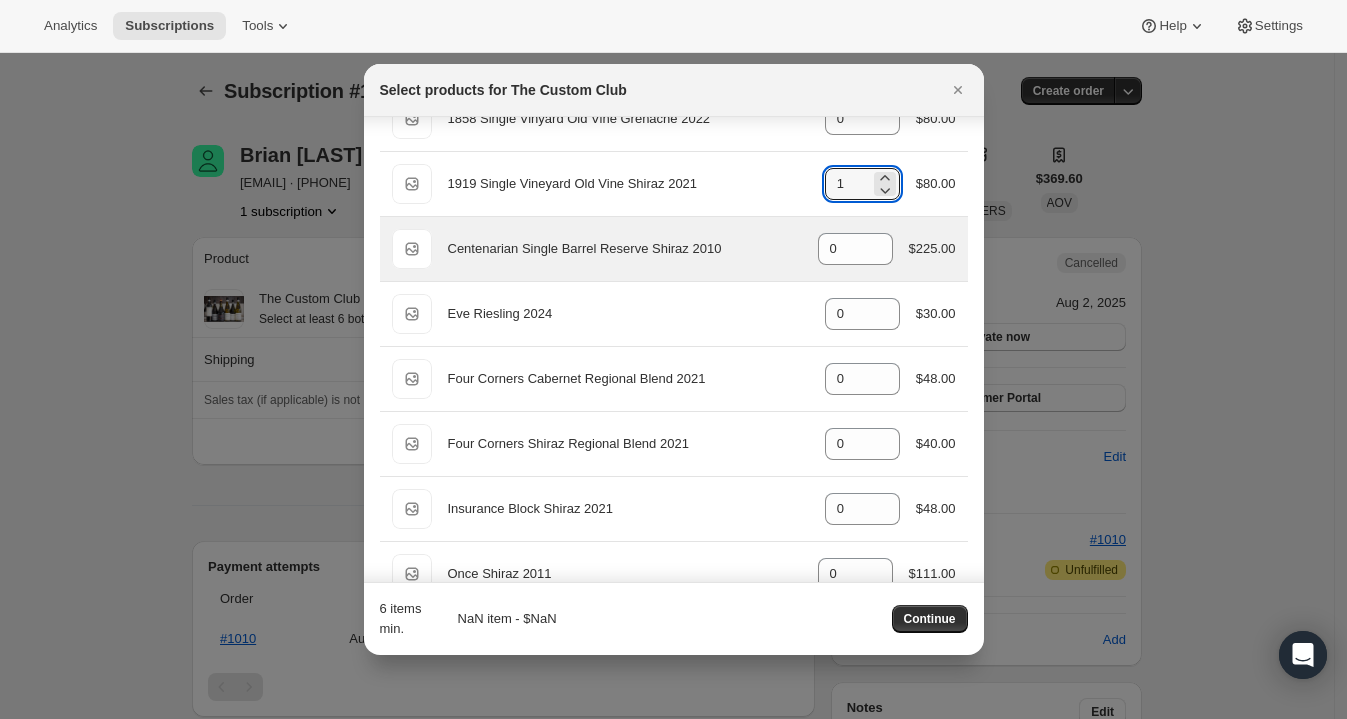 scroll, scrollTop: 124, scrollLeft: 0, axis: vertical 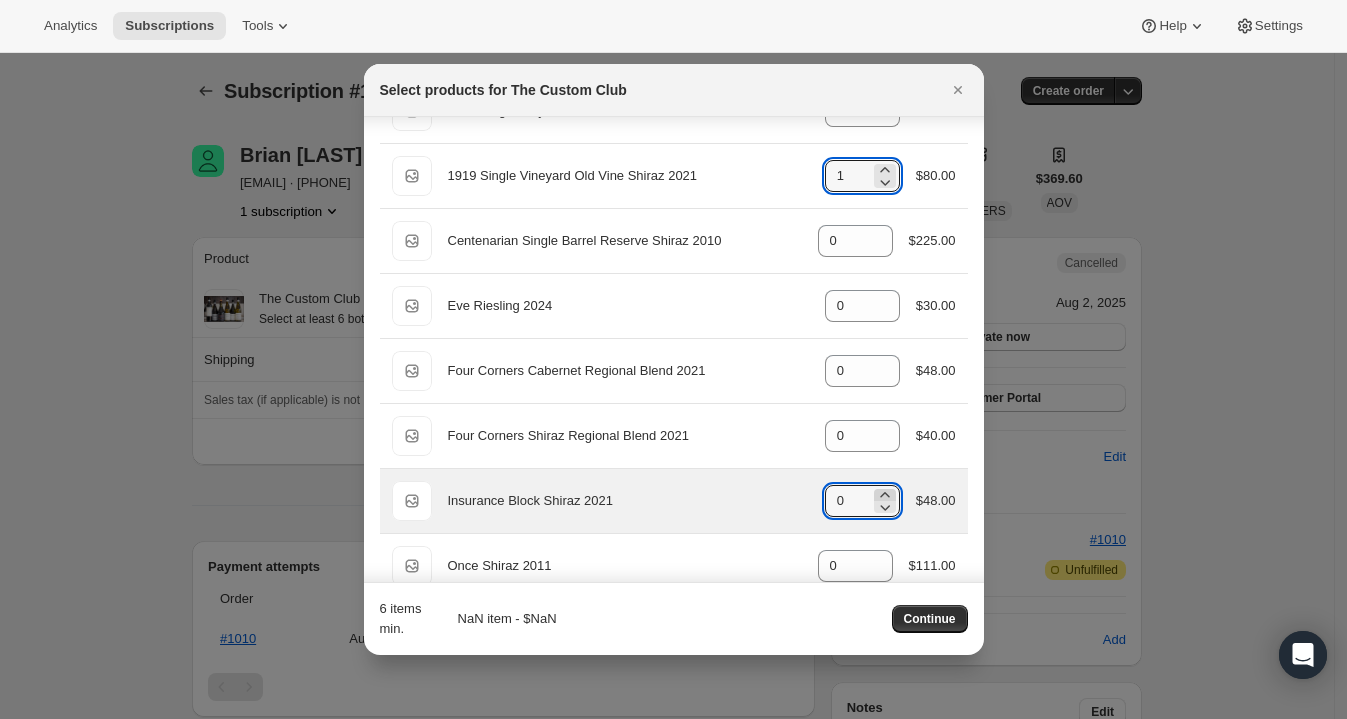 click 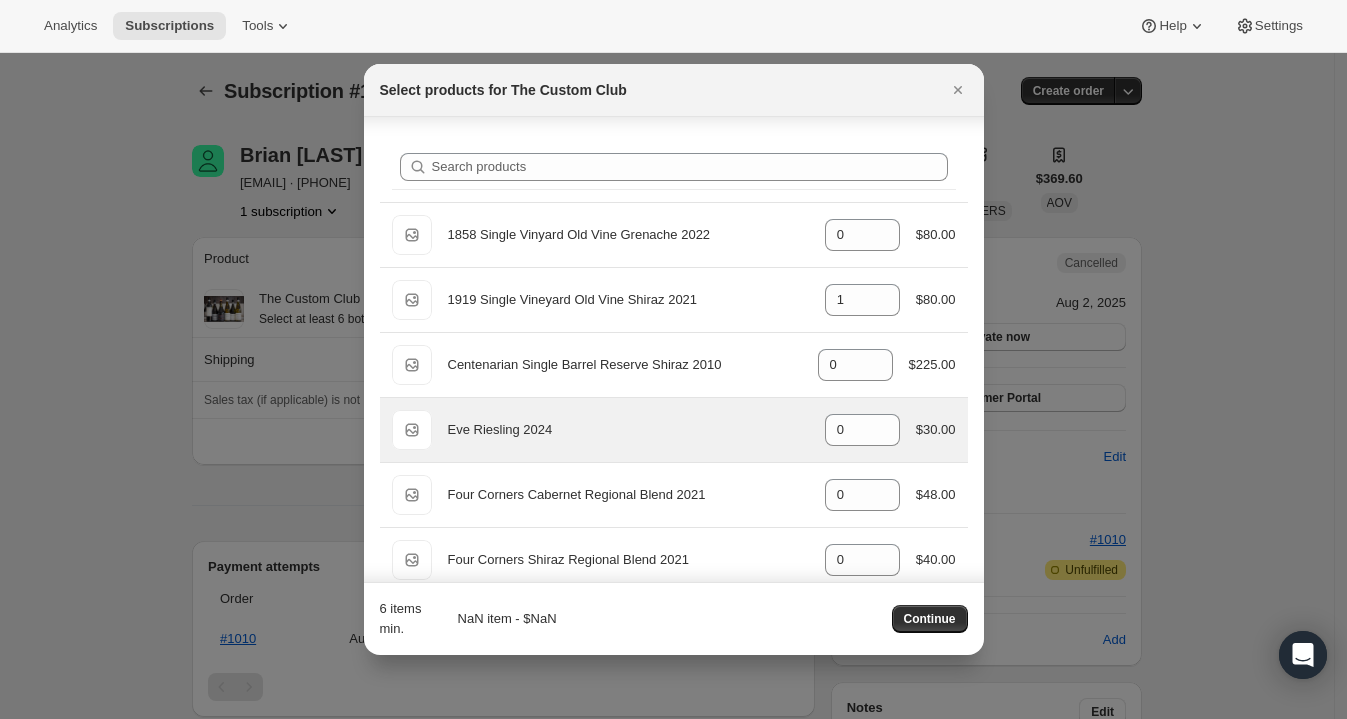 scroll, scrollTop: 70, scrollLeft: 0, axis: vertical 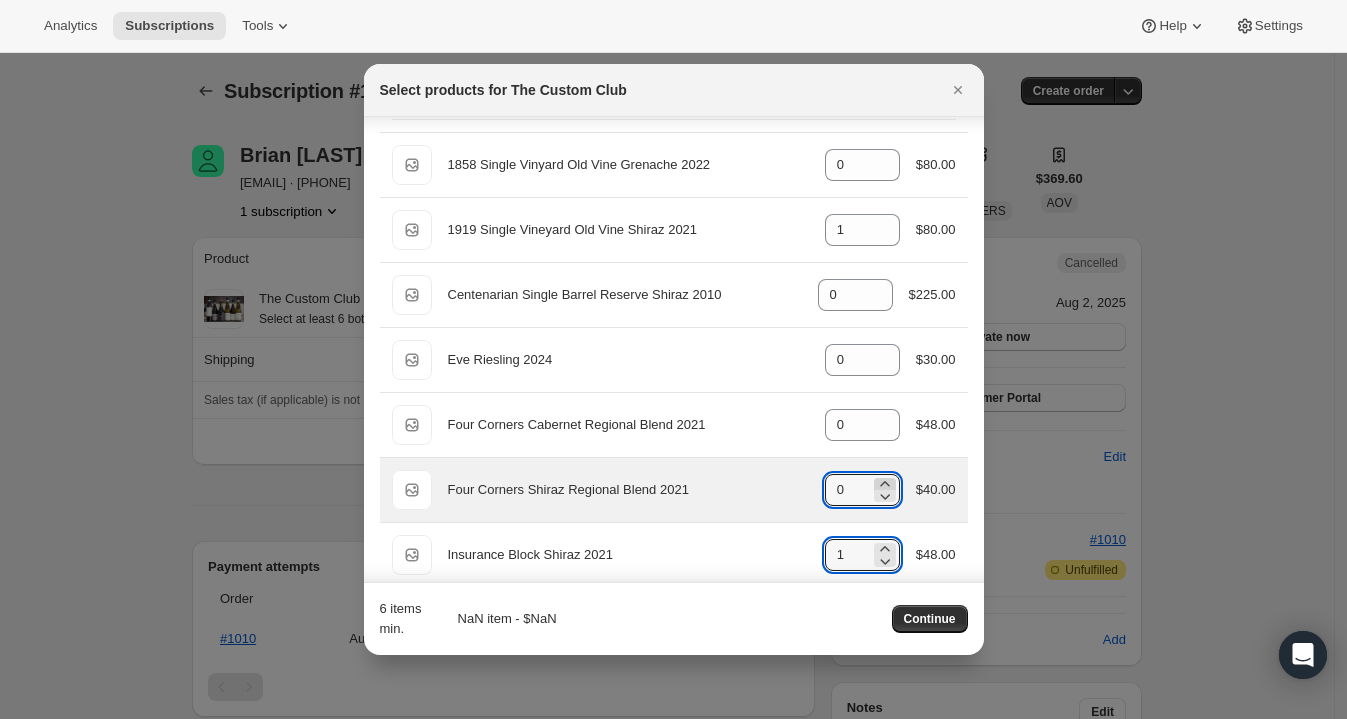 click 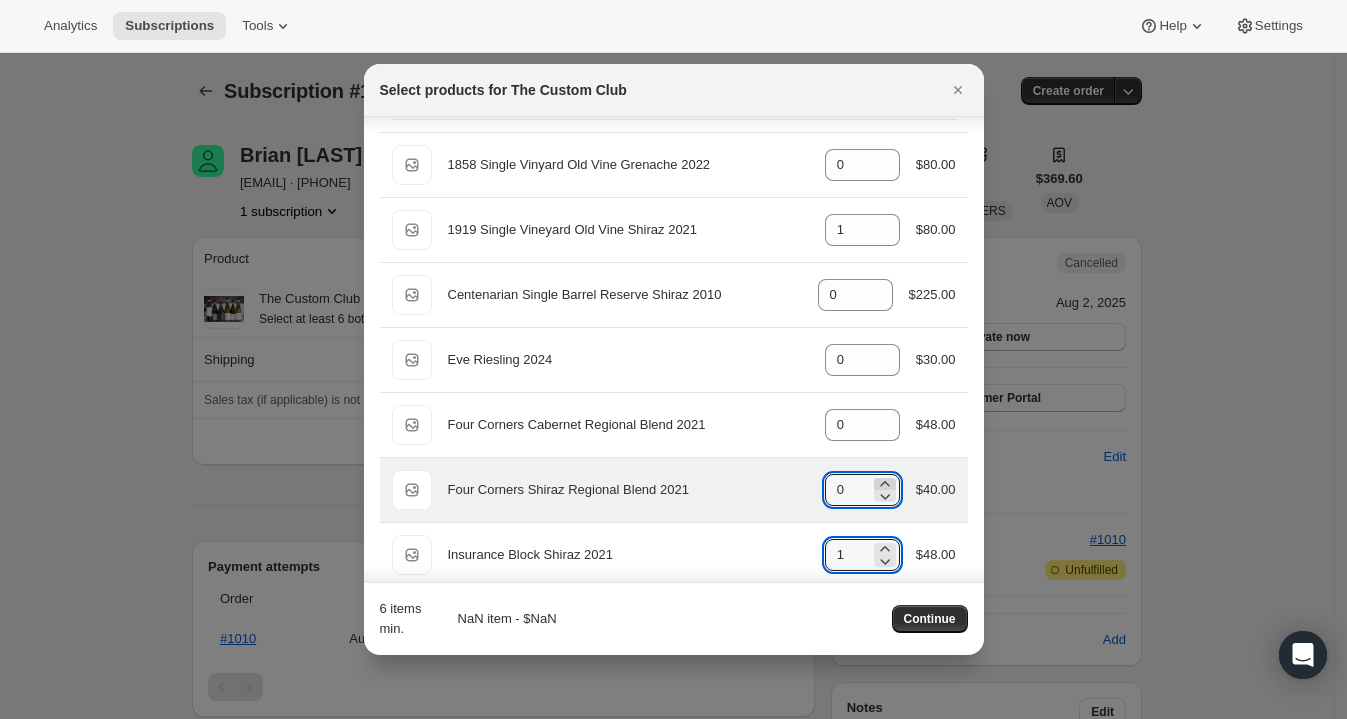 type on "1" 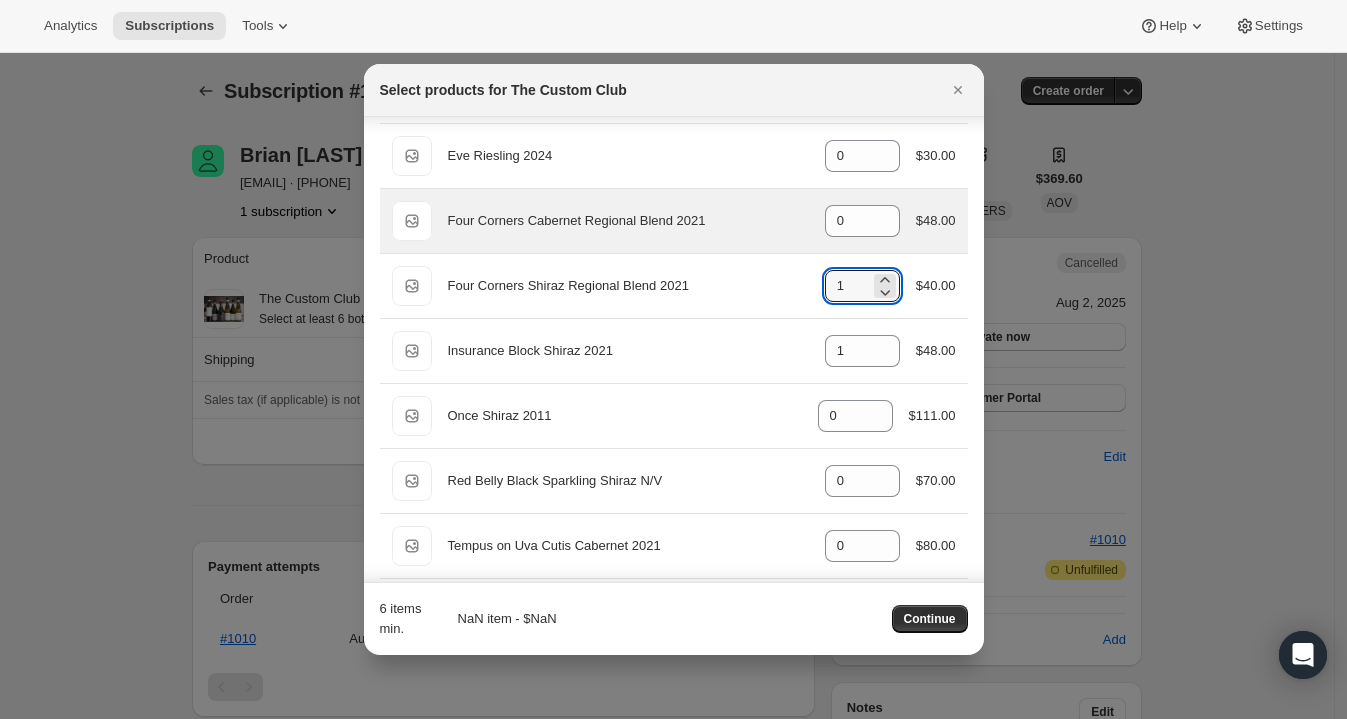 scroll, scrollTop: 309, scrollLeft: 0, axis: vertical 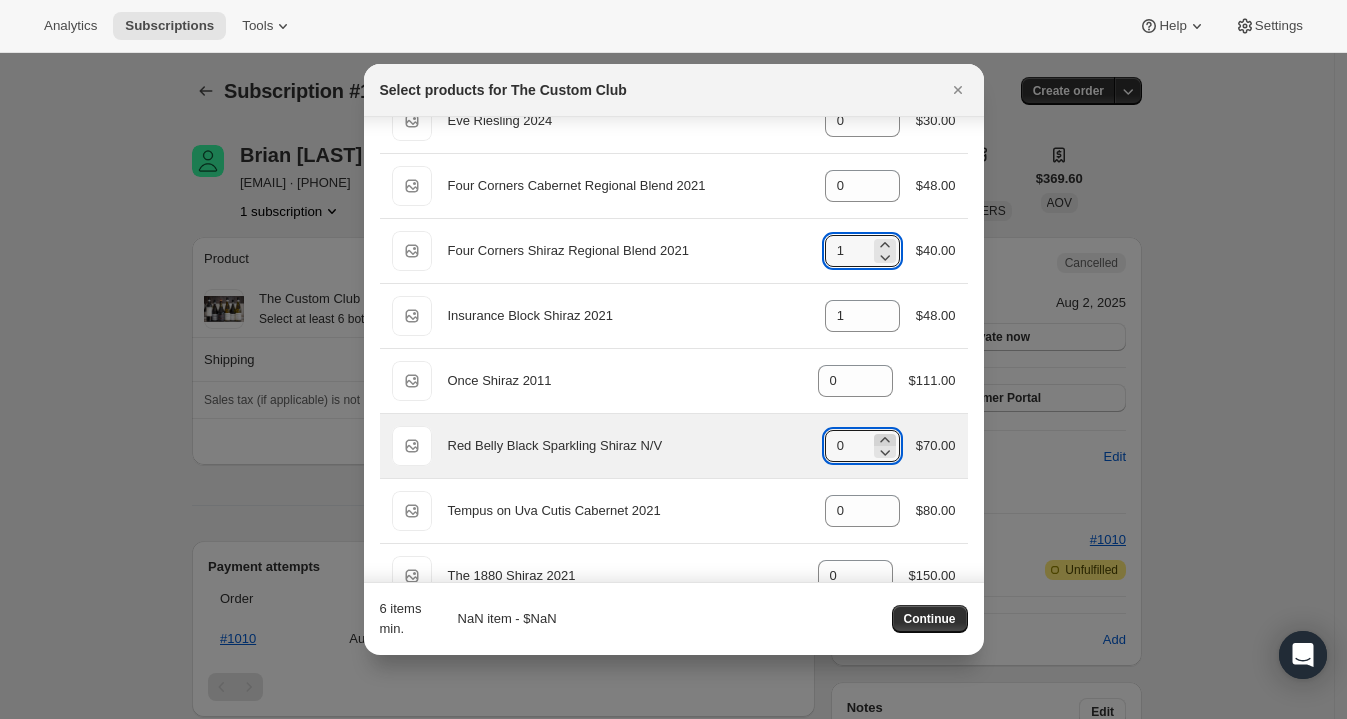 click 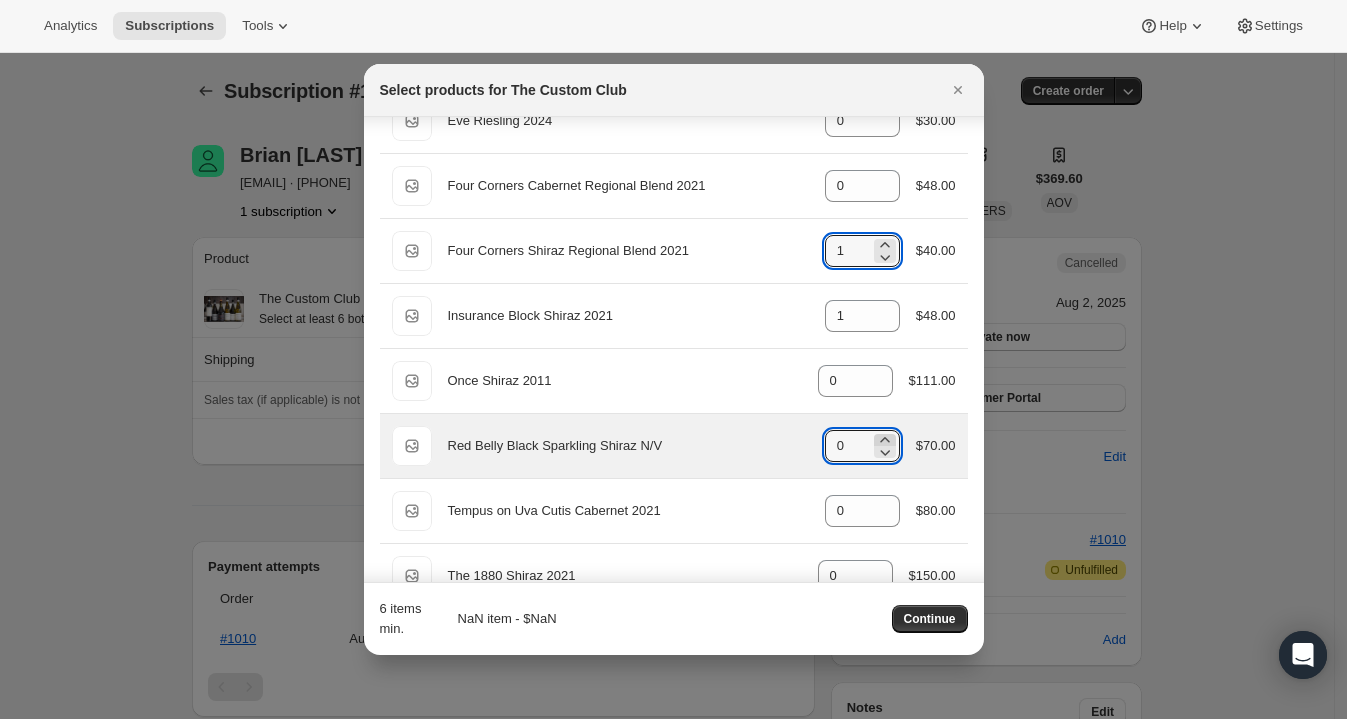 type on "1" 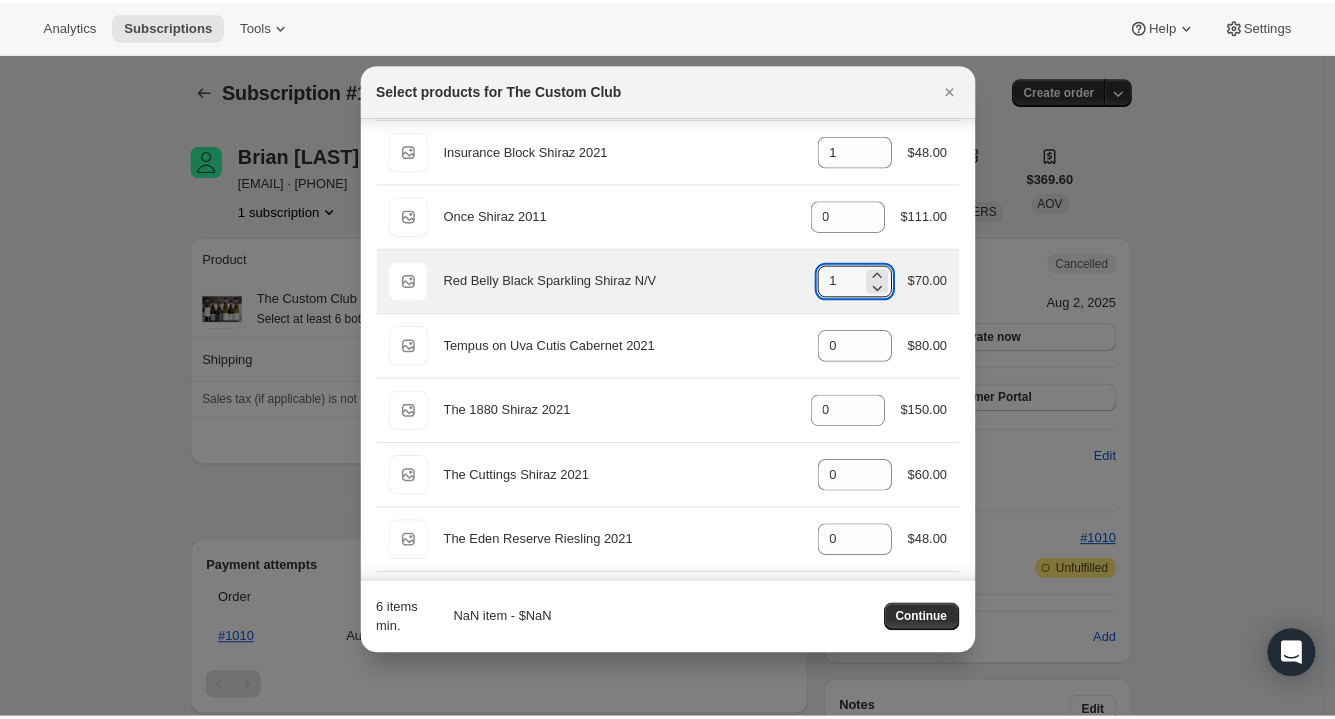 scroll, scrollTop: 484, scrollLeft: 0, axis: vertical 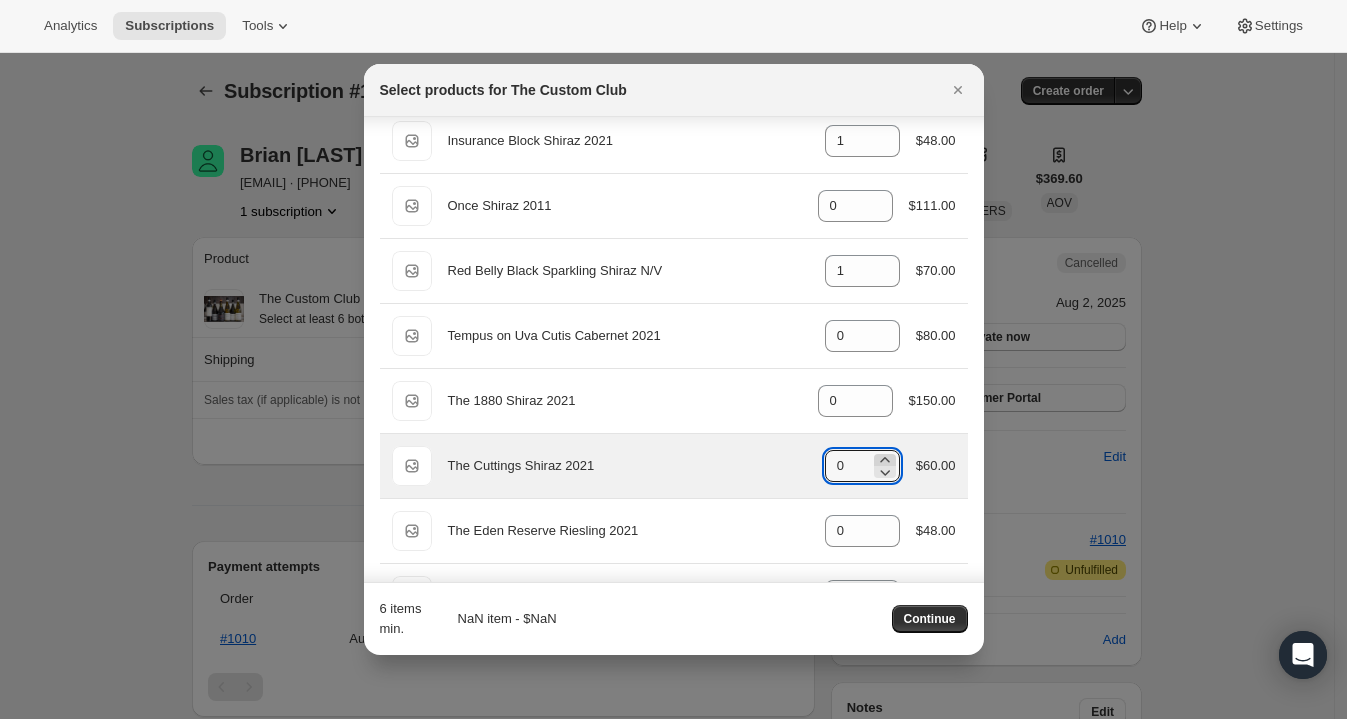 click 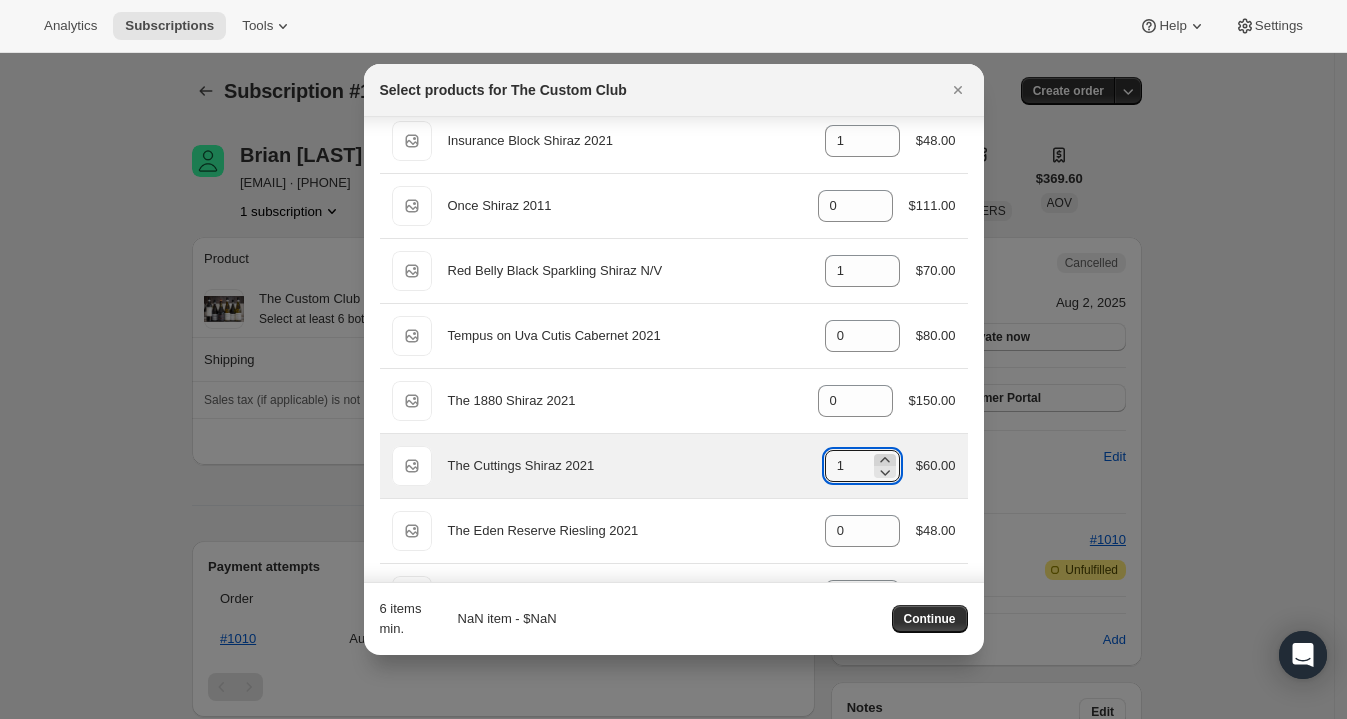 click 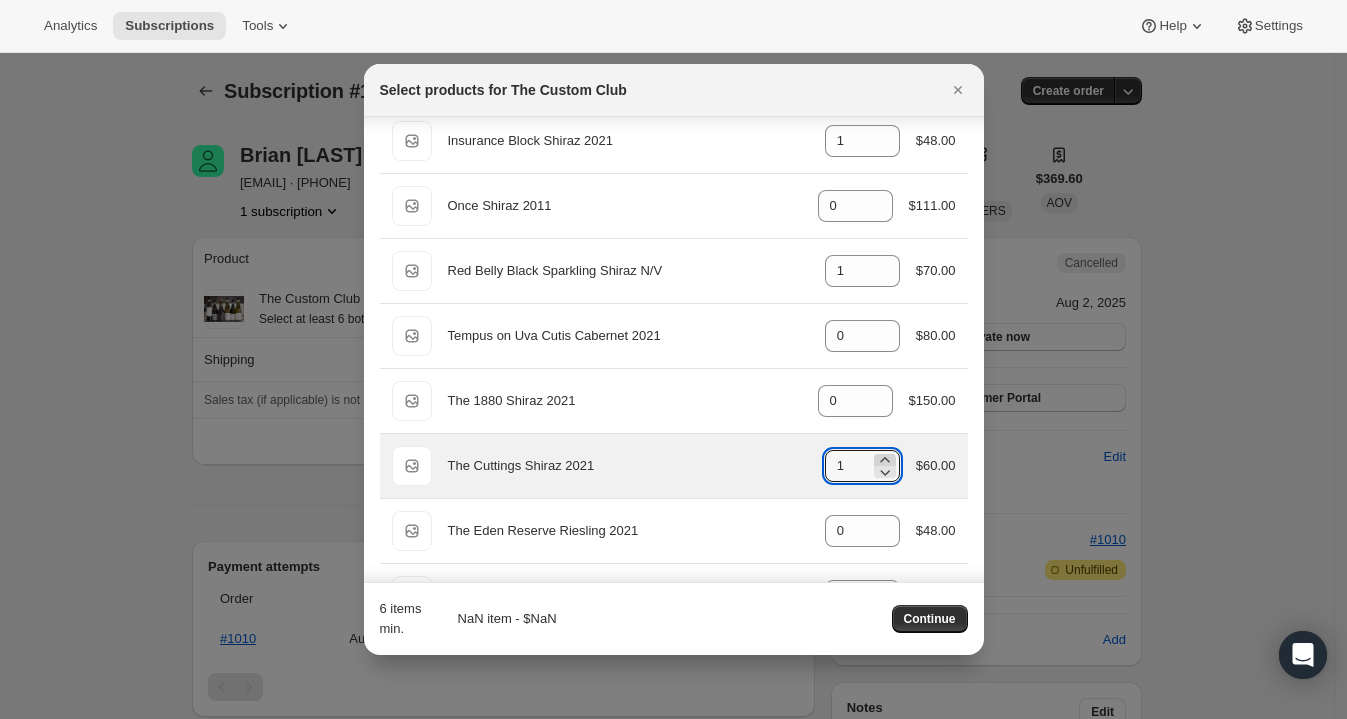 type on "2" 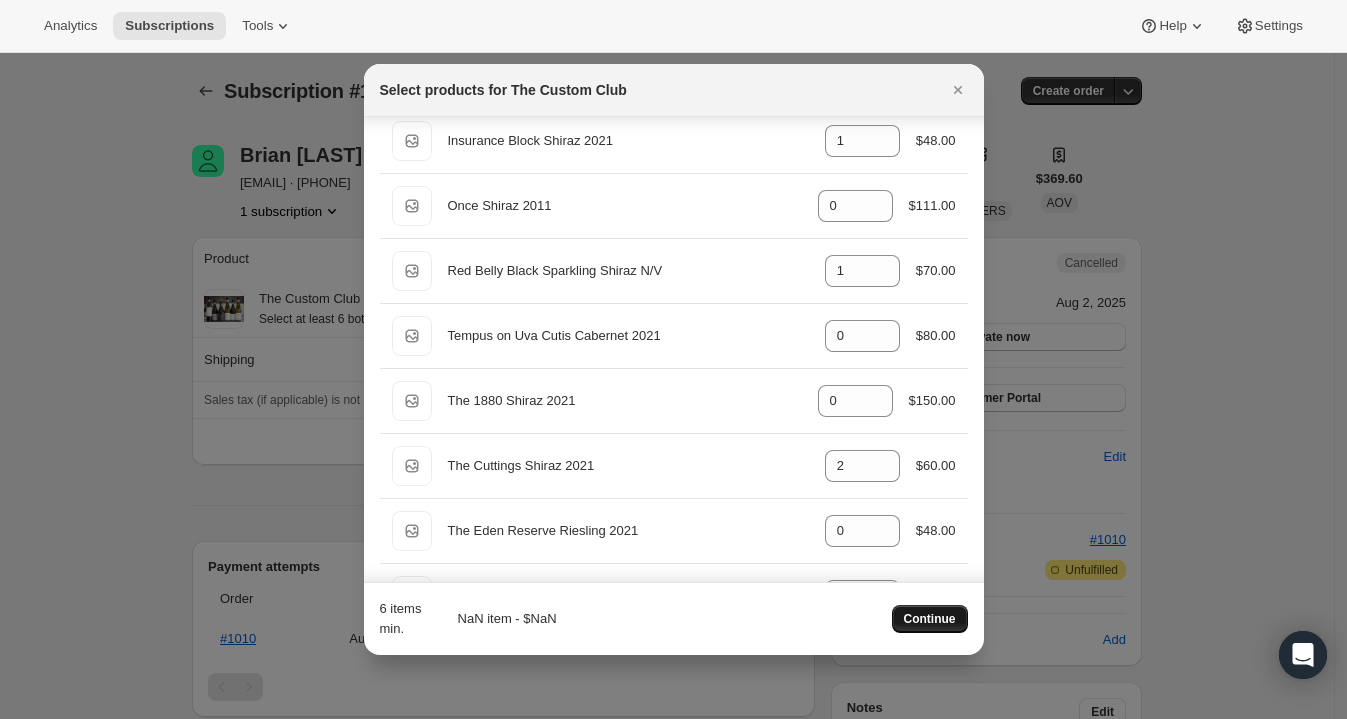 click on "Continue" at bounding box center (930, 619) 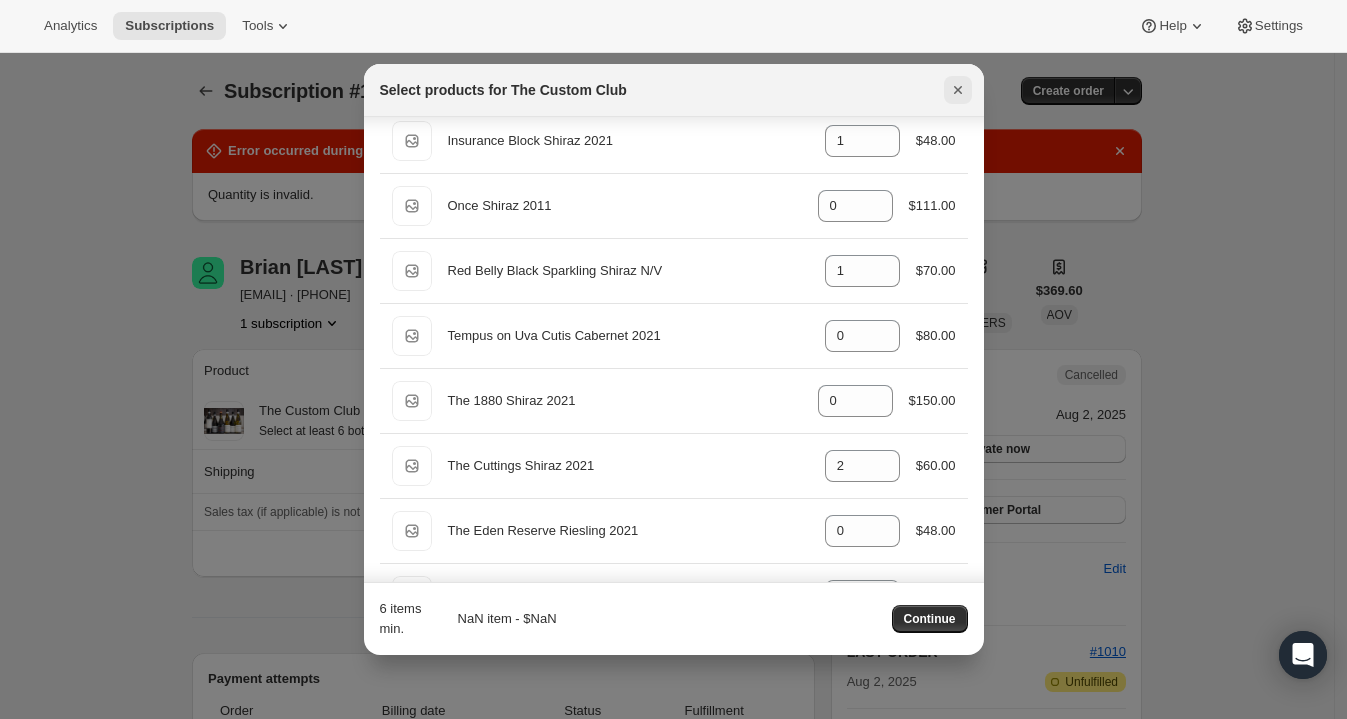 click 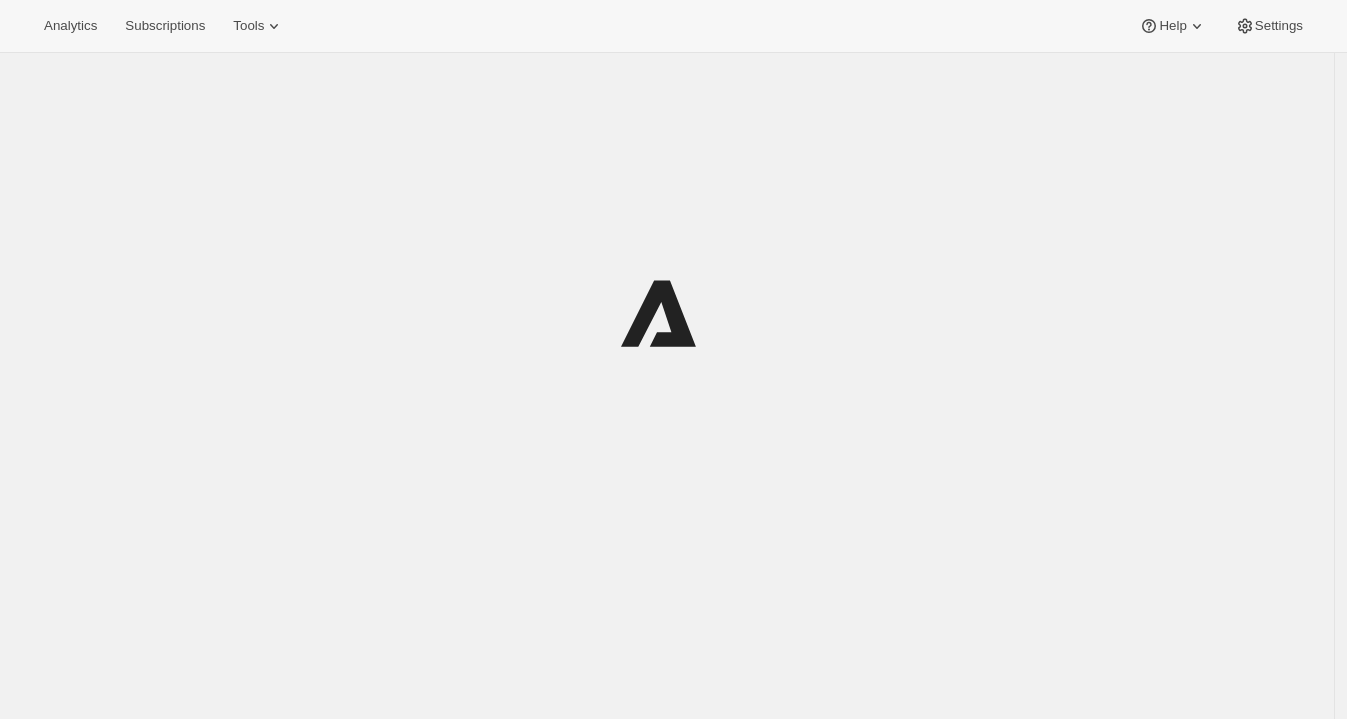 scroll, scrollTop: 0, scrollLeft: 0, axis: both 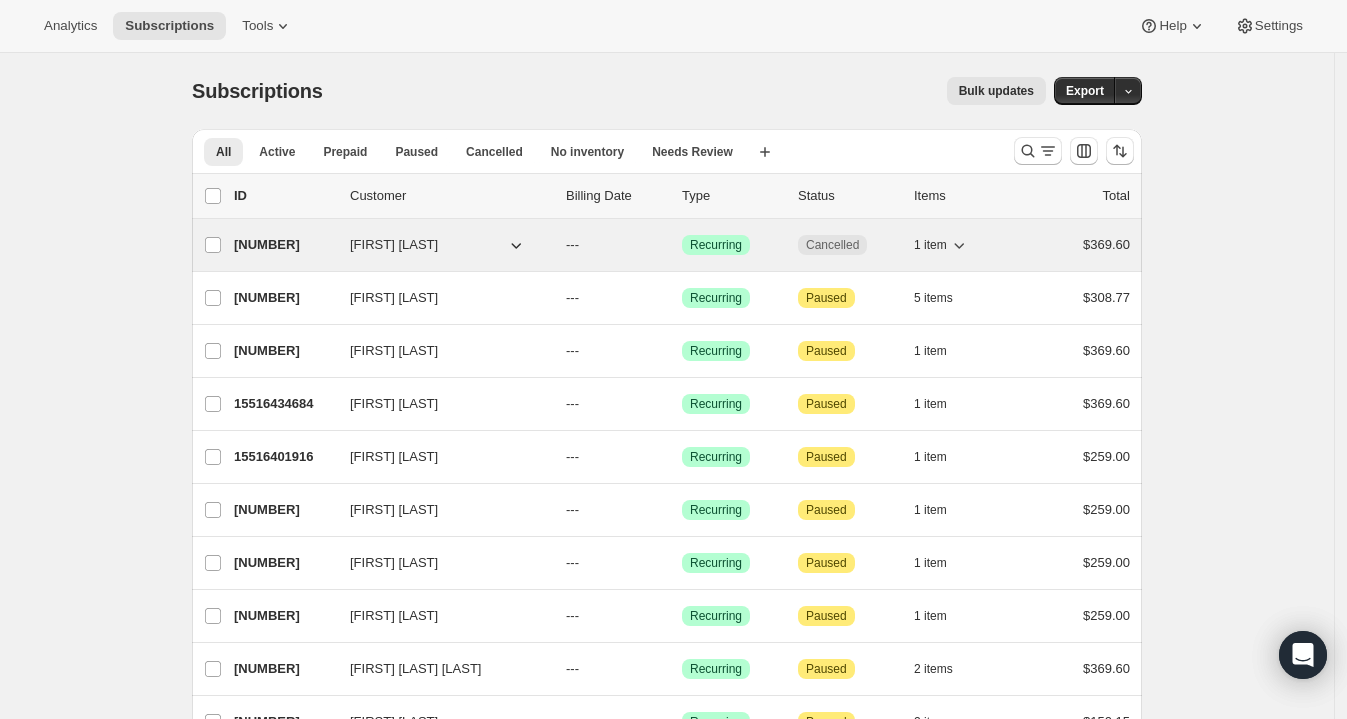 click on "[NUMBER]" at bounding box center (284, 245) 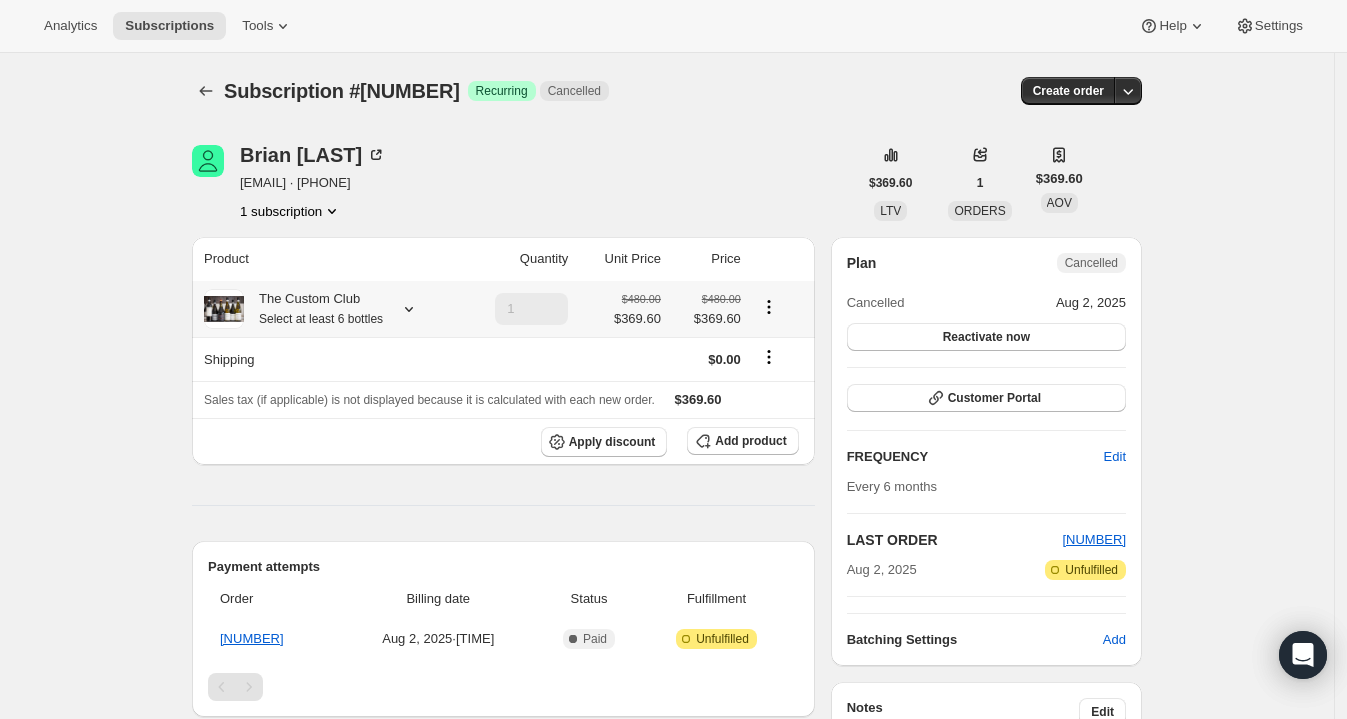 click at bounding box center [405, 309] 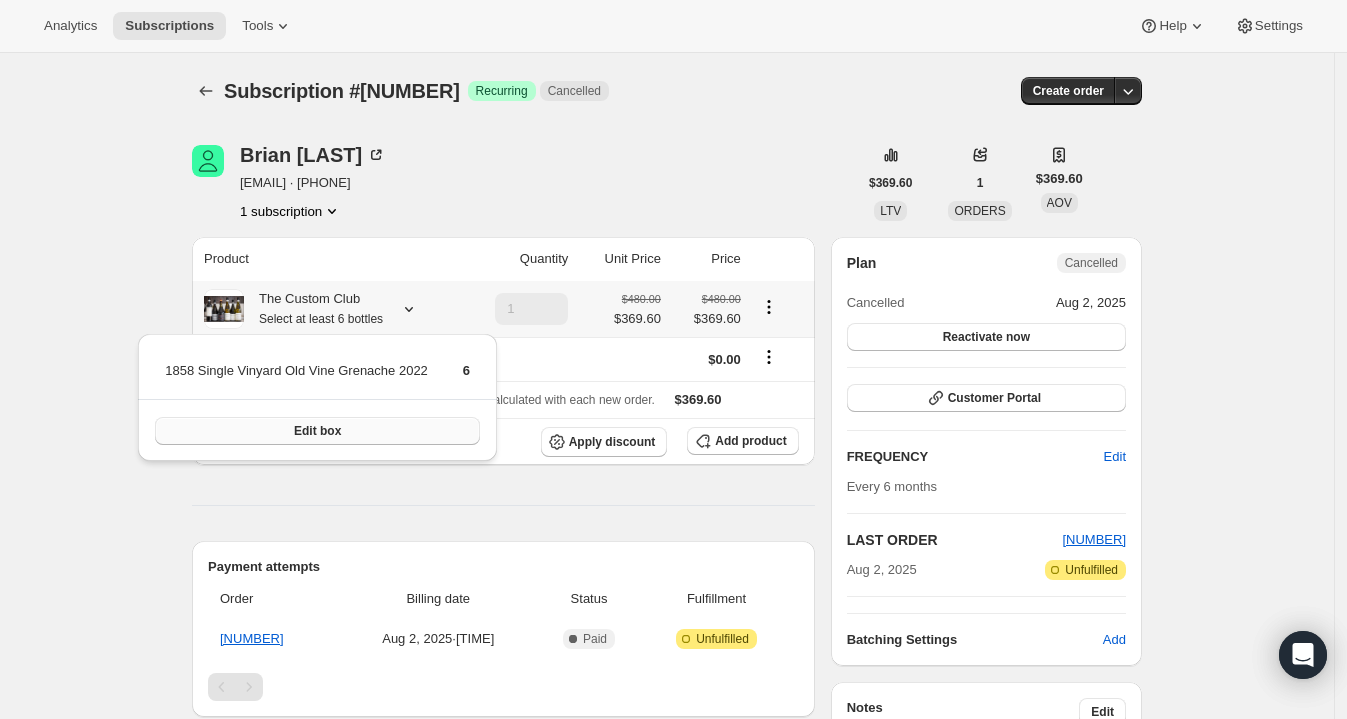click on "Edit box" at bounding box center [317, 431] 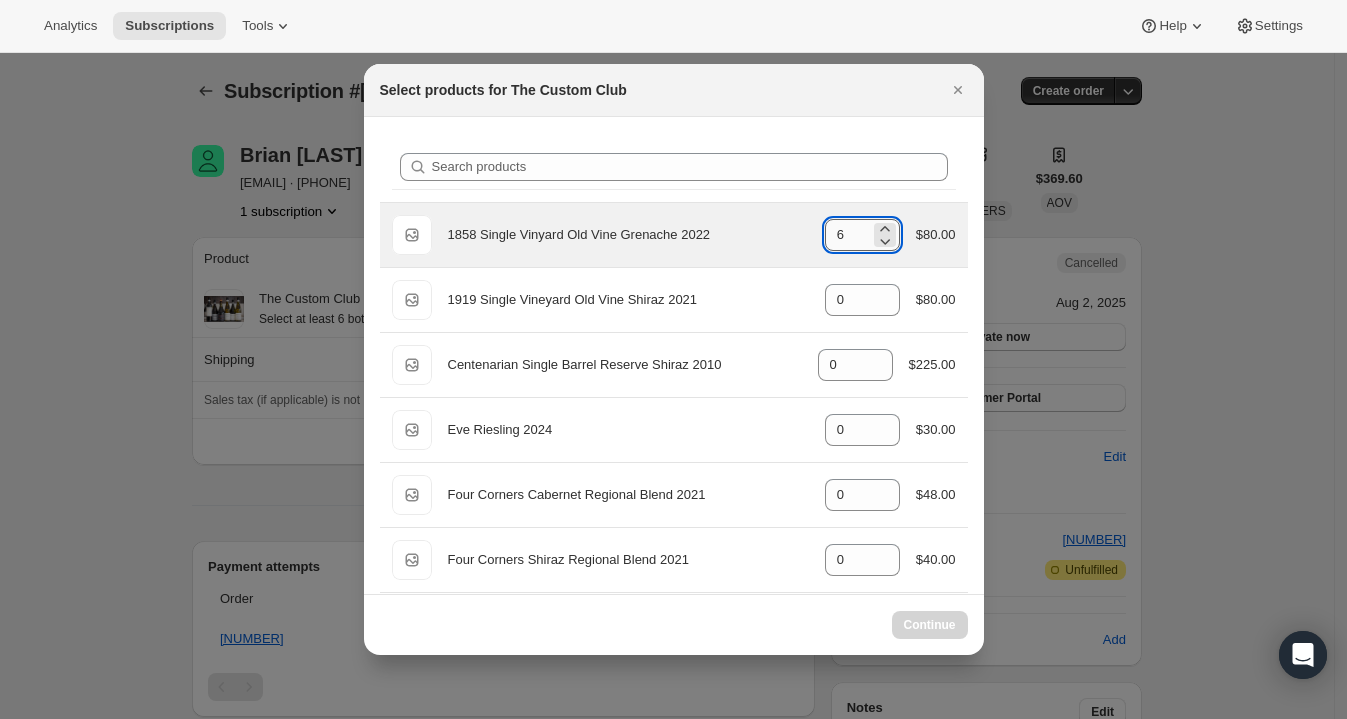 click on "6" at bounding box center [847, 235] 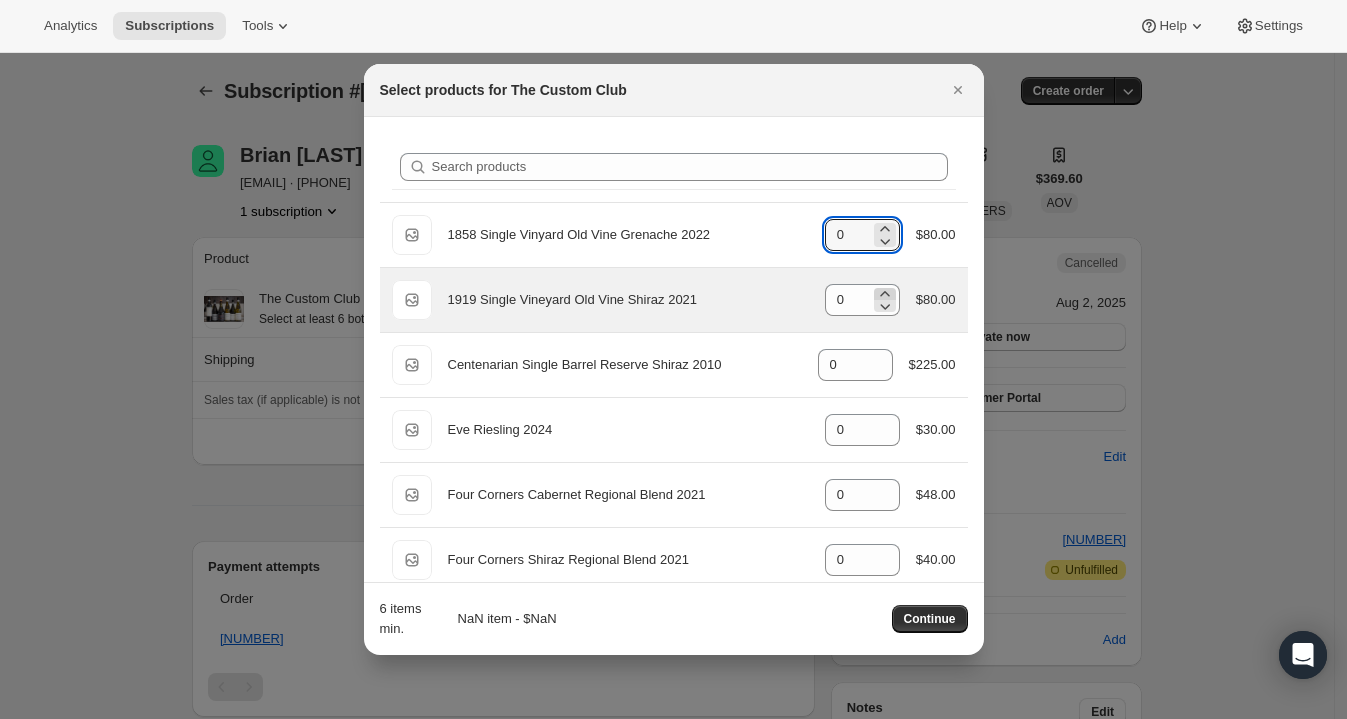 type on "0" 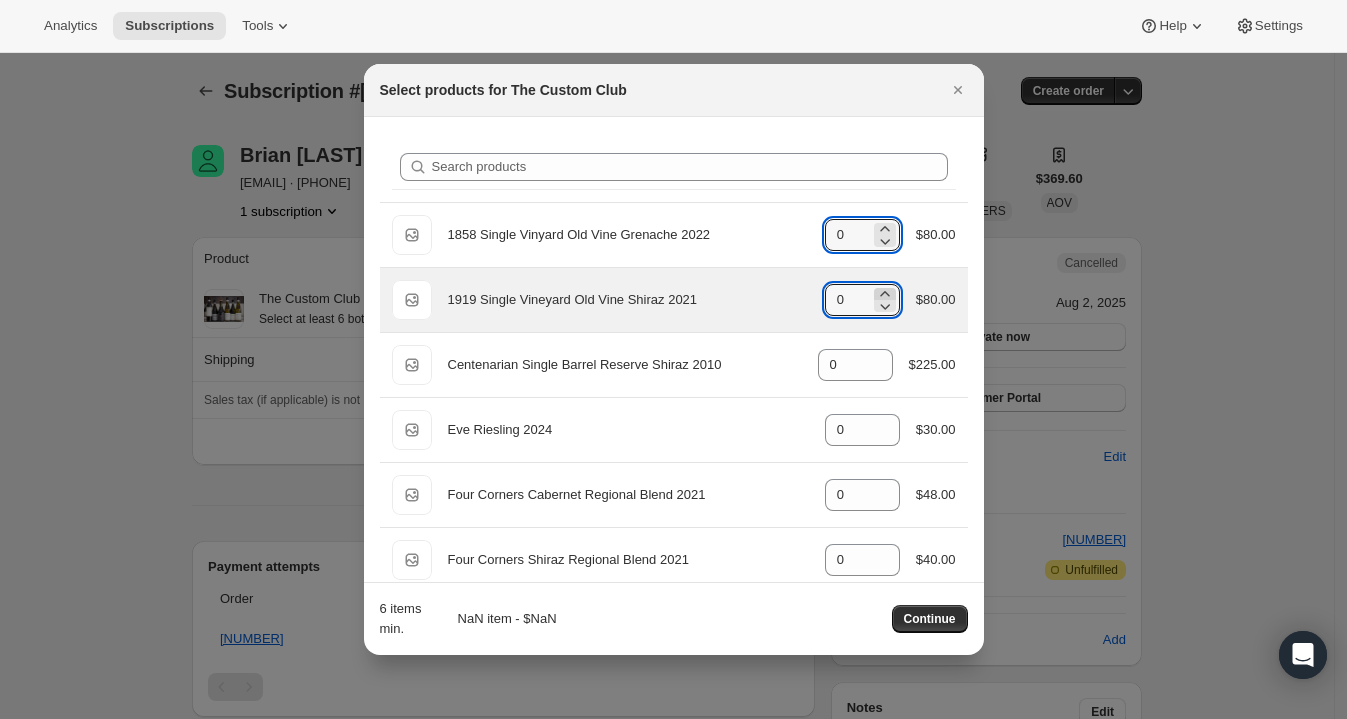 click 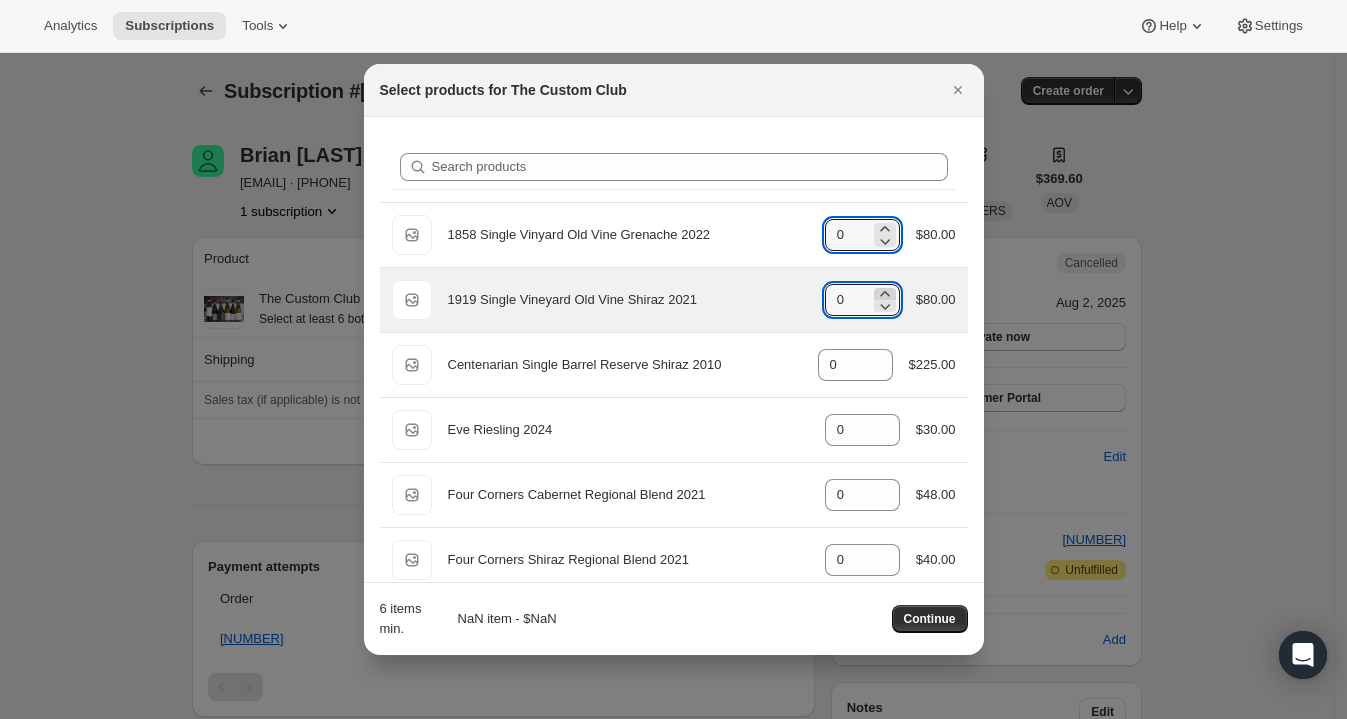 type on "1" 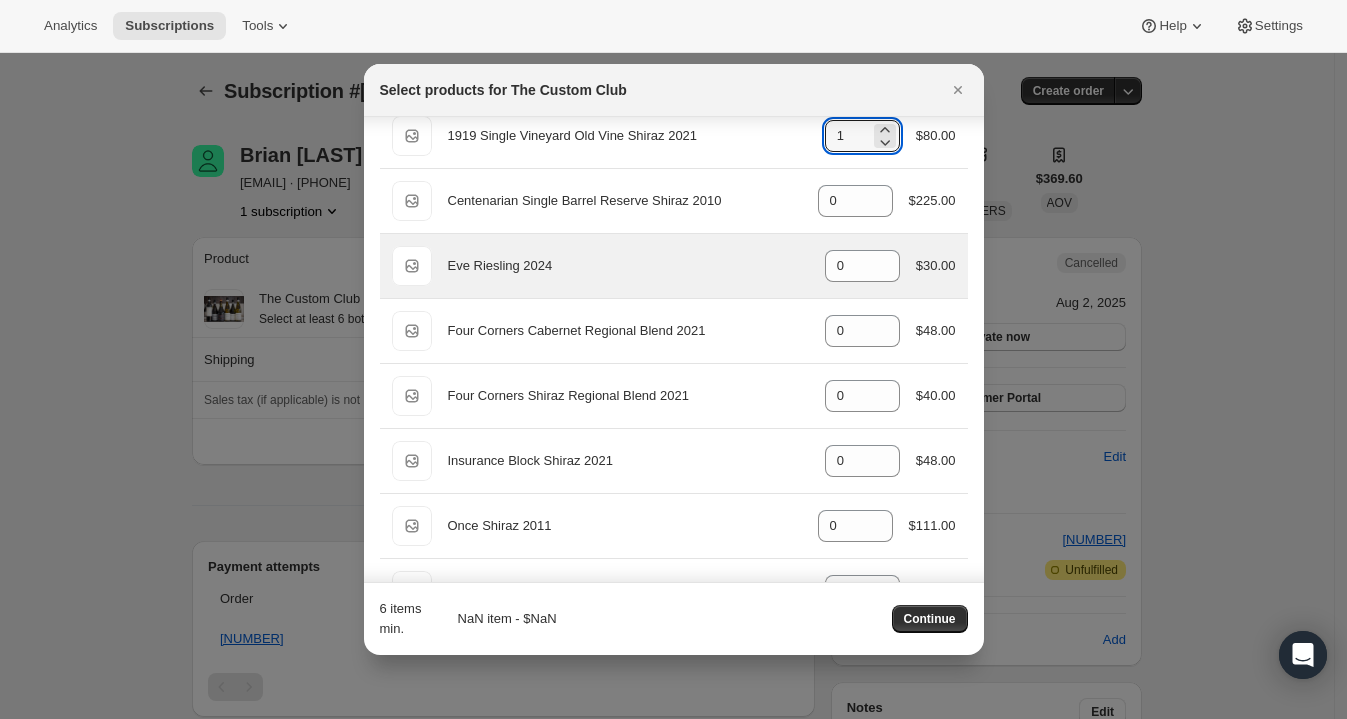 scroll, scrollTop: 179, scrollLeft: 0, axis: vertical 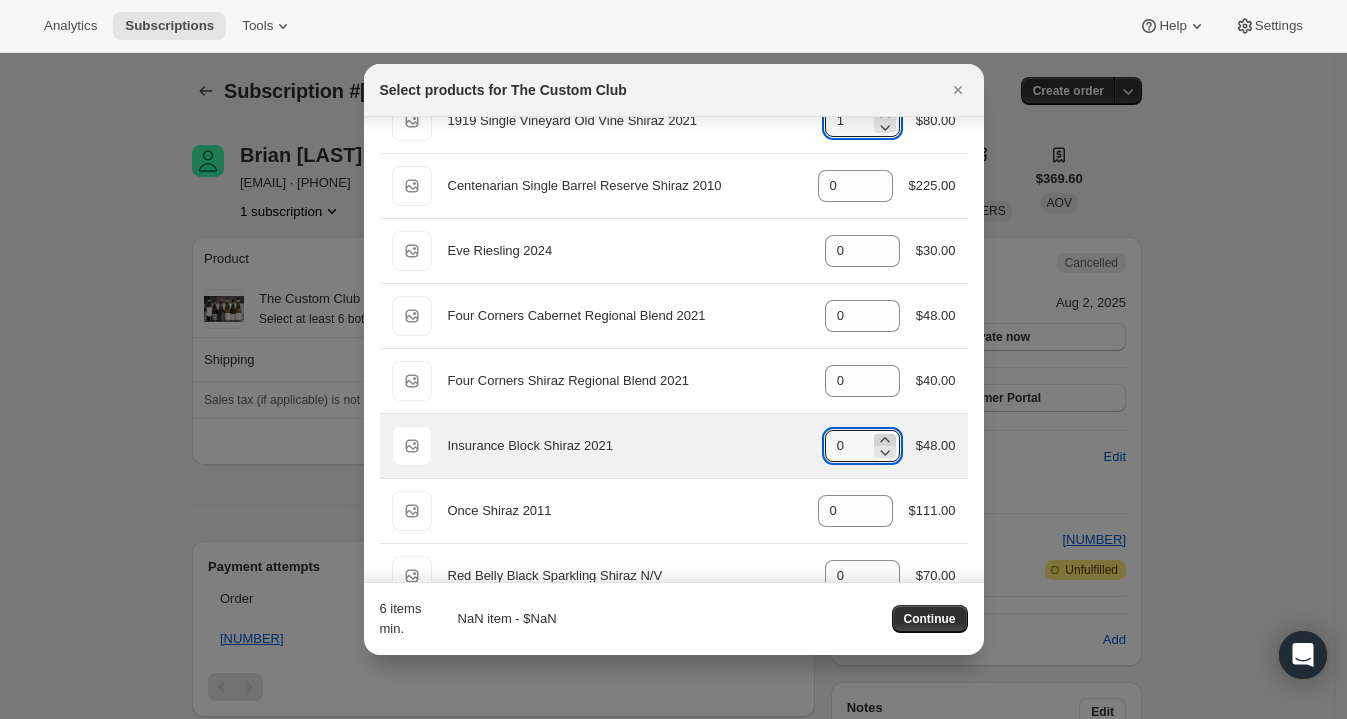click 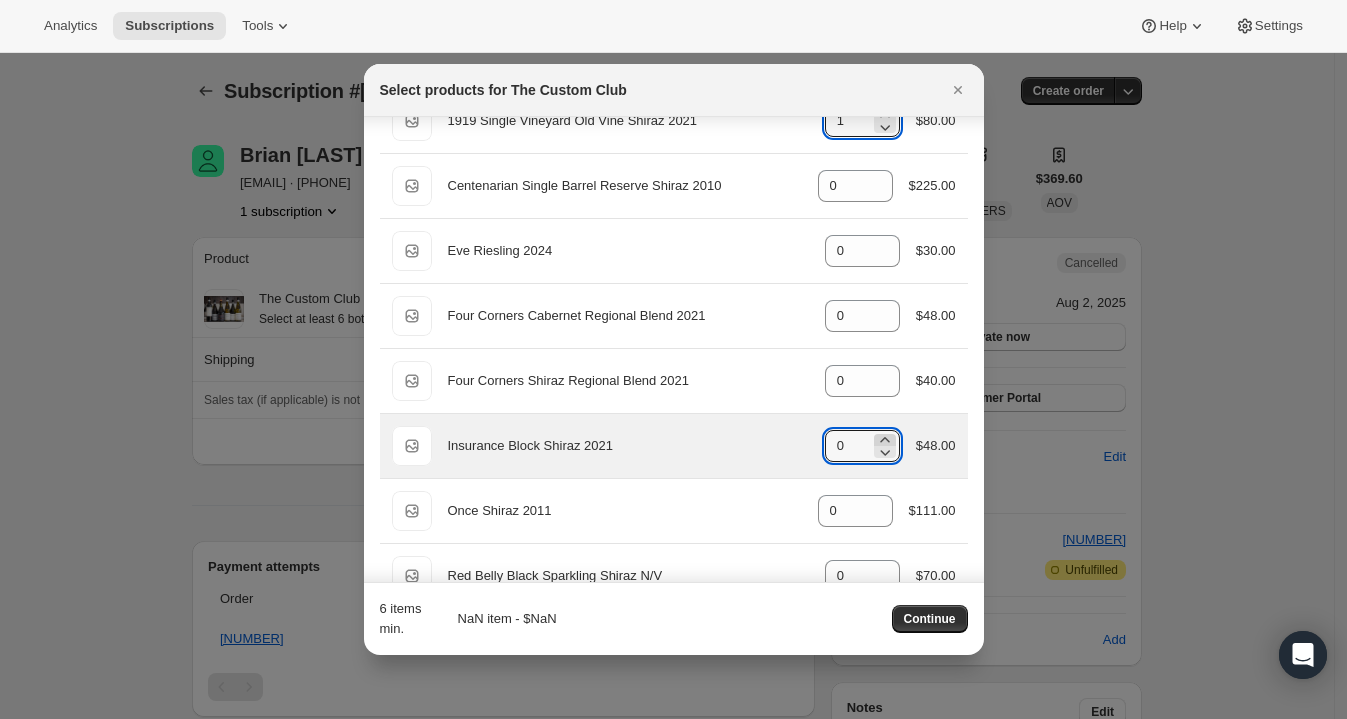 type on "1" 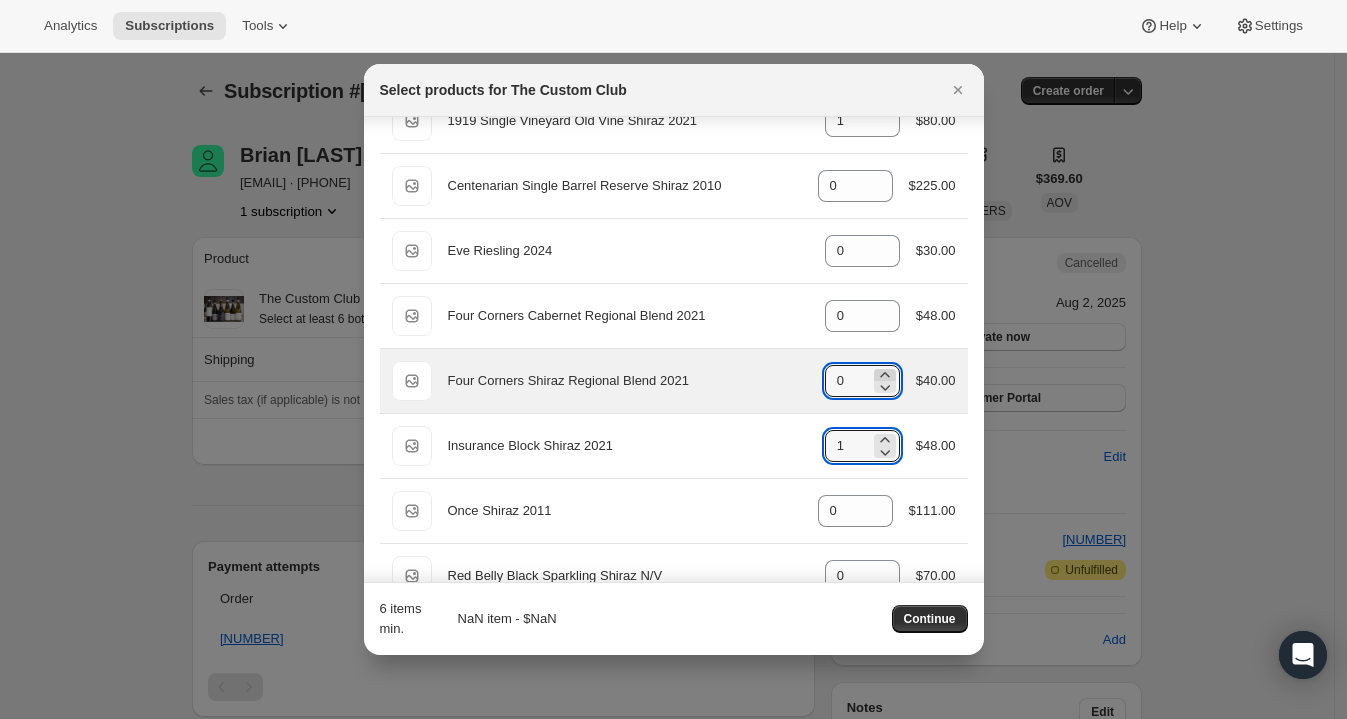 click 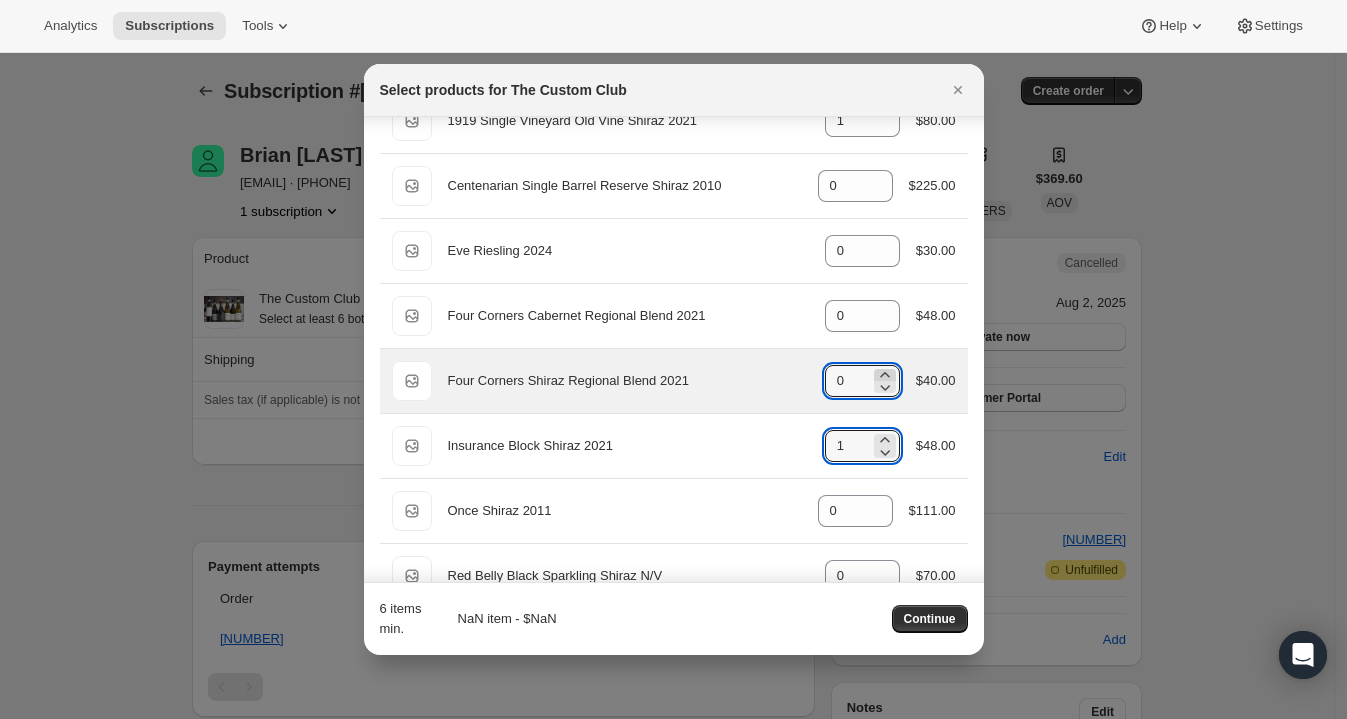 type on "1" 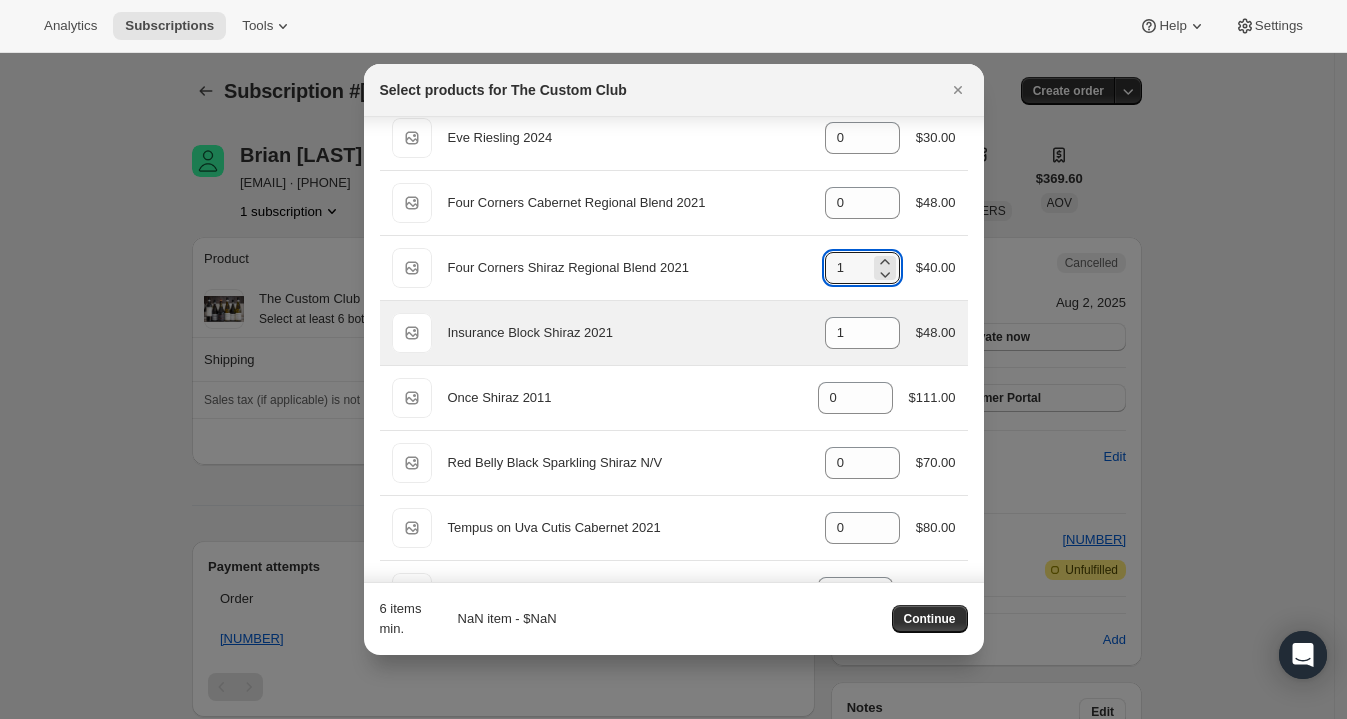 scroll, scrollTop: 295, scrollLeft: 0, axis: vertical 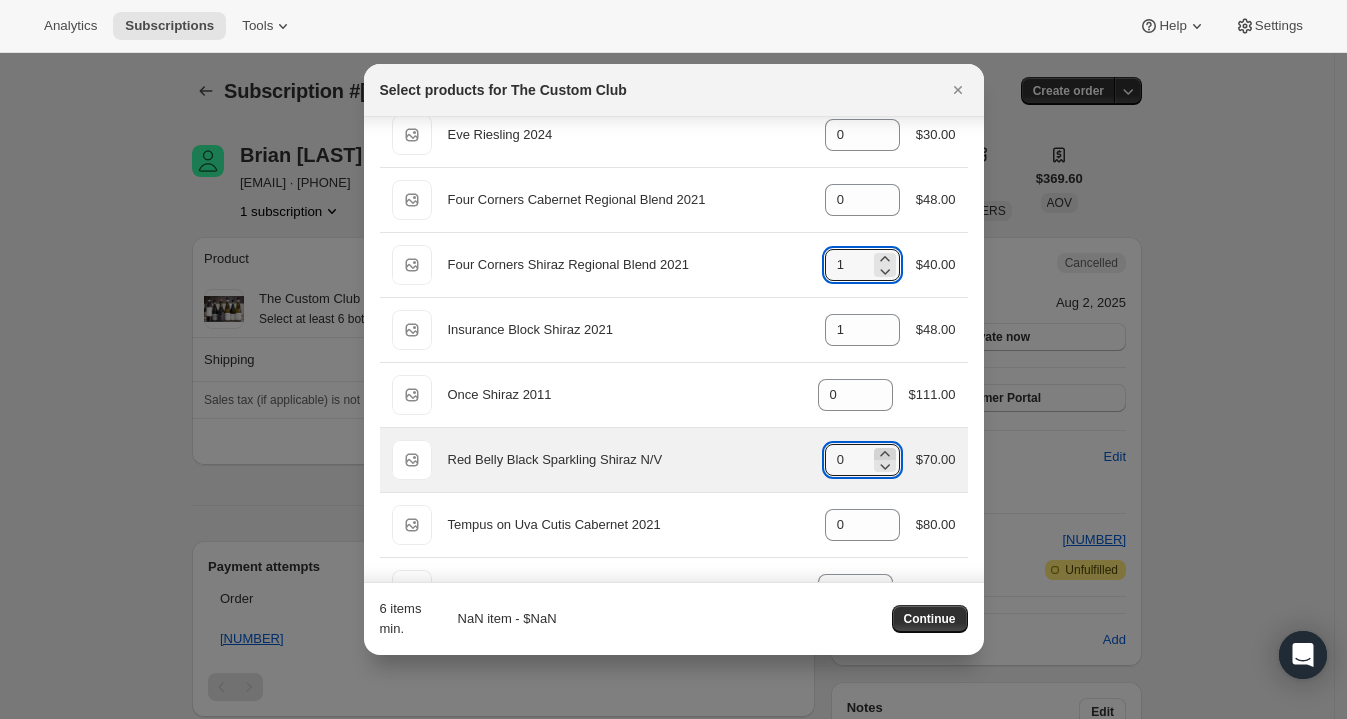 click 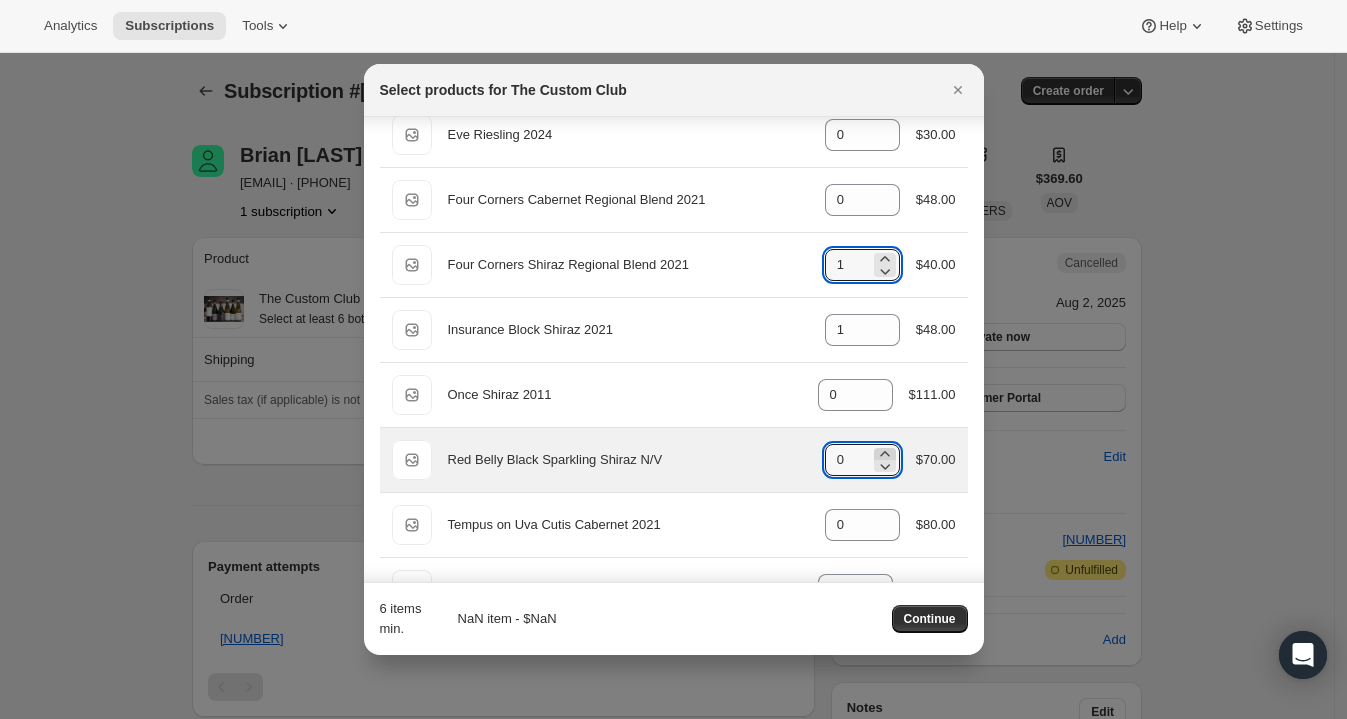 type on "1" 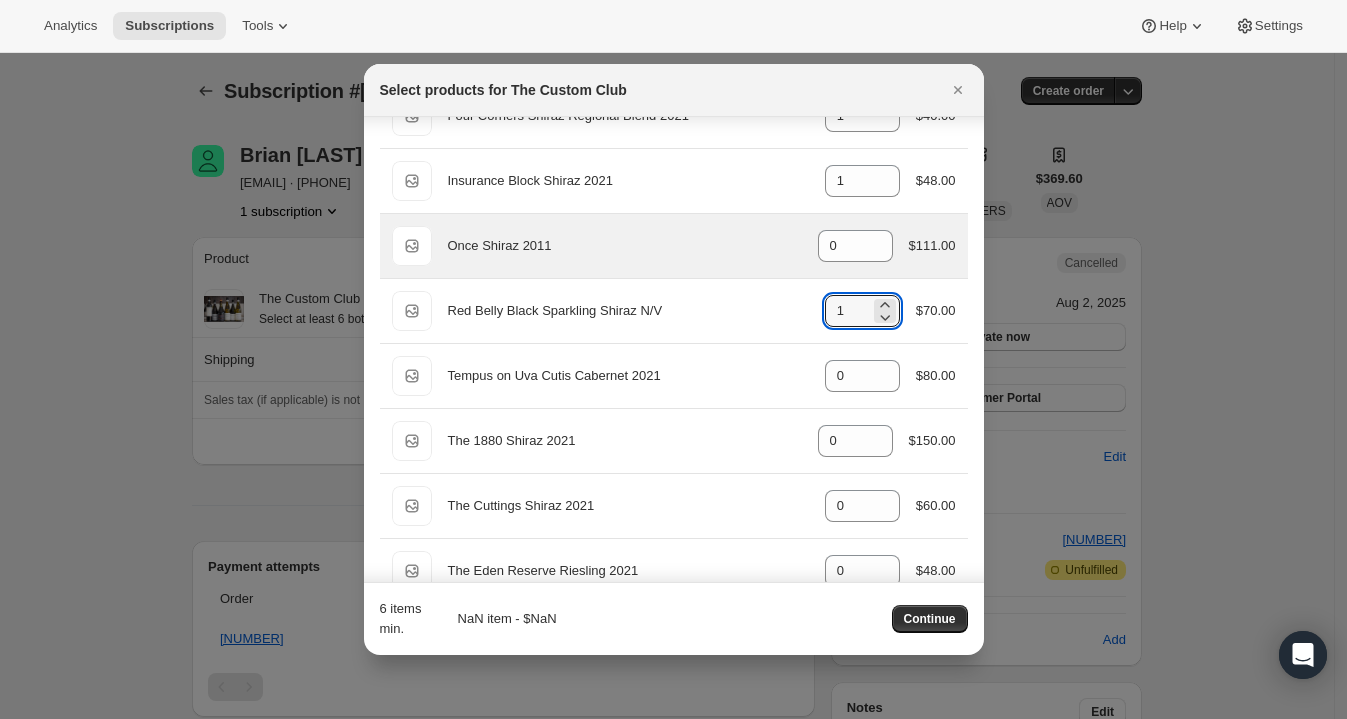 scroll, scrollTop: 447, scrollLeft: 0, axis: vertical 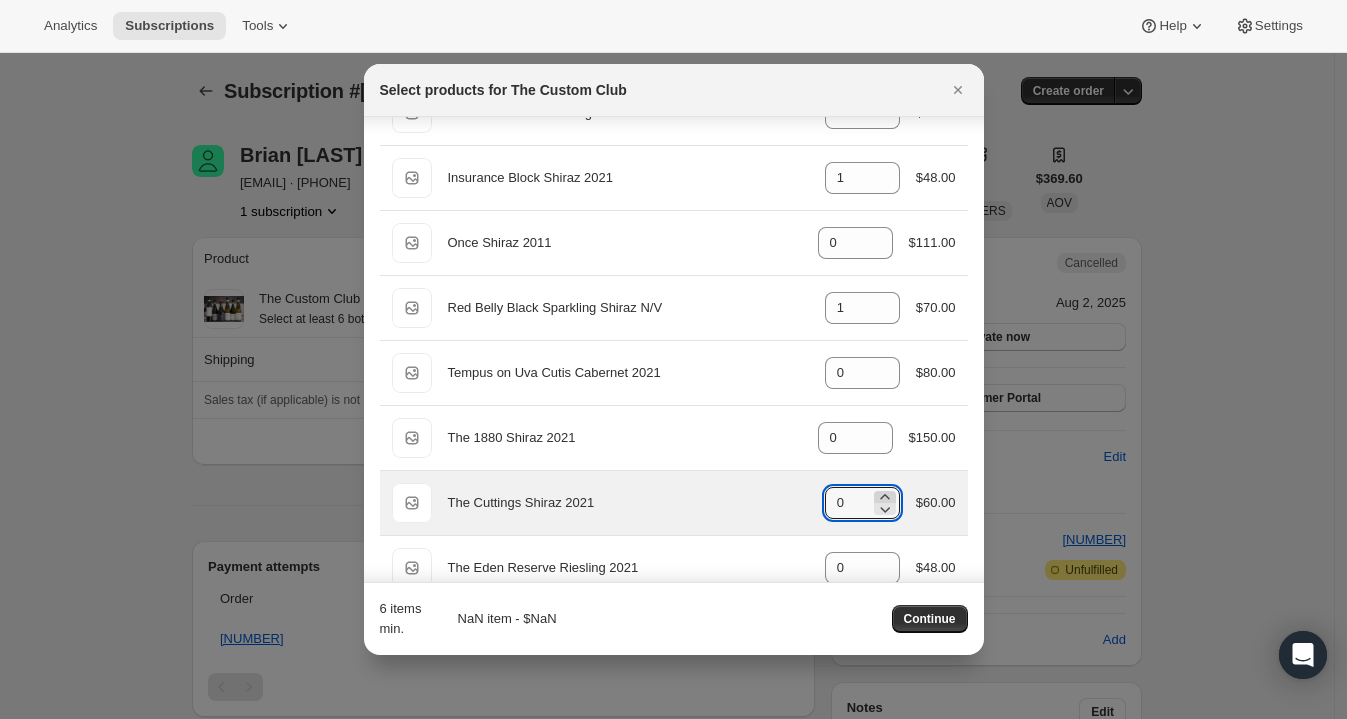click 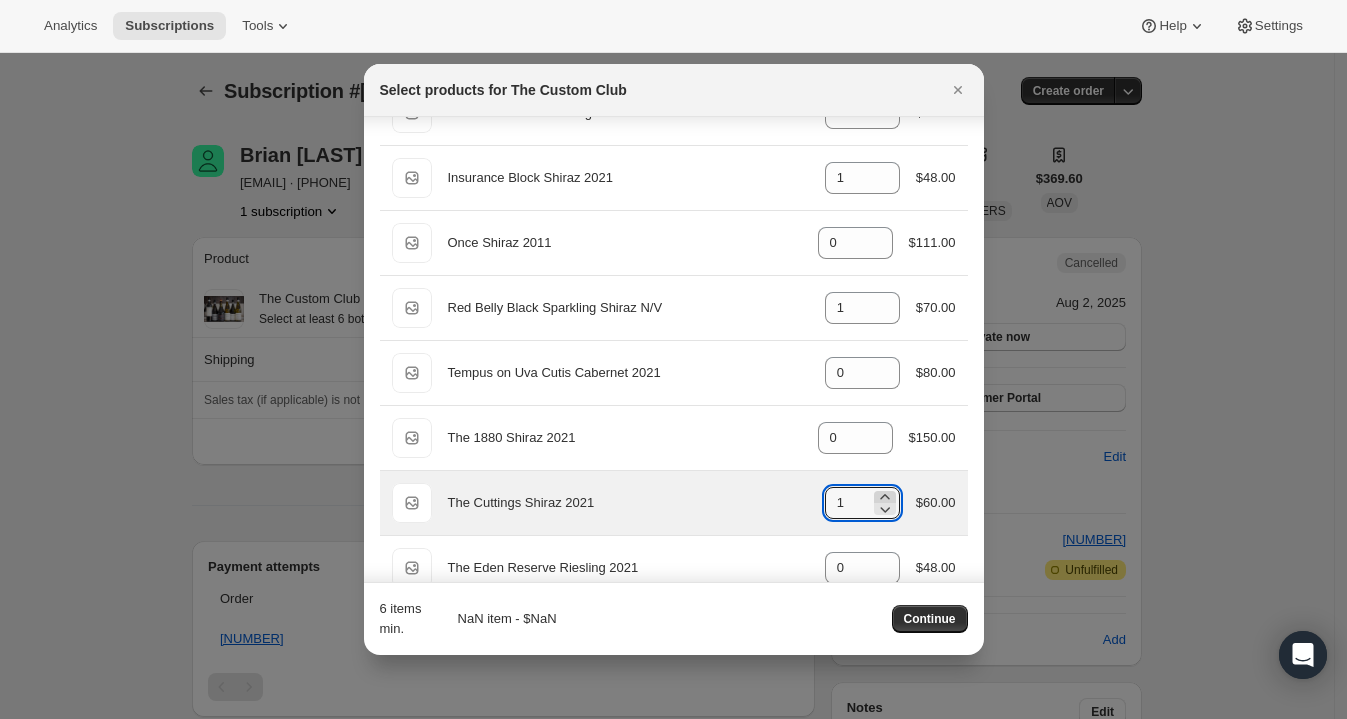 click 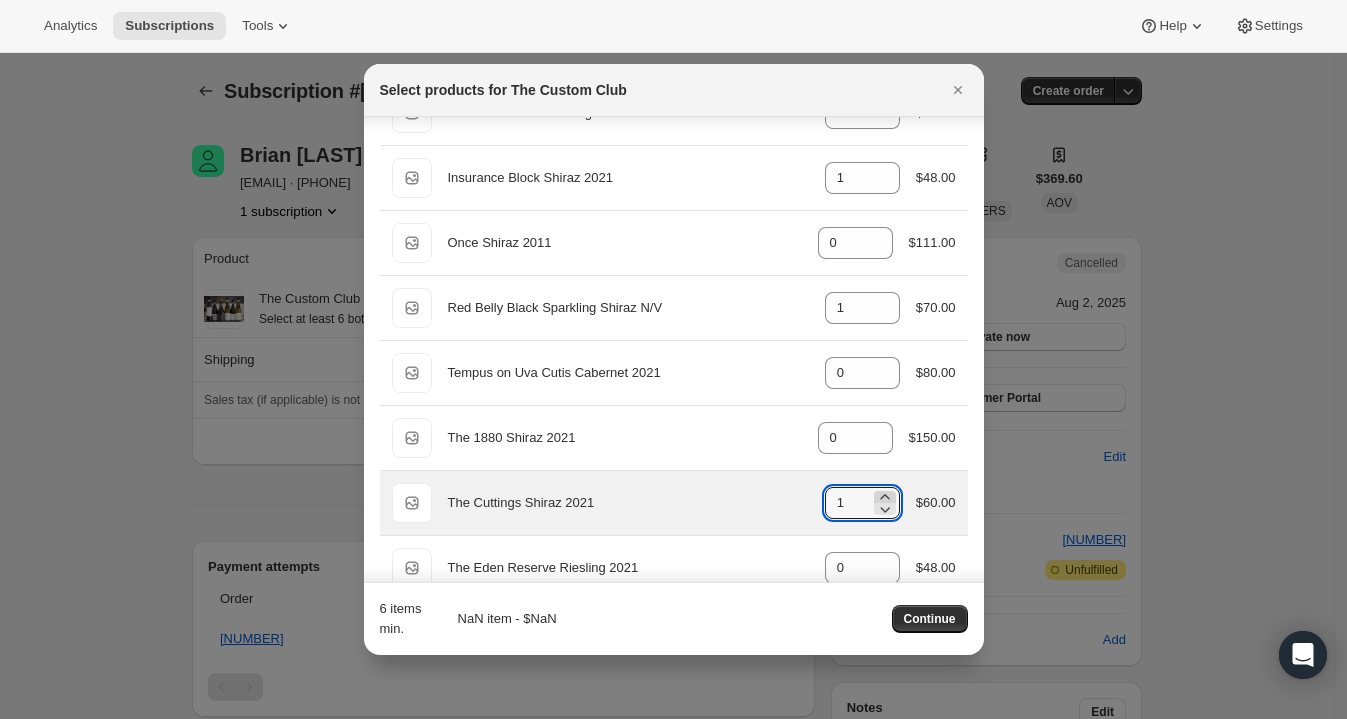 type on "2" 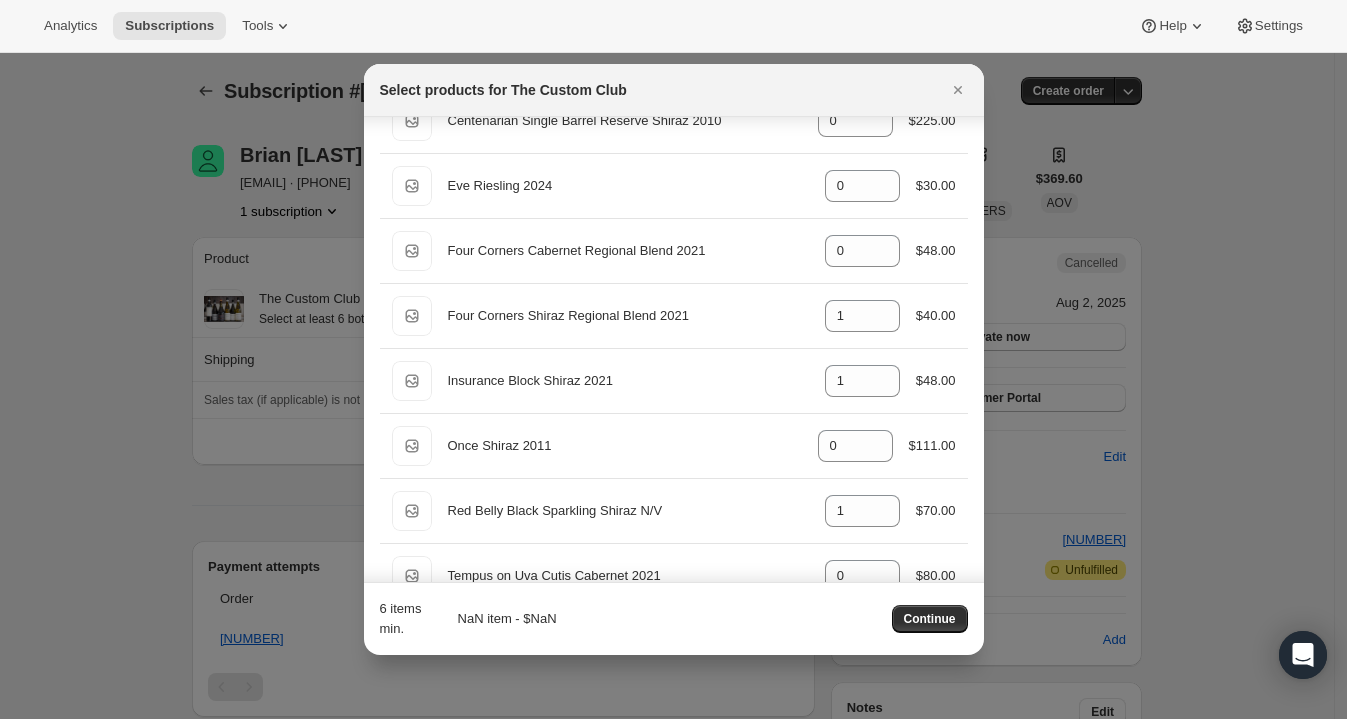 scroll, scrollTop: 234, scrollLeft: 0, axis: vertical 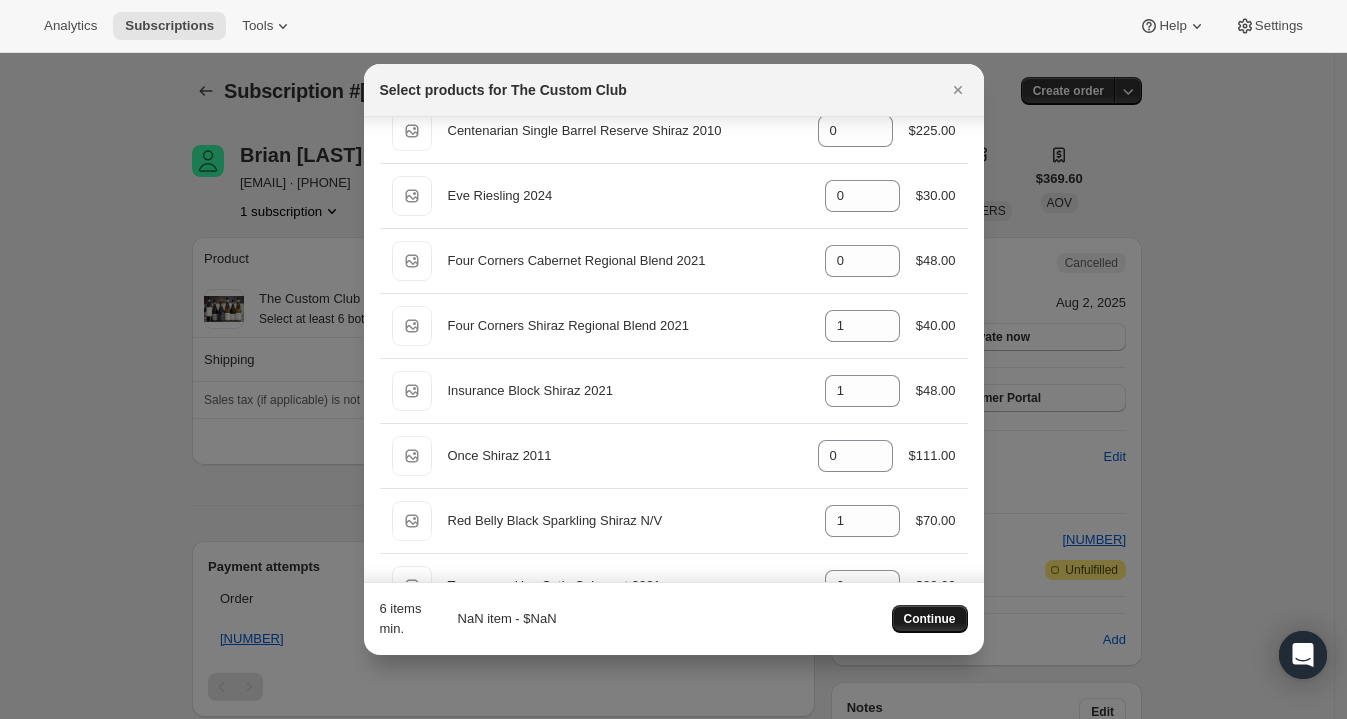 click on "Continue" at bounding box center [930, 619] 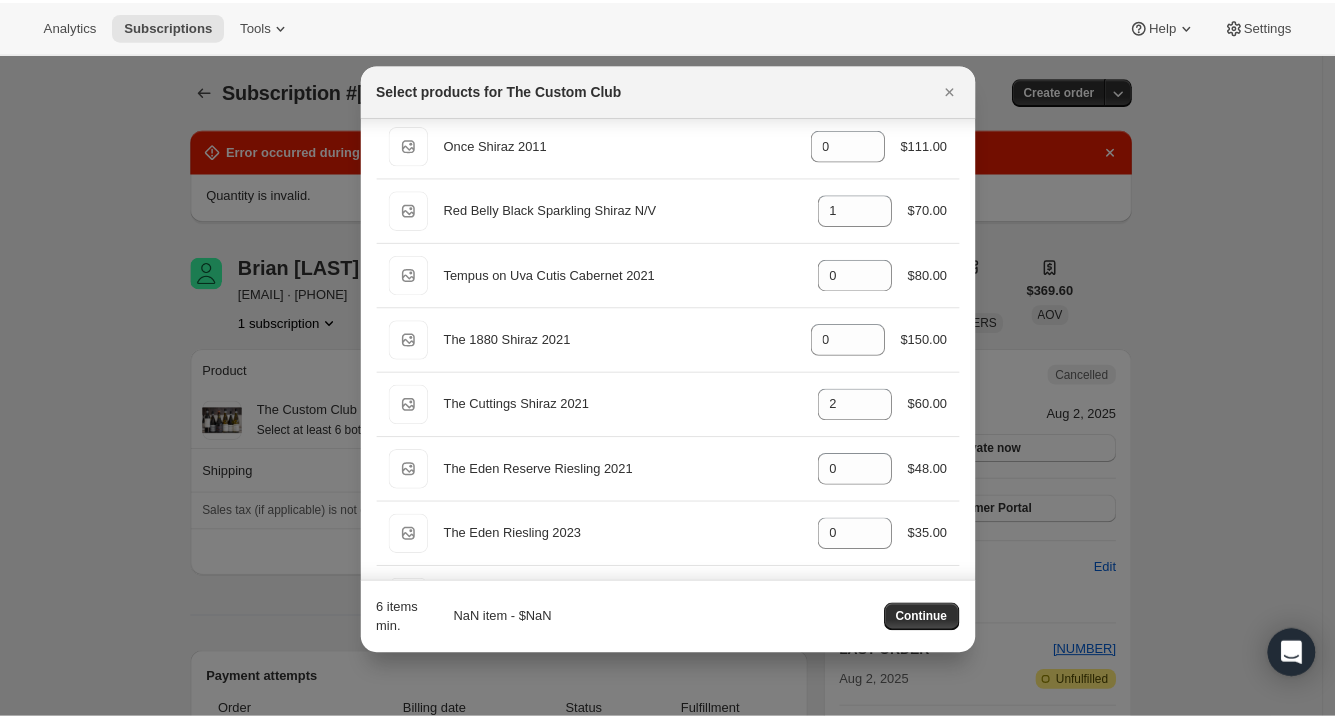 scroll, scrollTop: 552, scrollLeft: 0, axis: vertical 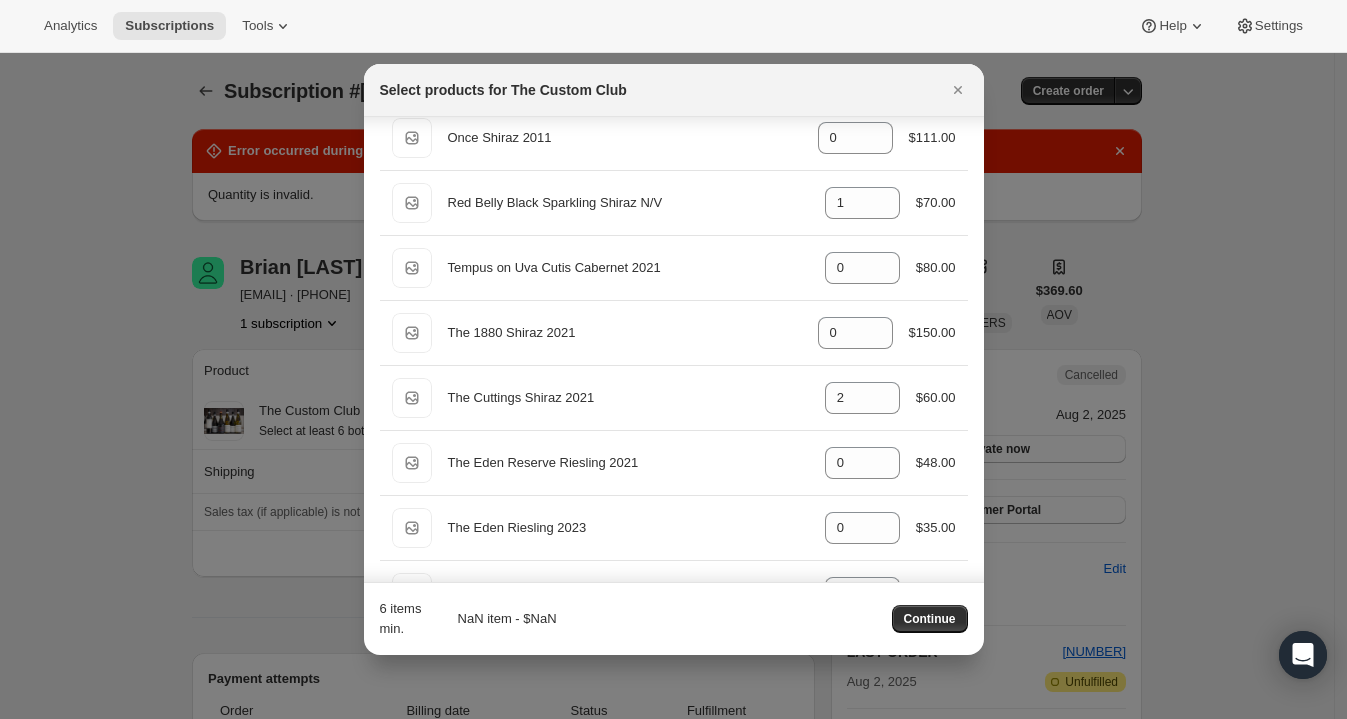 click on "Select products for The Custom Club" at bounding box center [674, 90] 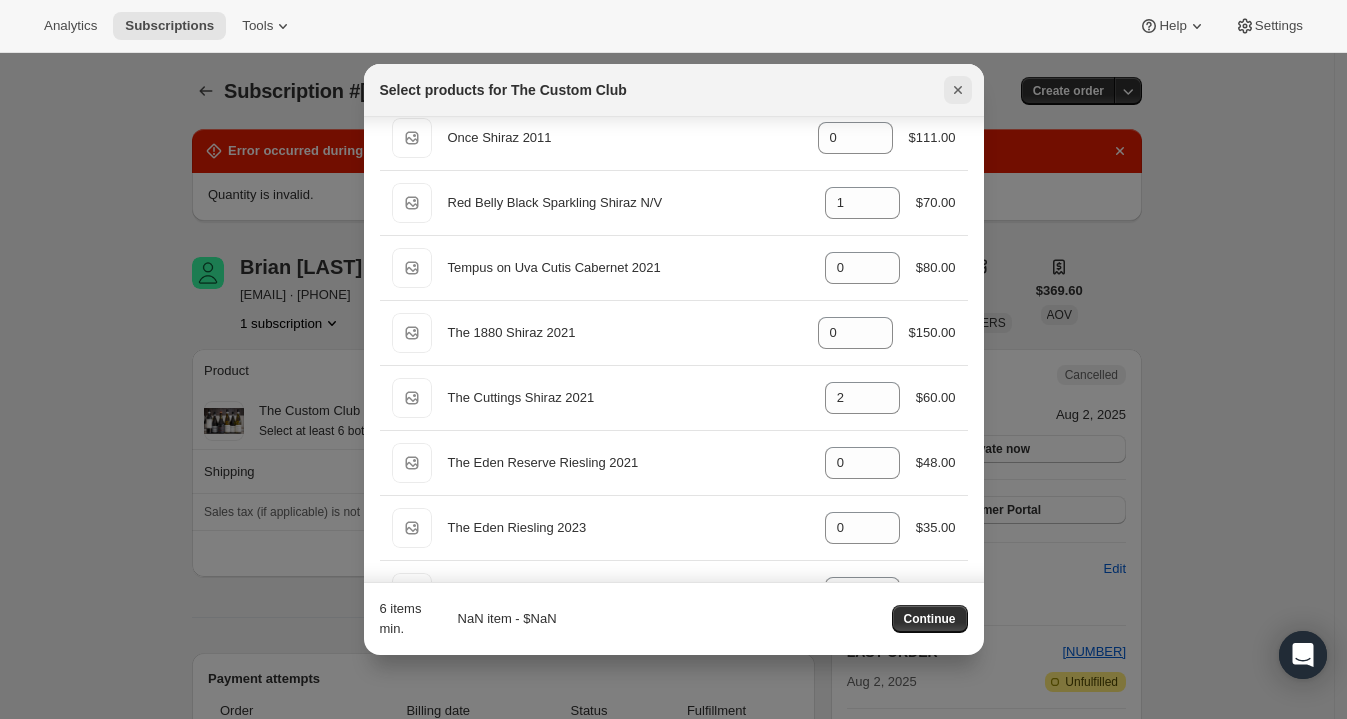 click 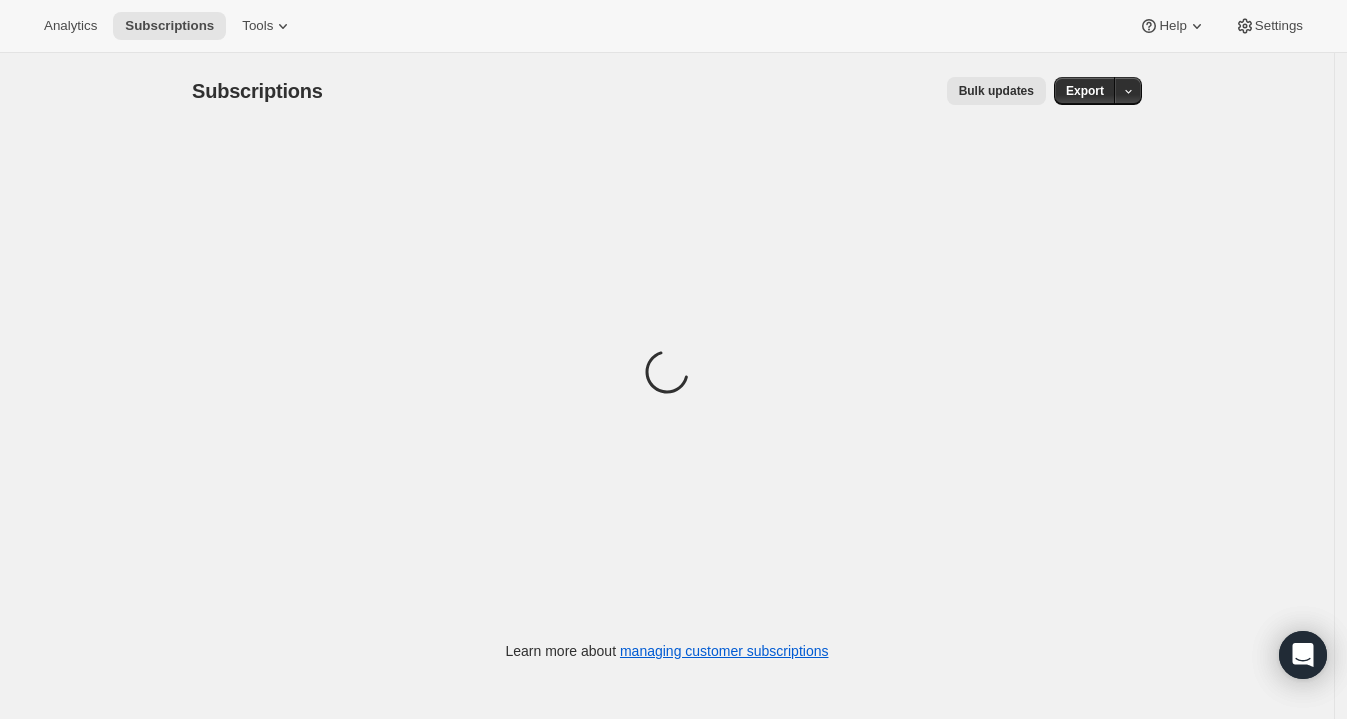 scroll, scrollTop: 0, scrollLeft: 0, axis: both 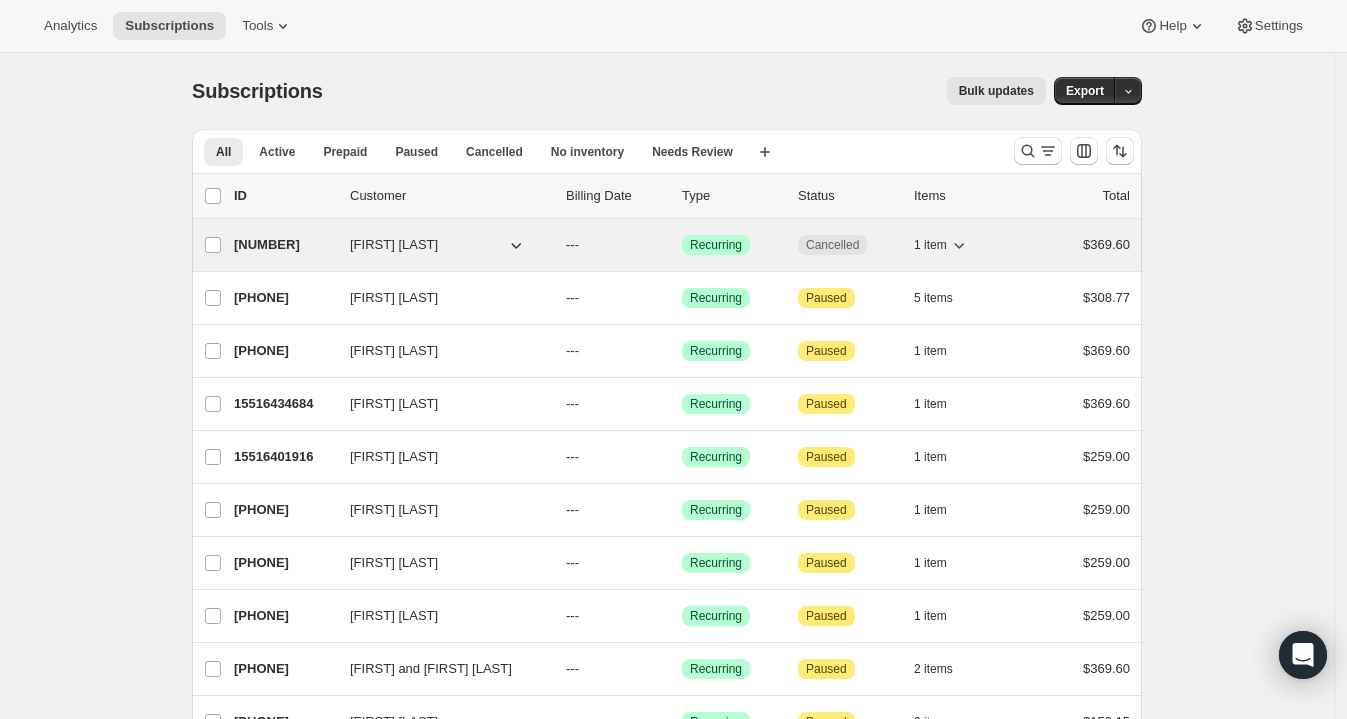 click on "15516467452" at bounding box center (284, 245) 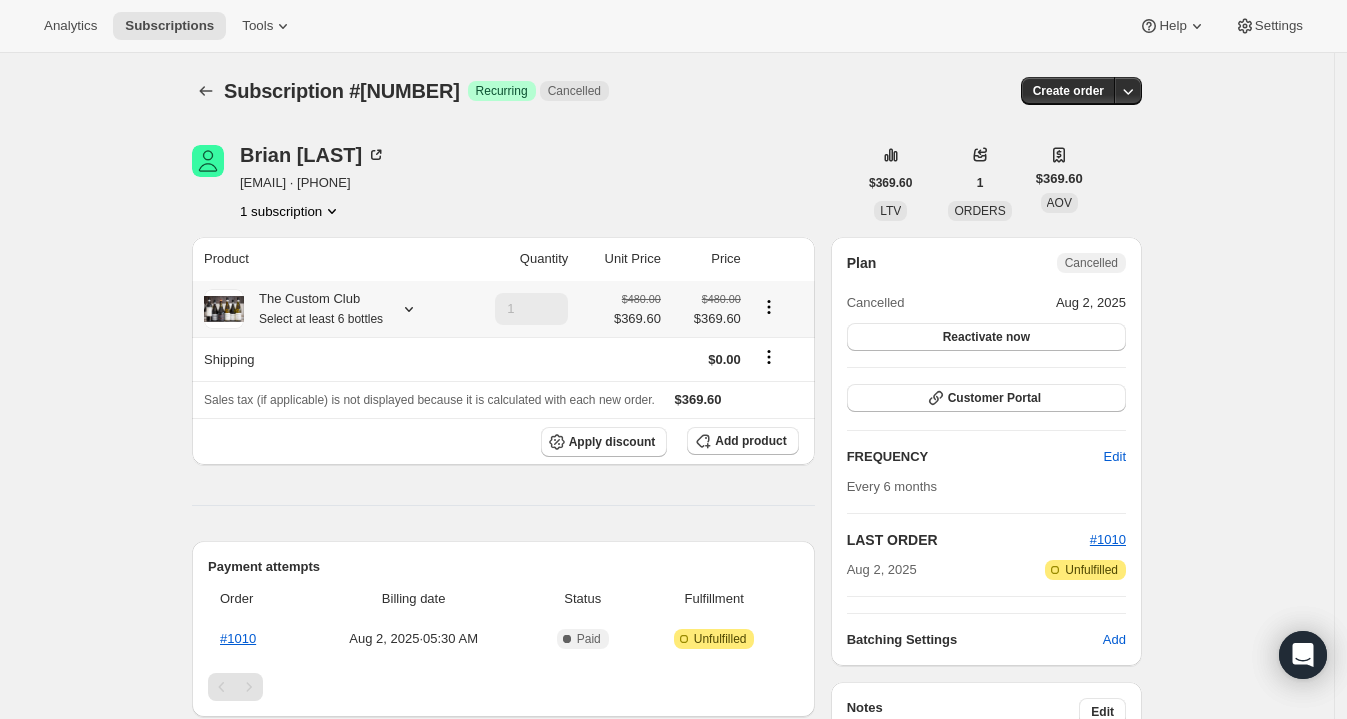 click 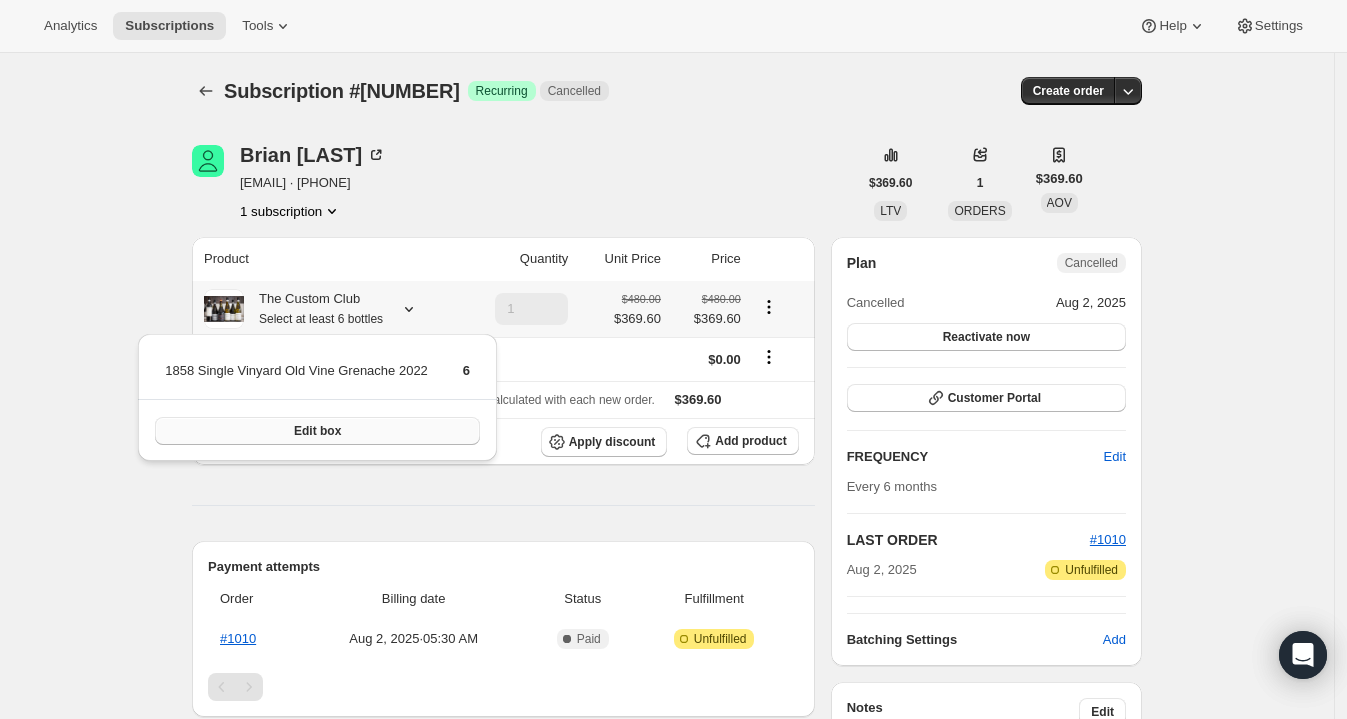 click on "Edit box" at bounding box center [317, 431] 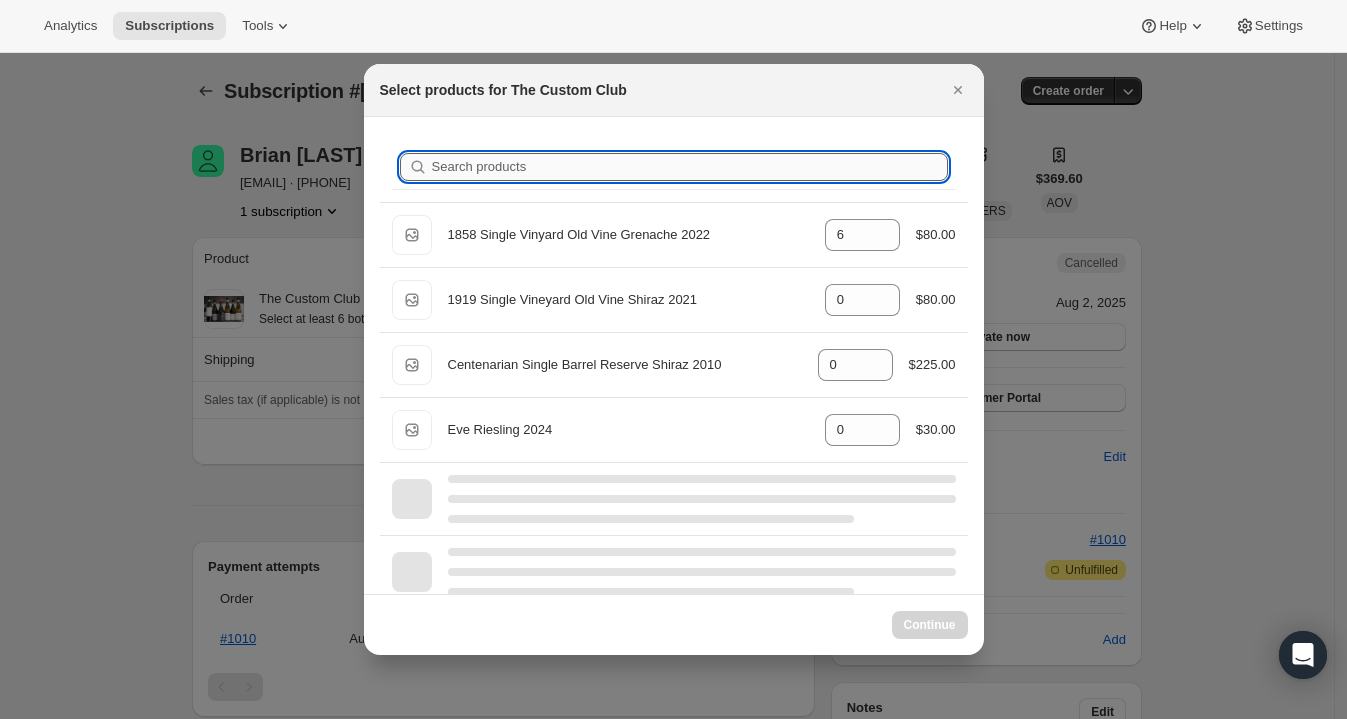 click on "Search products" at bounding box center (690, 167) 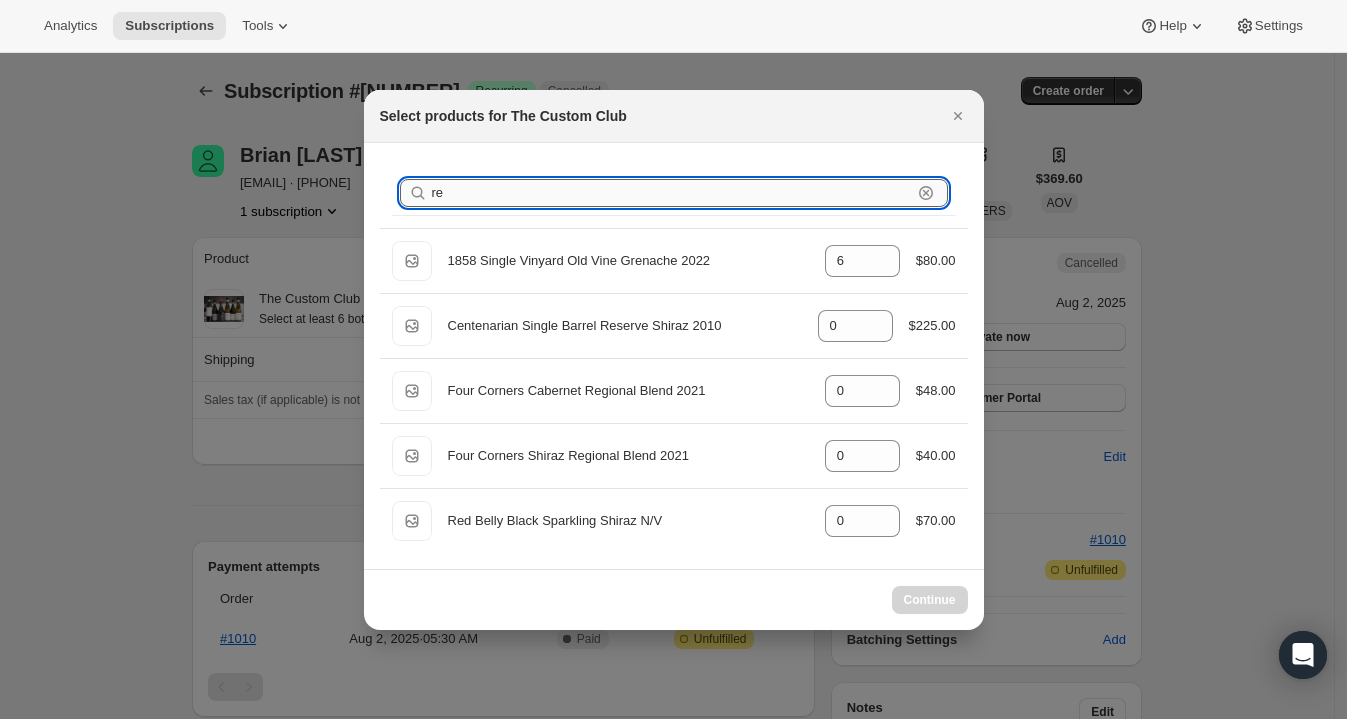 type on "red" 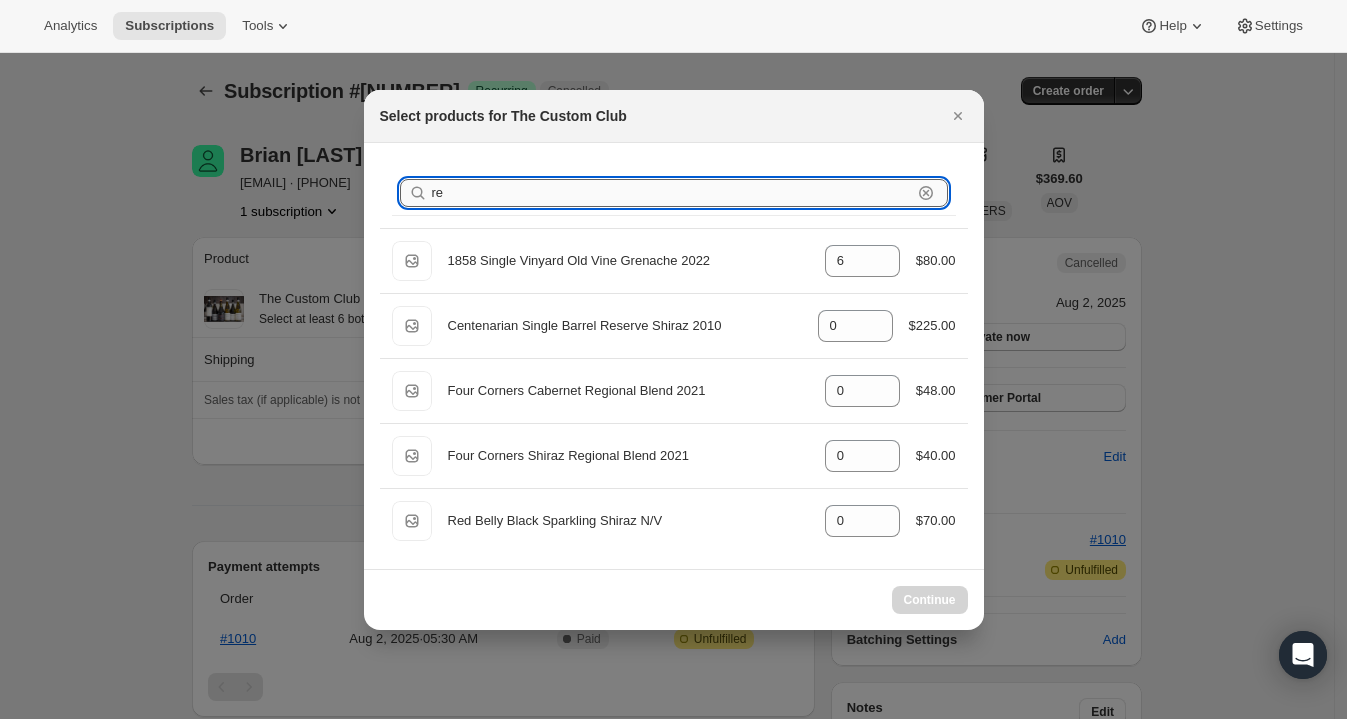 type on "0" 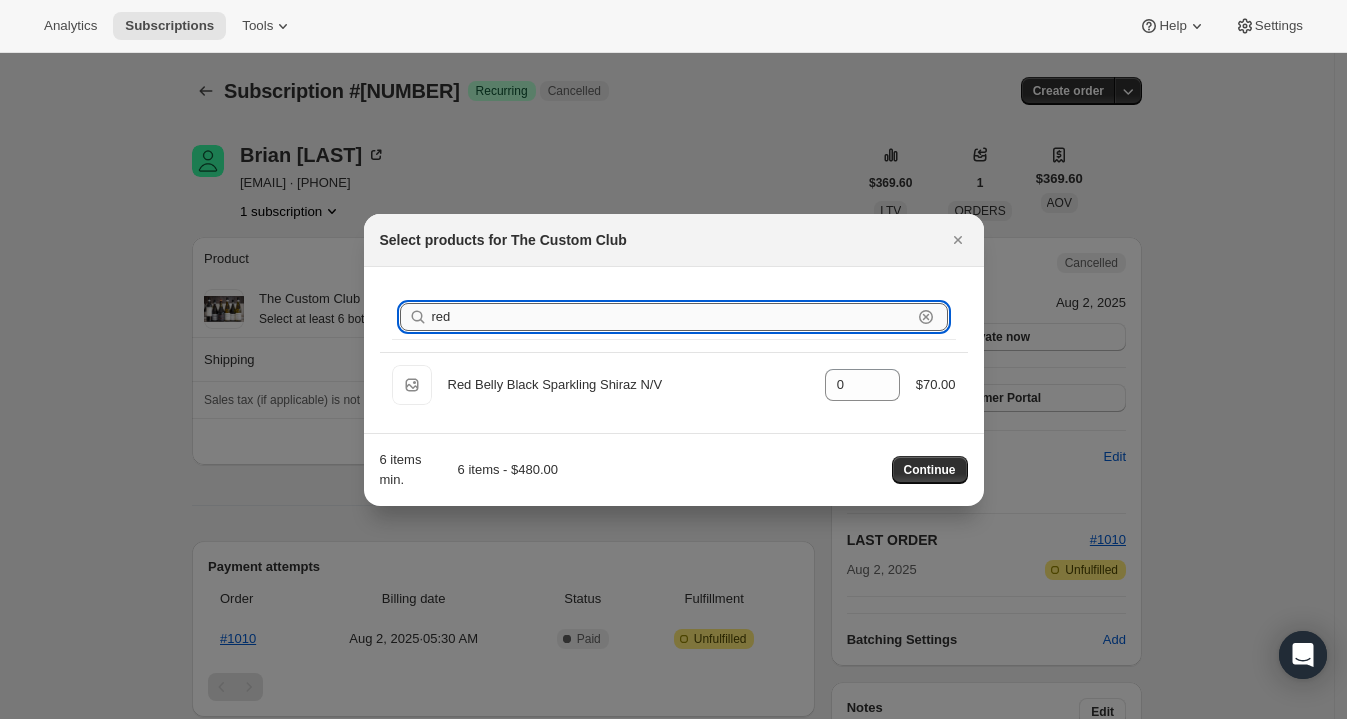 type on "re" 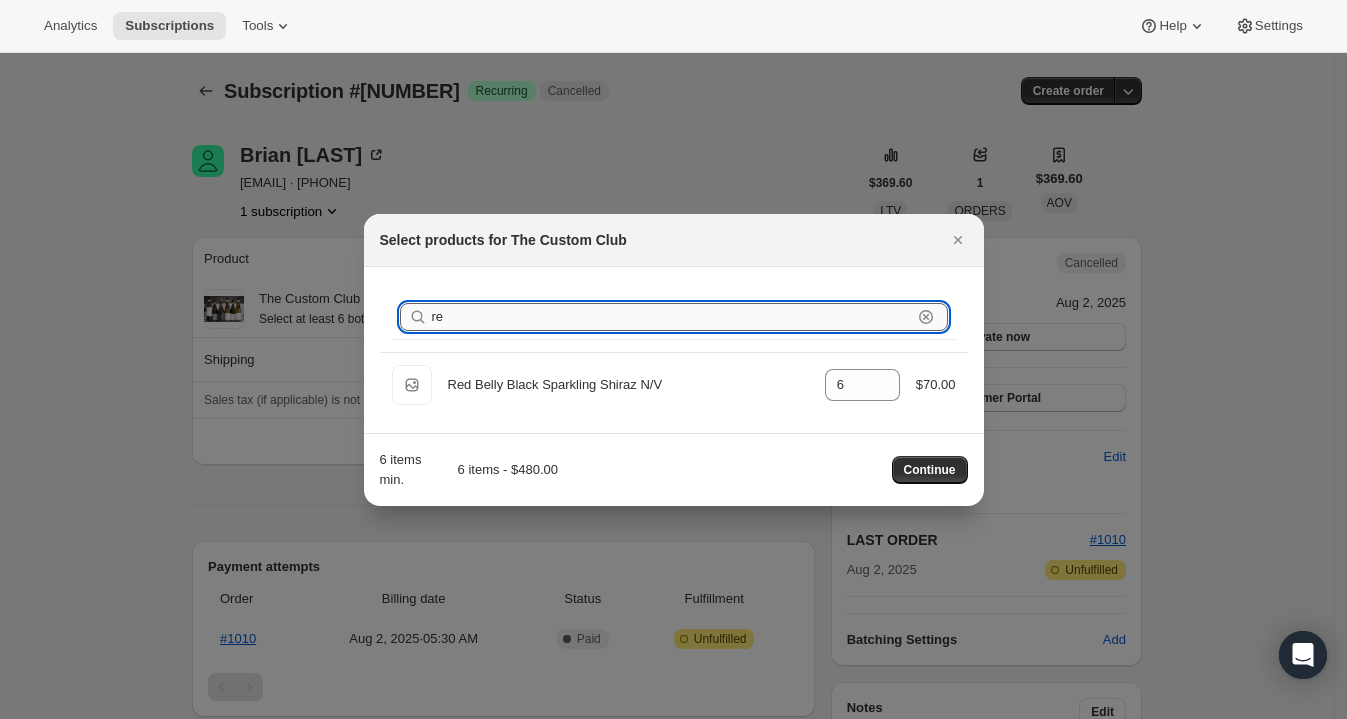 type on "r" 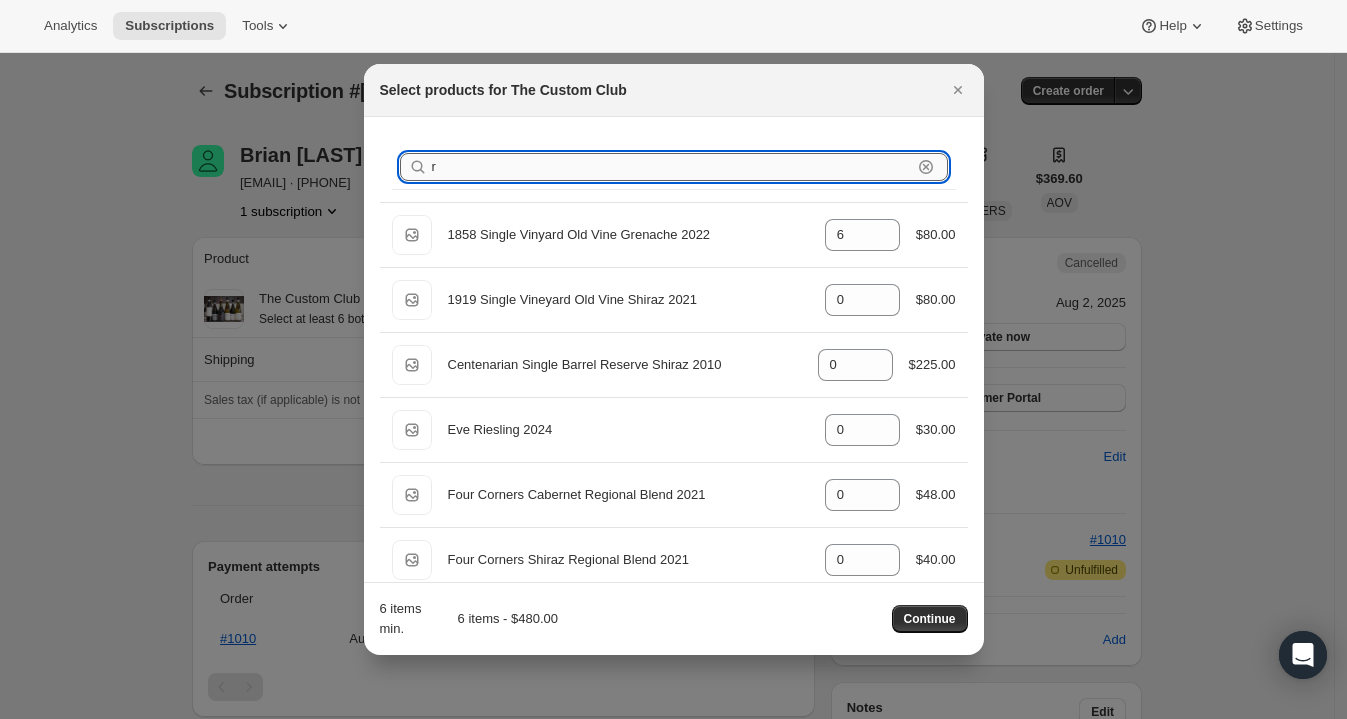 type 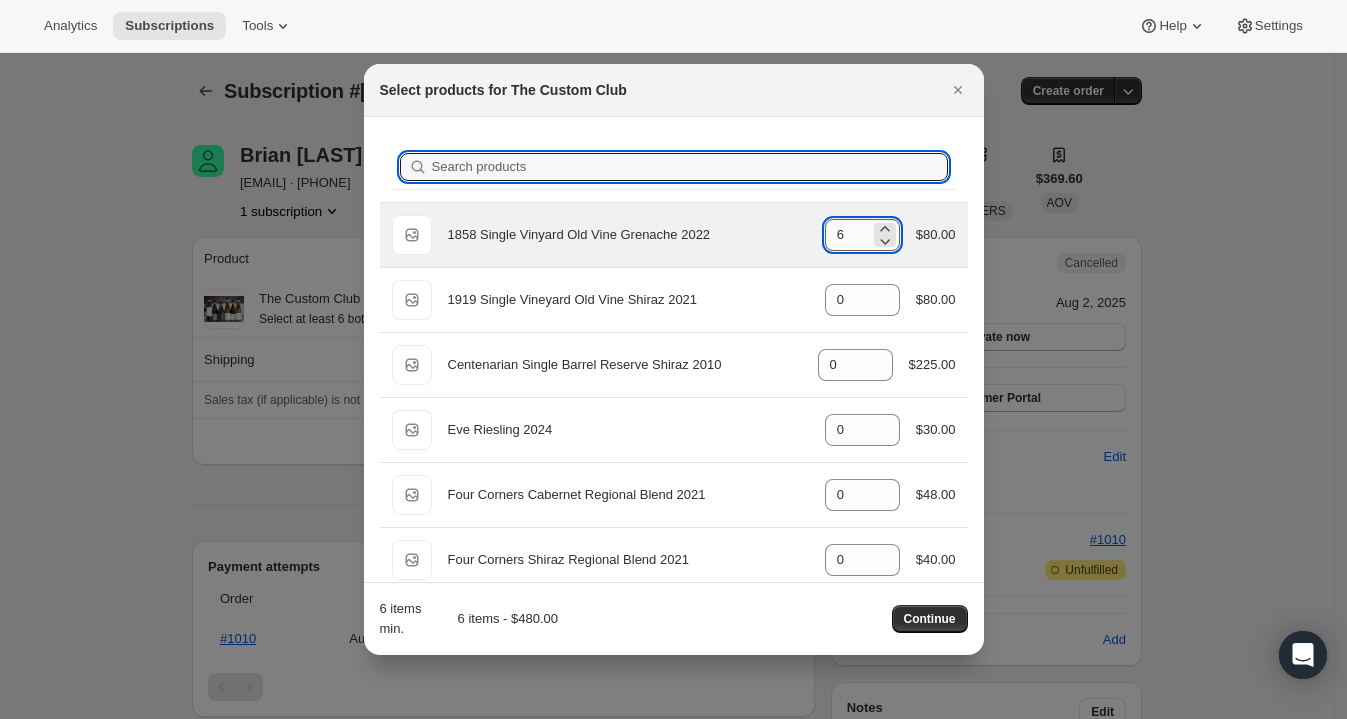 click on "6" at bounding box center (847, 235) 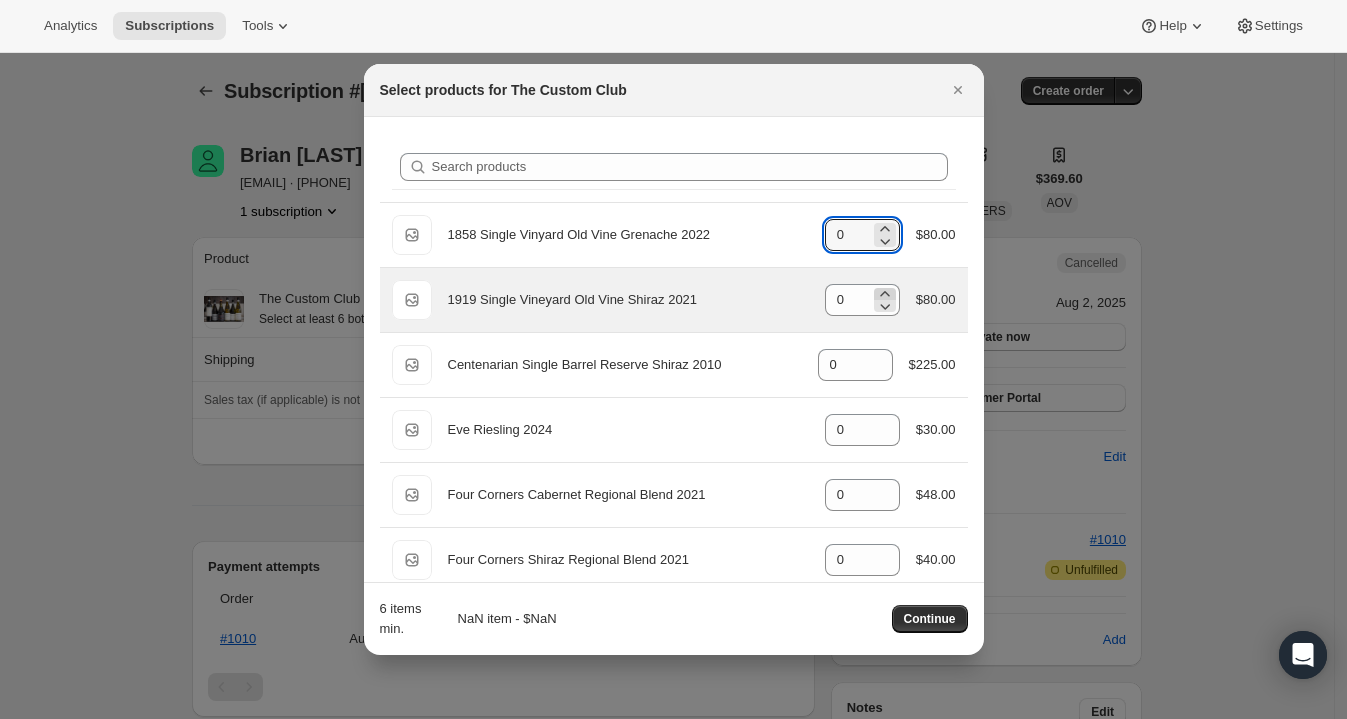 type on "0" 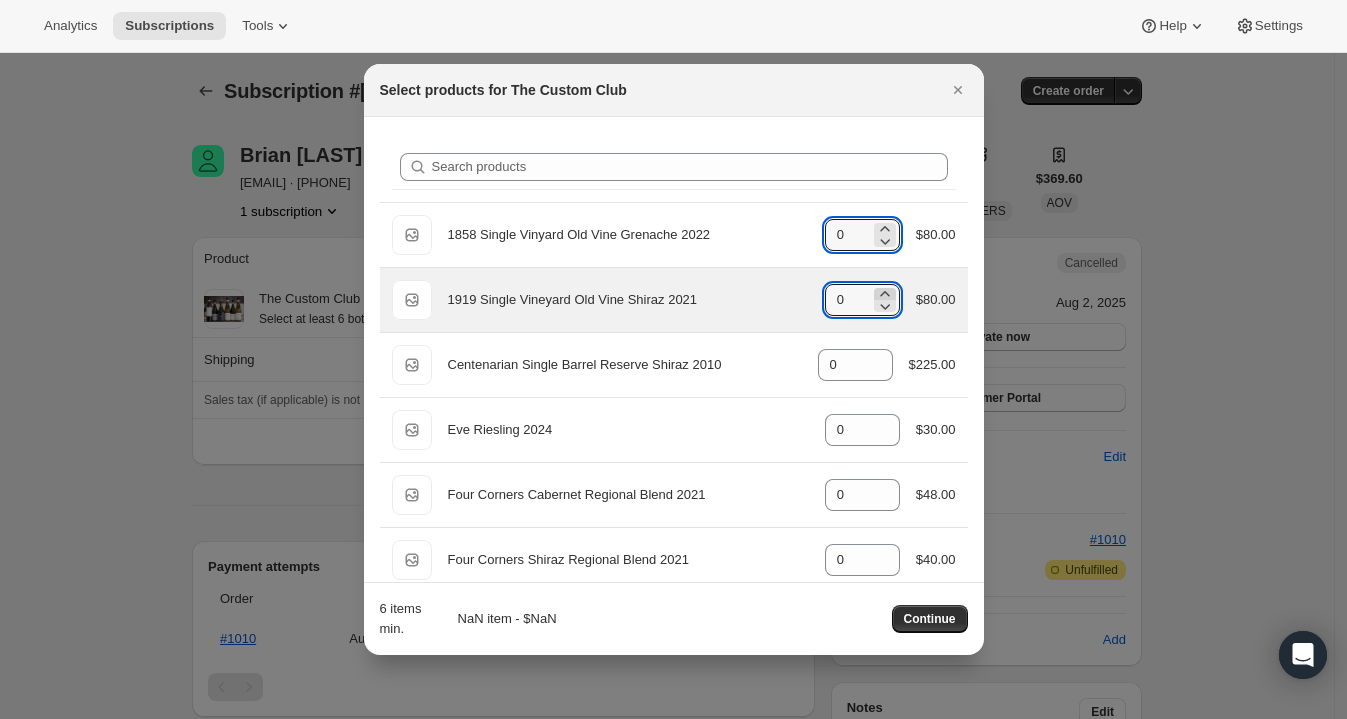 click 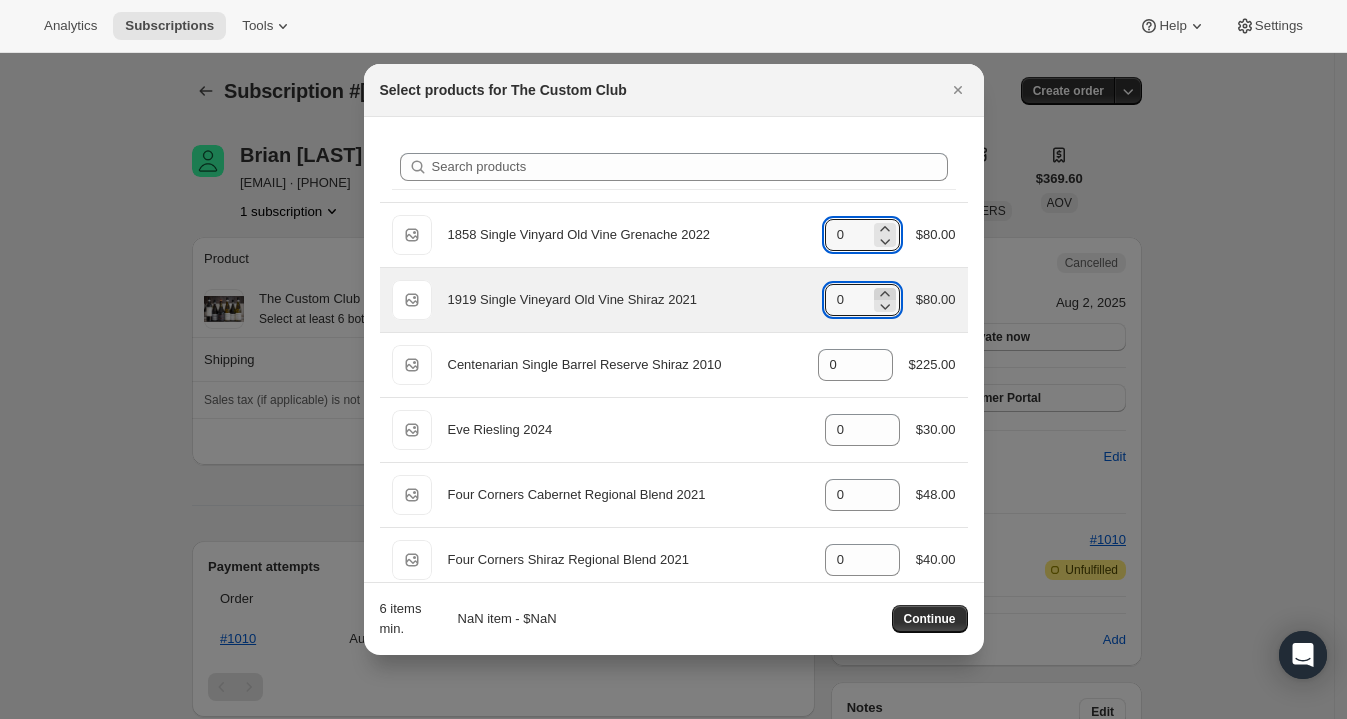type on "1" 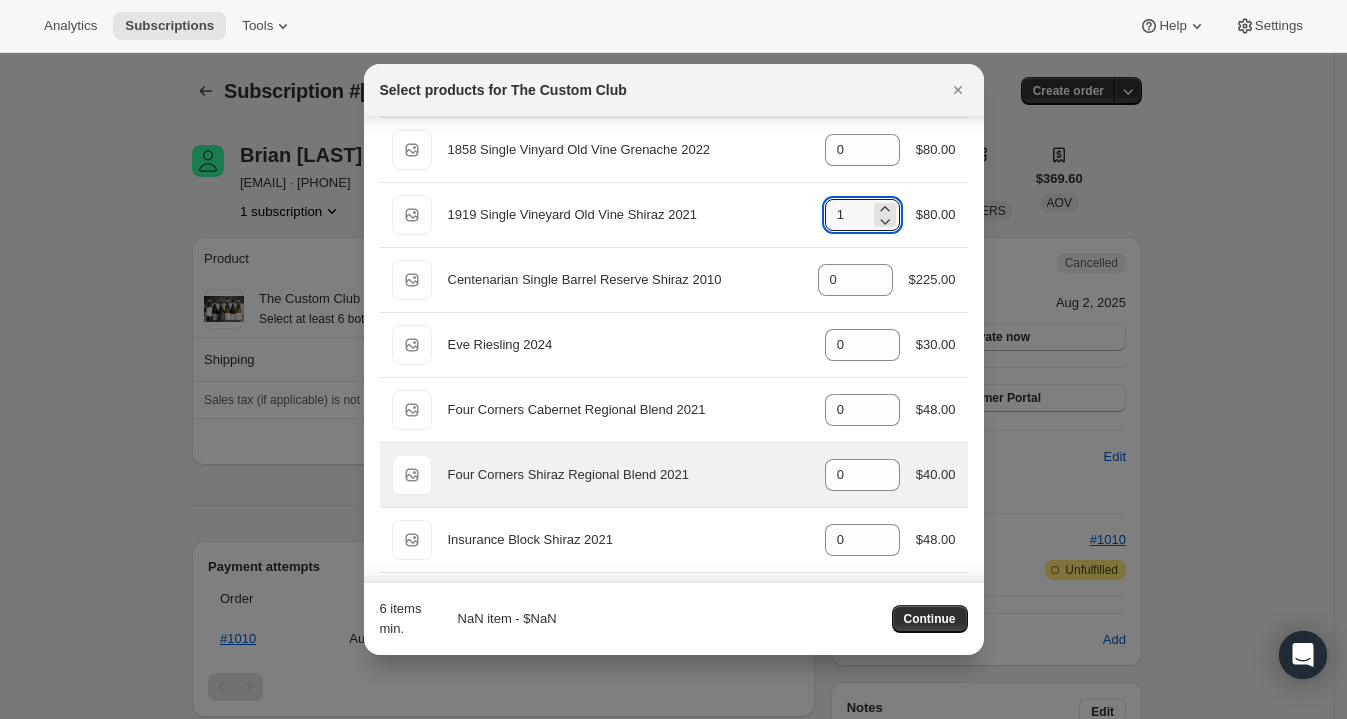 scroll, scrollTop: 86, scrollLeft: 0, axis: vertical 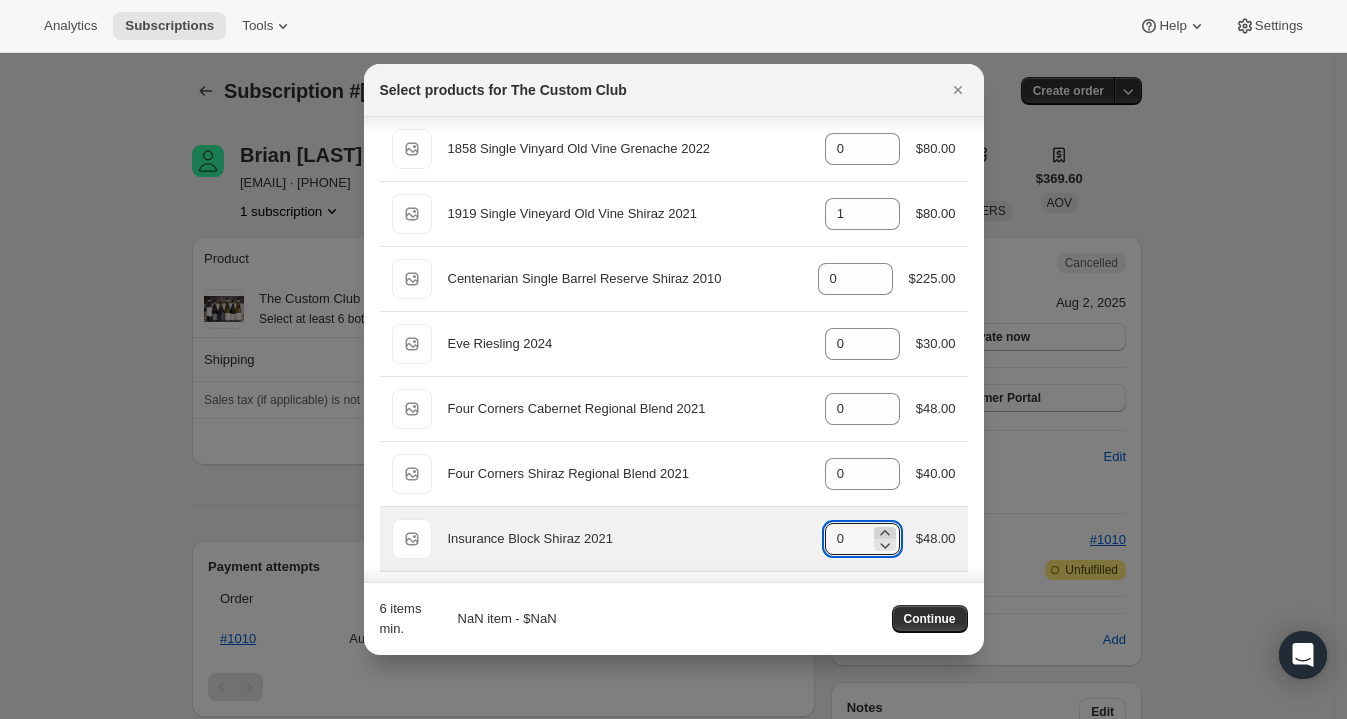 click 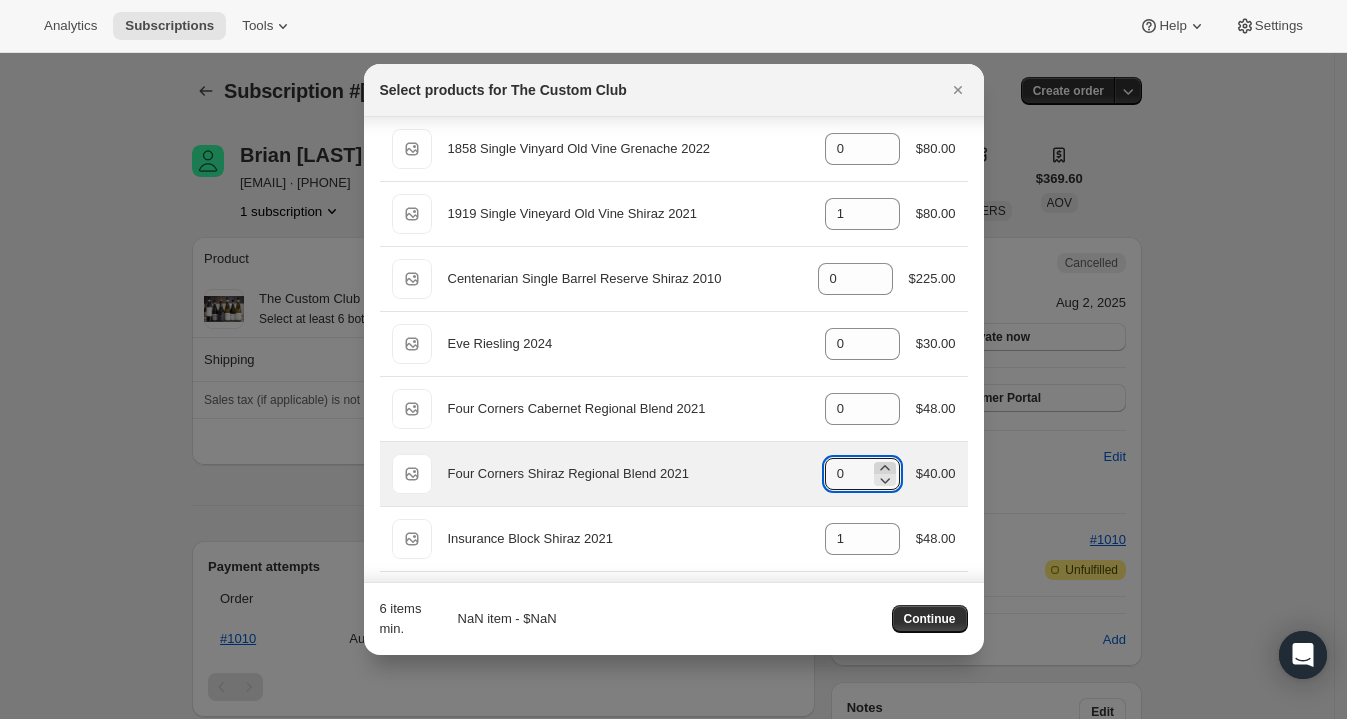 click 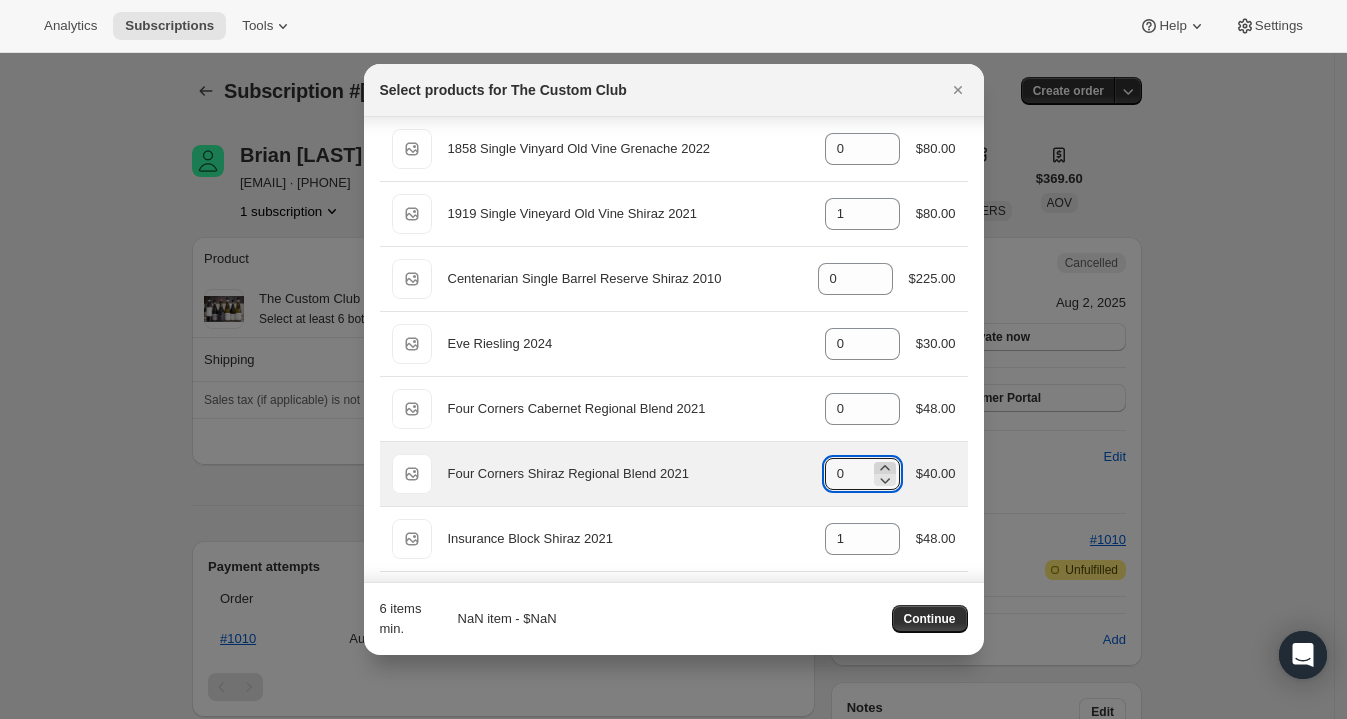type on "1" 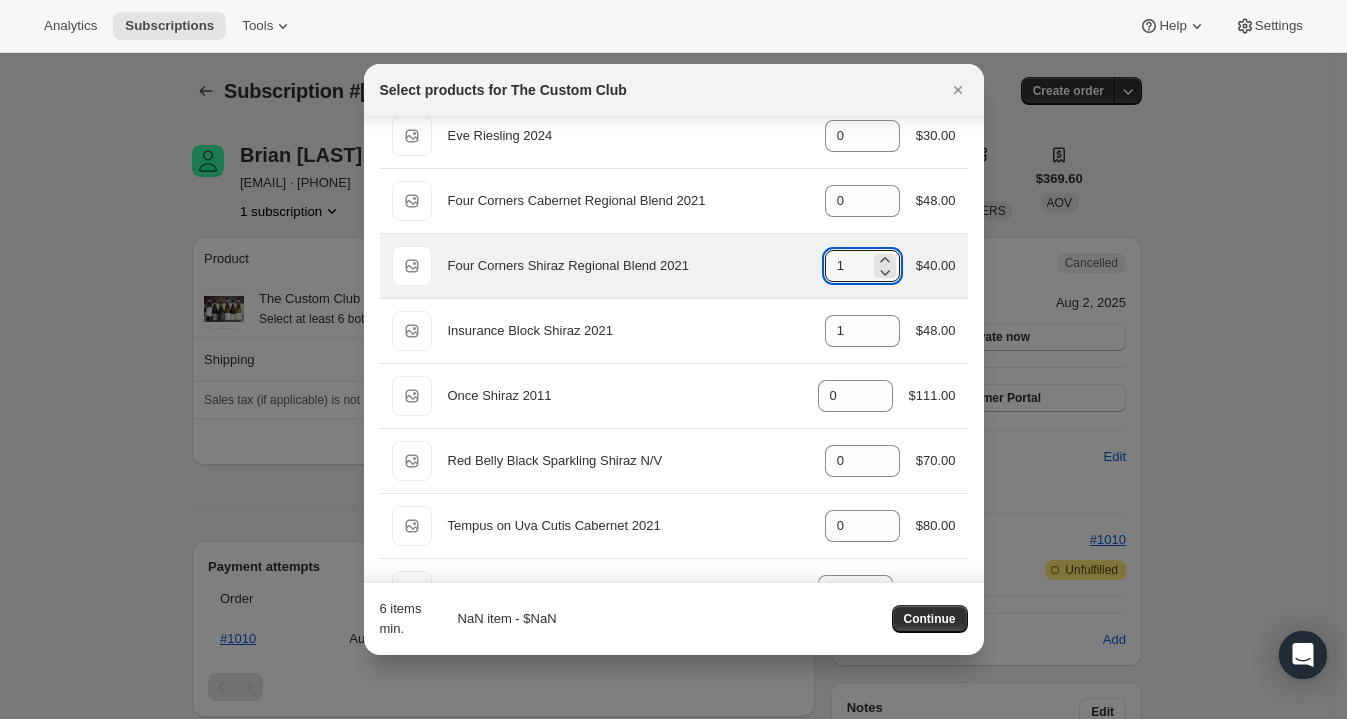 scroll, scrollTop: 312, scrollLeft: 0, axis: vertical 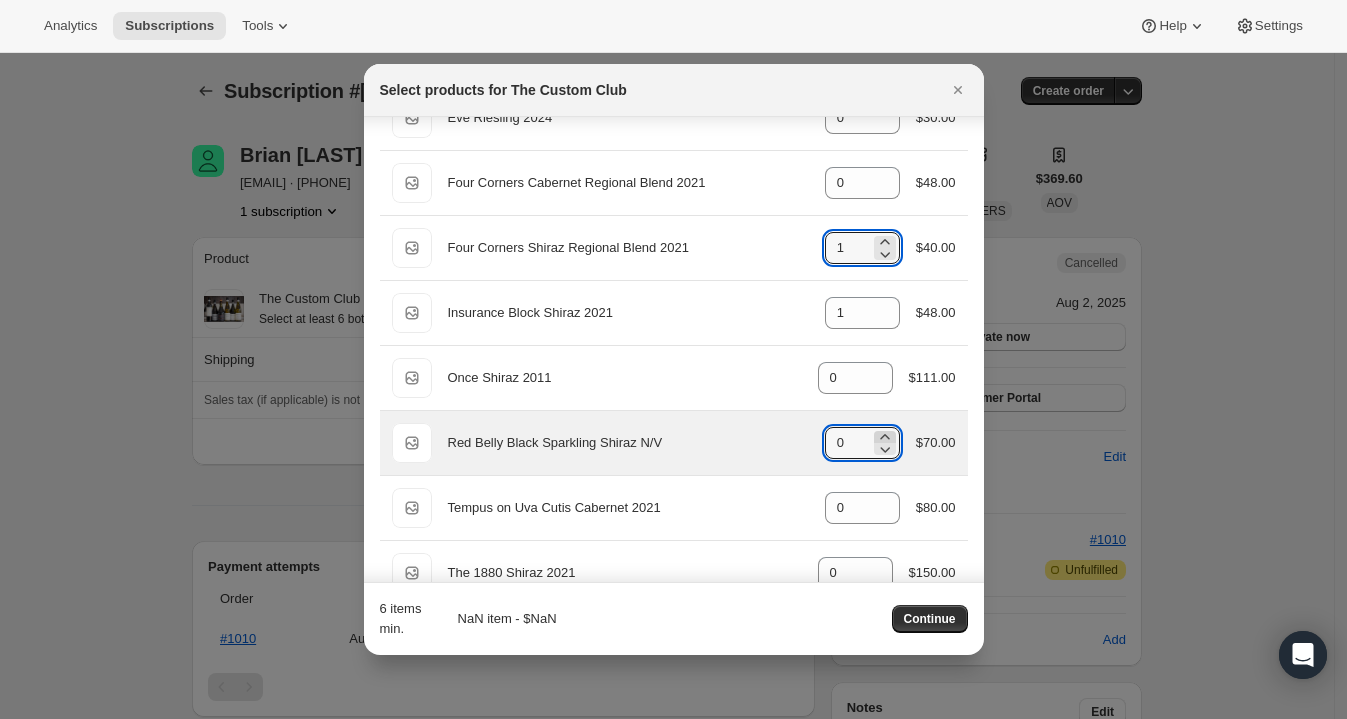 click 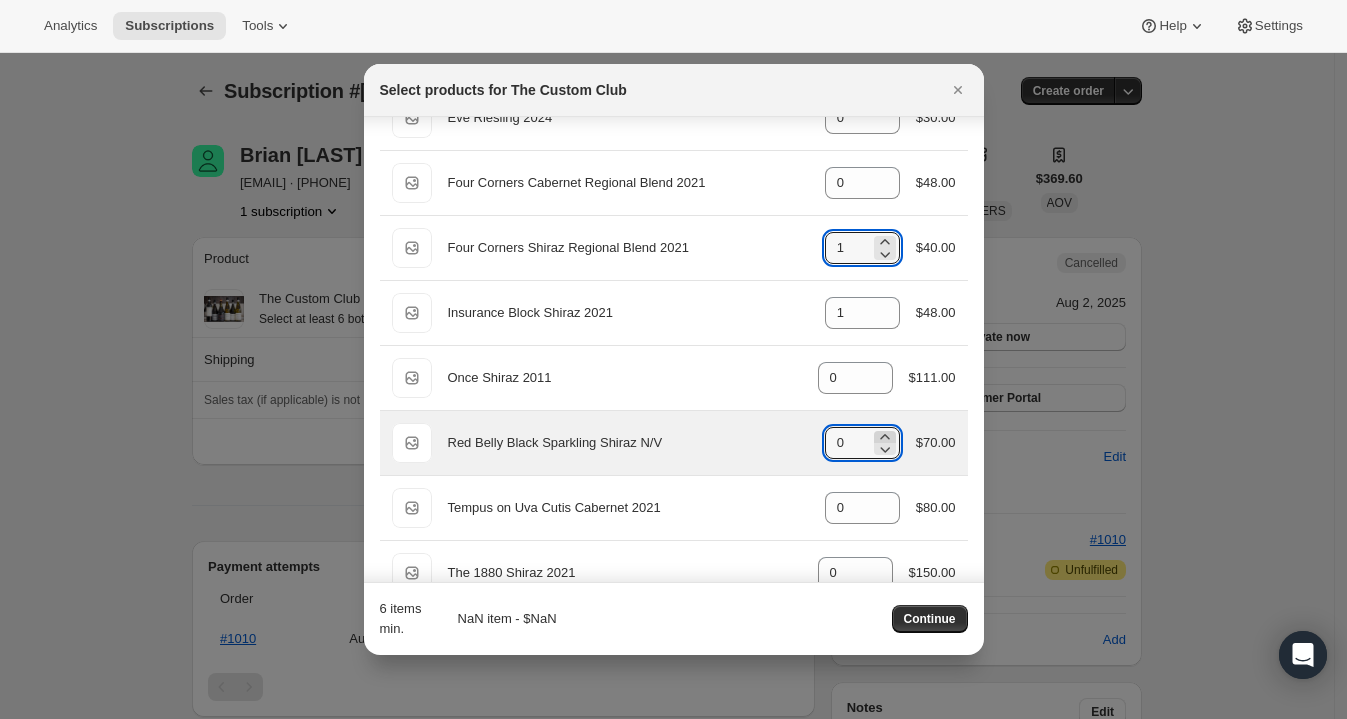 type on "1" 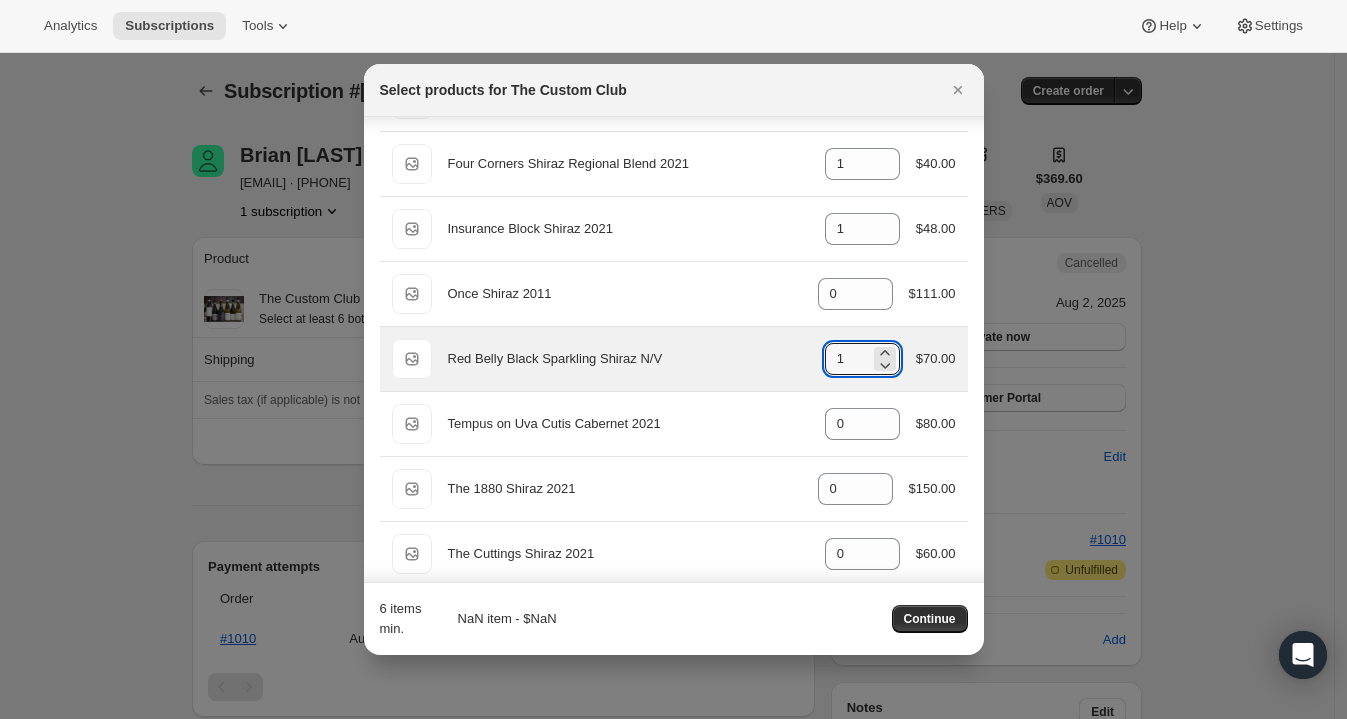 scroll, scrollTop: 464, scrollLeft: 0, axis: vertical 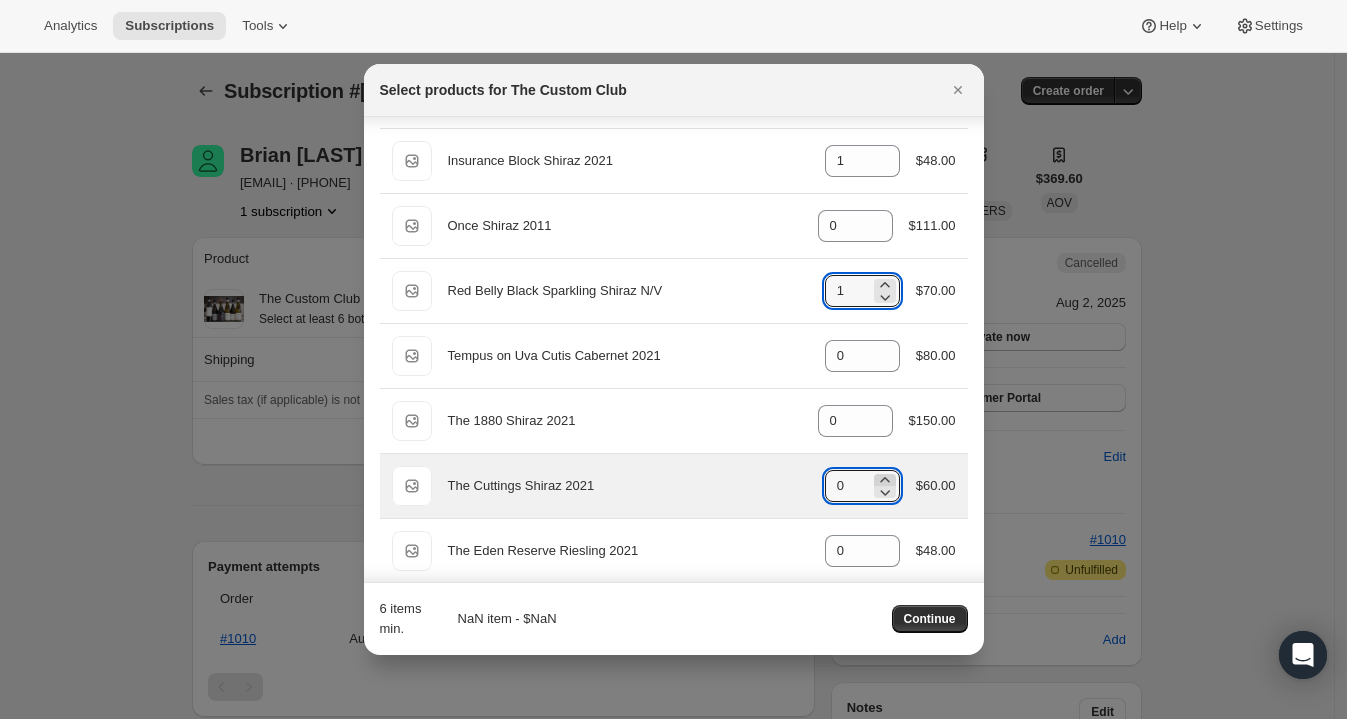 click 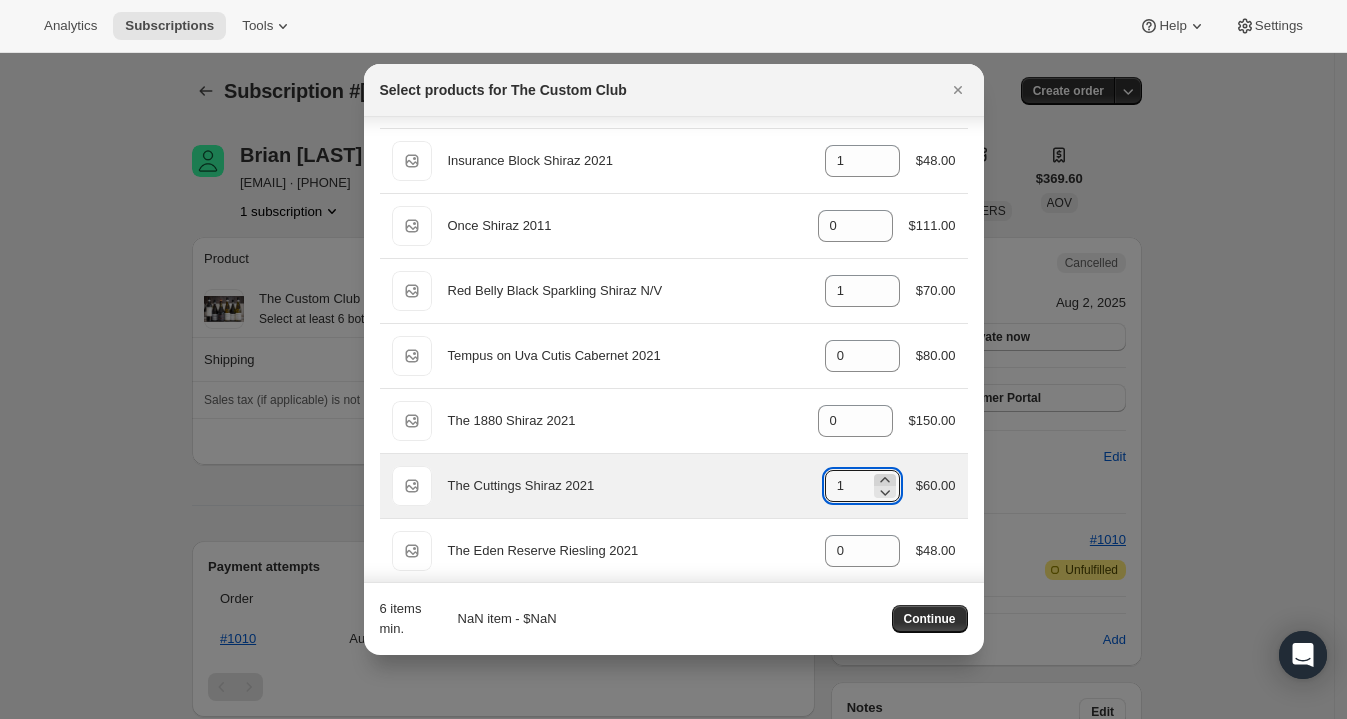 click 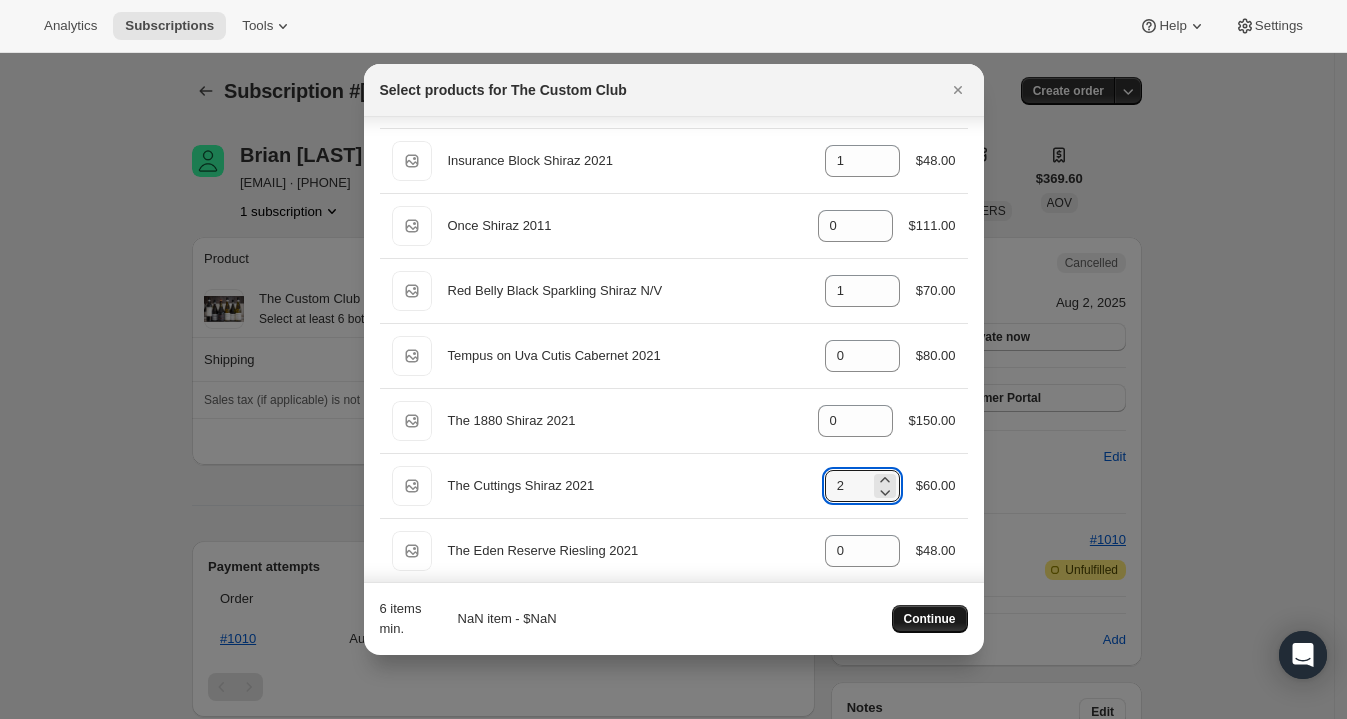 click on "Continue" at bounding box center [930, 619] 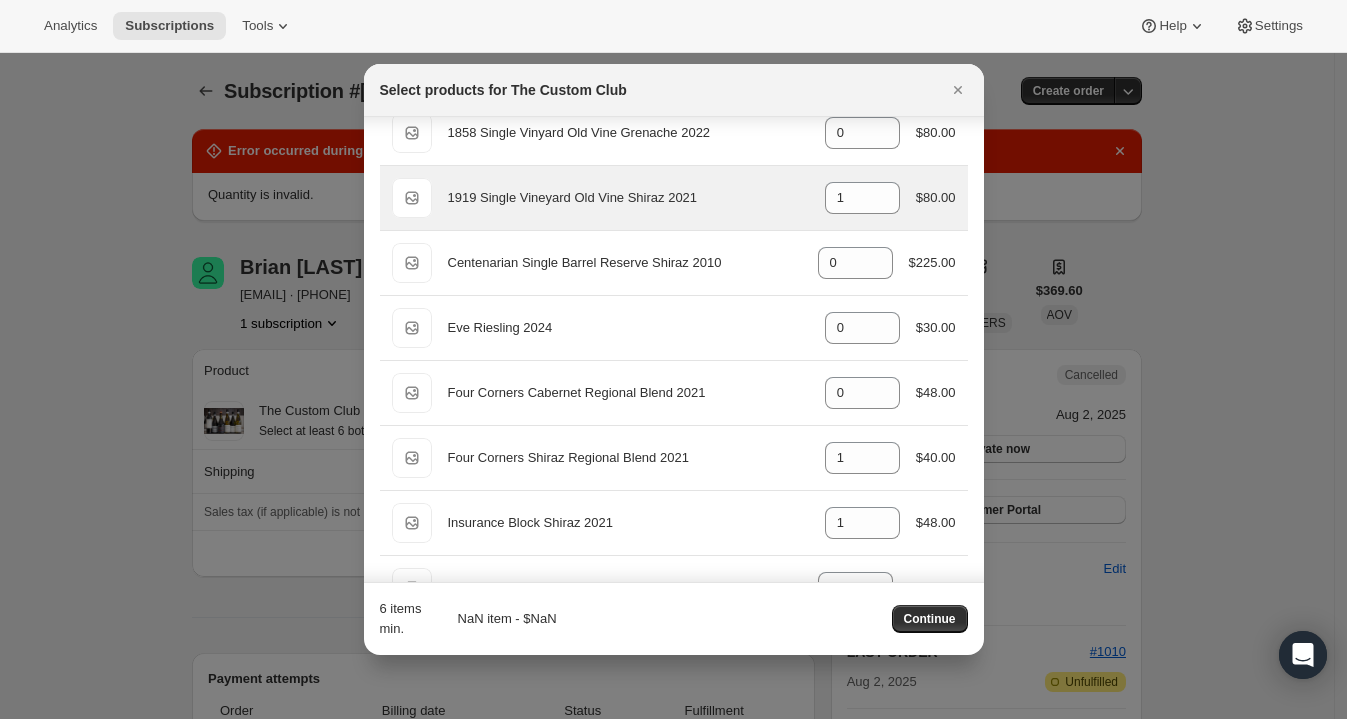 scroll, scrollTop: 0, scrollLeft: 0, axis: both 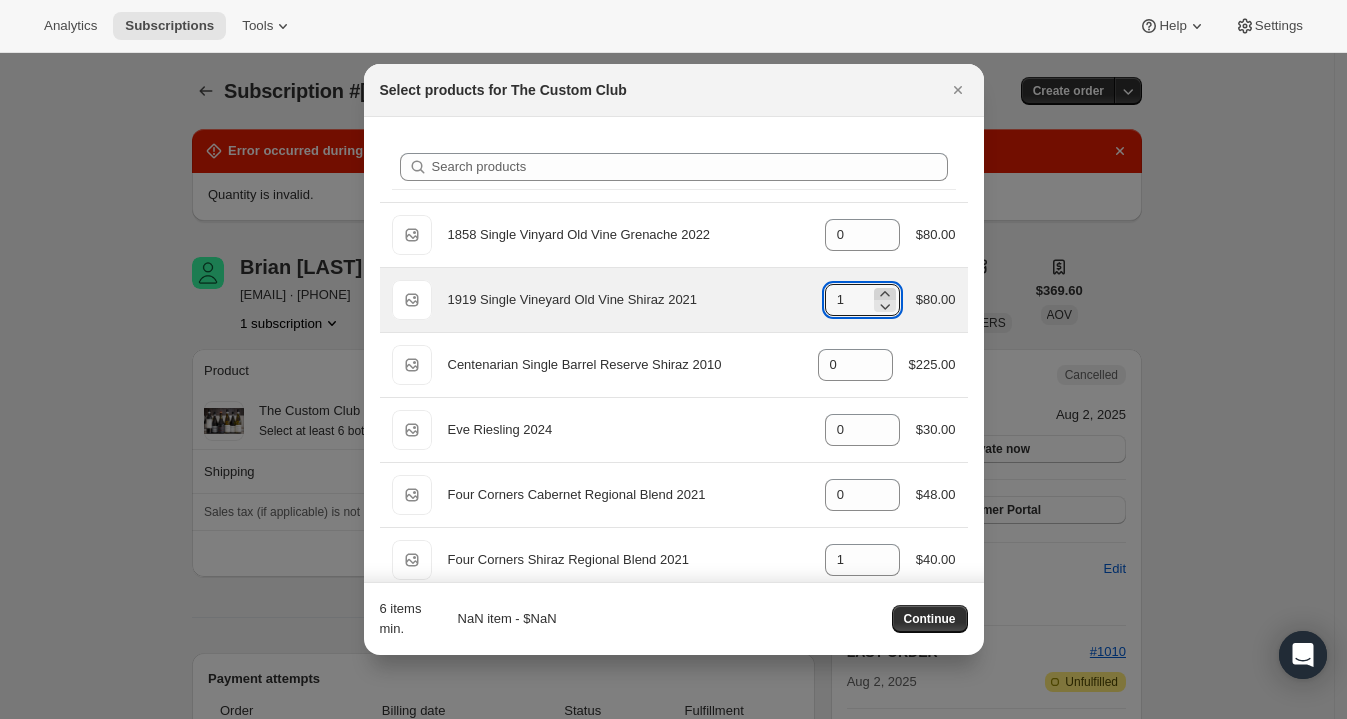 click 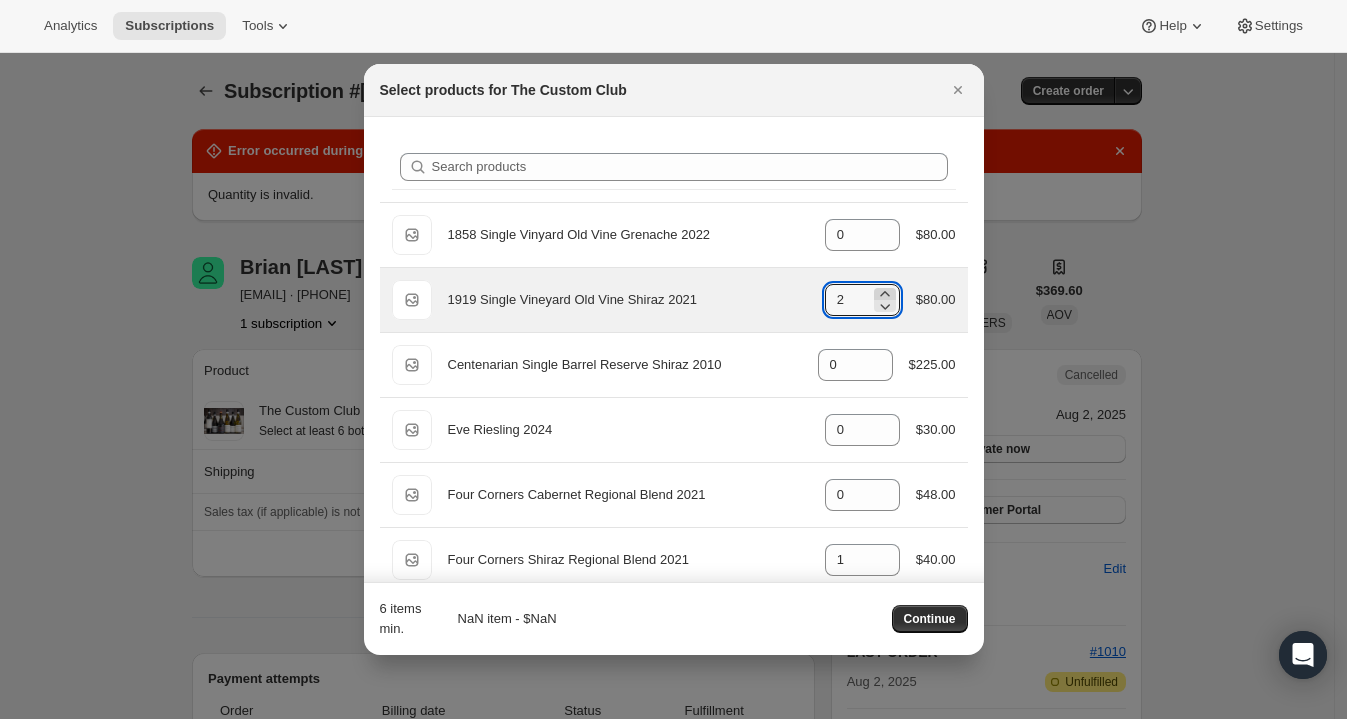click 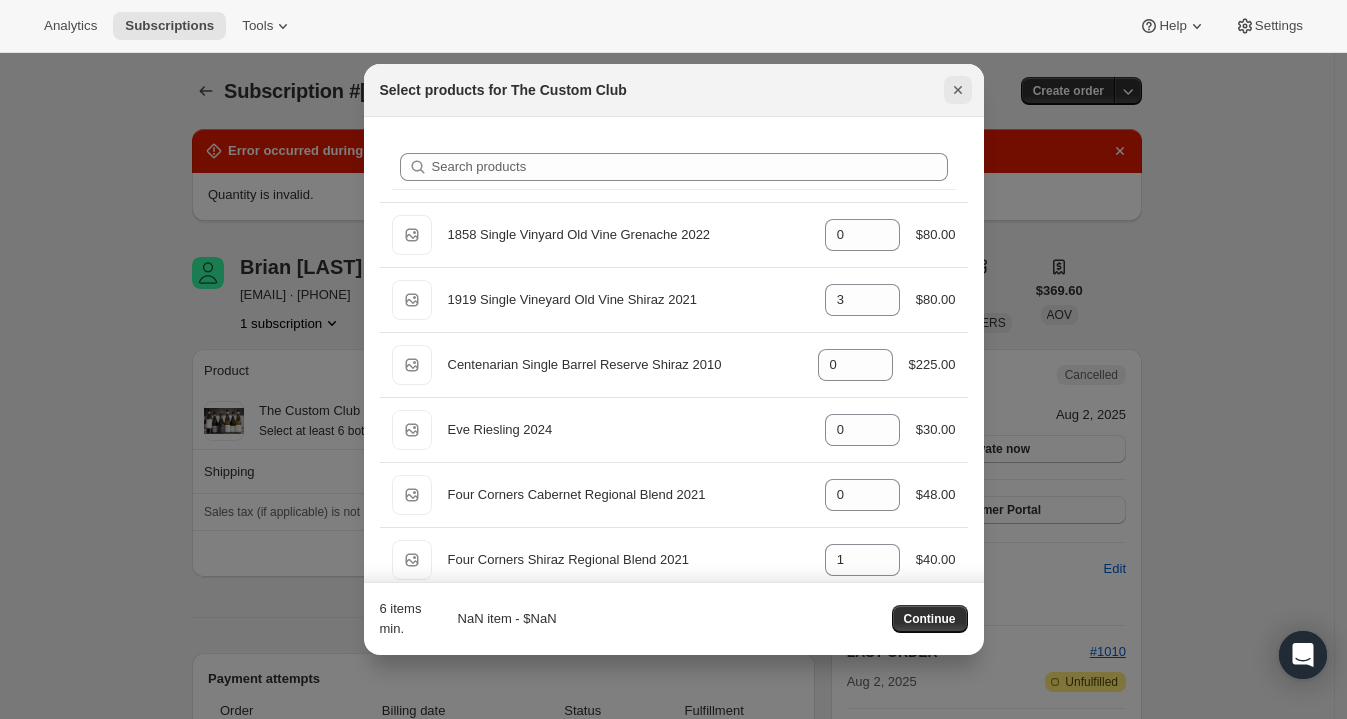 click 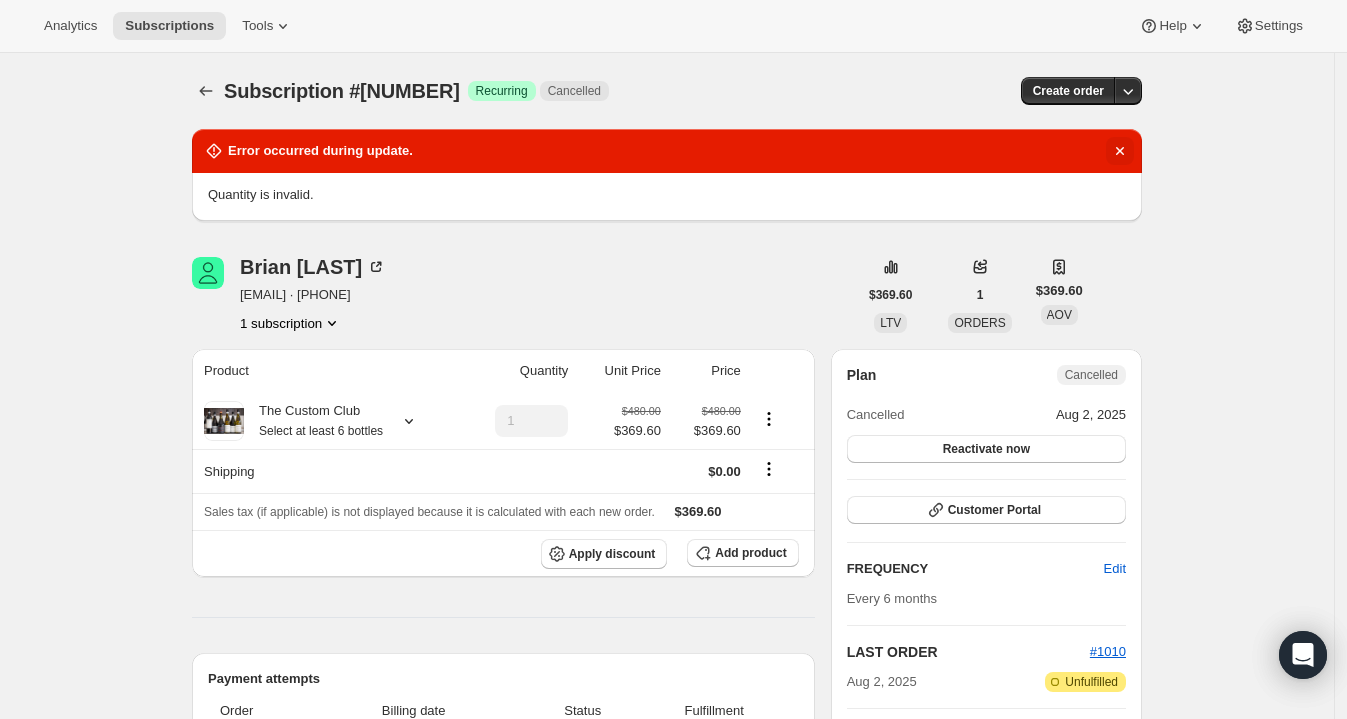 click 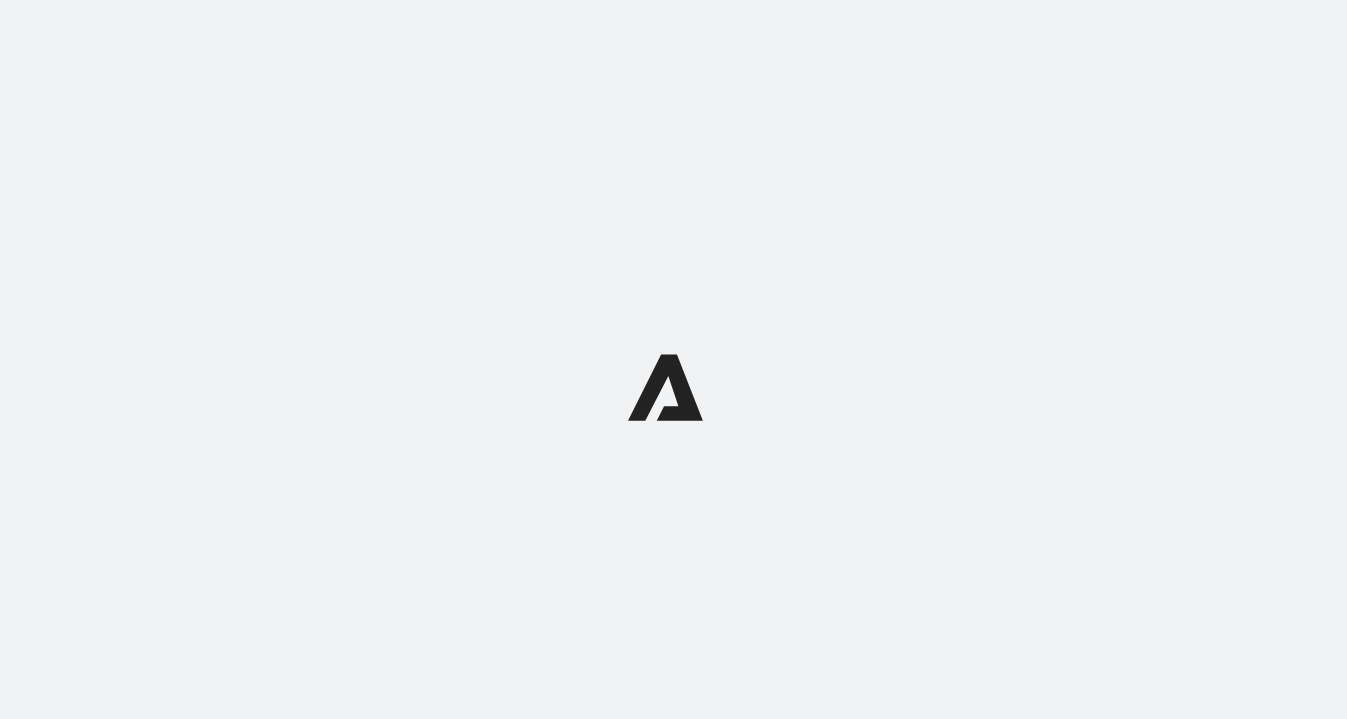 scroll, scrollTop: 0, scrollLeft: 0, axis: both 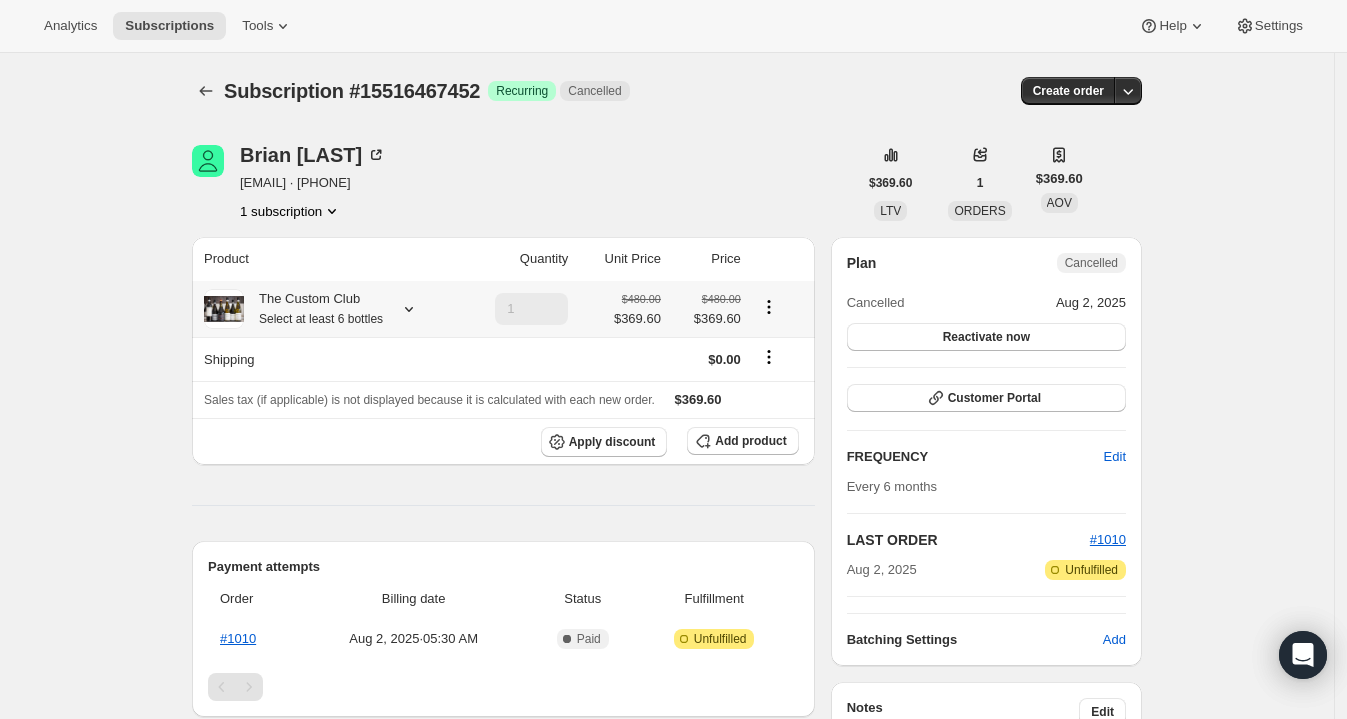click 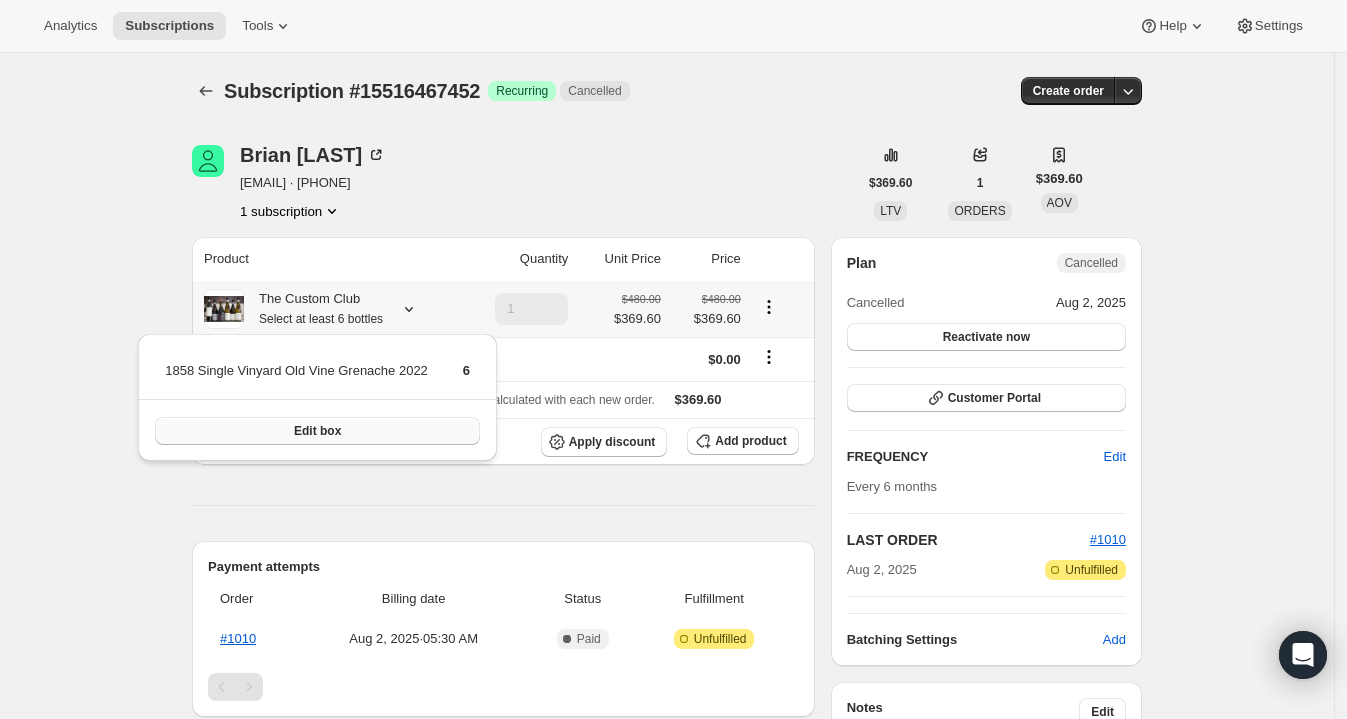 click on "Edit box" at bounding box center [317, 431] 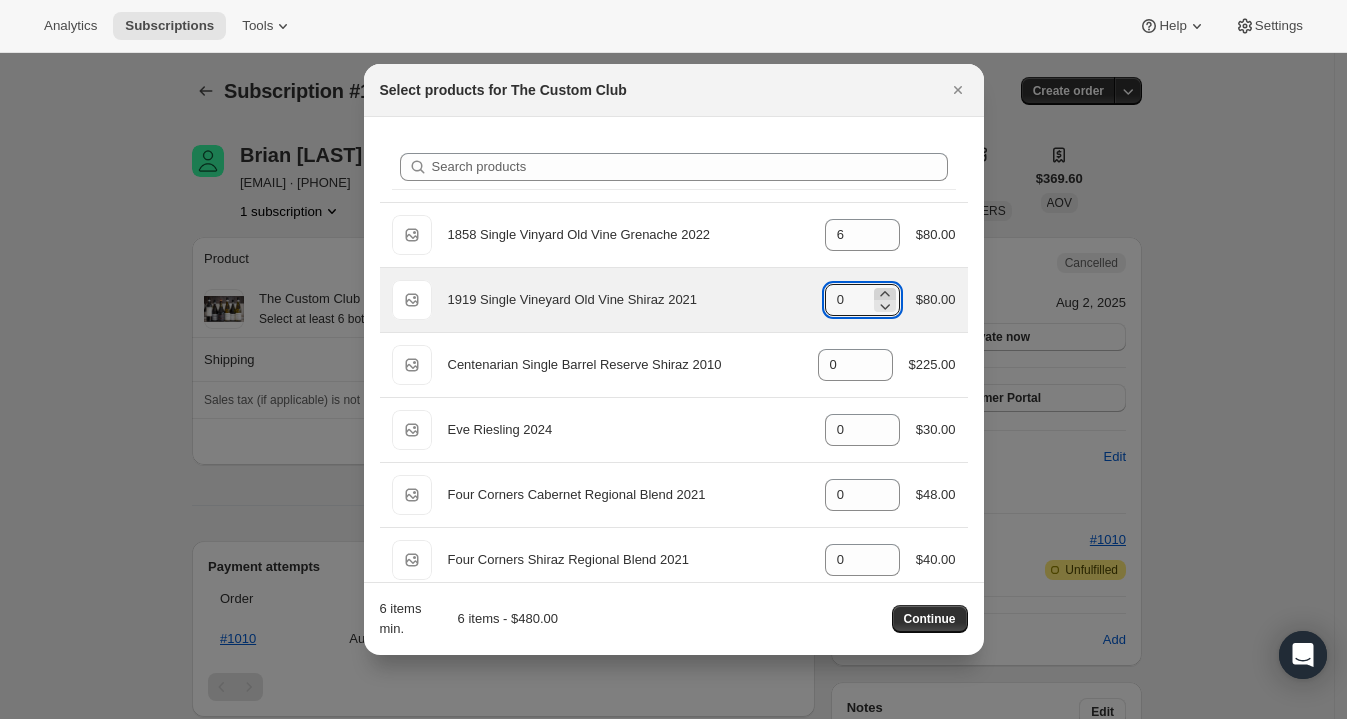 click 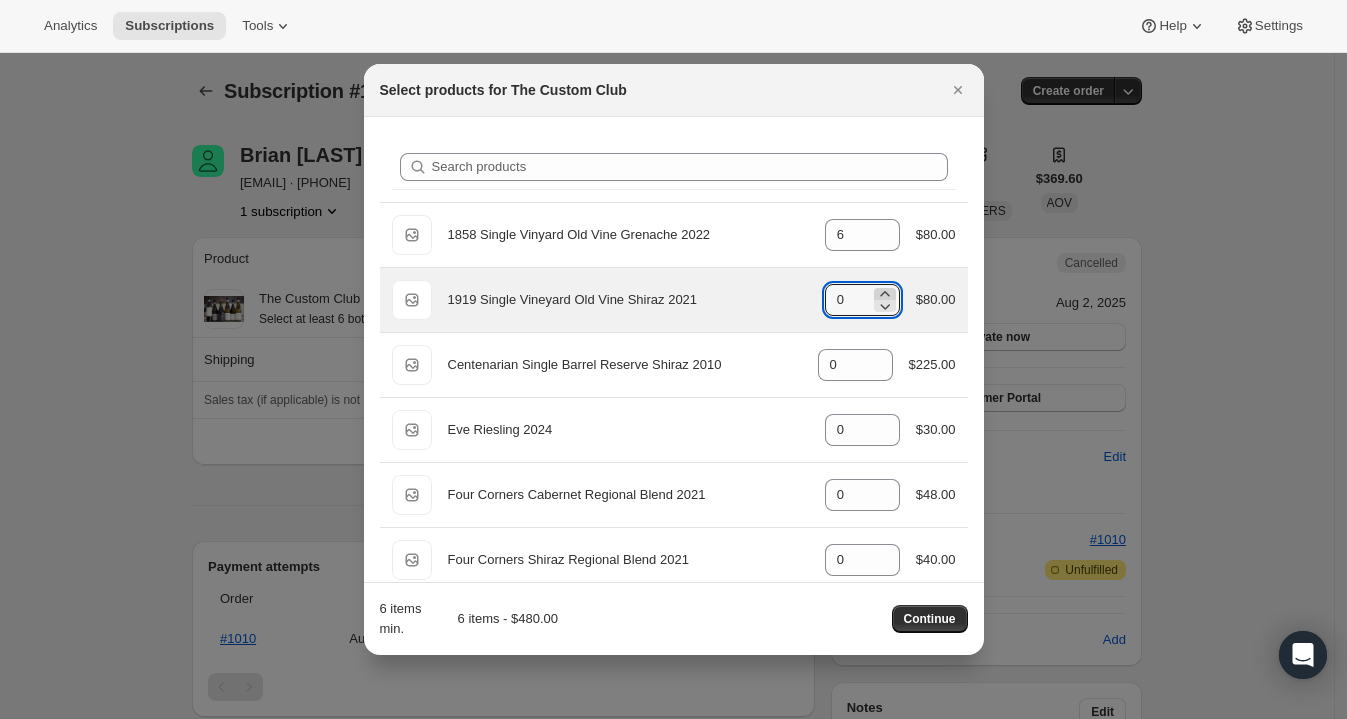 type on "1" 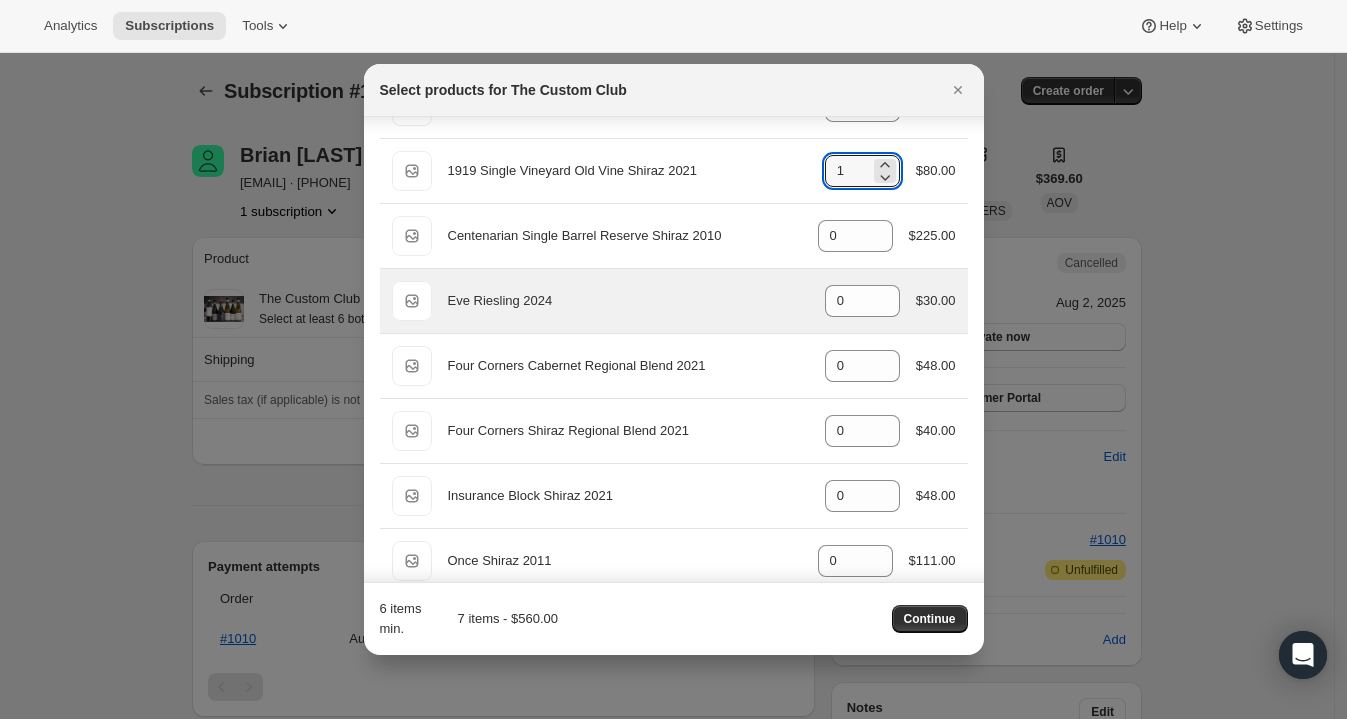scroll, scrollTop: 170, scrollLeft: 0, axis: vertical 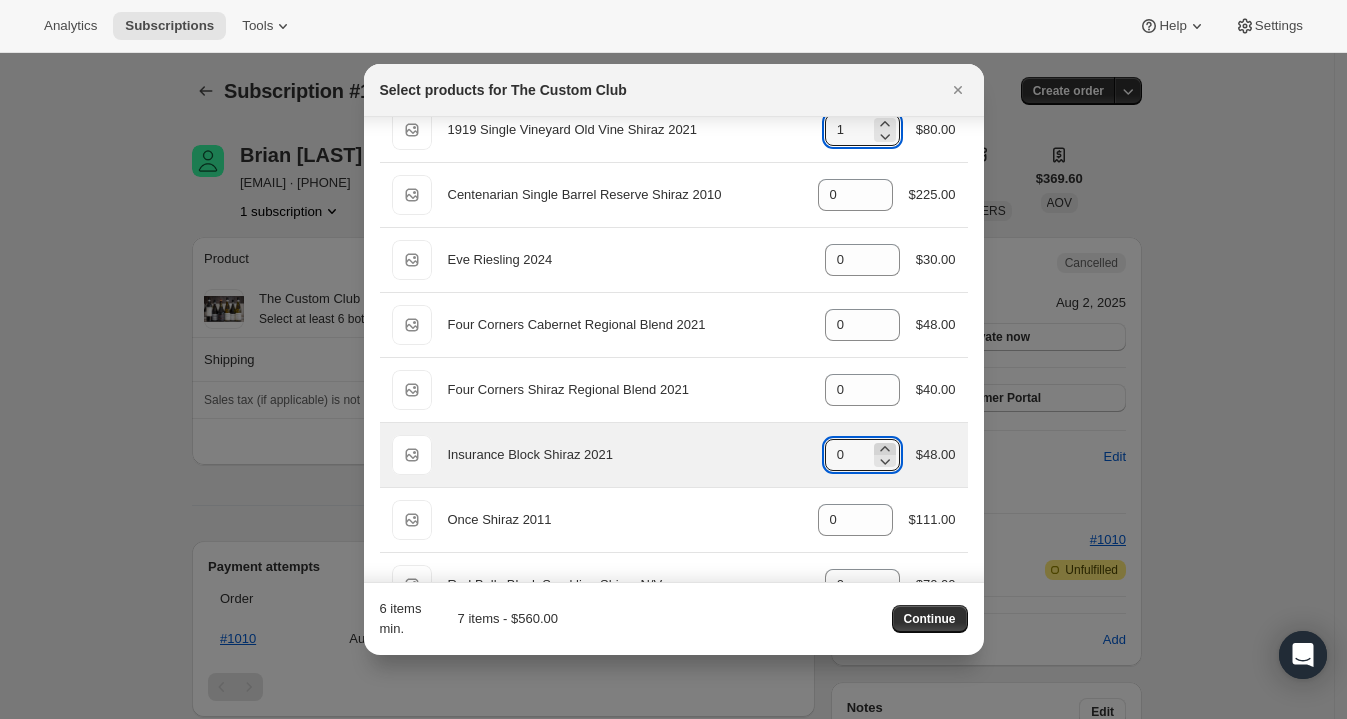 click 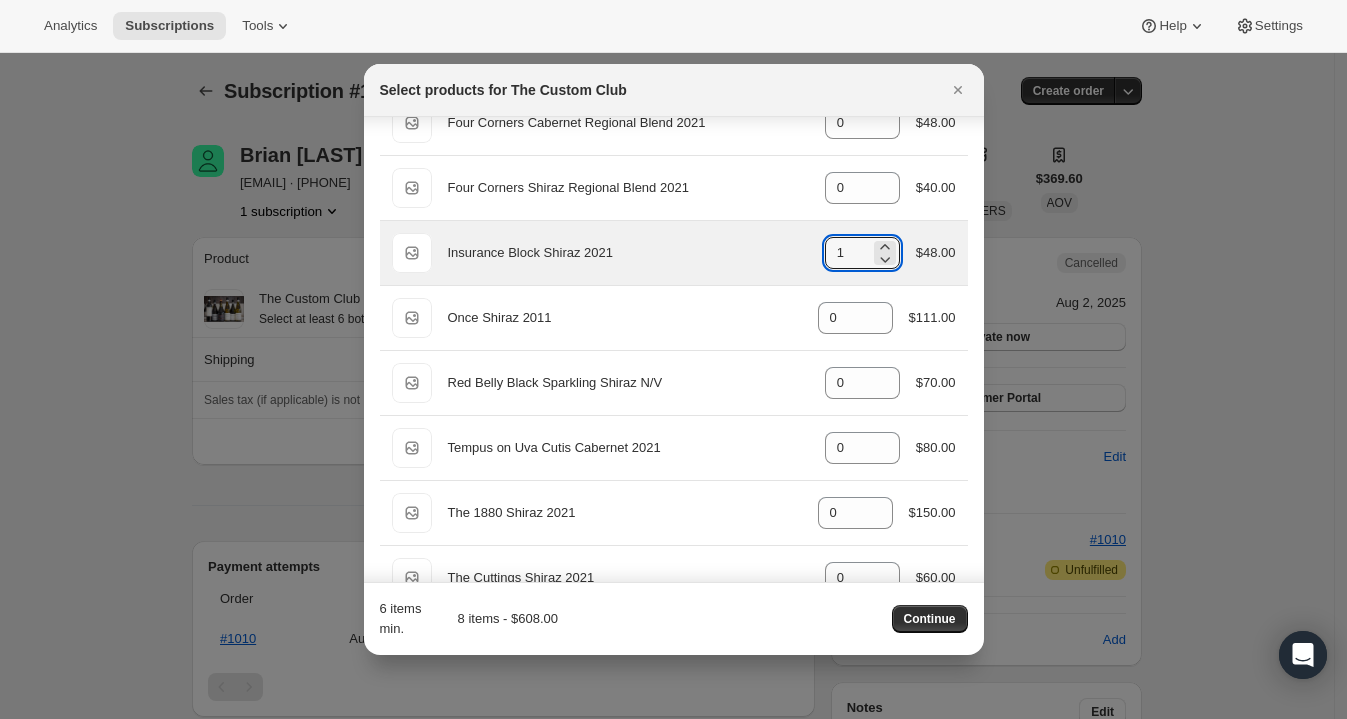 scroll, scrollTop: 377, scrollLeft: 0, axis: vertical 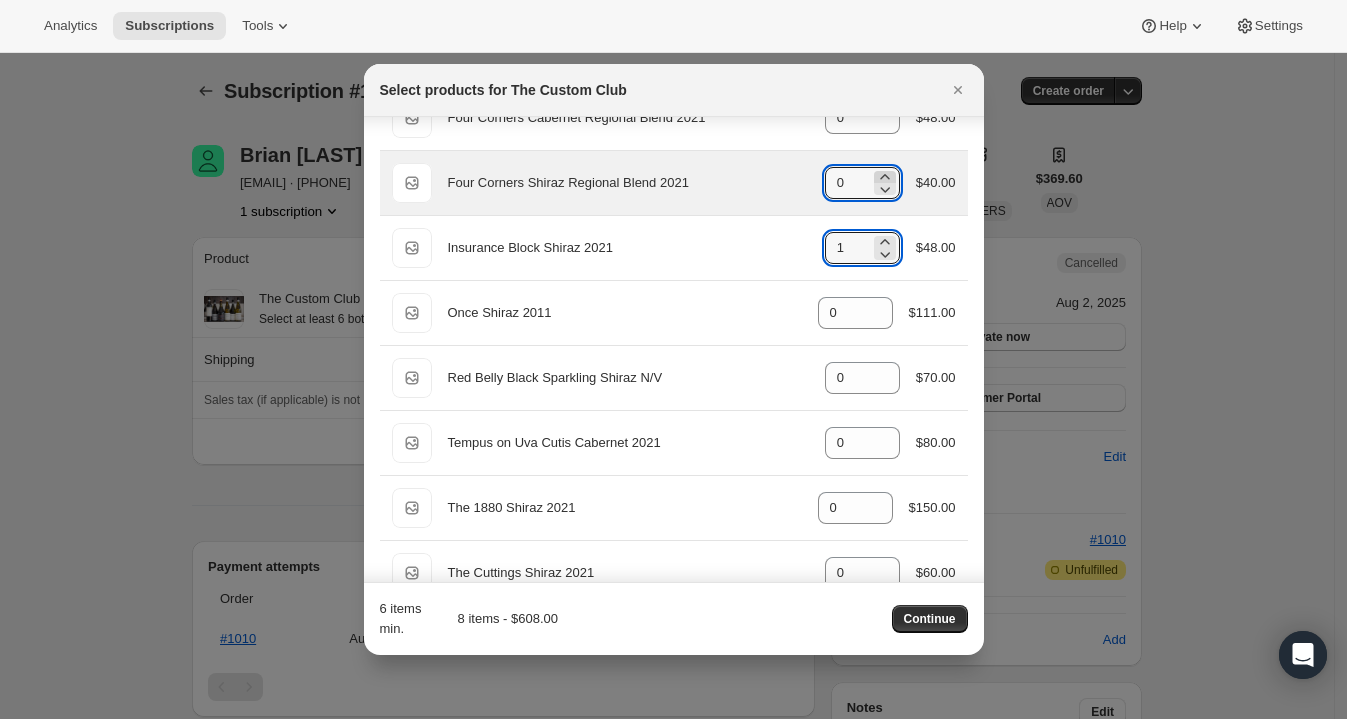 click 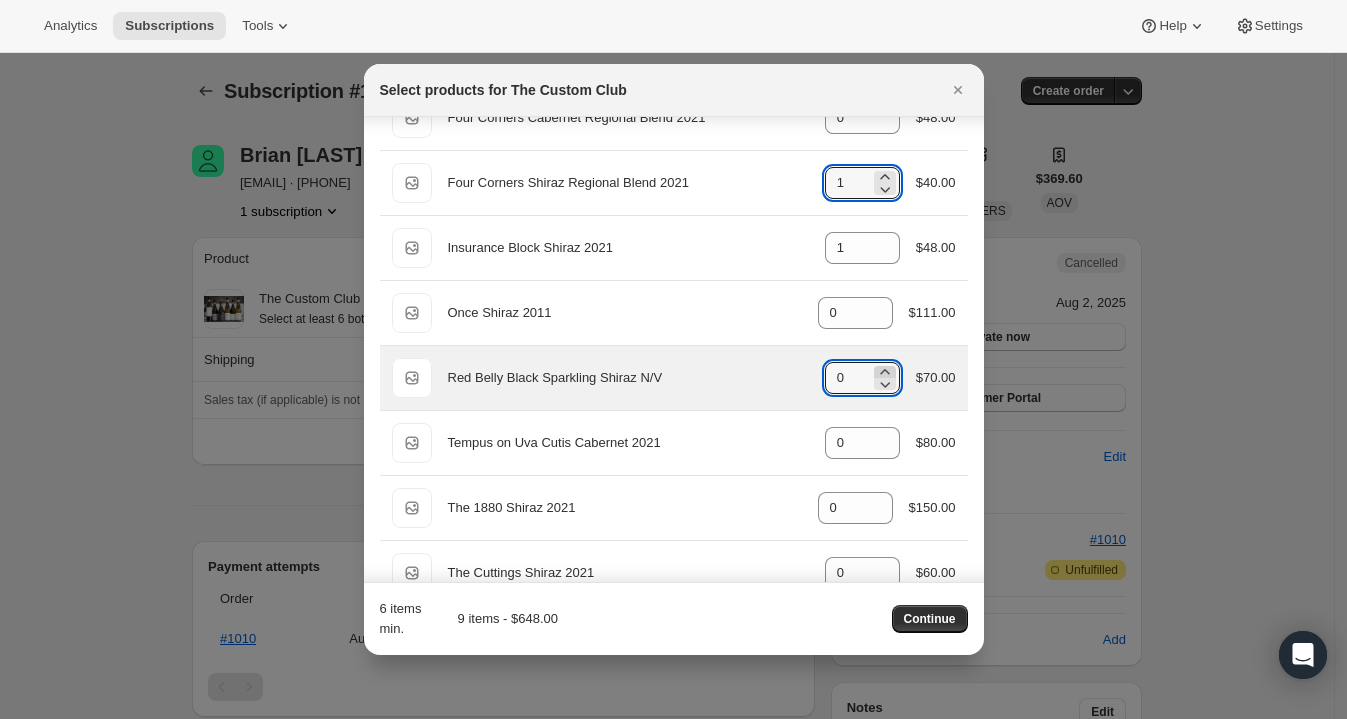 click 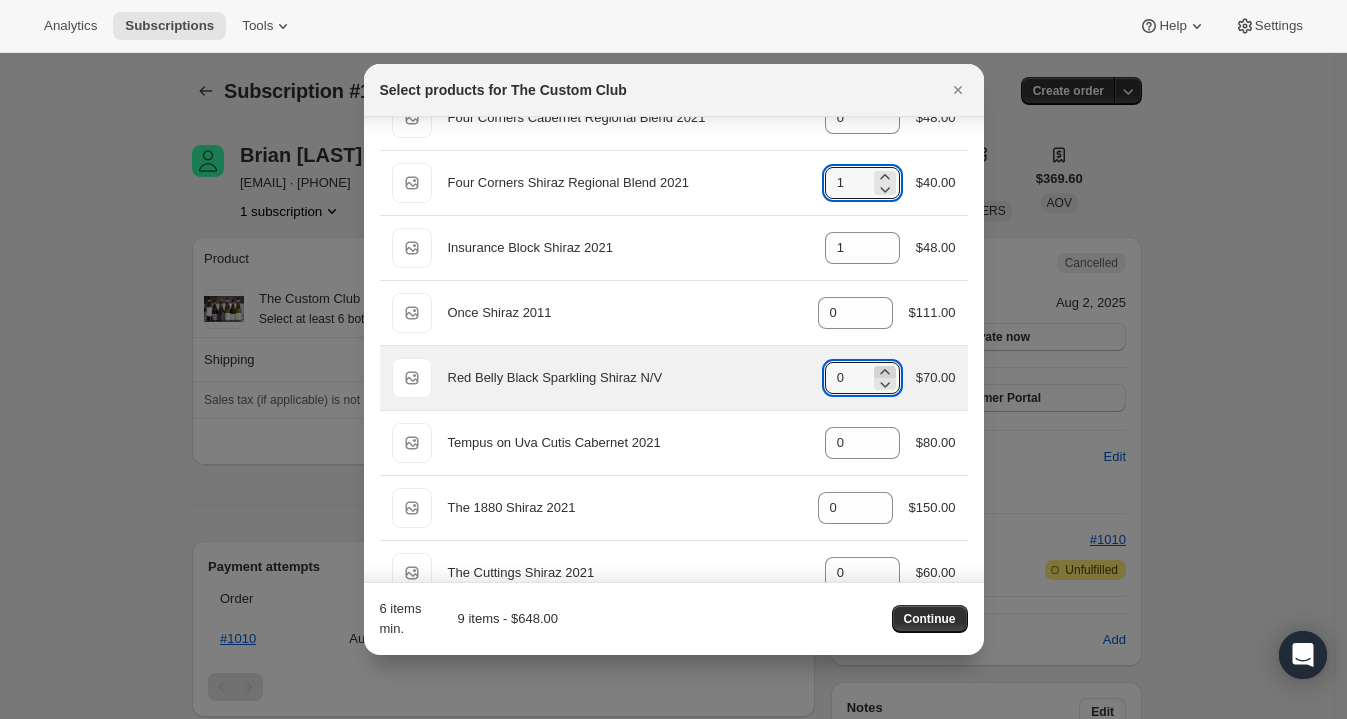 type on "1" 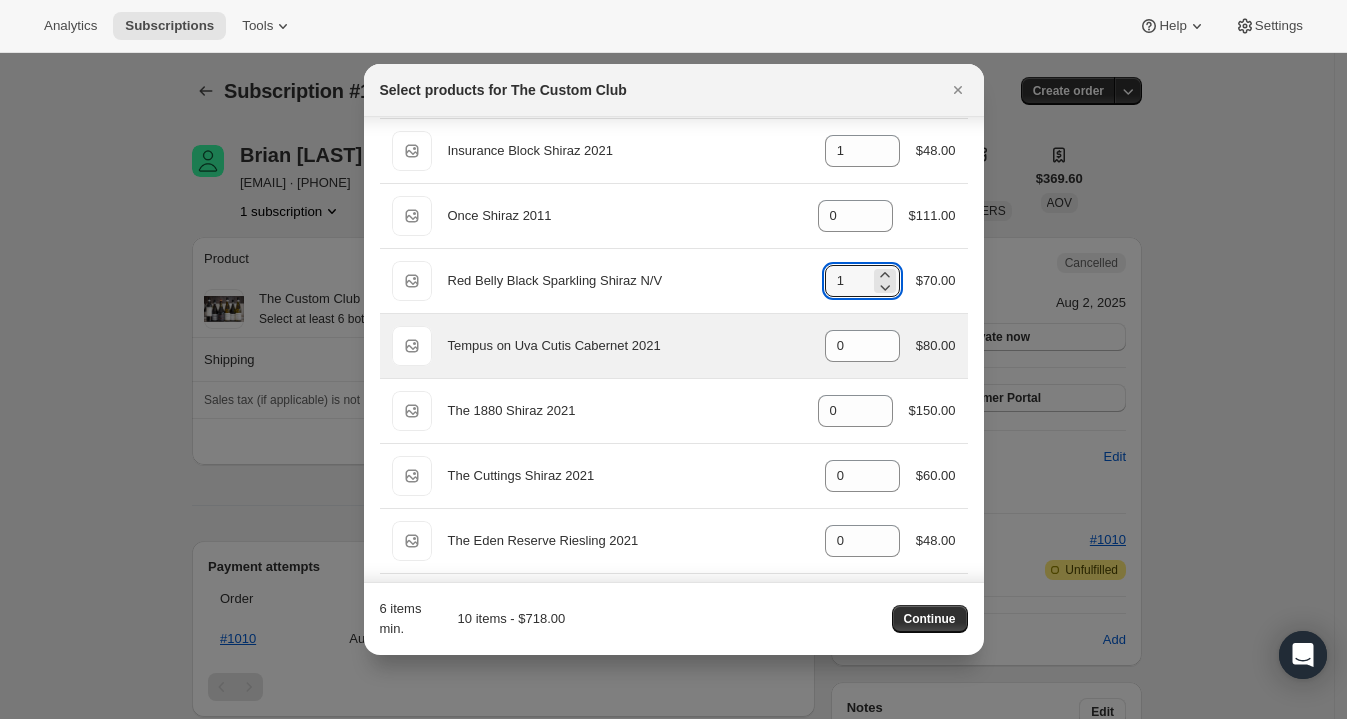 scroll, scrollTop: 474, scrollLeft: 0, axis: vertical 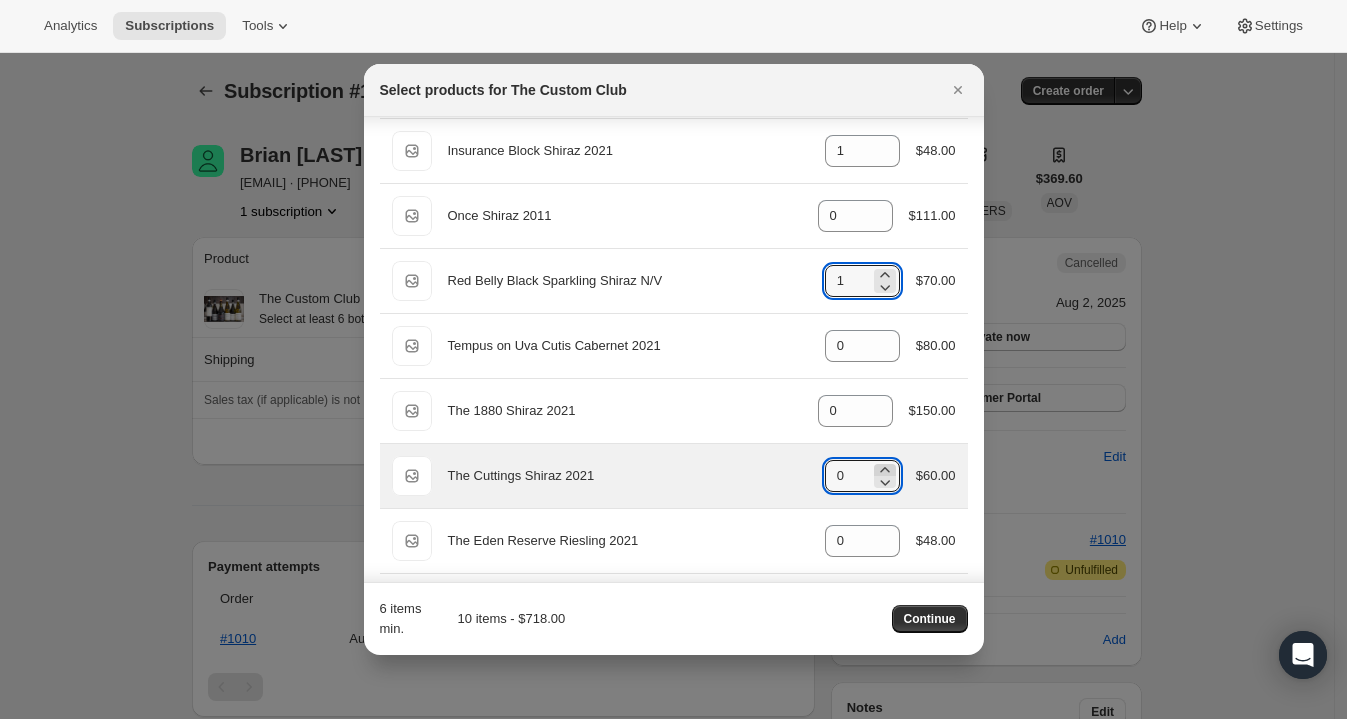 click 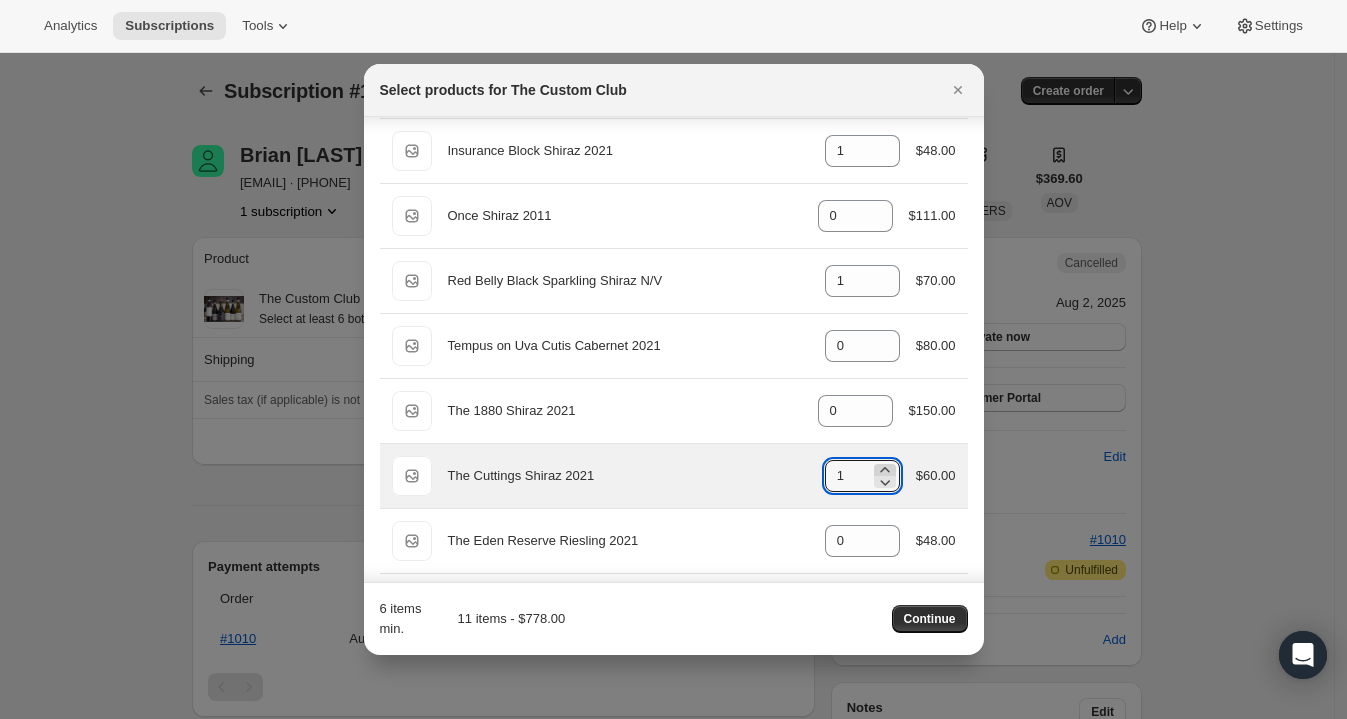 click 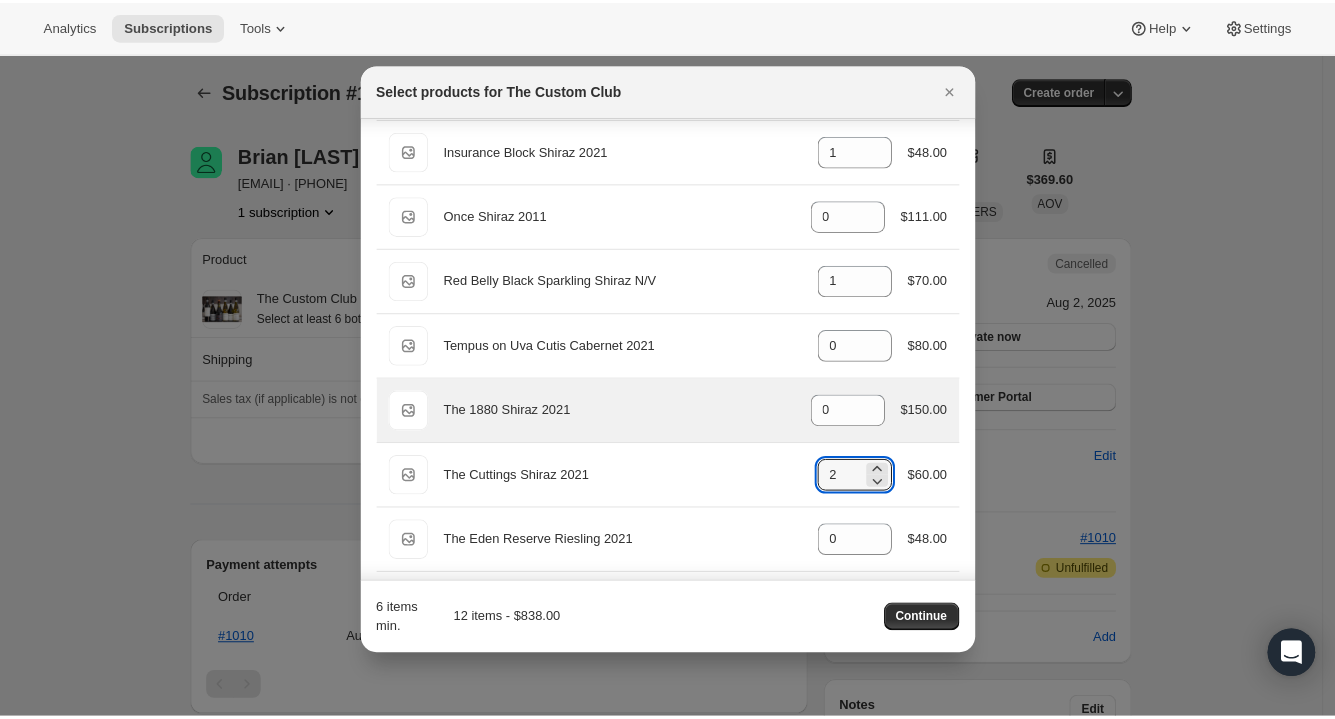 scroll, scrollTop: 0, scrollLeft: 0, axis: both 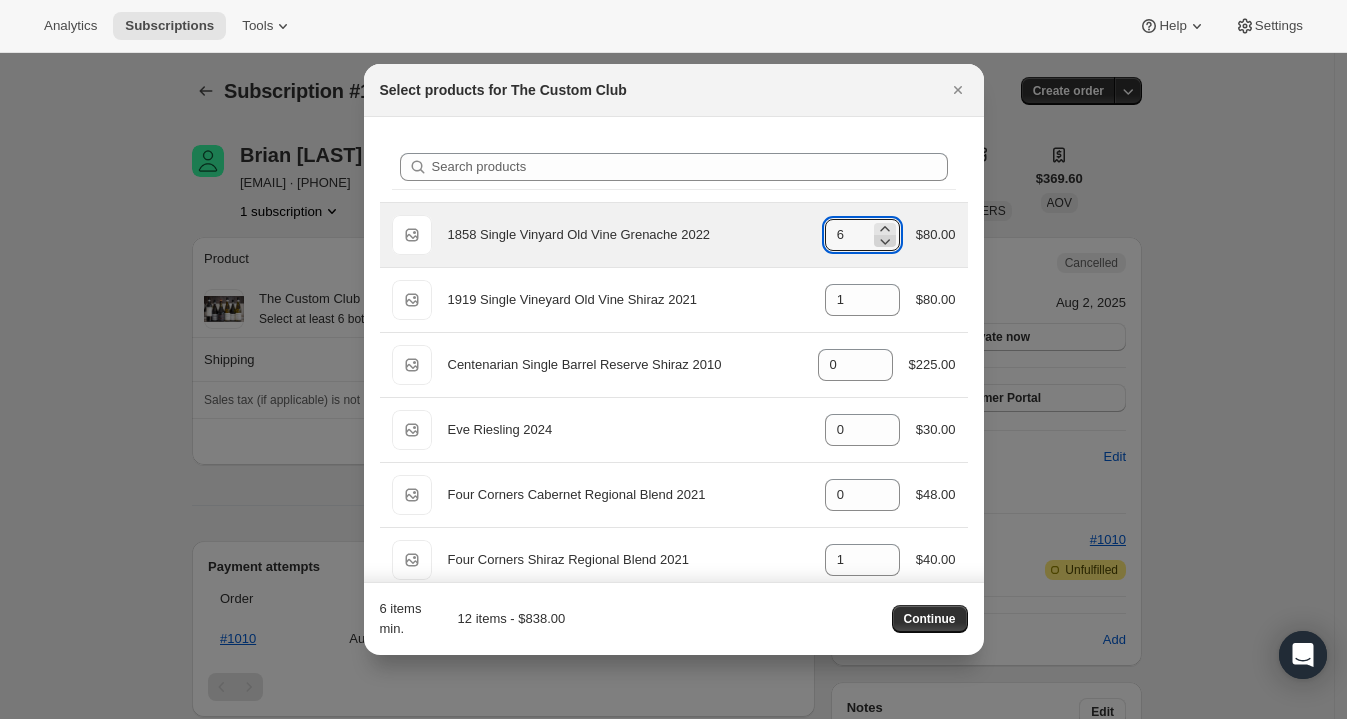 click 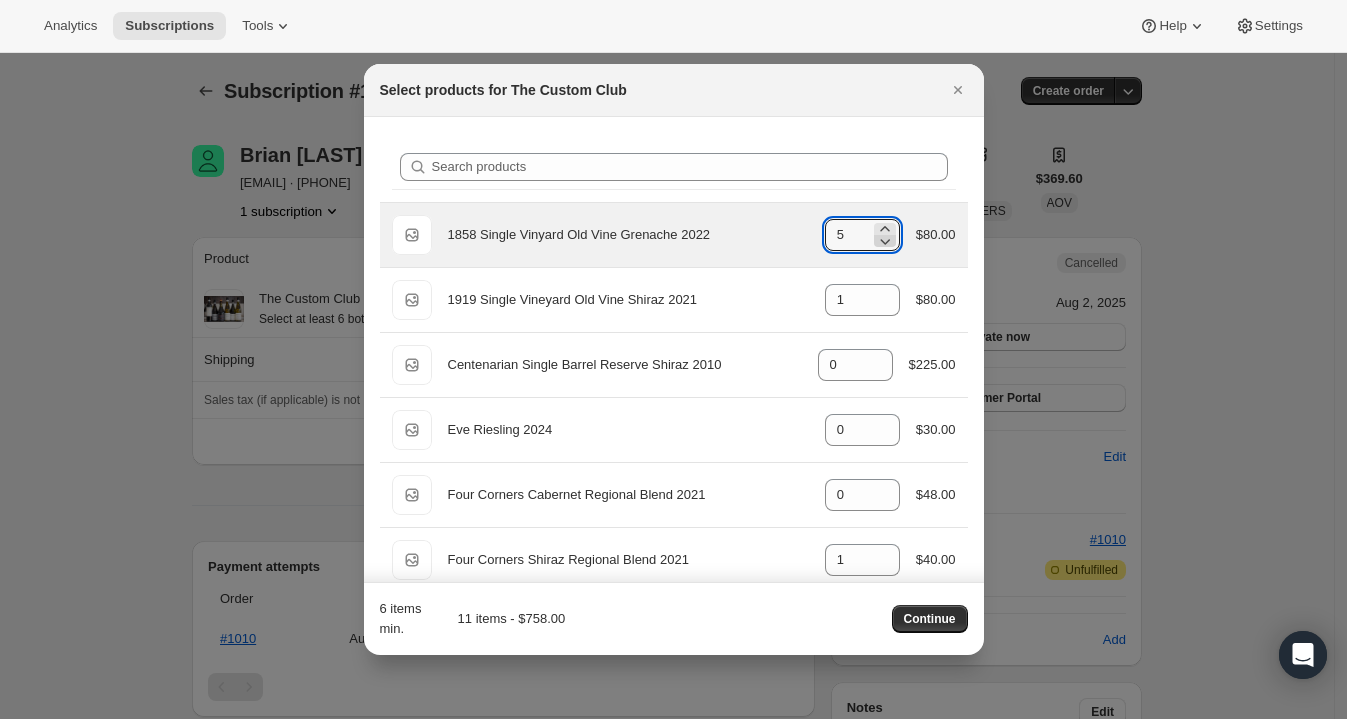click 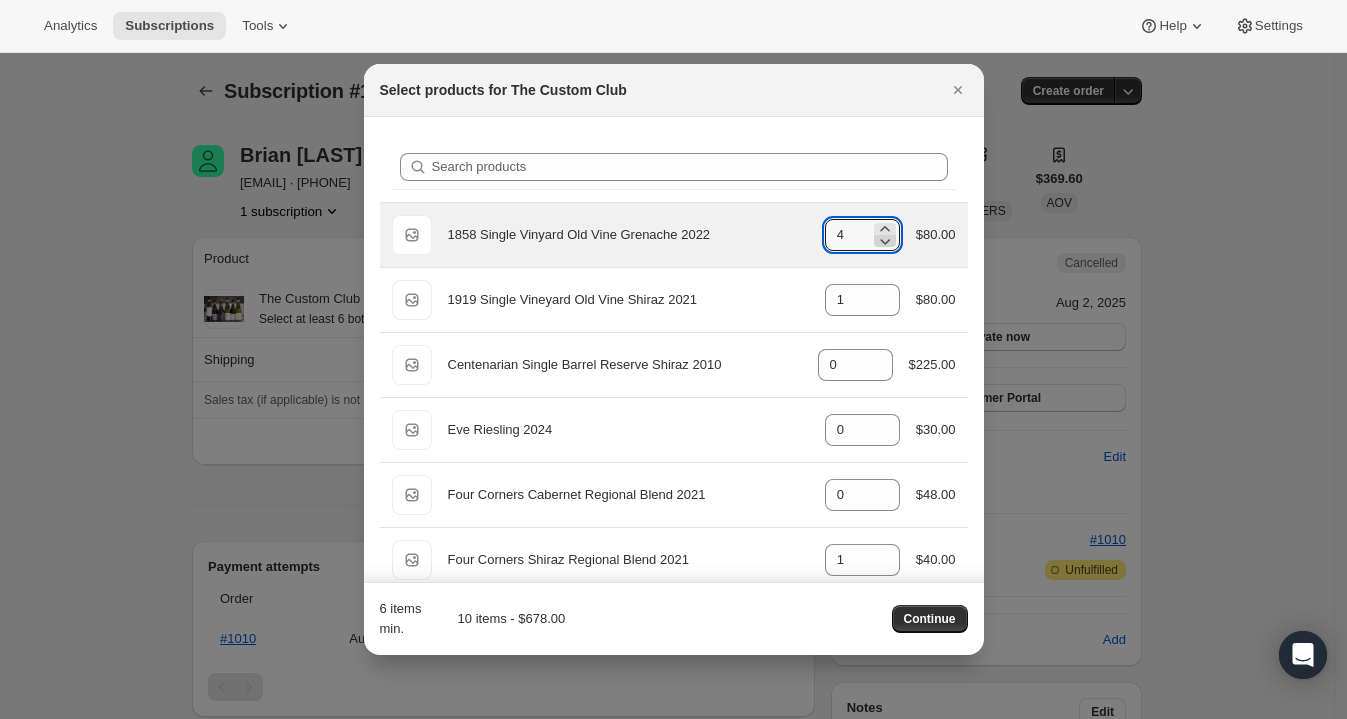 click 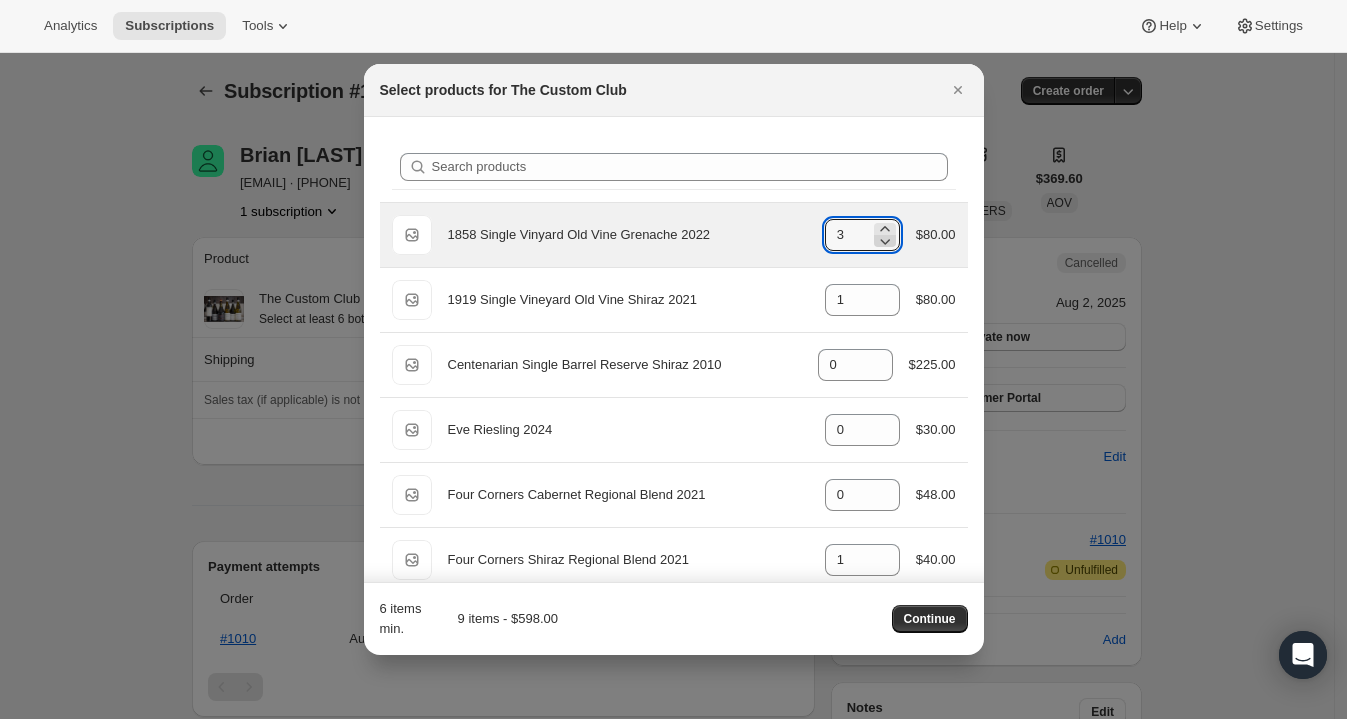 click 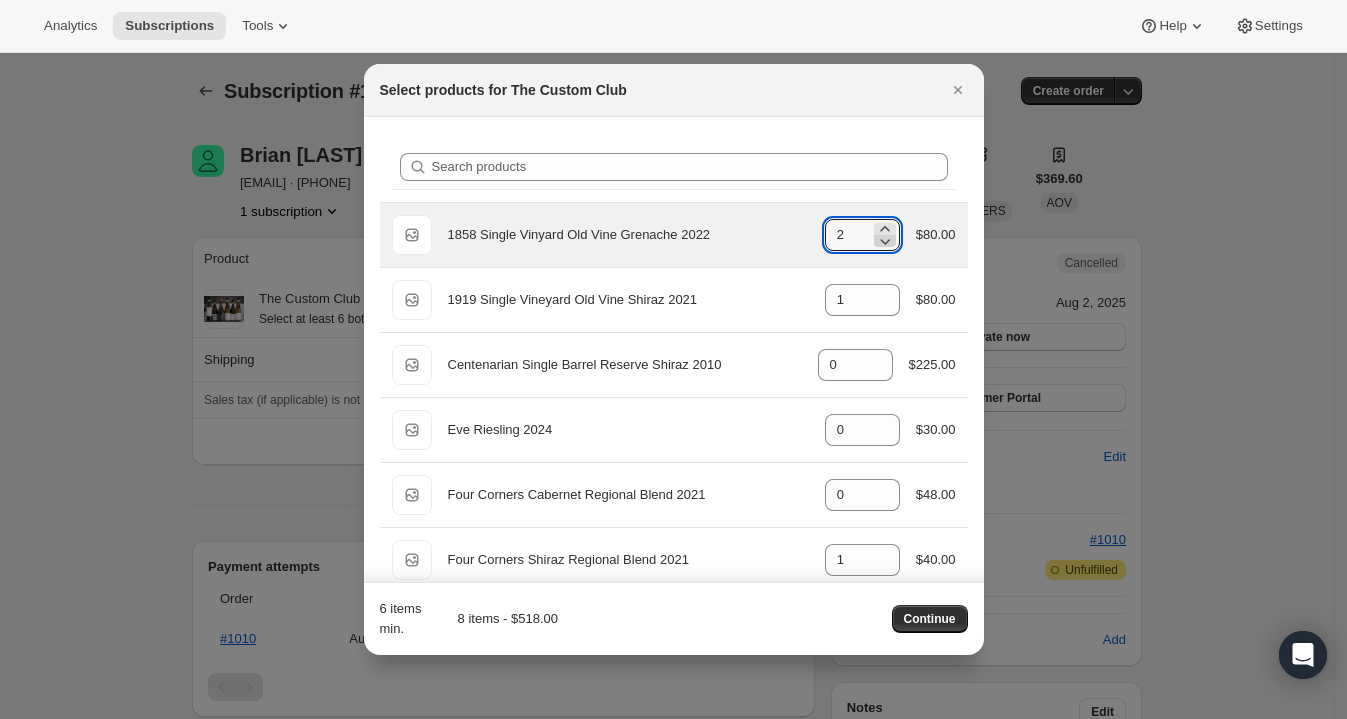 click 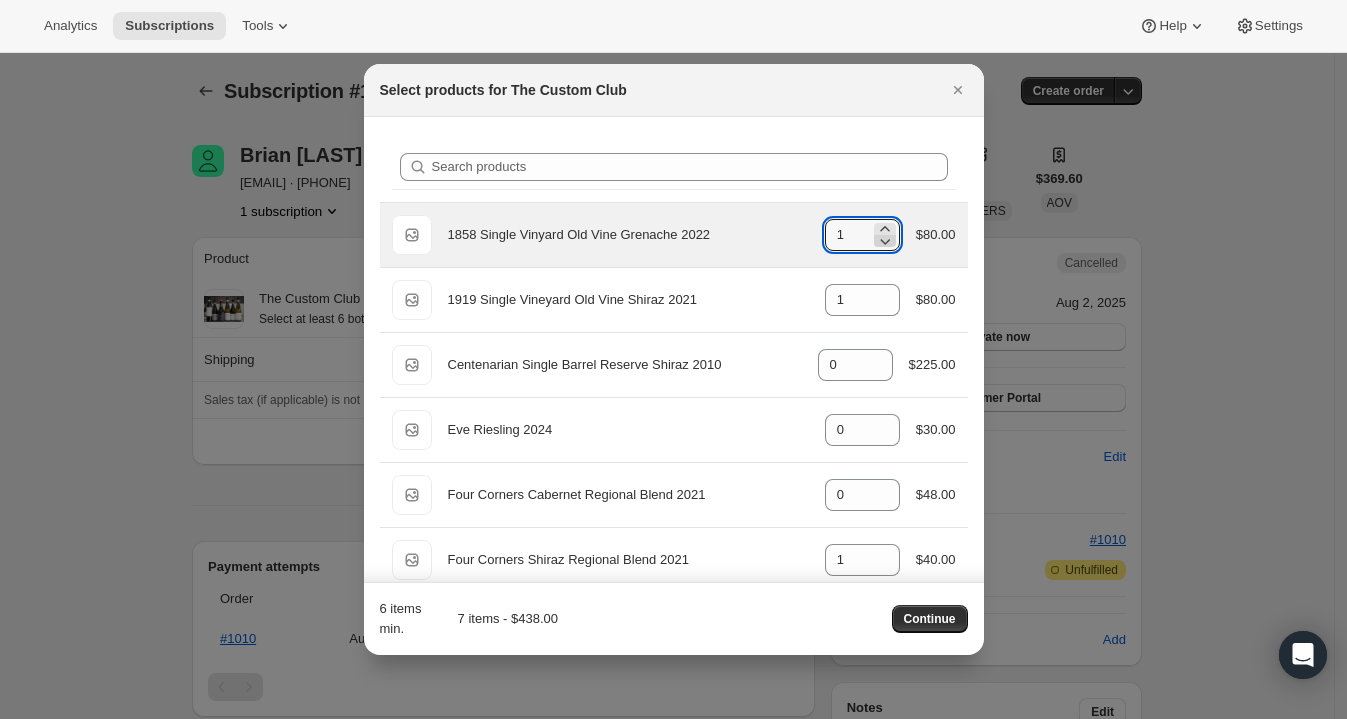 click 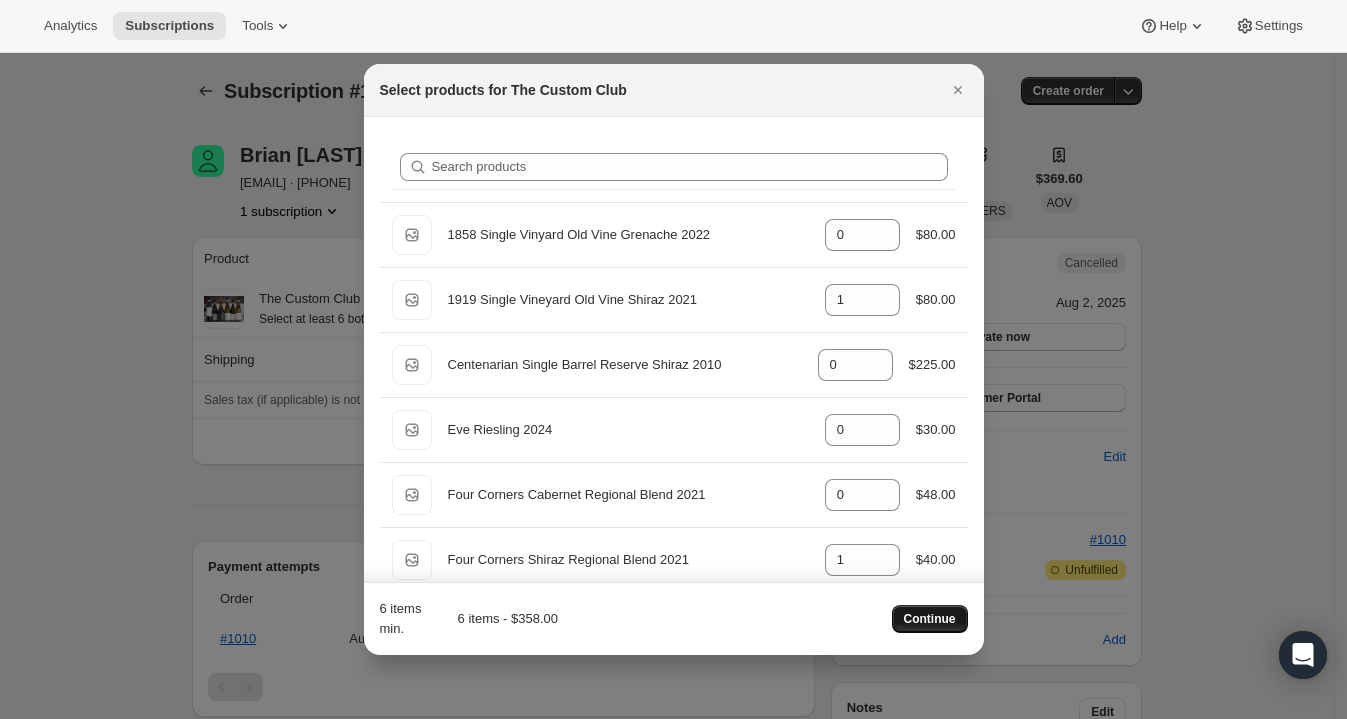 click on "Continue" at bounding box center (930, 619) 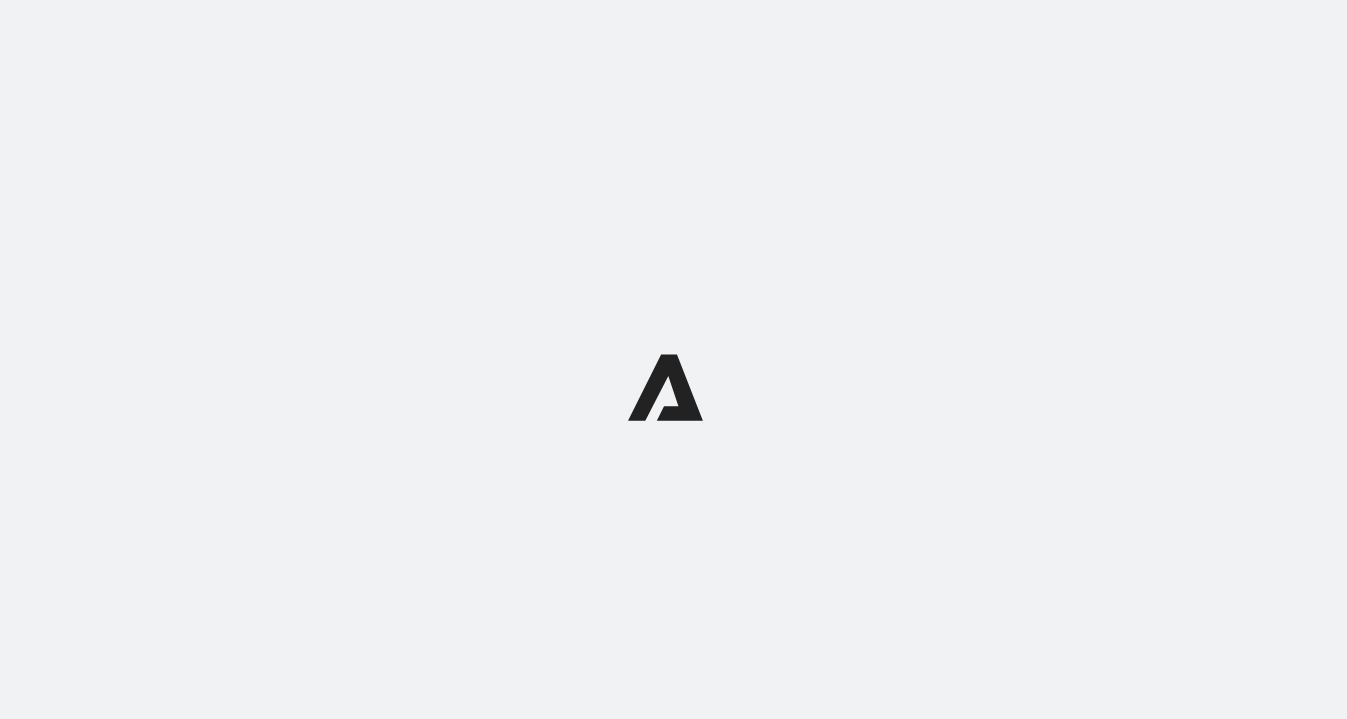 scroll, scrollTop: 0, scrollLeft: 0, axis: both 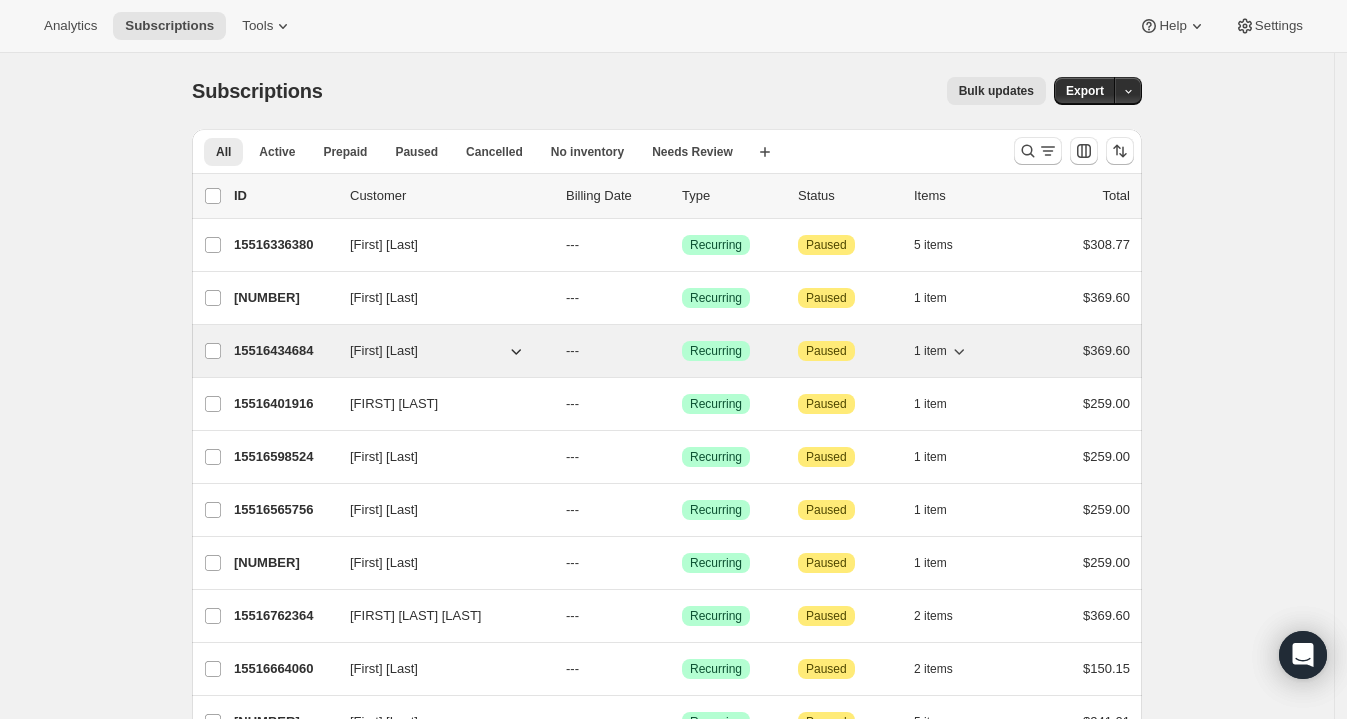 click on "15516434684" at bounding box center (284, 351) 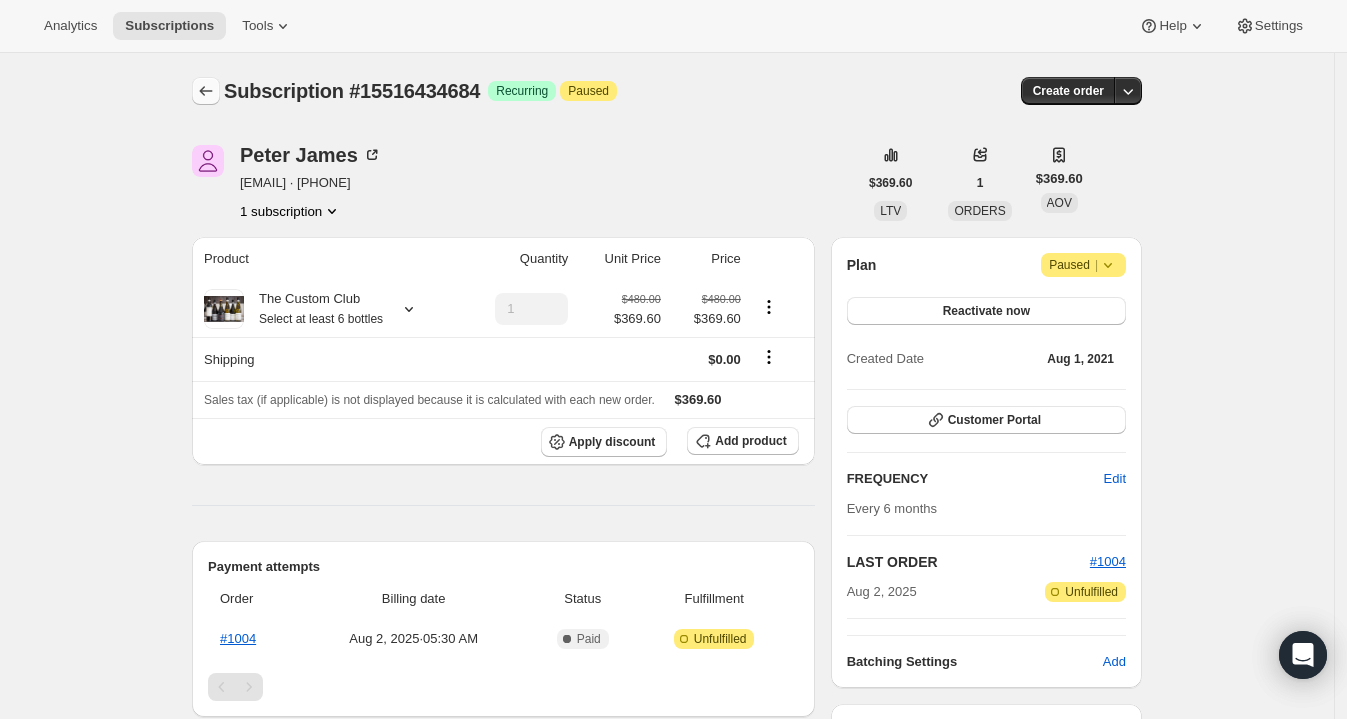 click 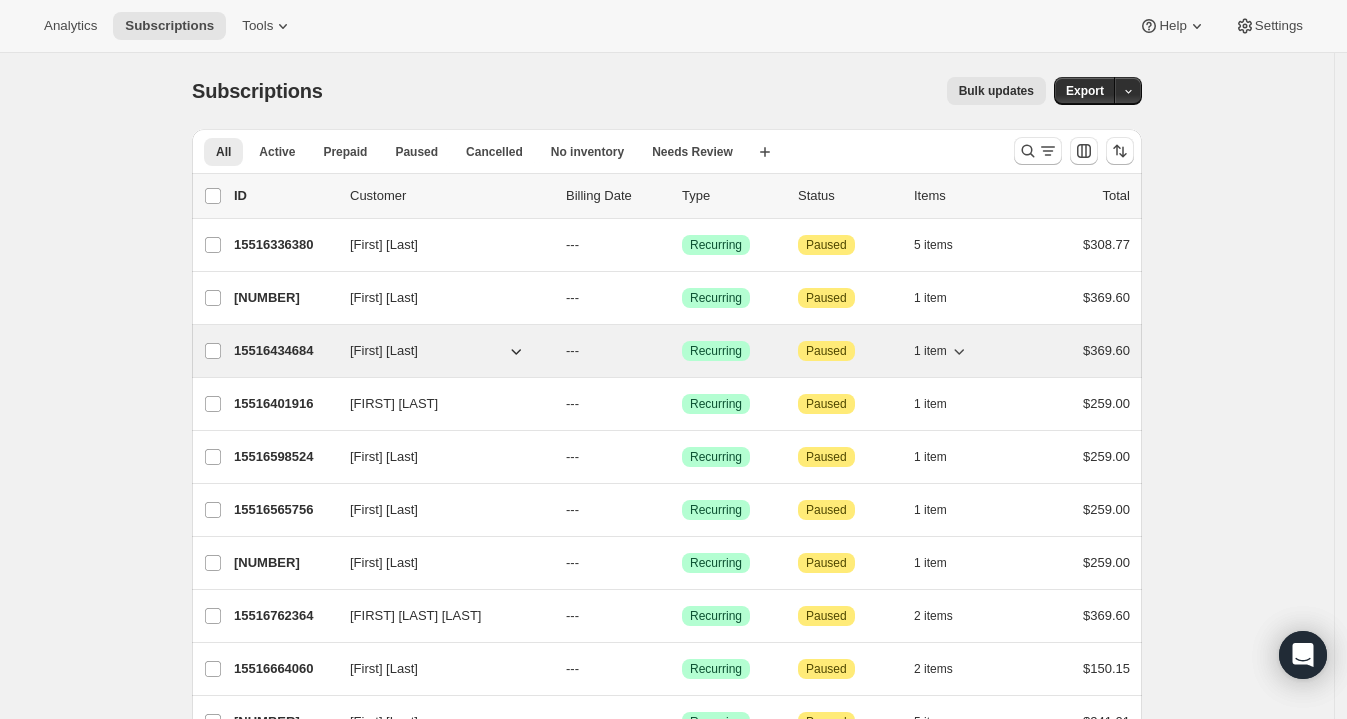 click on "15516434684" at bounding box center (284, 351) 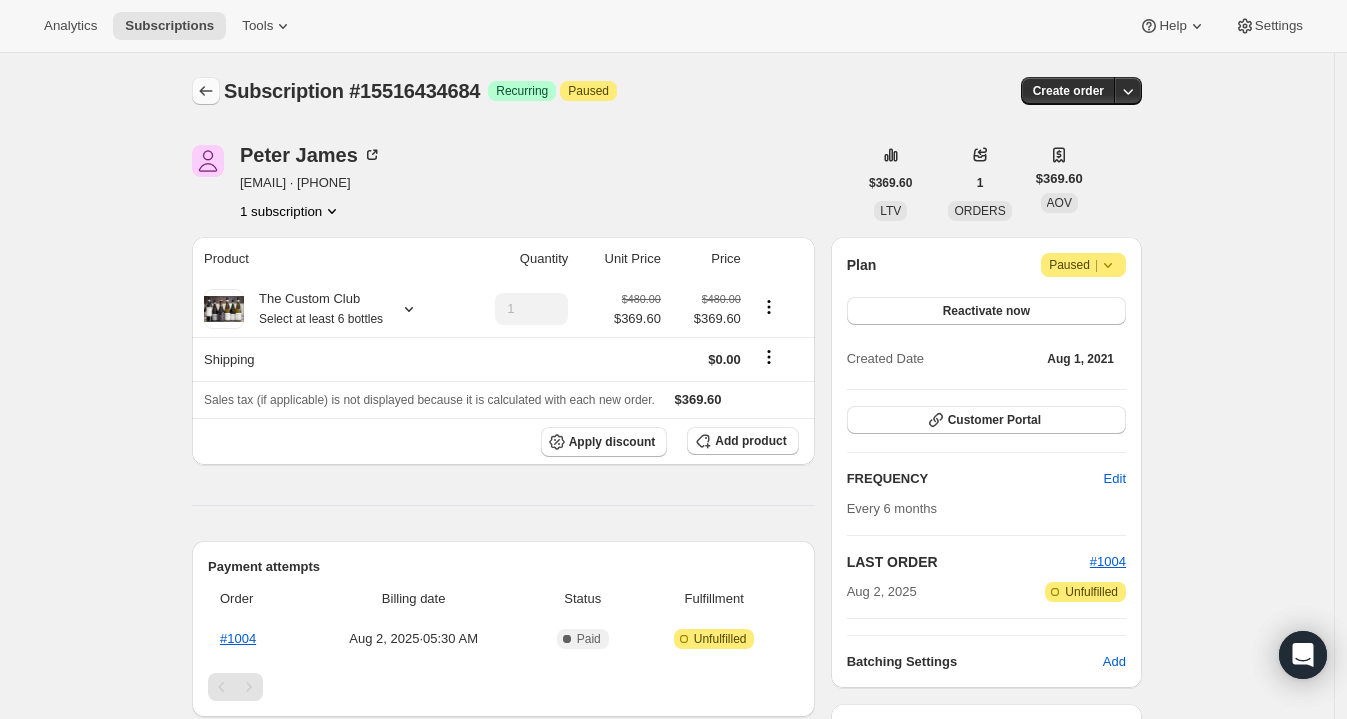 click 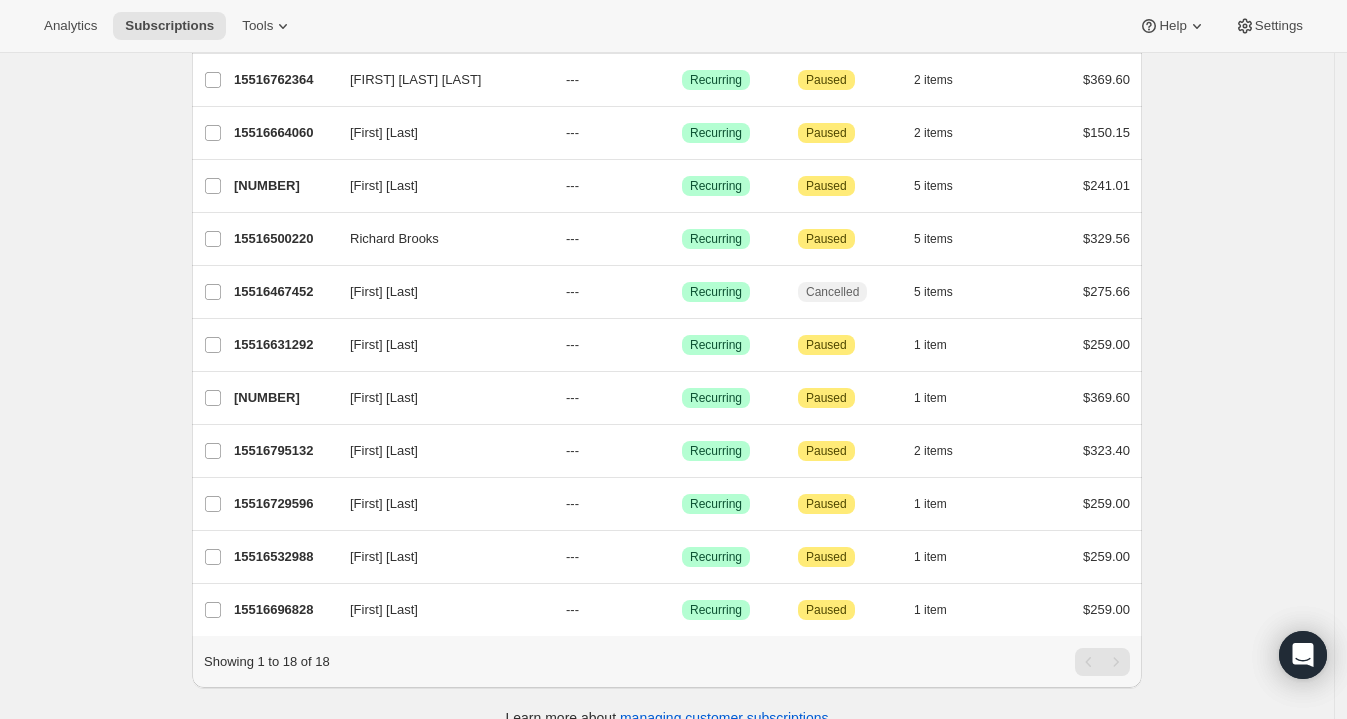 scroll, scrollTop: 529, scrollLeft: 0, axis: vertical 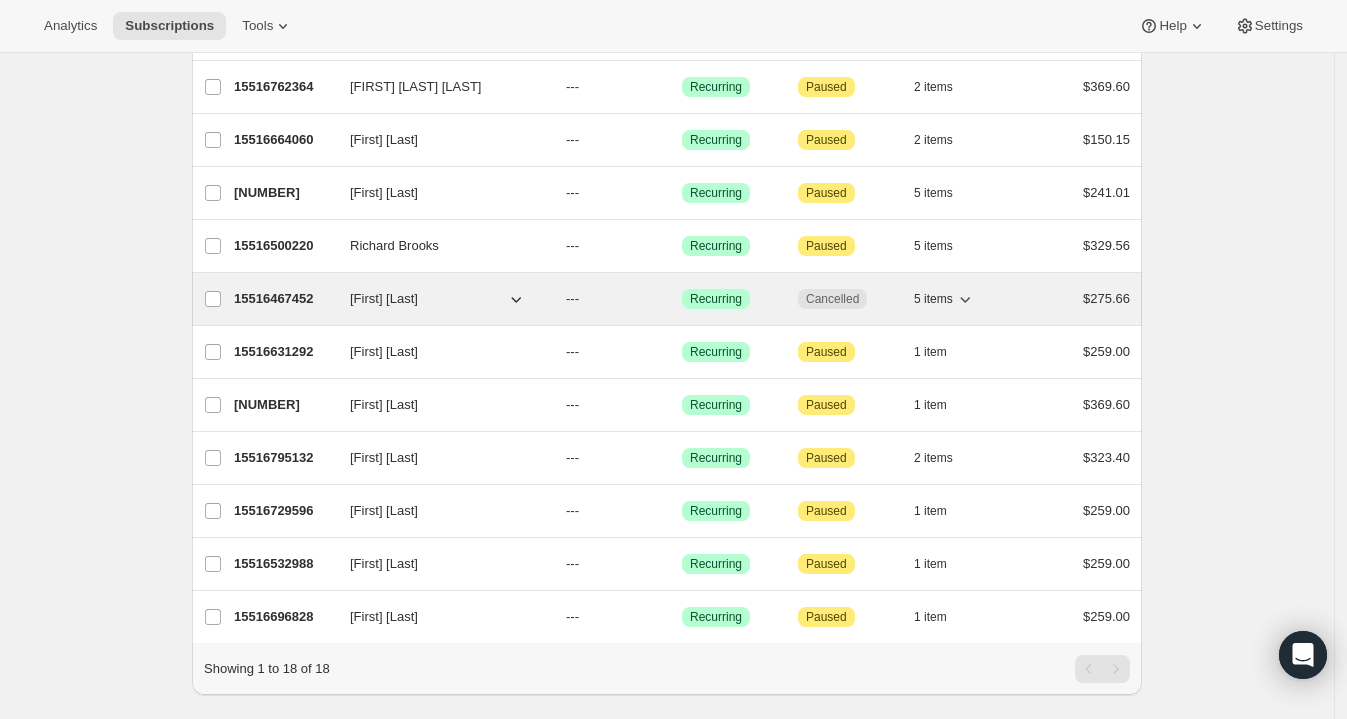click on "15516467452 Brian Handreck --- Success Recurring Cancelled 5   items $275.66" at bounding box center (682, 299) 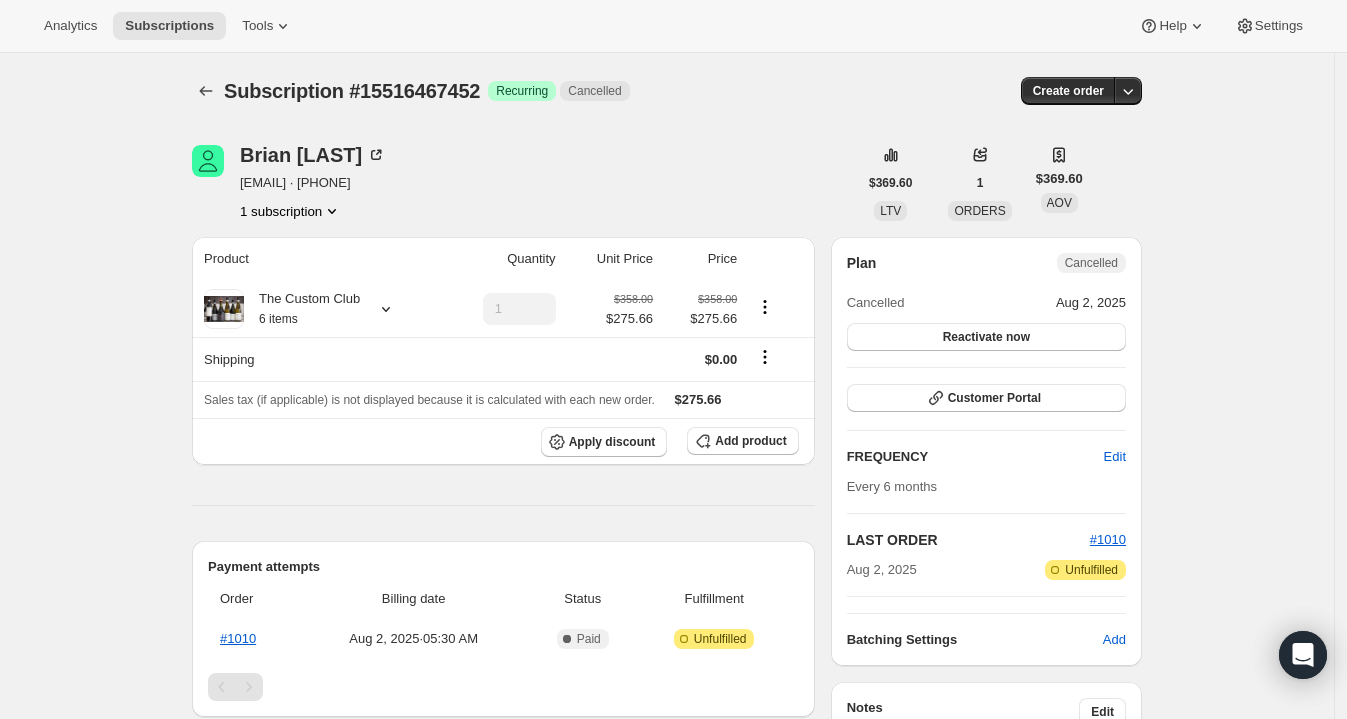scroll, scrollTop: 66, scrollLeft: 0, axis: vertical 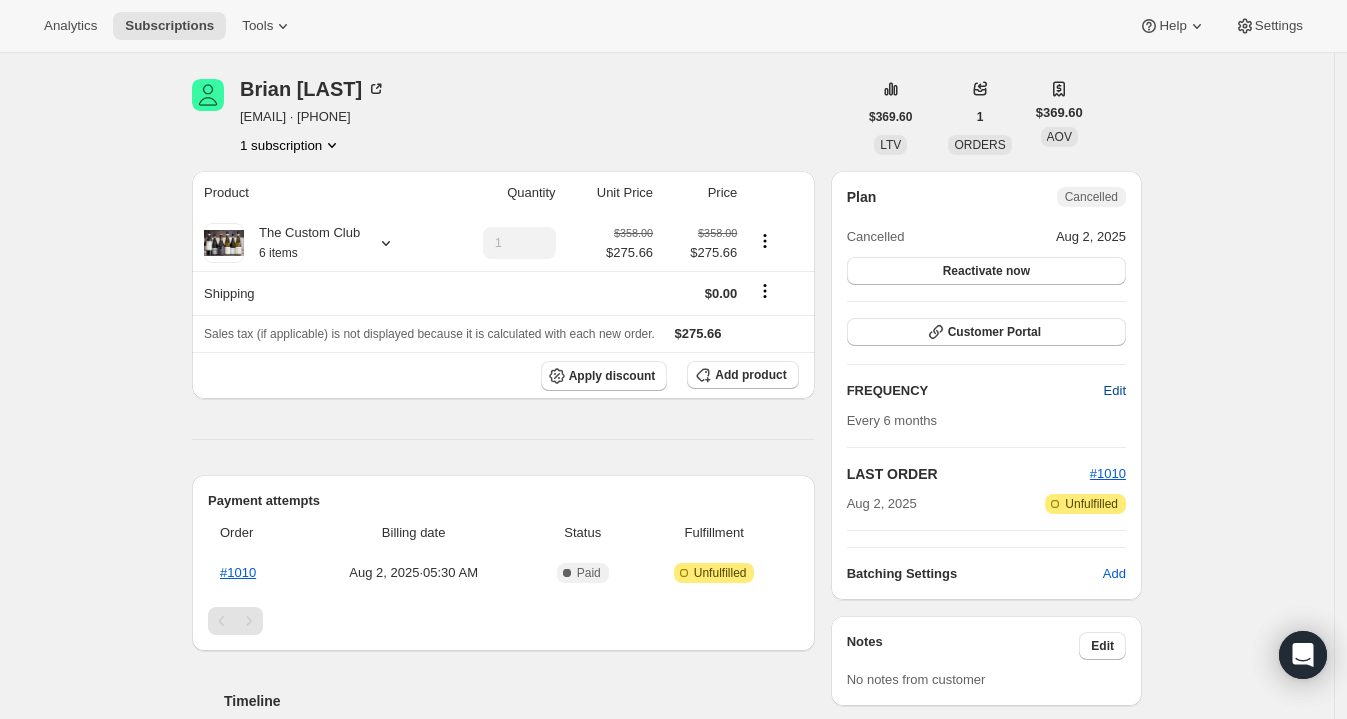 click on "Edit" at bounding box center [1115, 391] 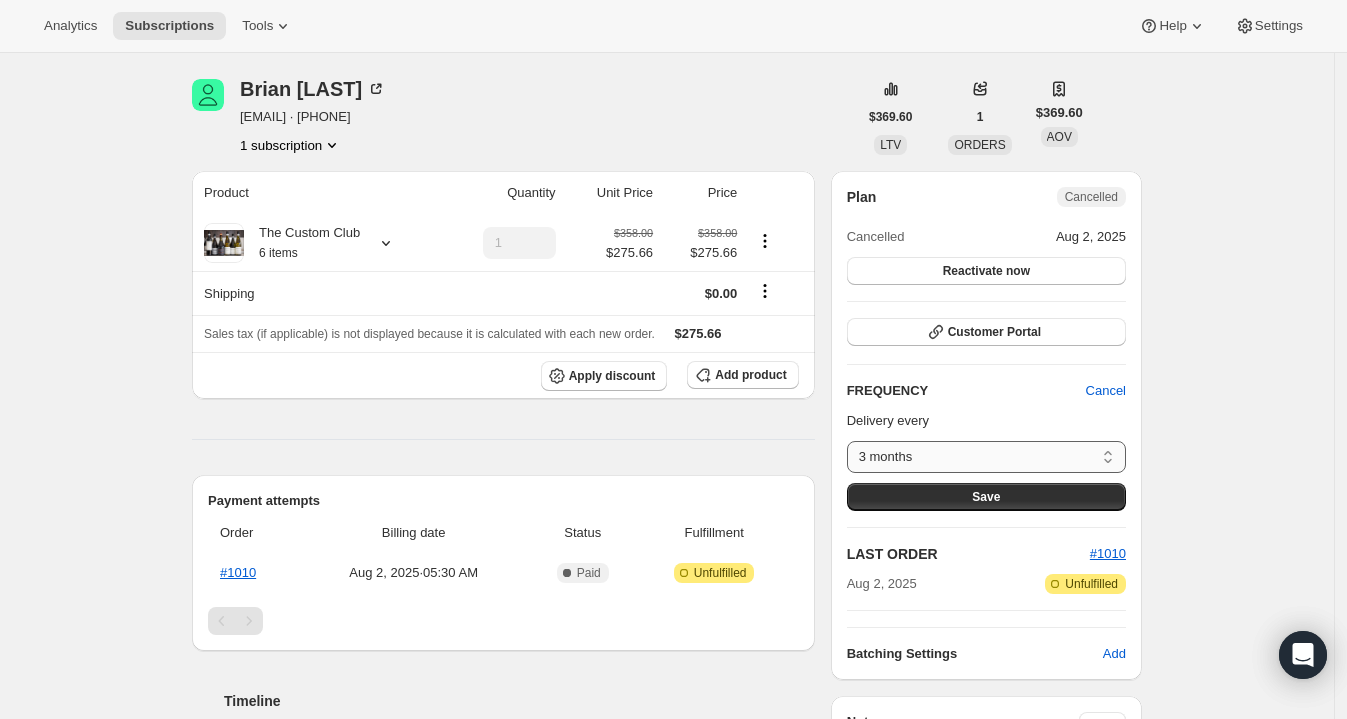 click on "3 months 6 months Custom..." at bounding box center (986, 457) 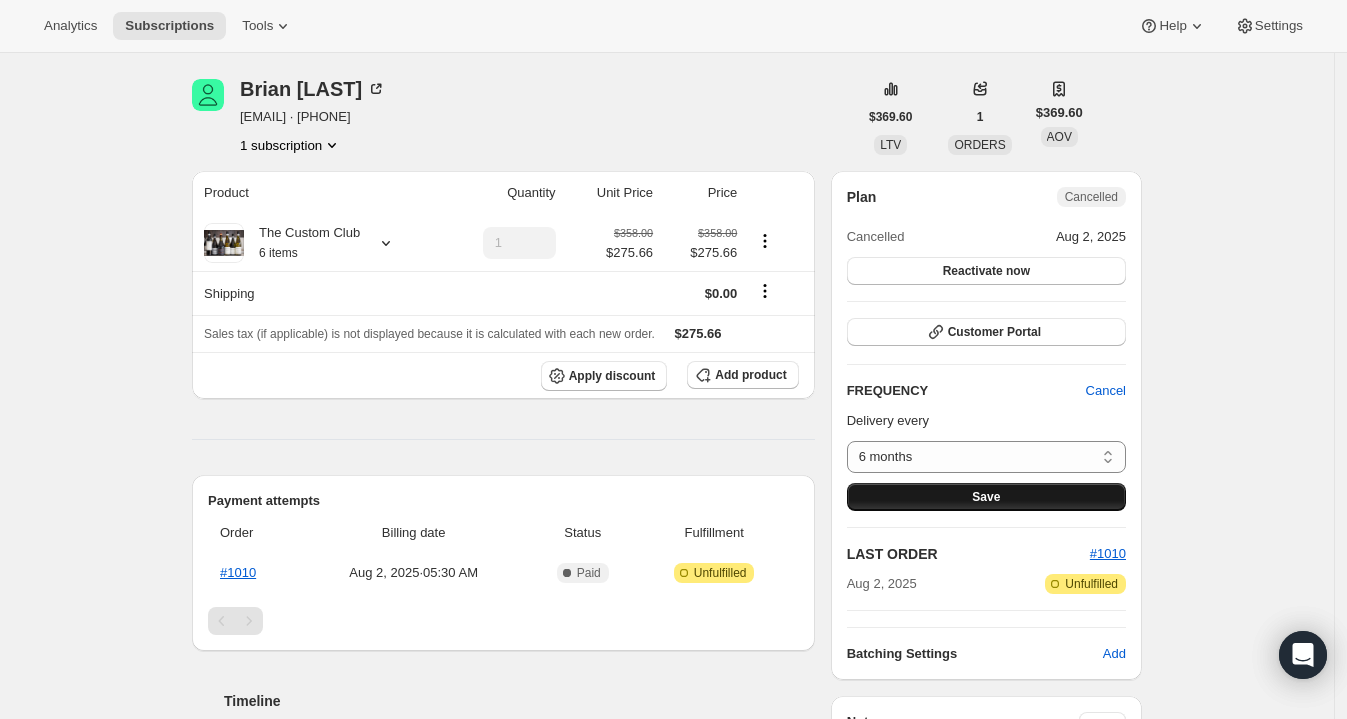 click on "Save" at bounding box center [986, 497] 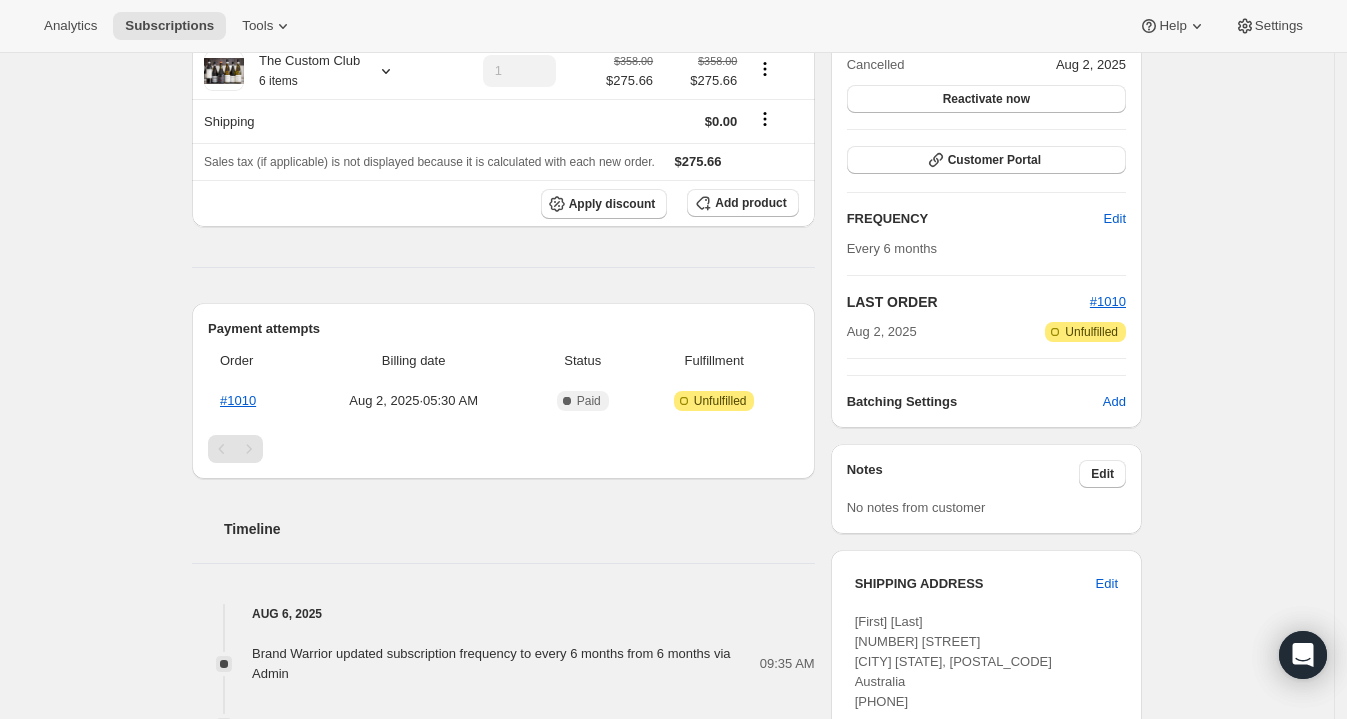 scroll, scrollTop: 0, scrollLeft: 0, axis: both 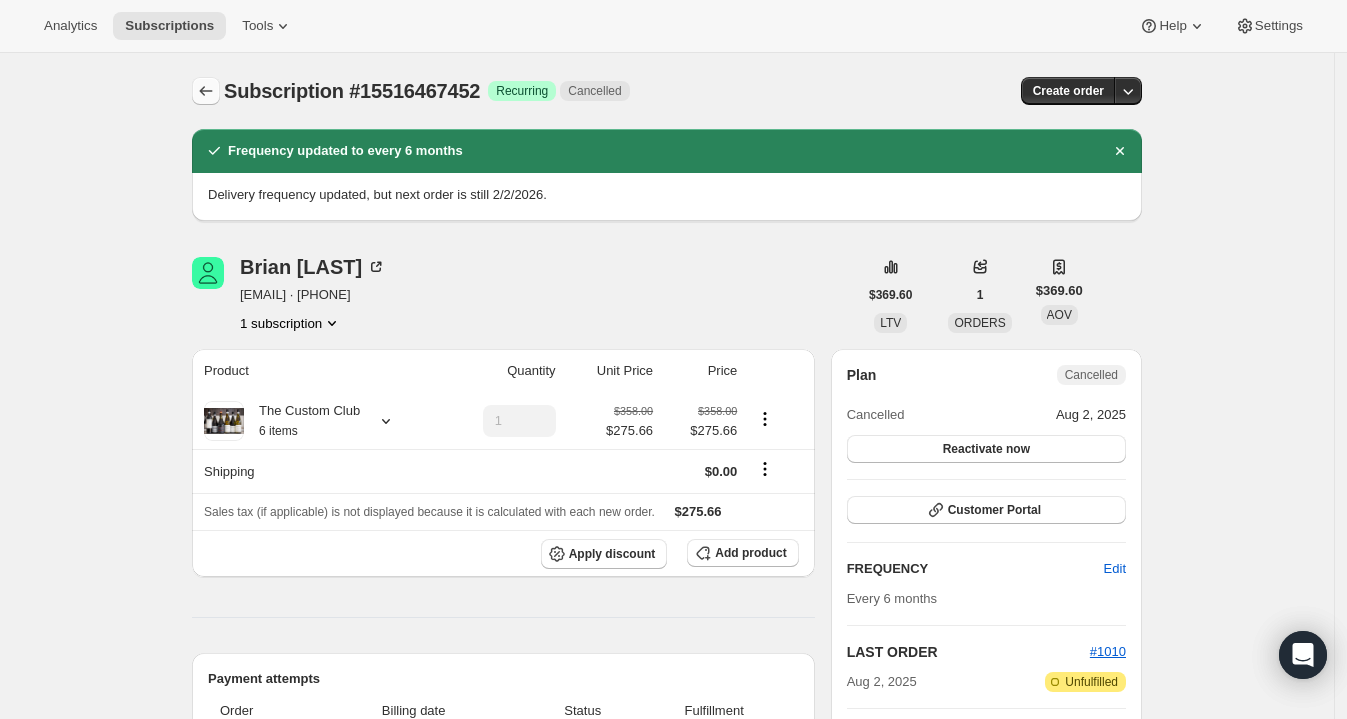 click 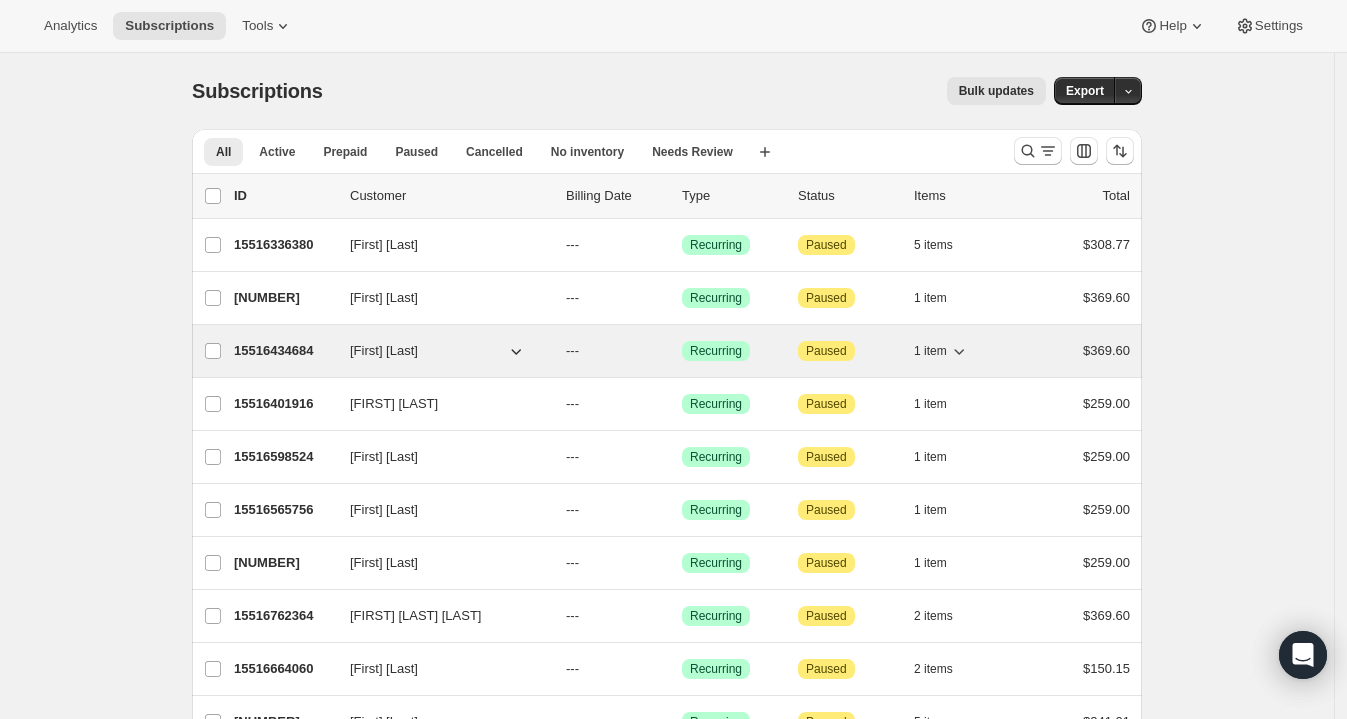 click on "15516434684" at bounding box center (284, 351) 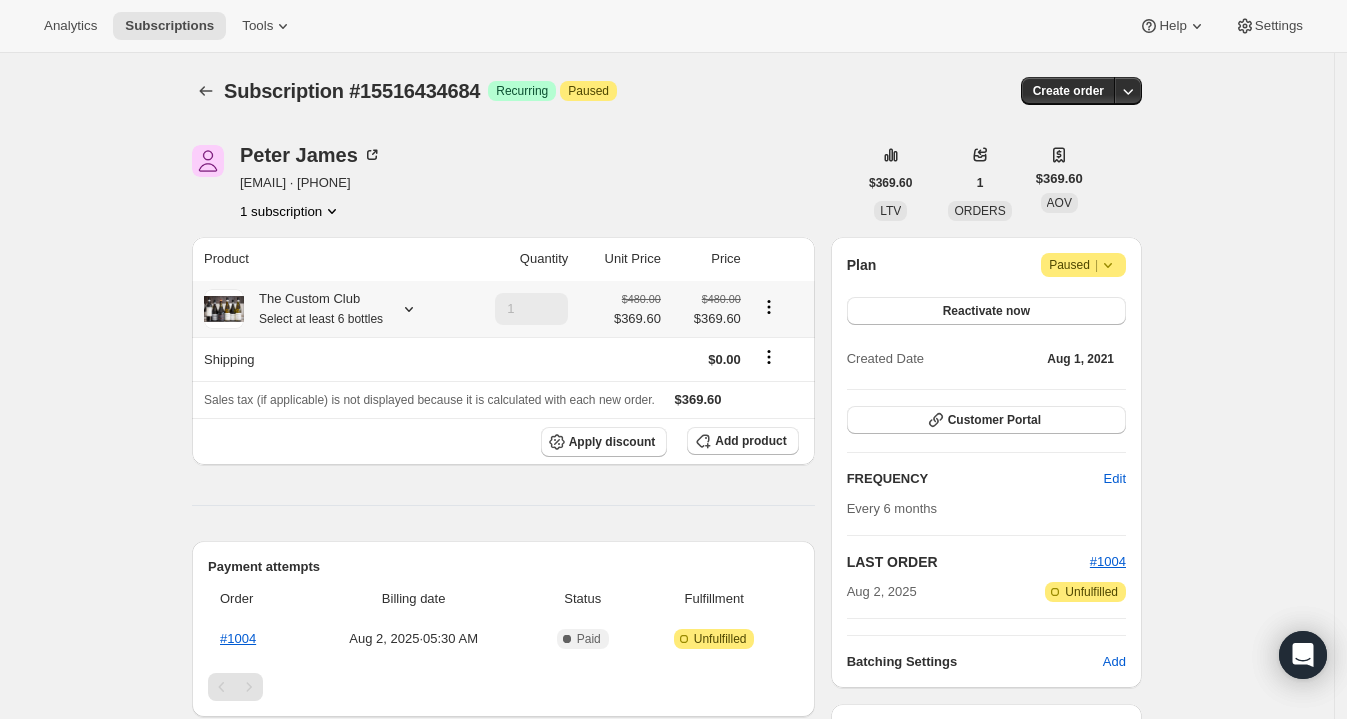 click 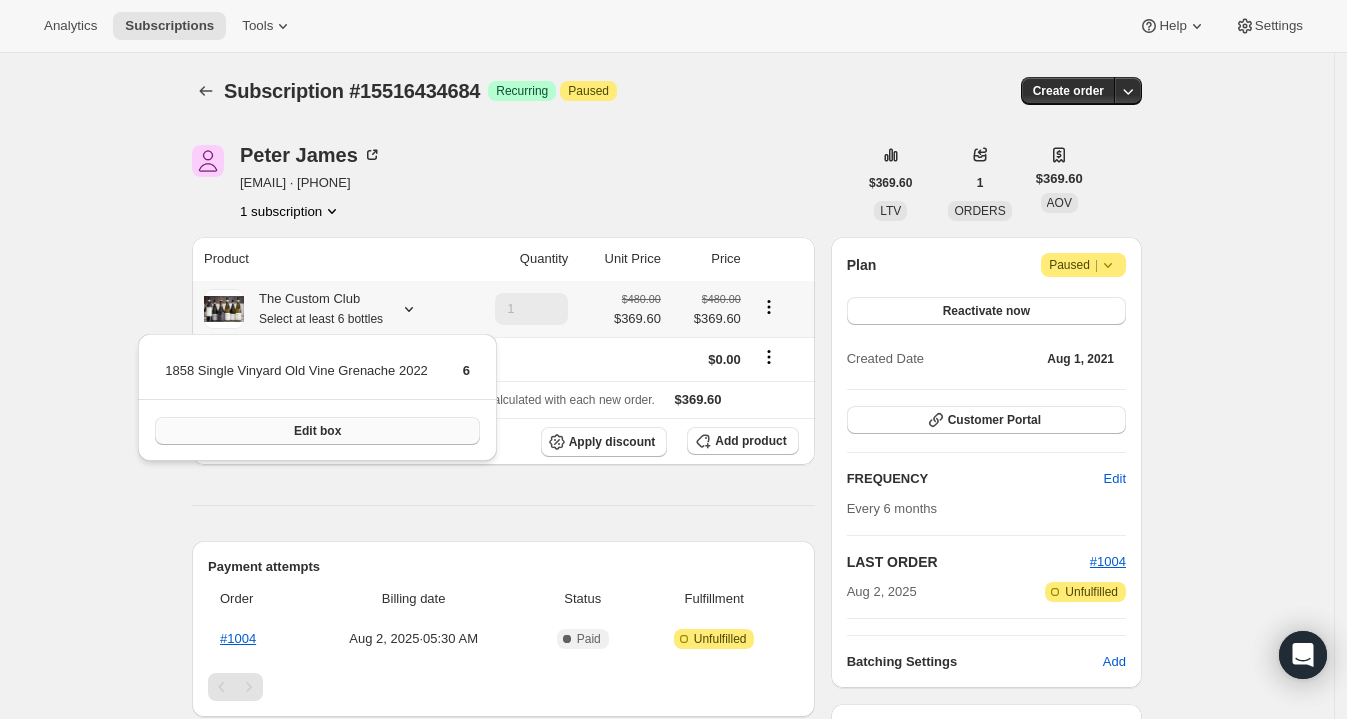click on "Edit box" at bounding box center (317, 431) 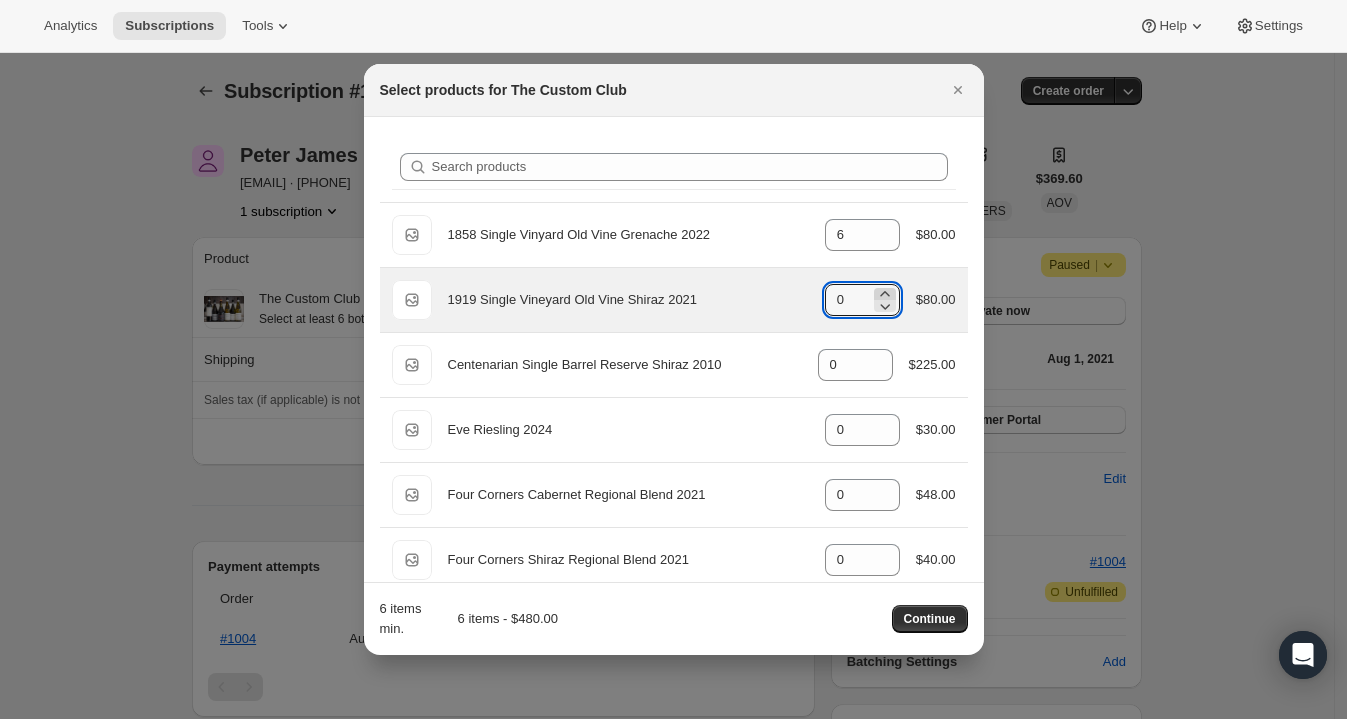 click 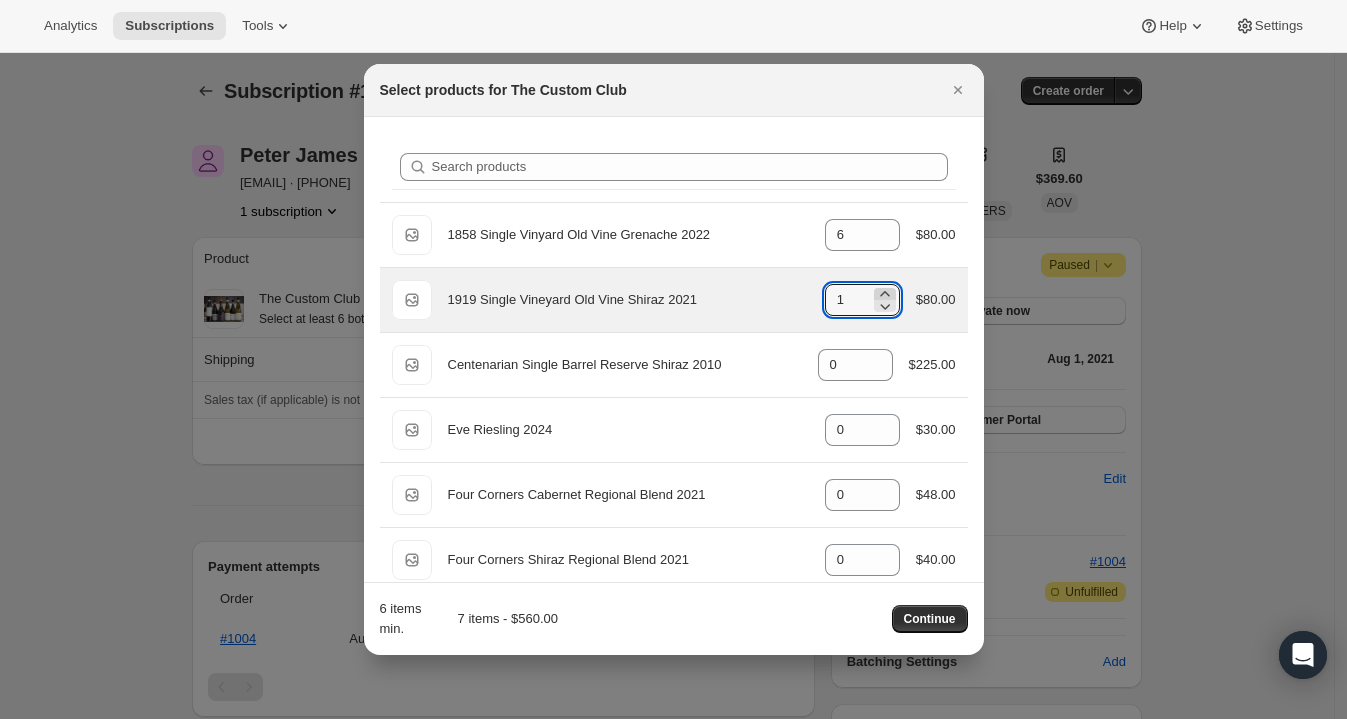 click 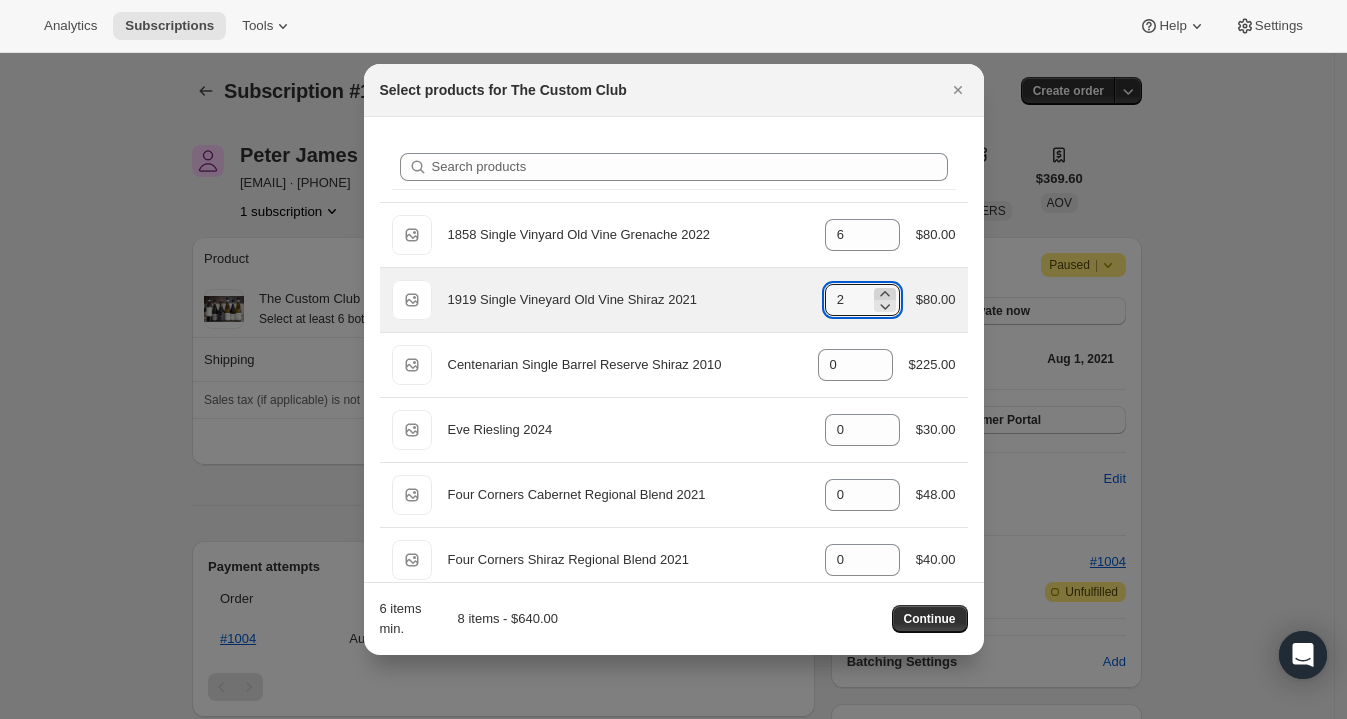 click 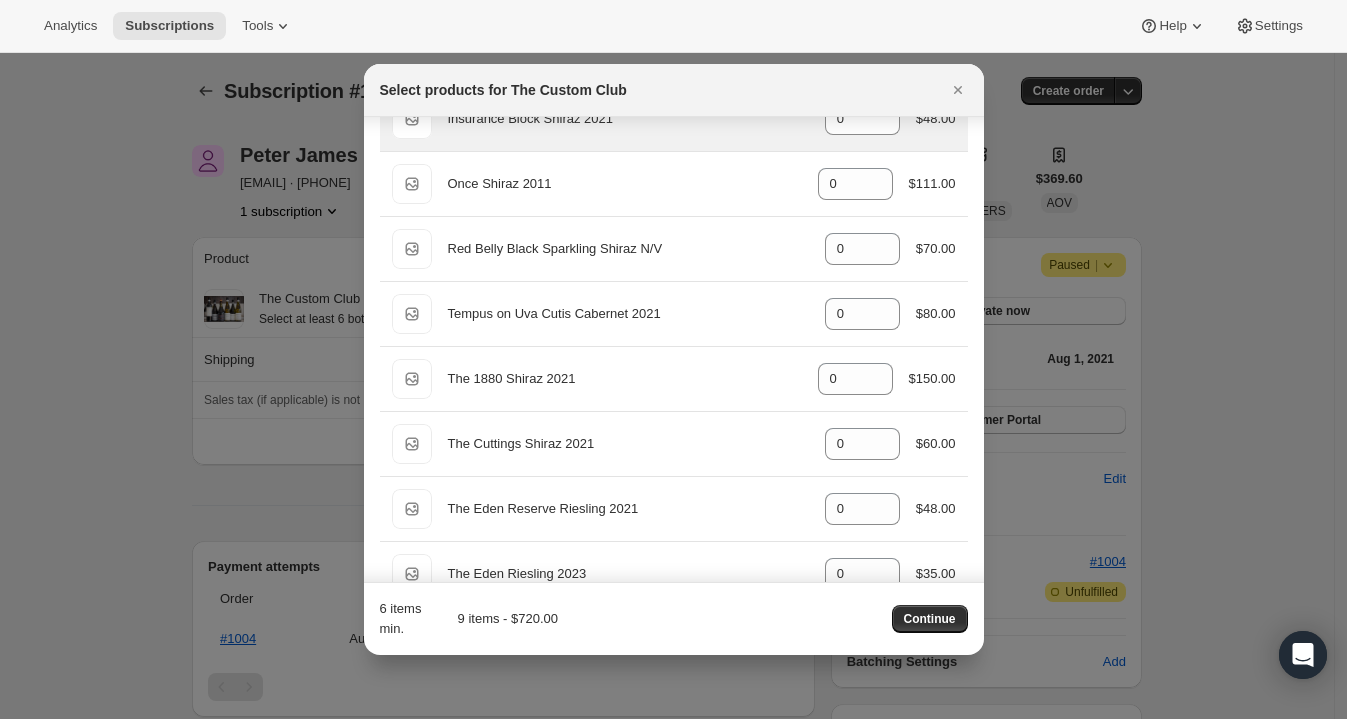 scroll, scrollTop: 509, scrollLeft: 0, axis: vertical 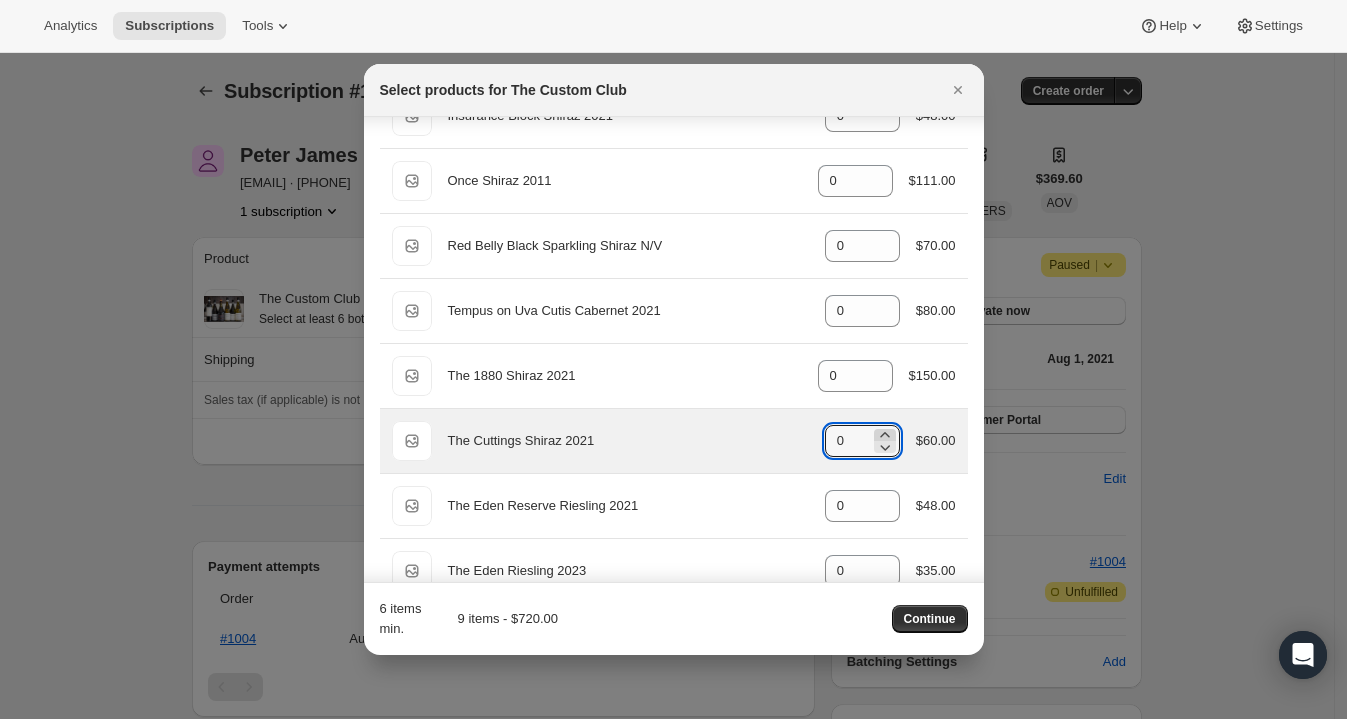 click 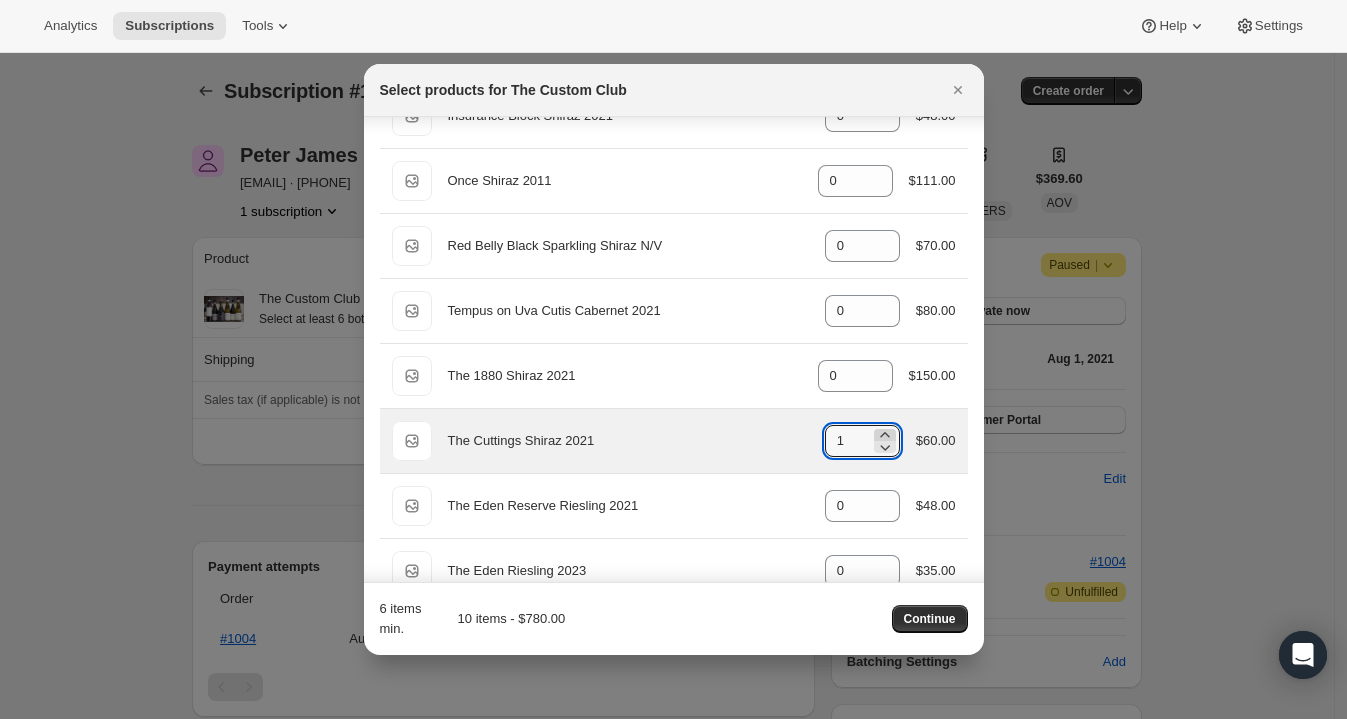 click 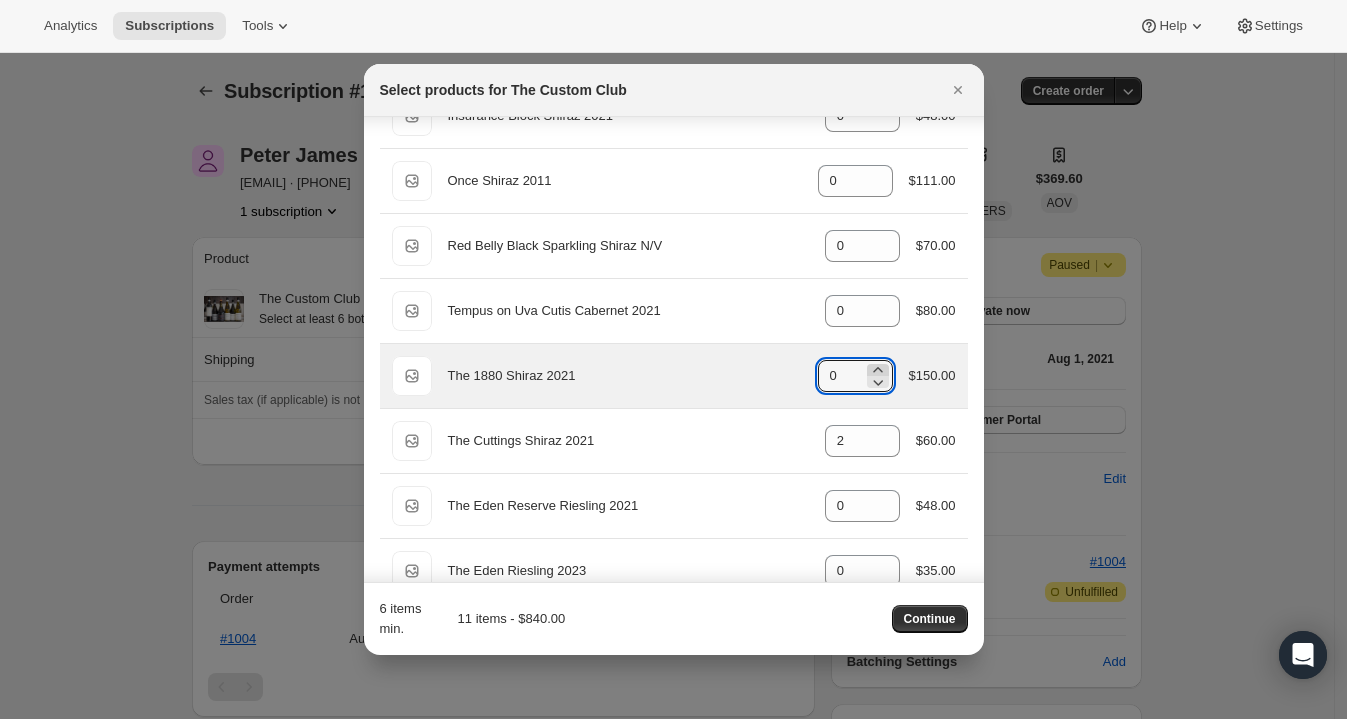 click 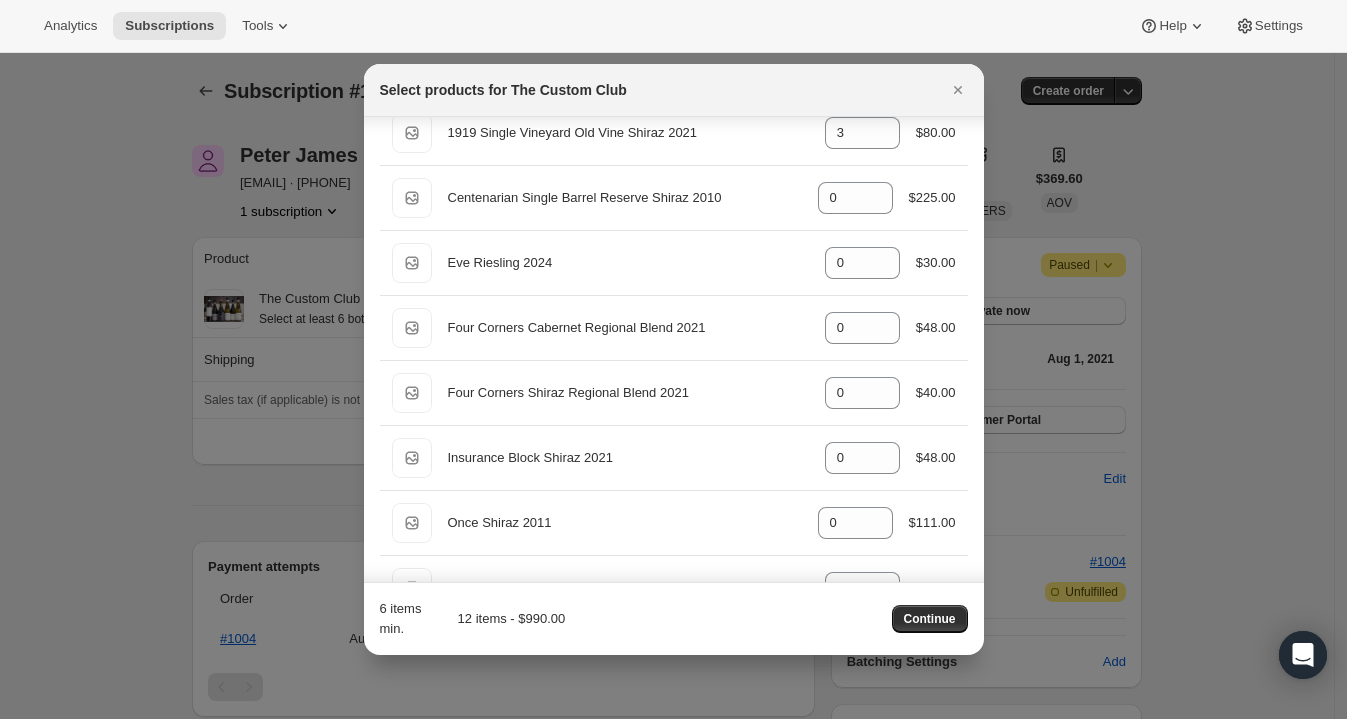 scroll, scrollTop: 0, scrollLeft: 0, axis: both 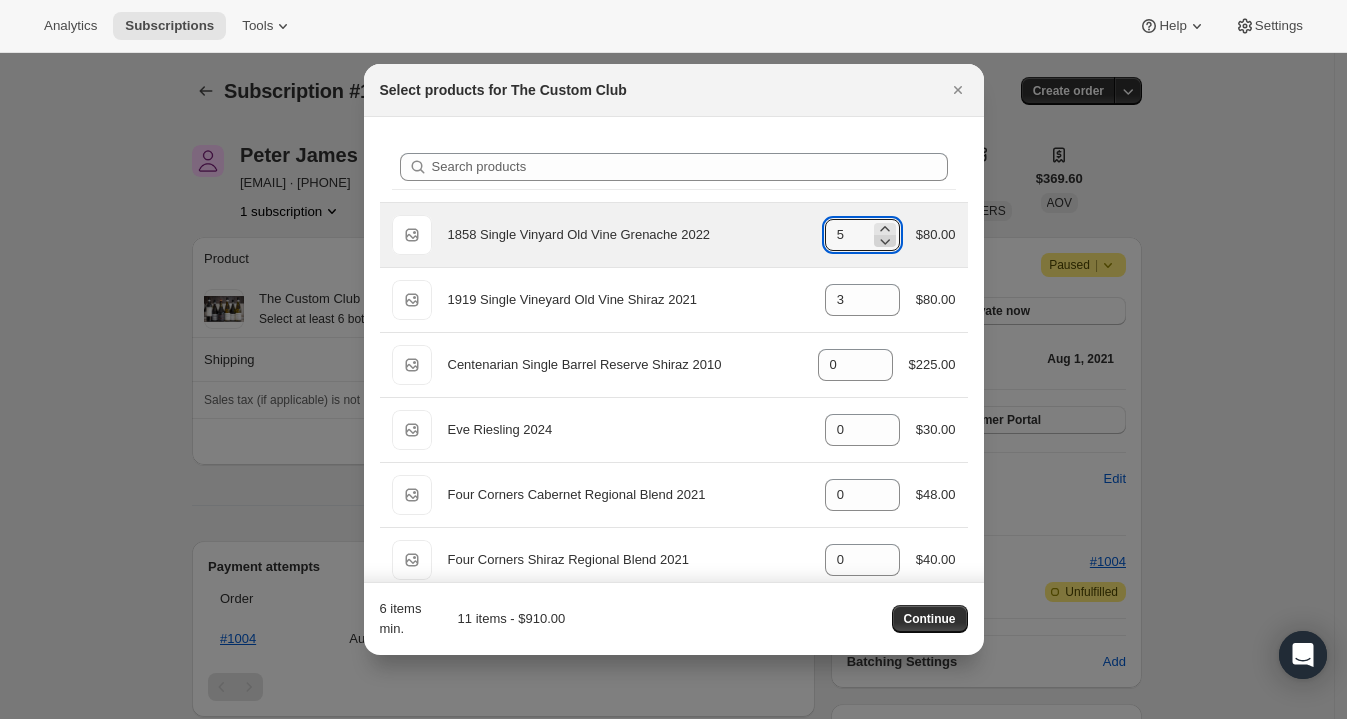 click 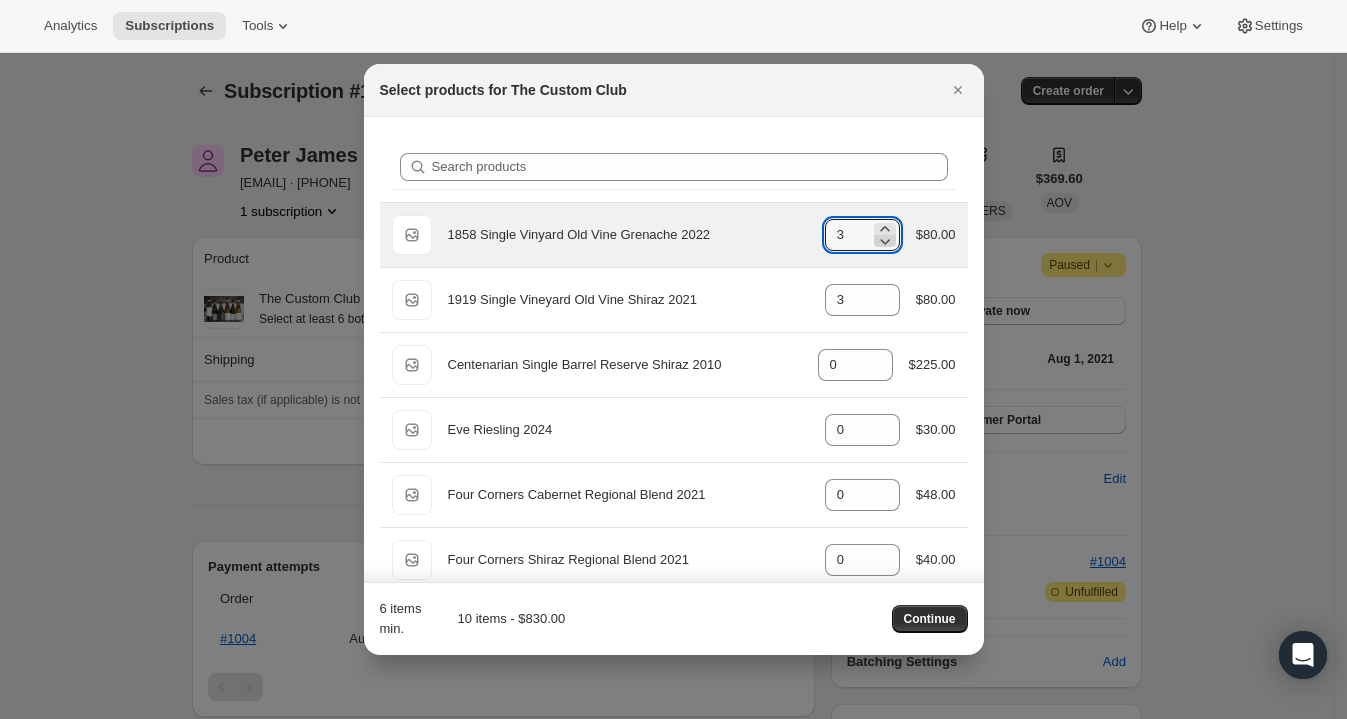 click 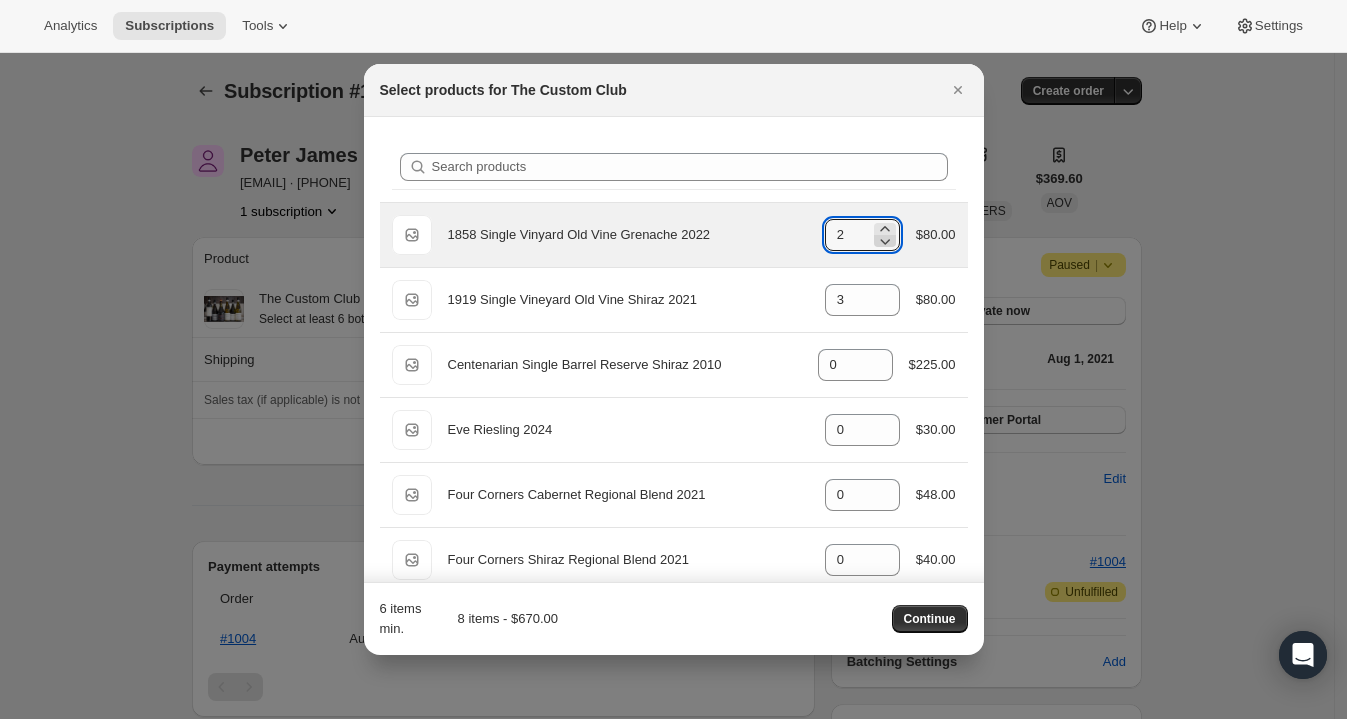 click 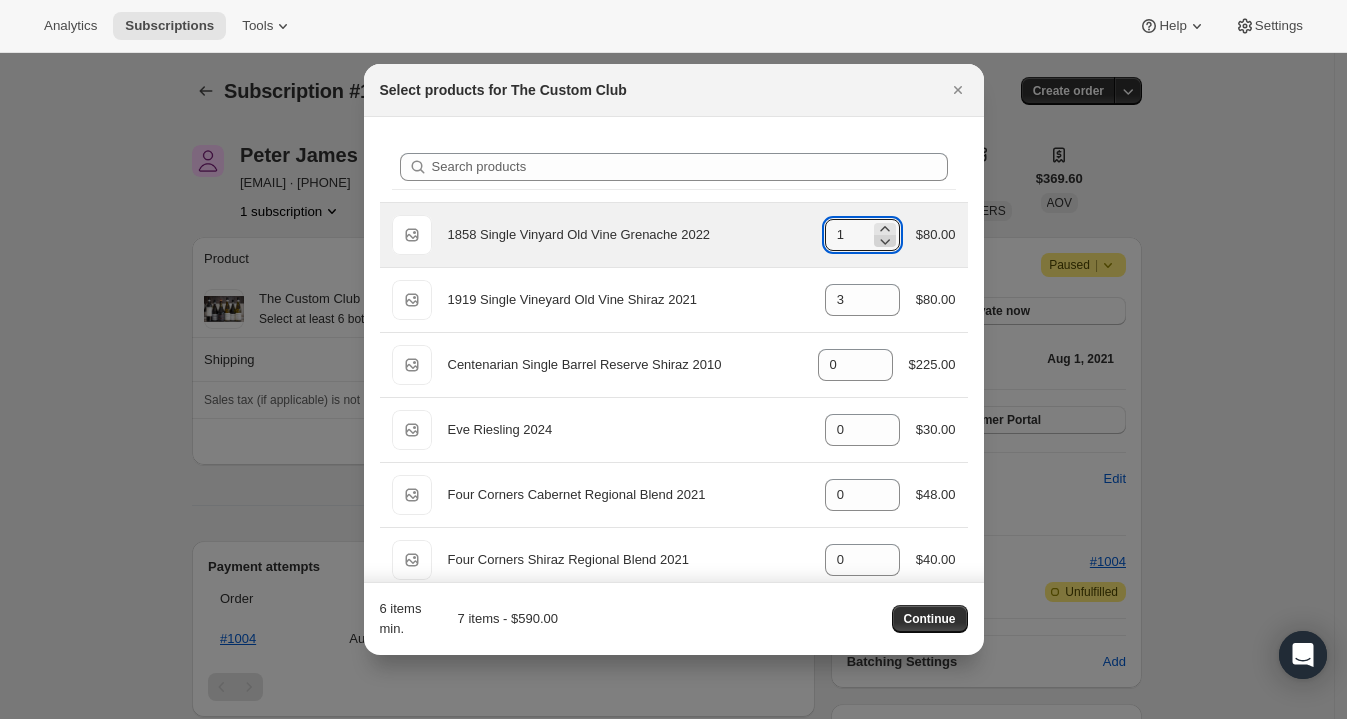 click 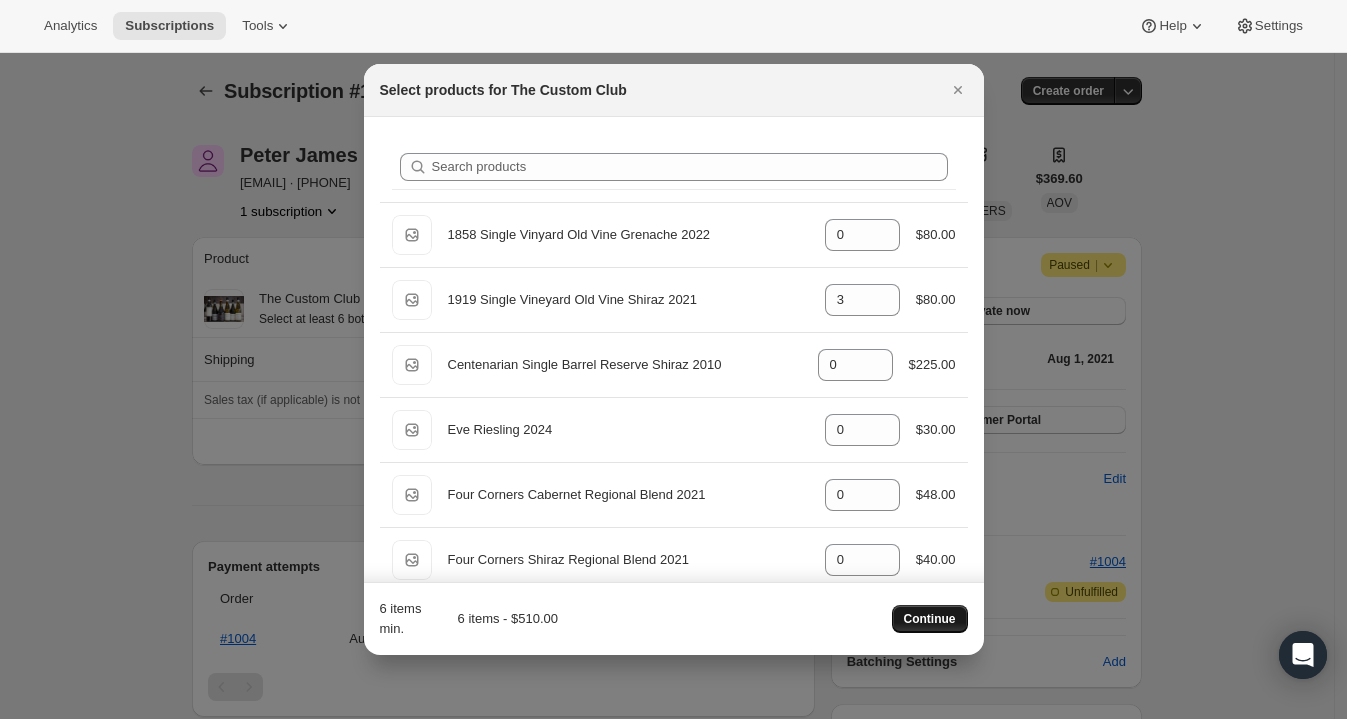click on "Continue" at bounding box center [930, 619] 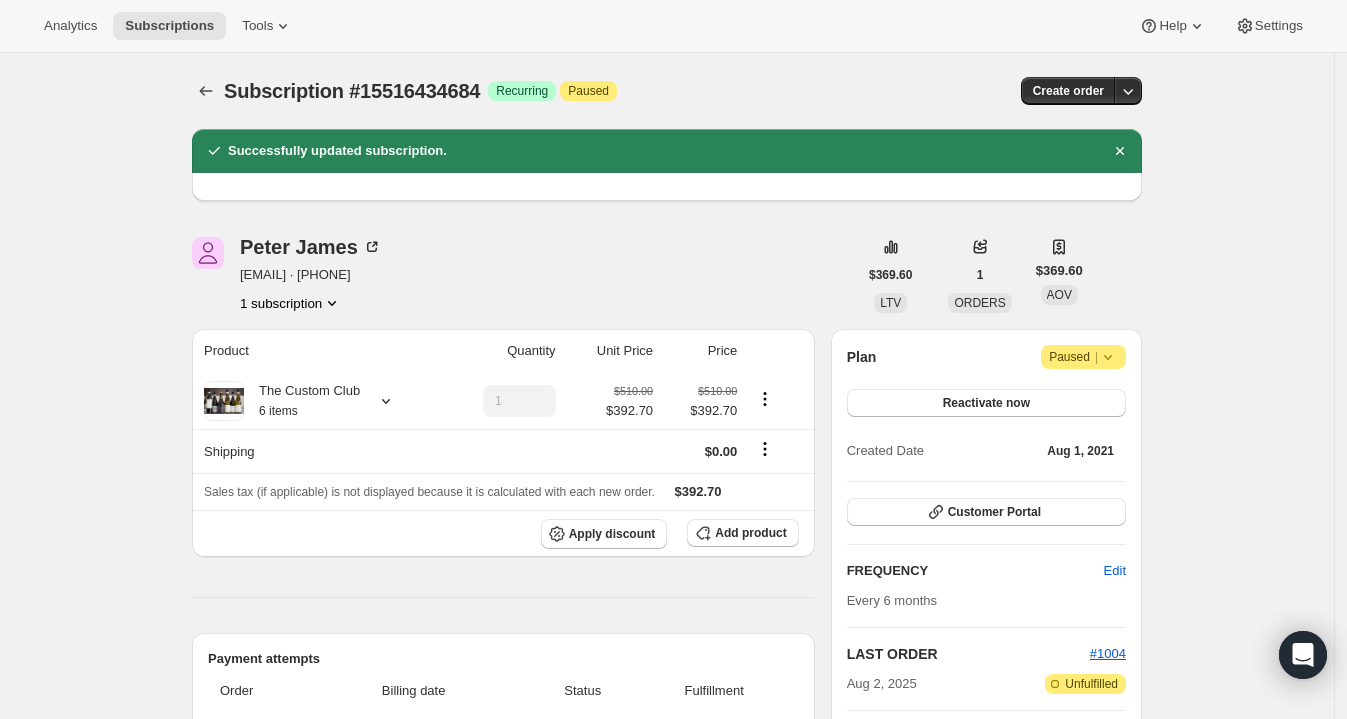 scroll, scrollTop: 75, scrollLeft: 0, axis: vertical 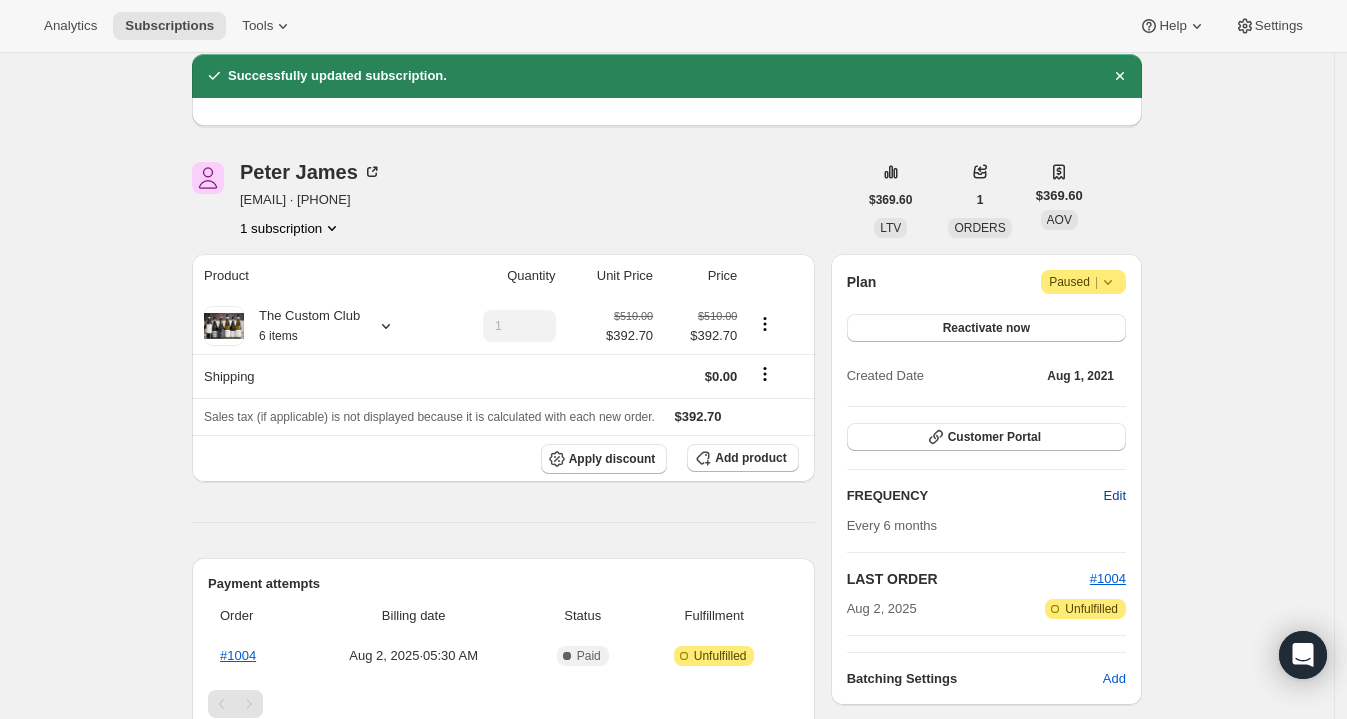 click on "Edit" at bounding box center (1115, 496) 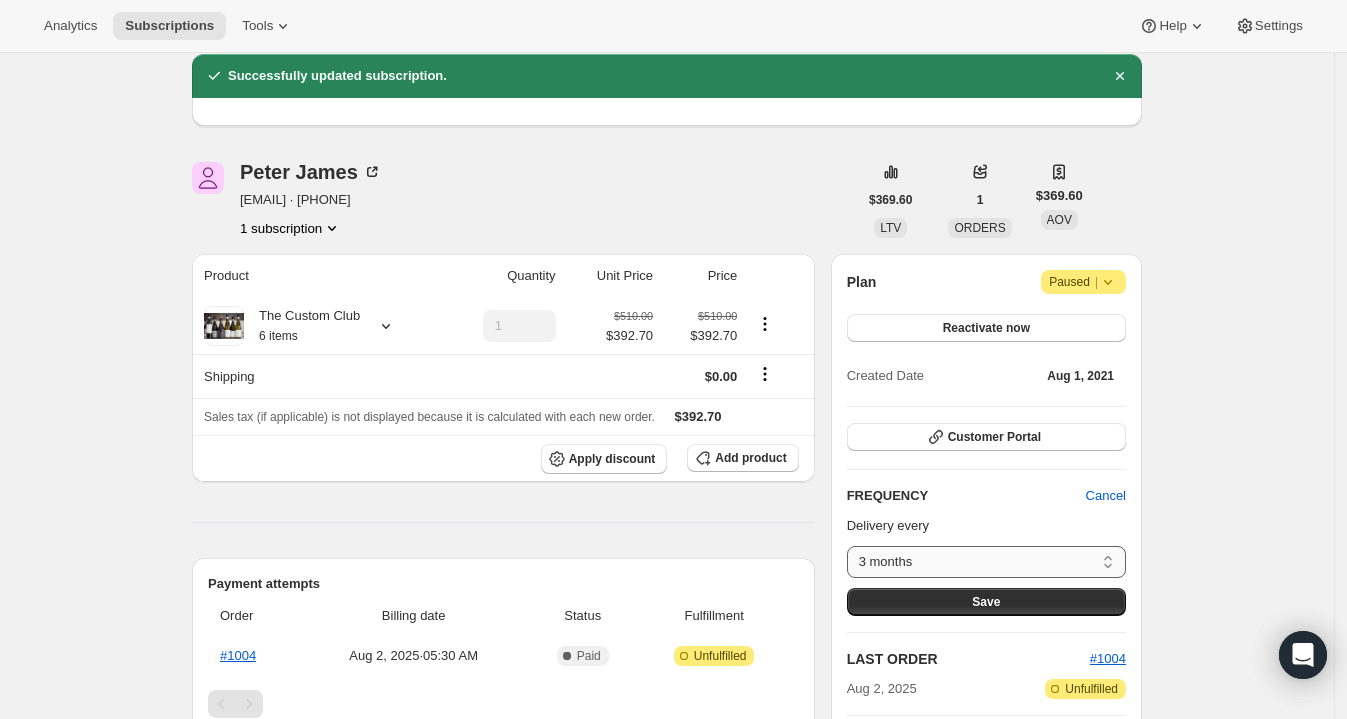 click on "3 months 6 months Custom..." at bounding box center (986, 562) 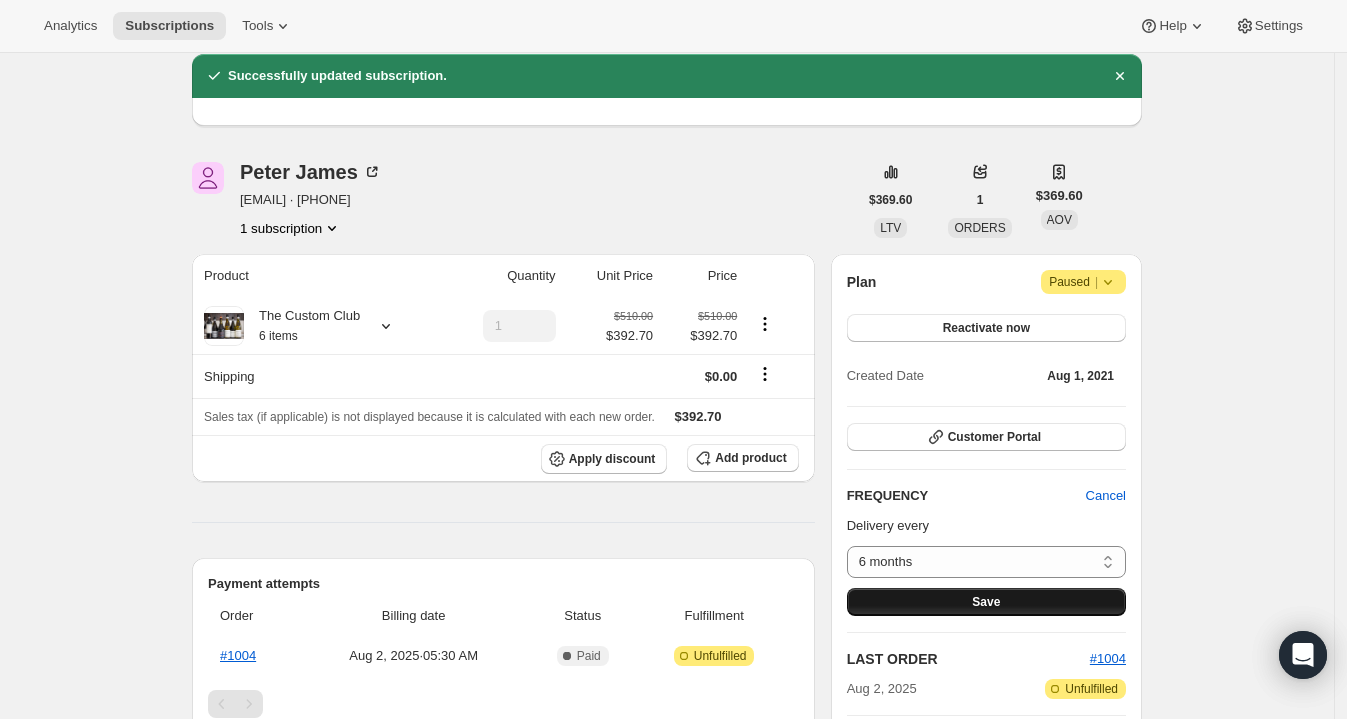 click on "Save" at bounding box center (986, 602) 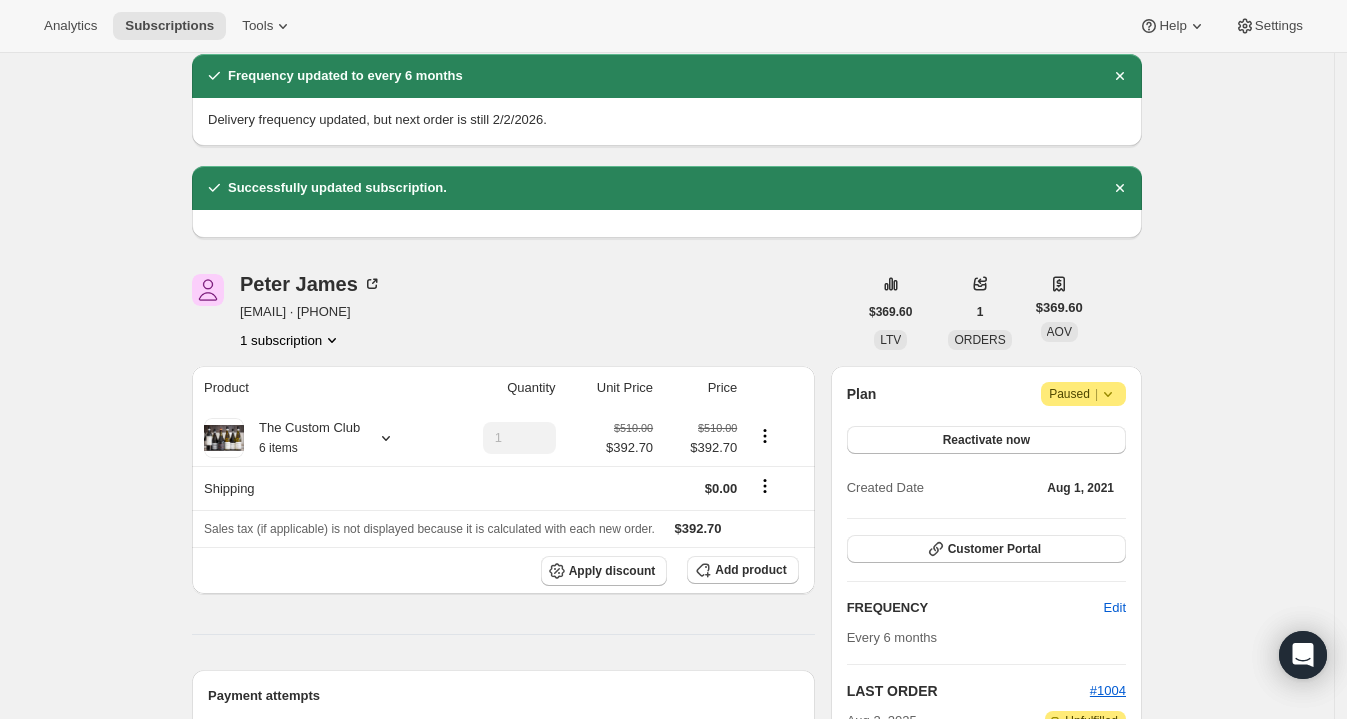 scroll, scrollTop: 0, scrollLeft: 0, axis: both 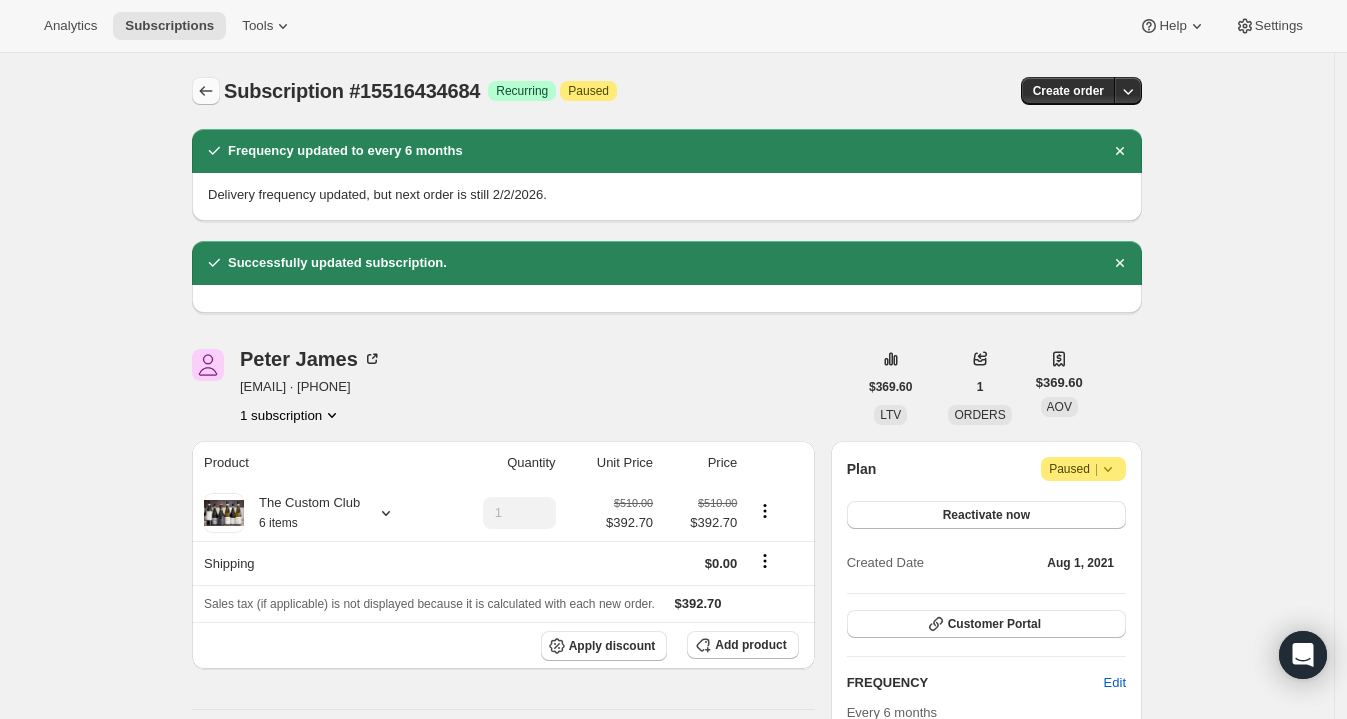 click 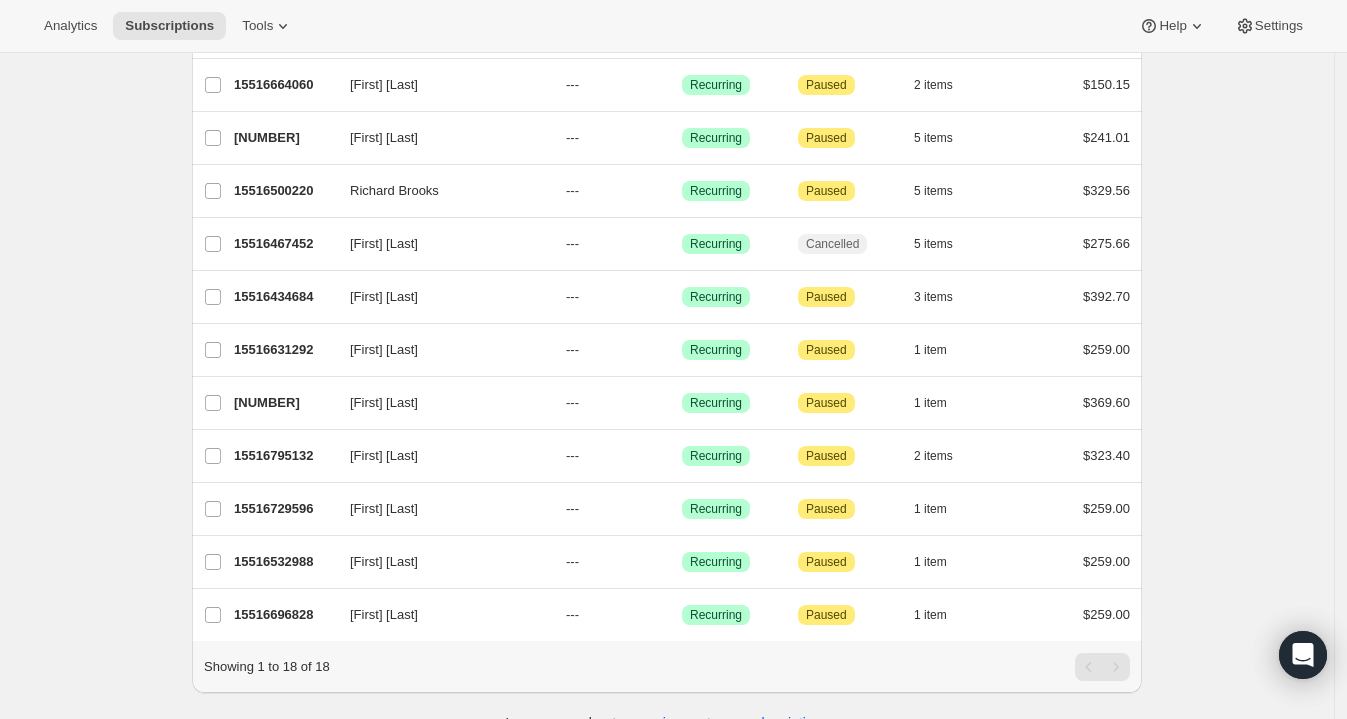 scroll, scrollTop: 532, scrollLeft: 0, axis: vertical 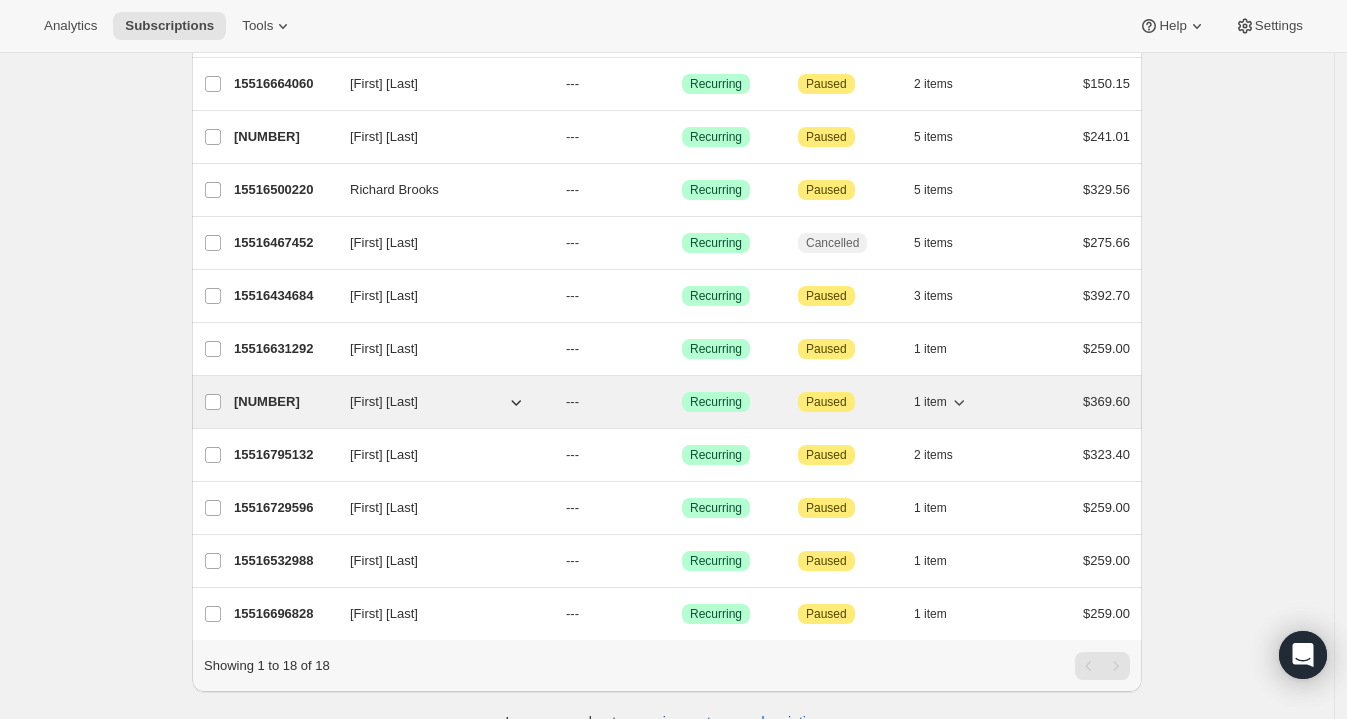 click on "[PHONE]" at bounding box center [284, 402] 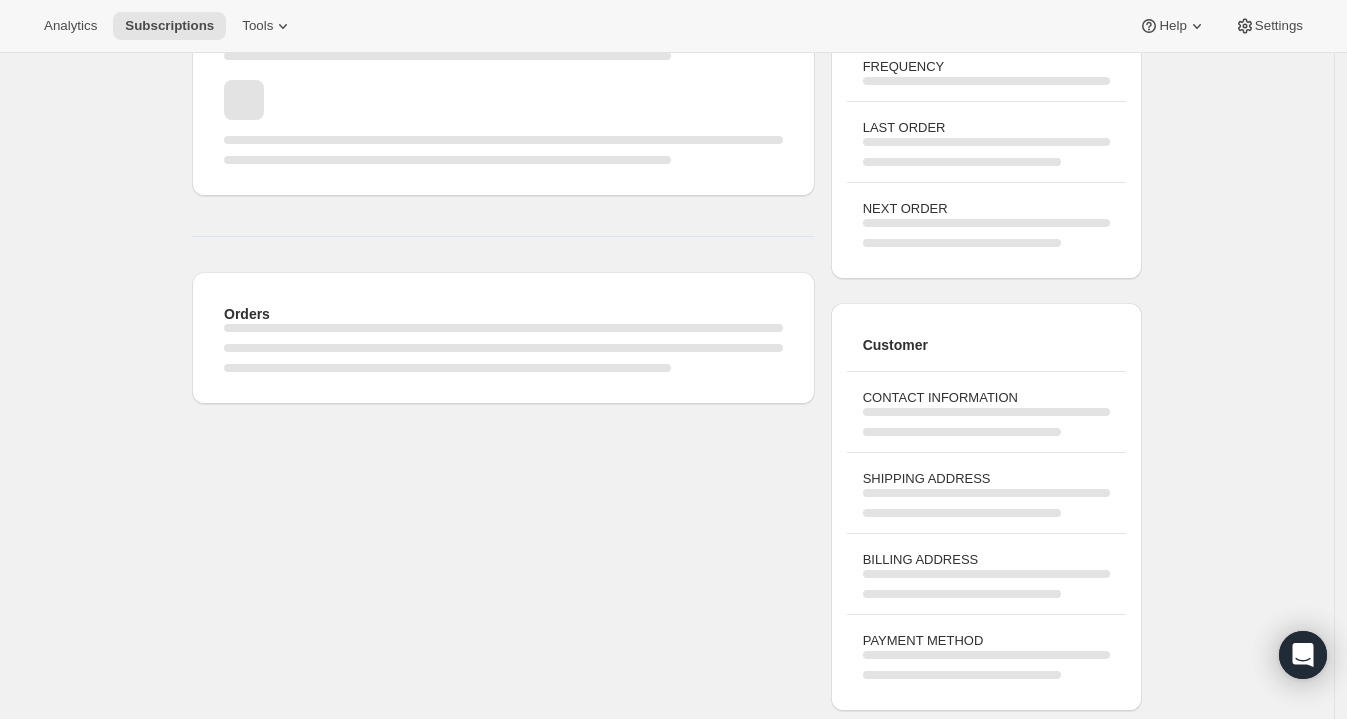scroll, scrollTop: 0, scrollLeft: 0, axis: both 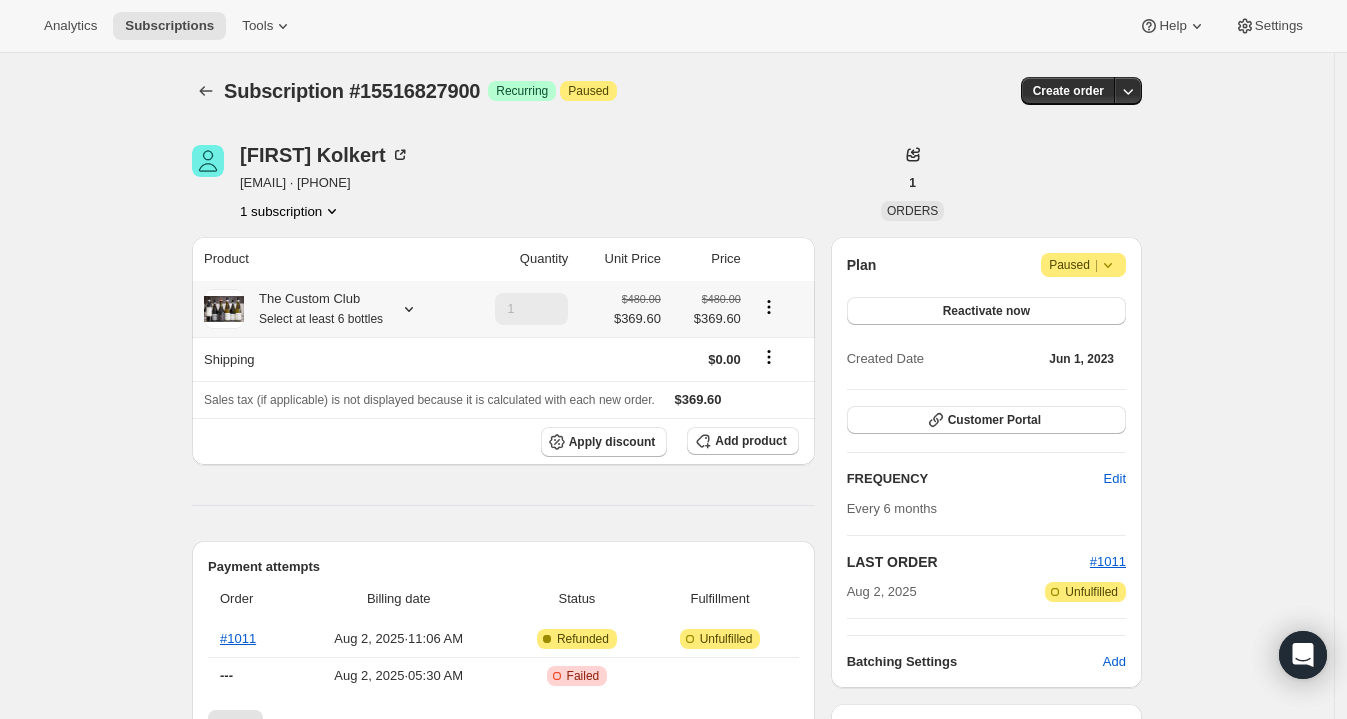 click 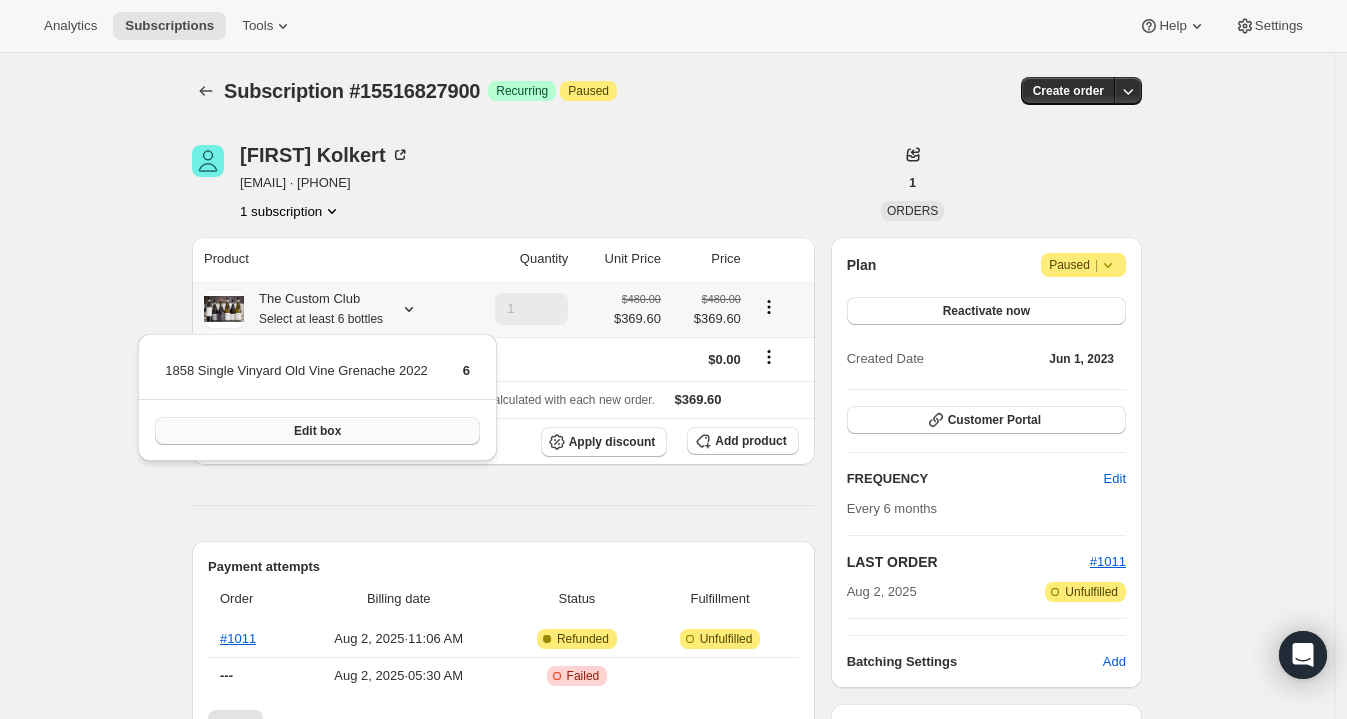 click on "Edit box" at bounding box center [317, 431] 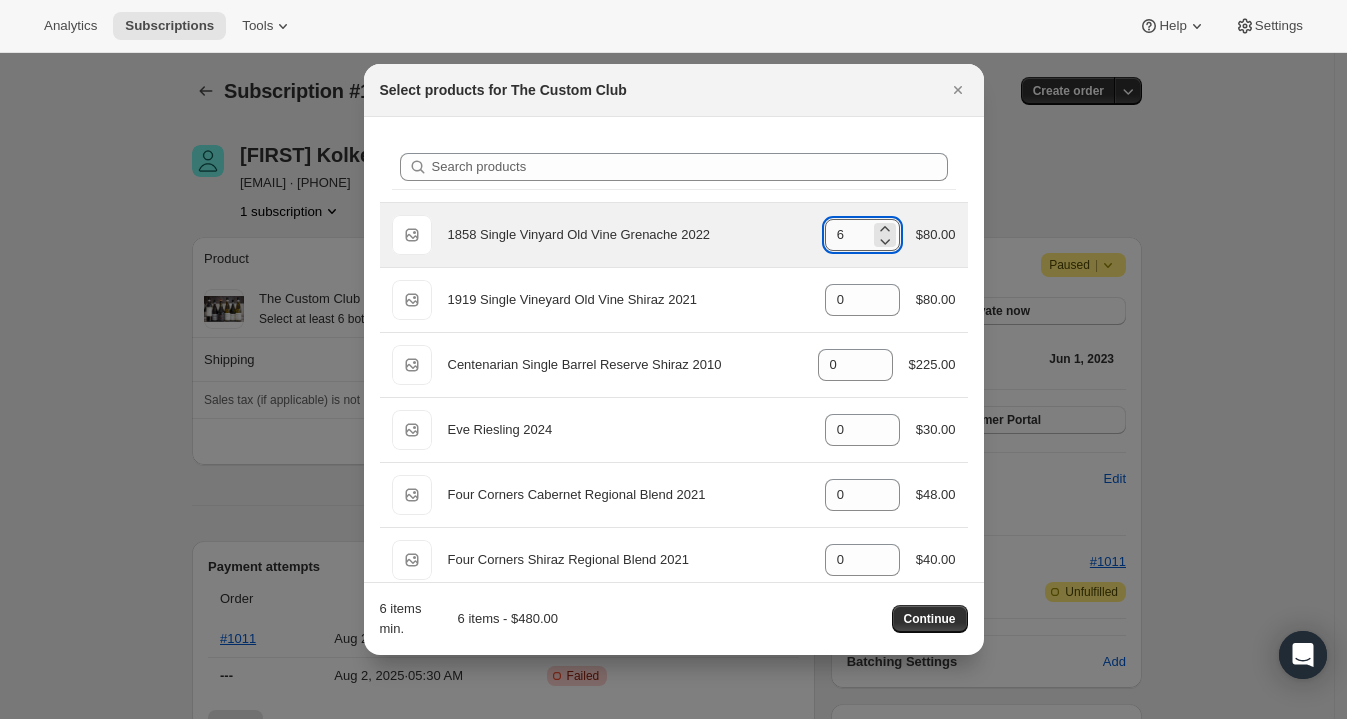 click on "6" at bounding box center (847, 235) 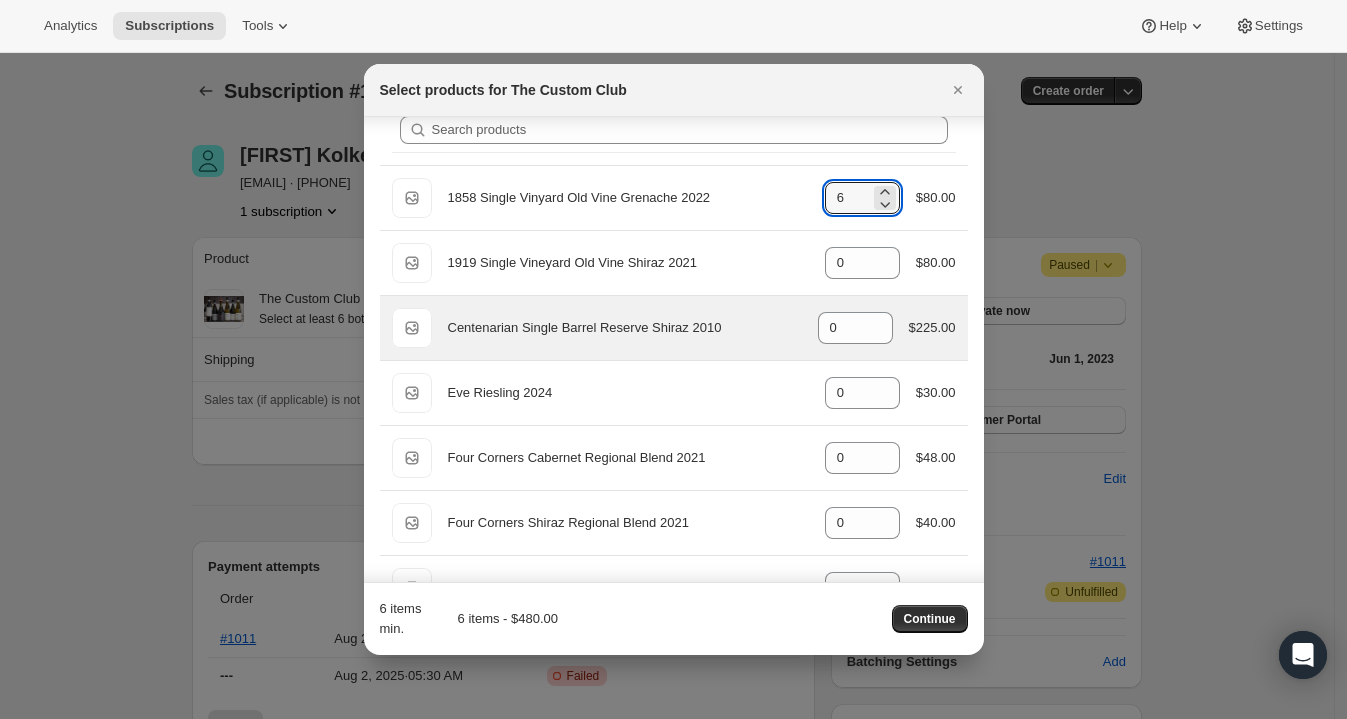 scroll, scrollTop: 39, scrollLeft: 0, axis: vertical 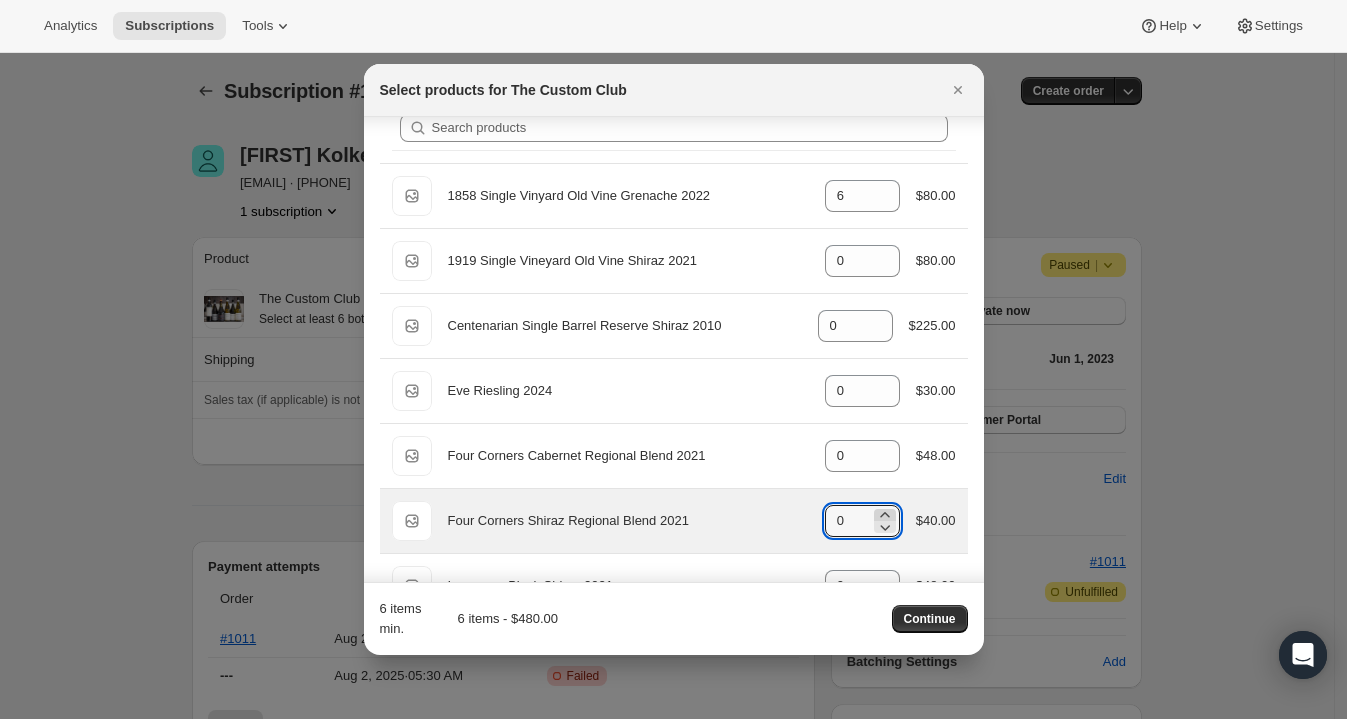 click 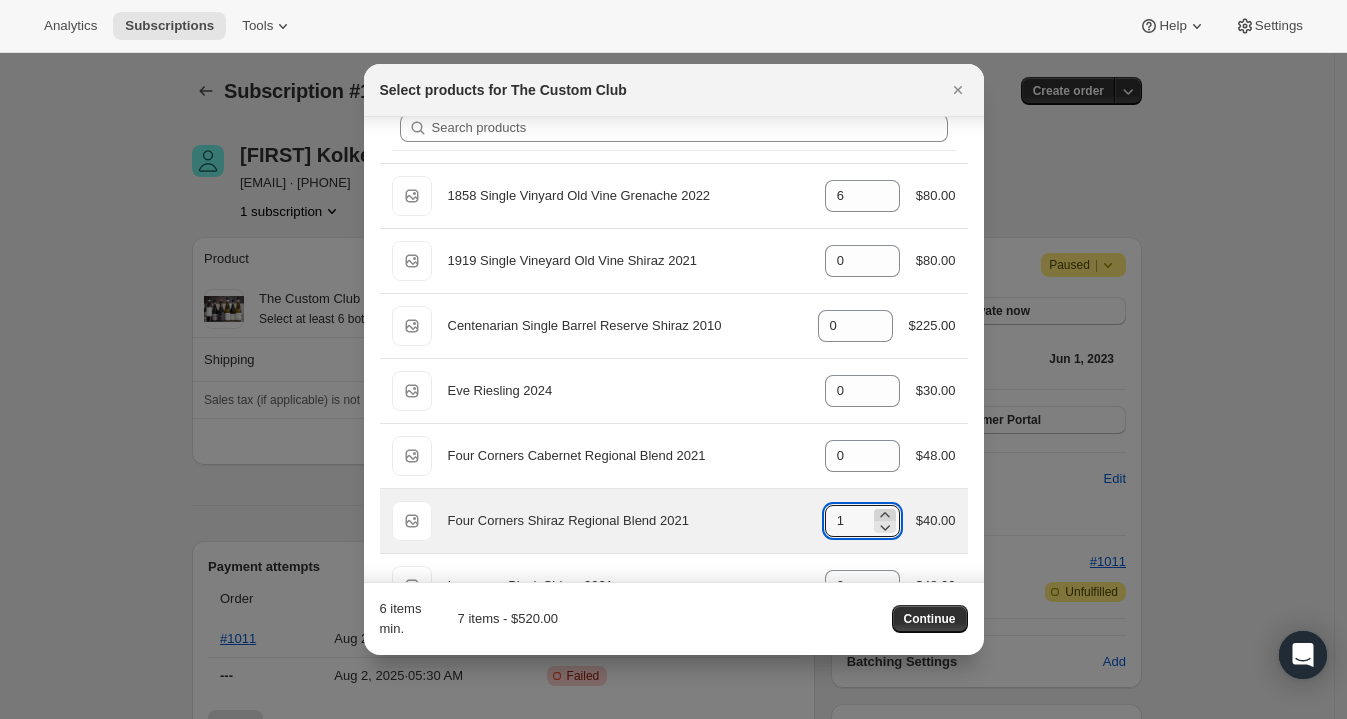 click 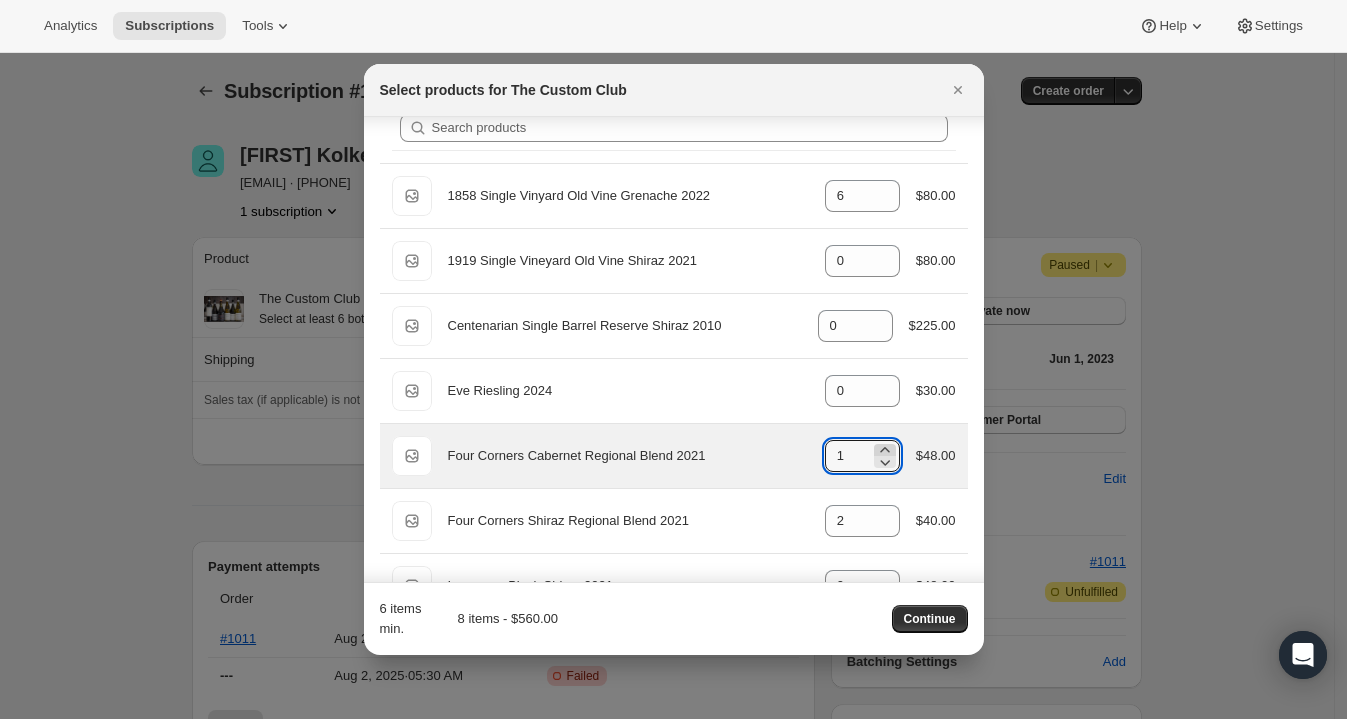 click 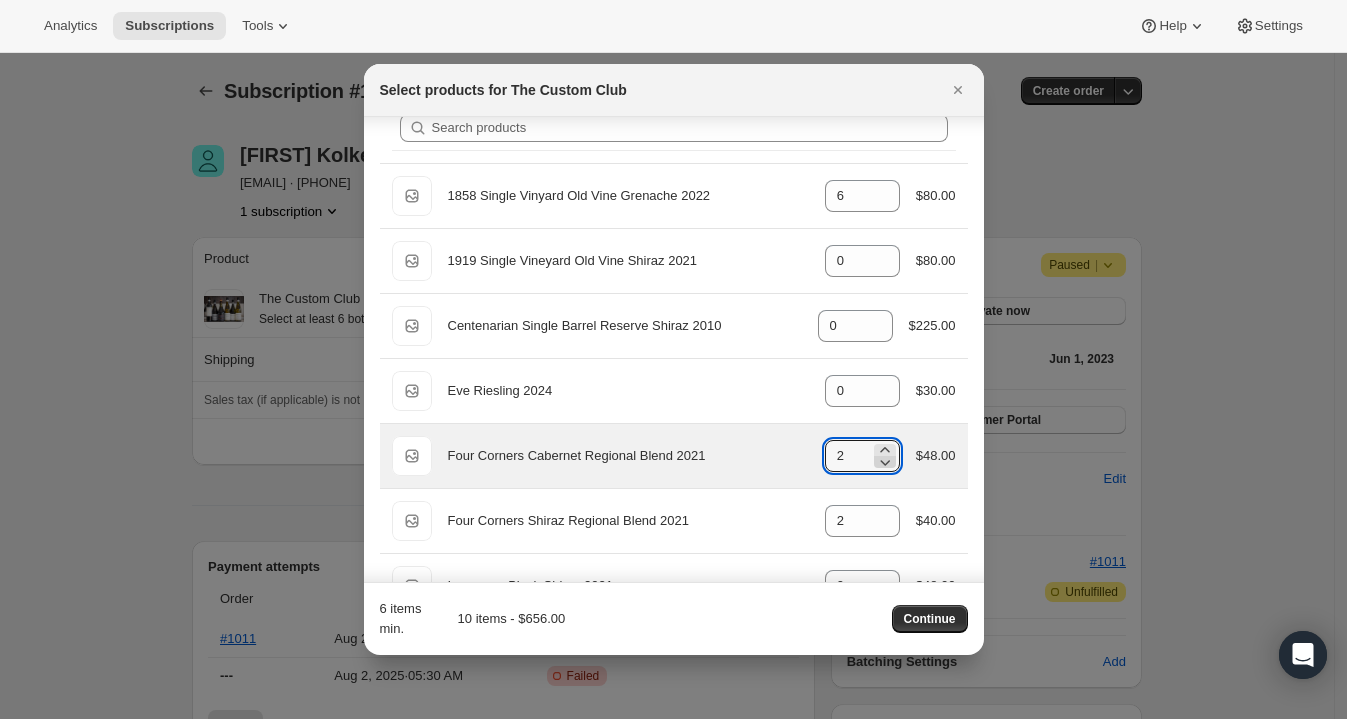 click 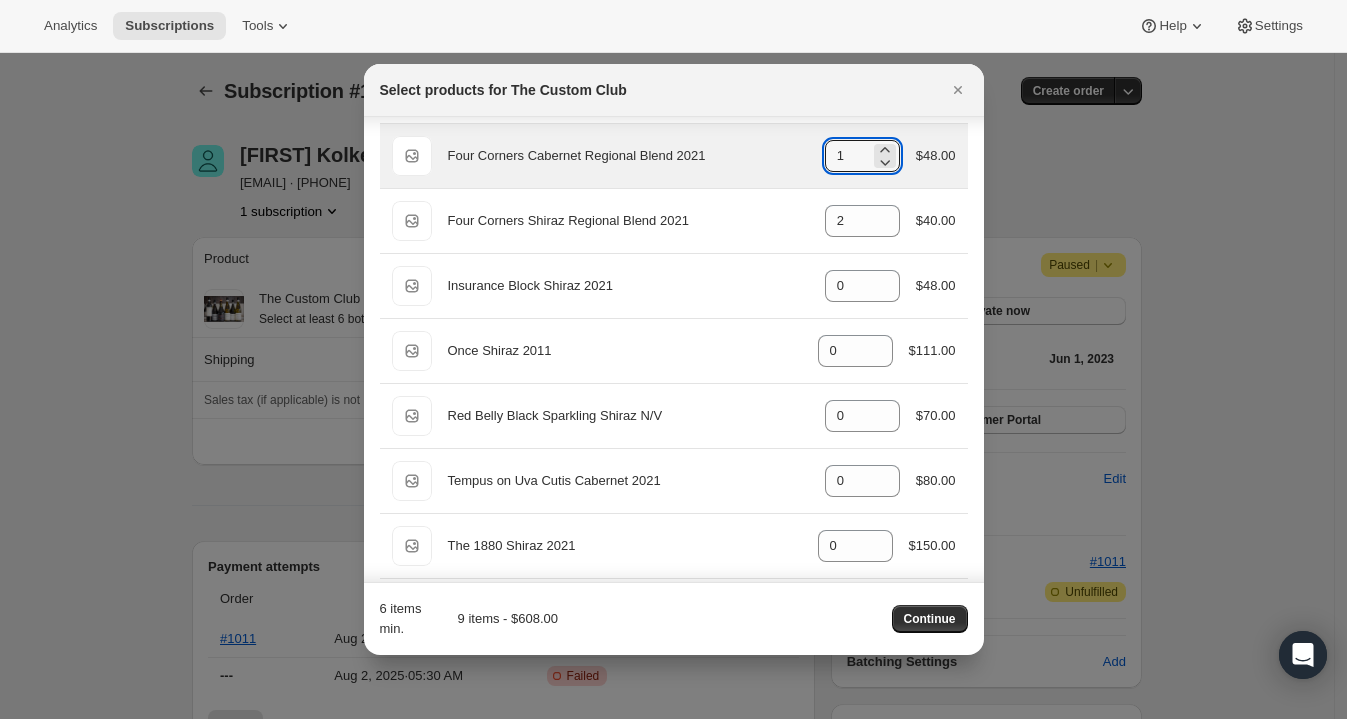scroll, scrollTop: 376, scrollLeft: 0, axis: vertical 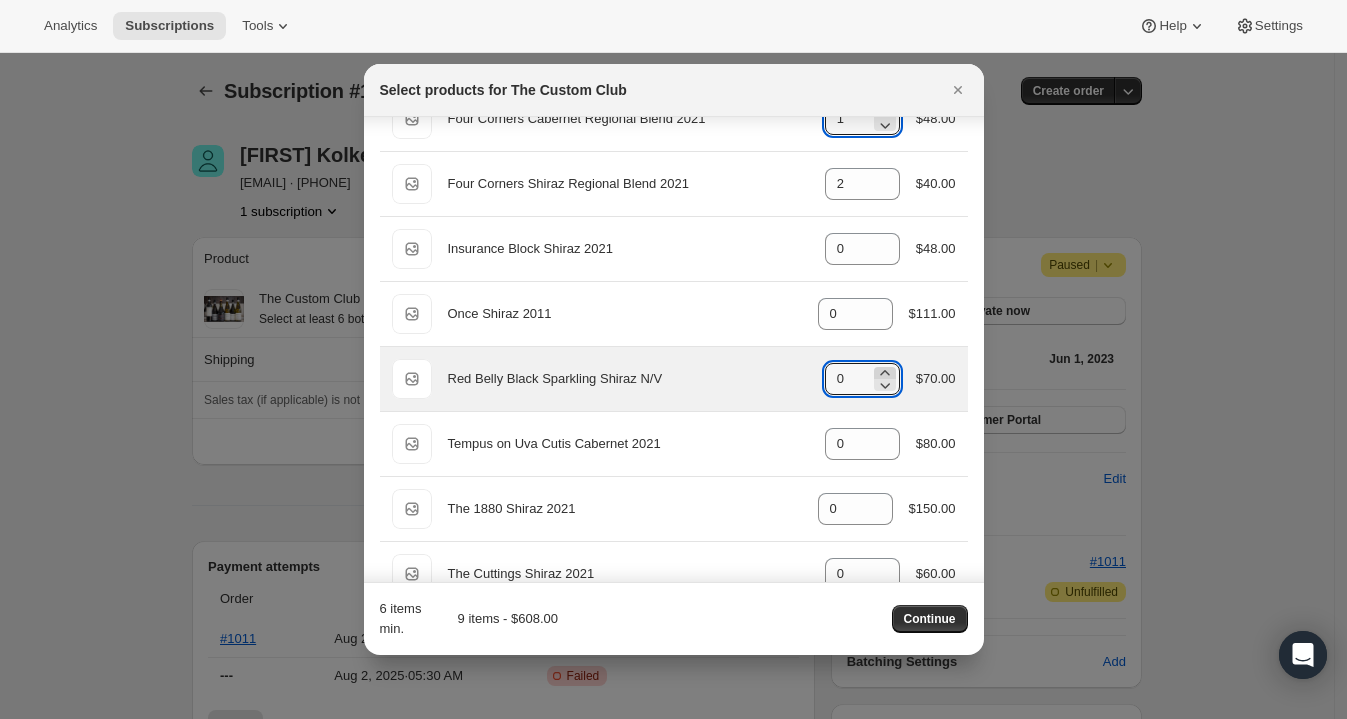 click 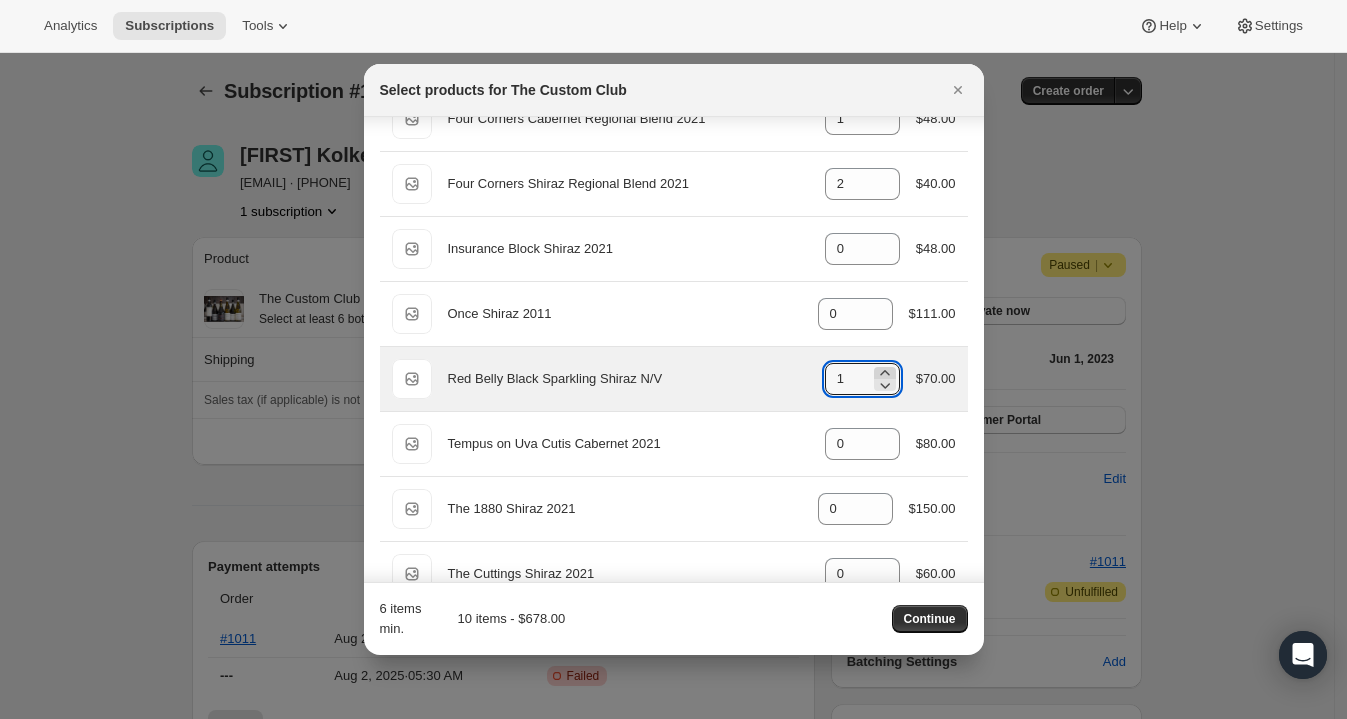 click 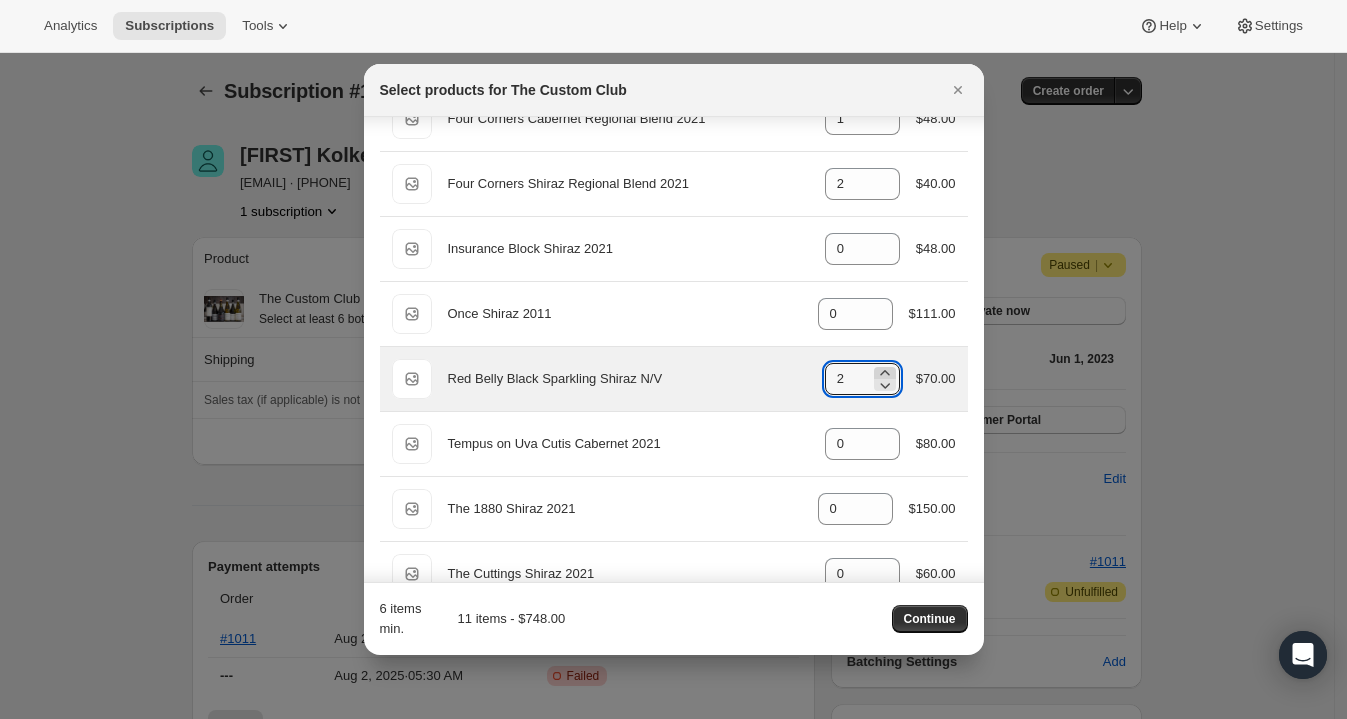 click 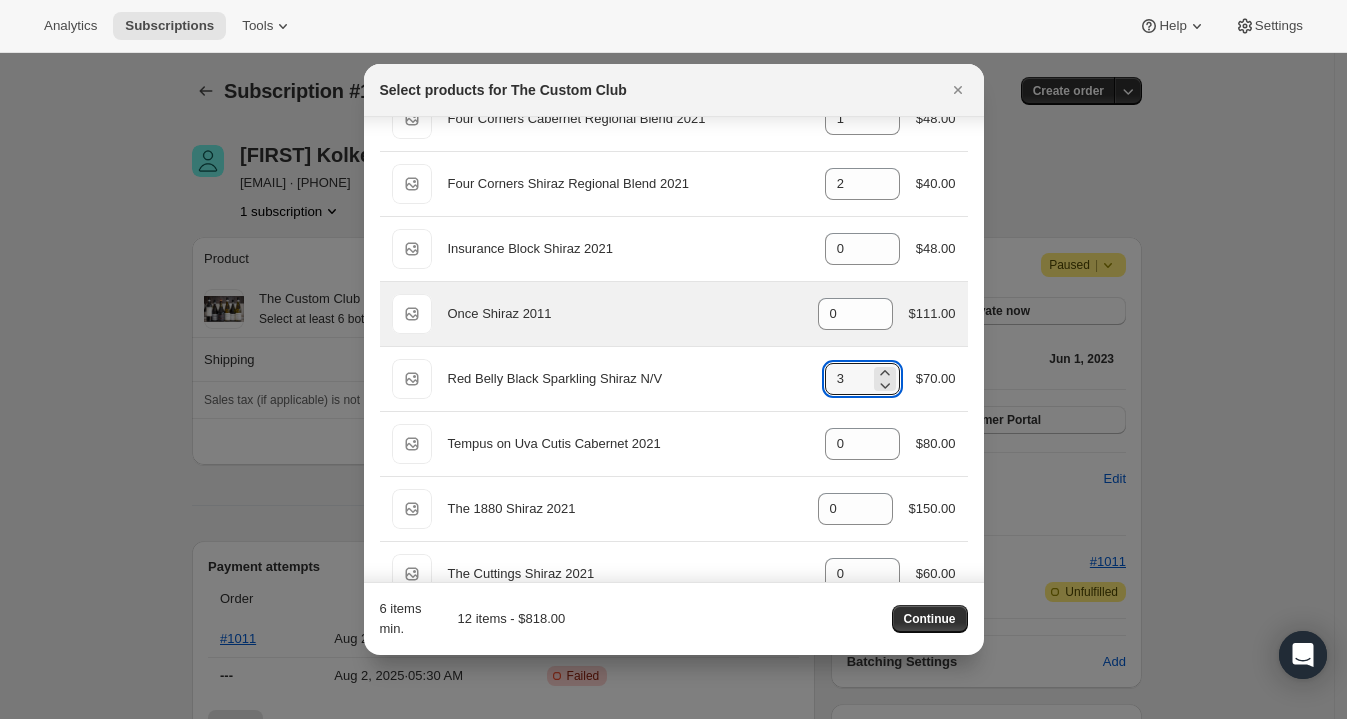 scroll, scrollTop: 0, scrollLeft: 0, axis: both 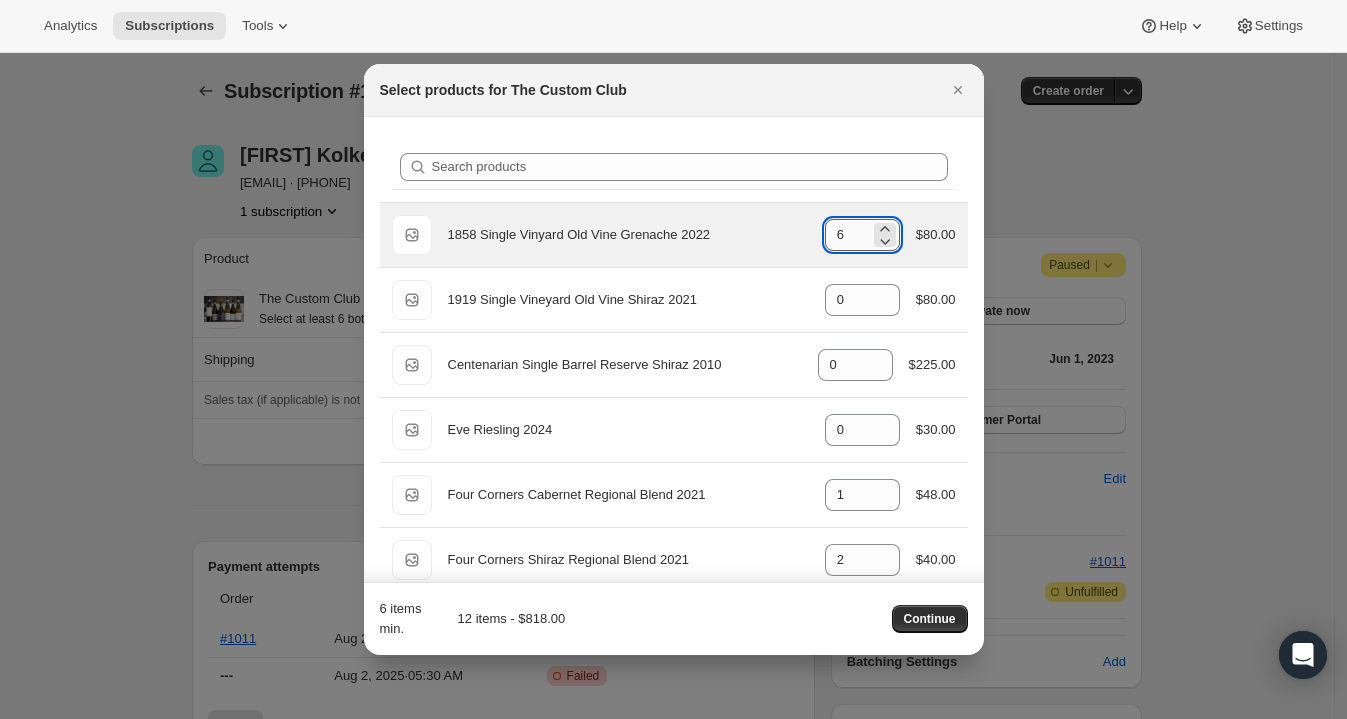 click on "6" at bounding box center (847, 235) 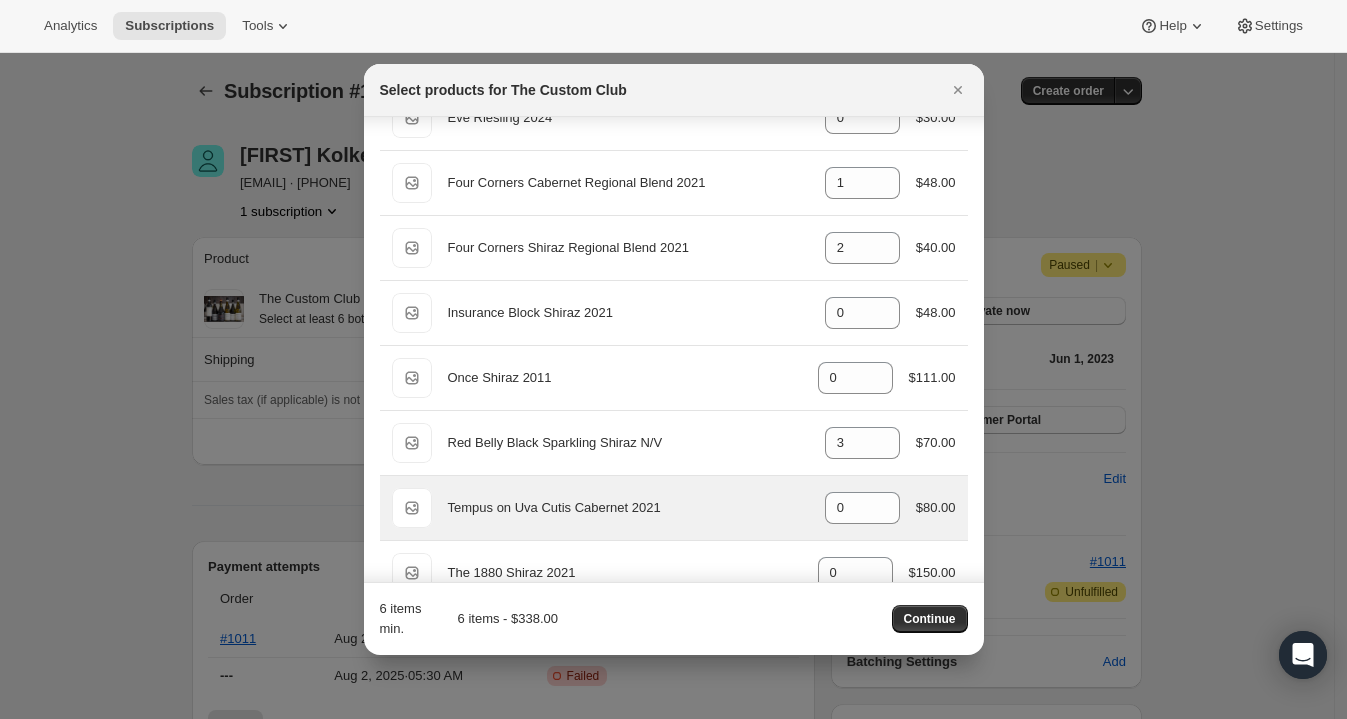 scroll, scrollTop: 354, scrollLeft: 0, axis: vertical 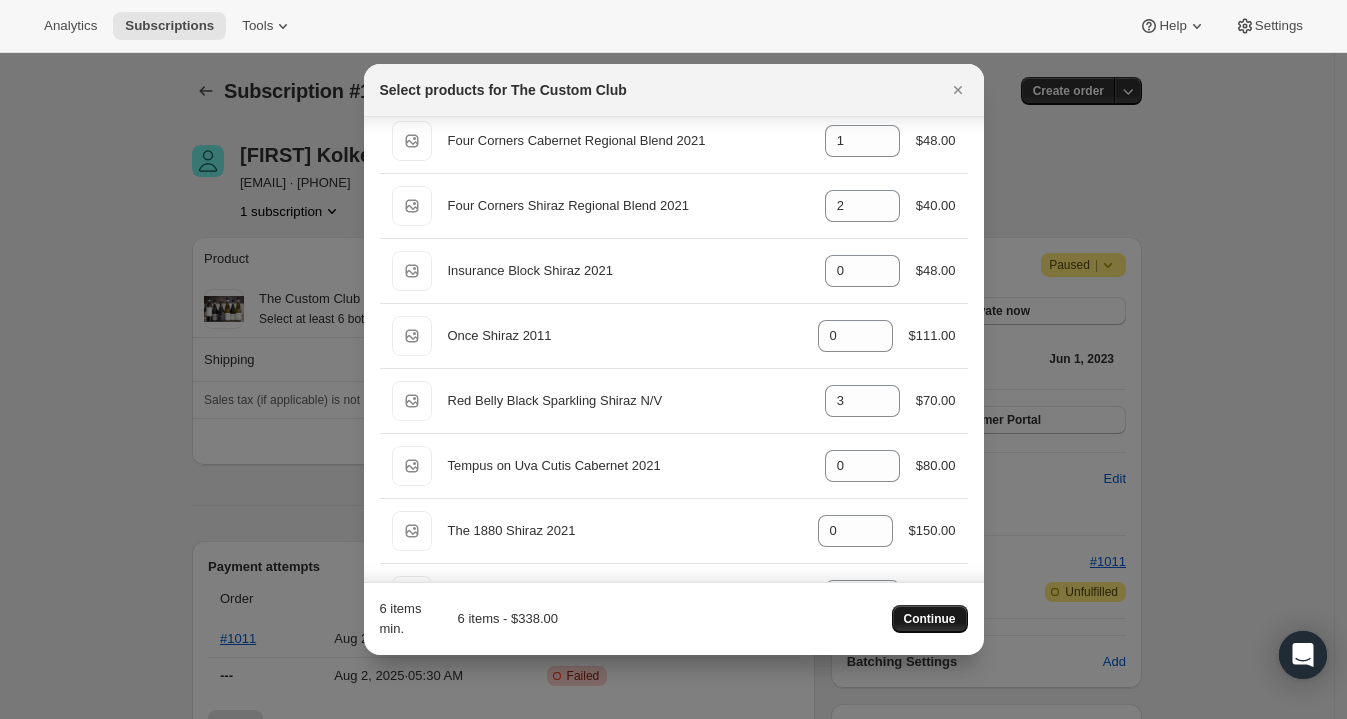 type on "0" 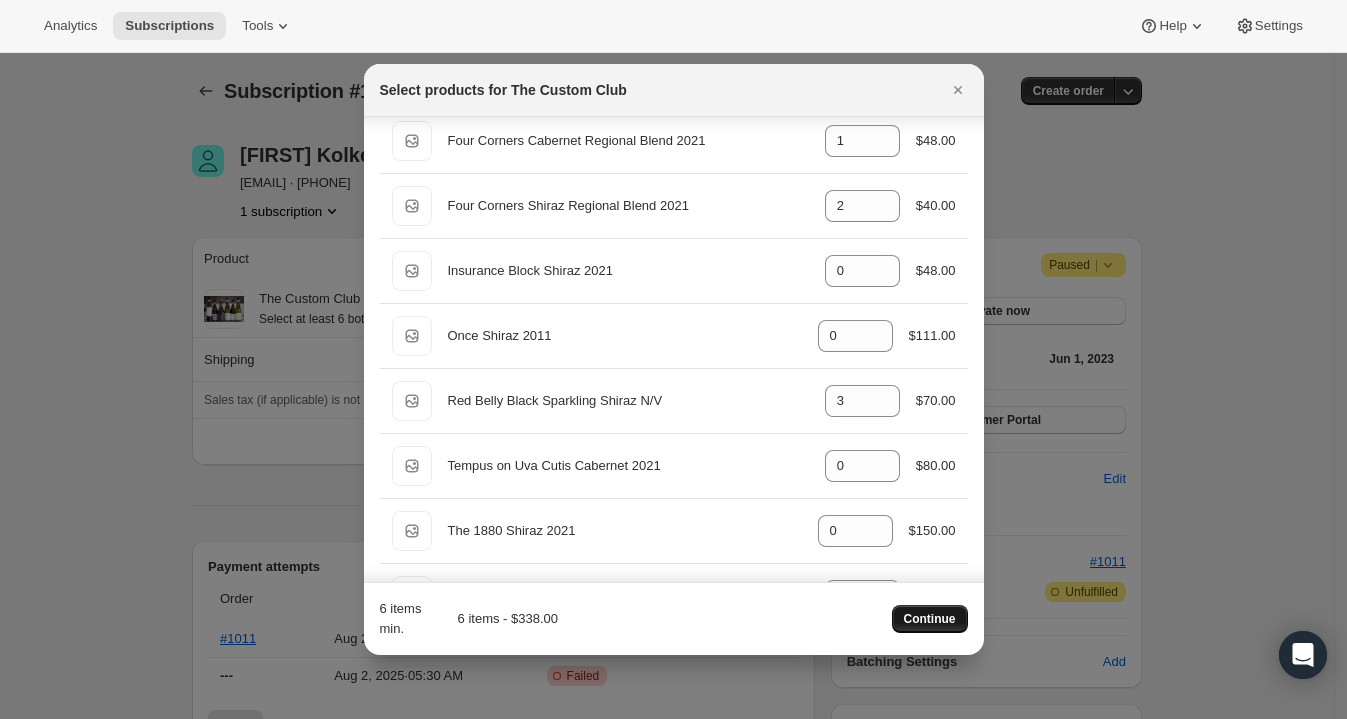 click on "Continue" at bounding box center [930, 619] 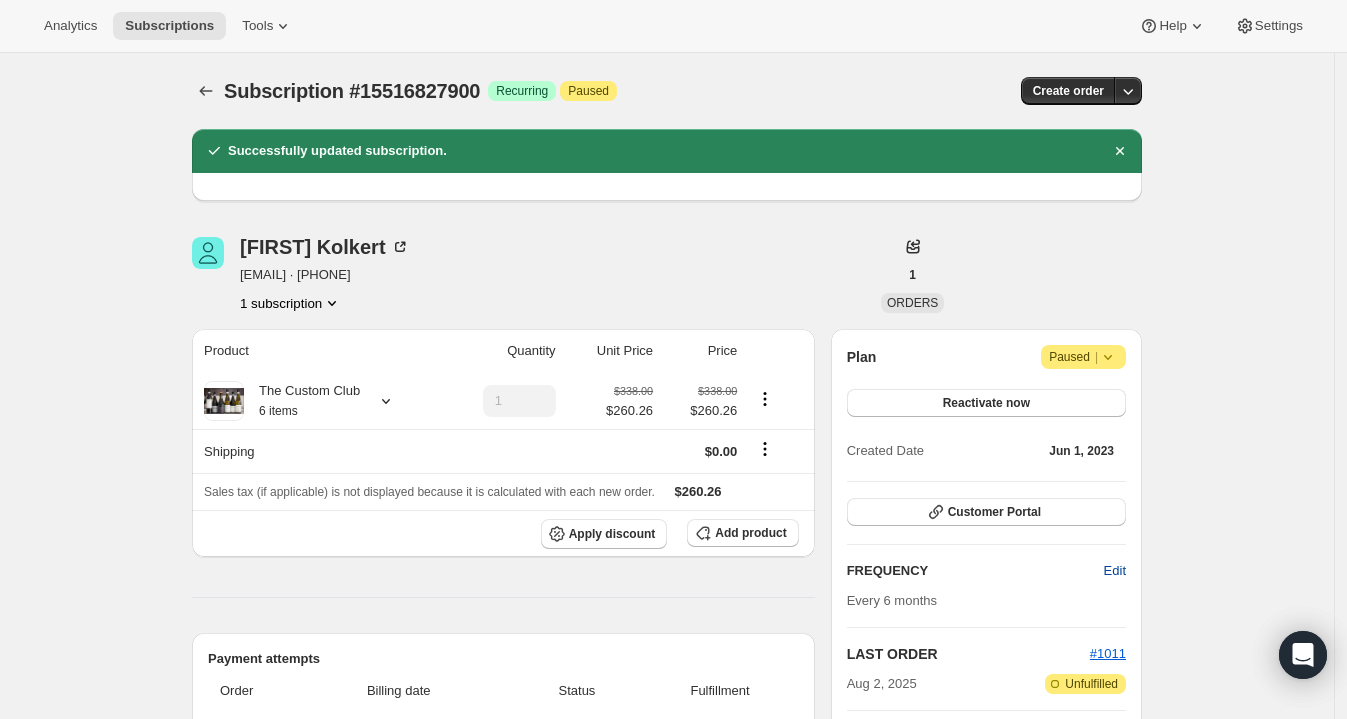 click on "Edit" at bounding box center [1115, 571] 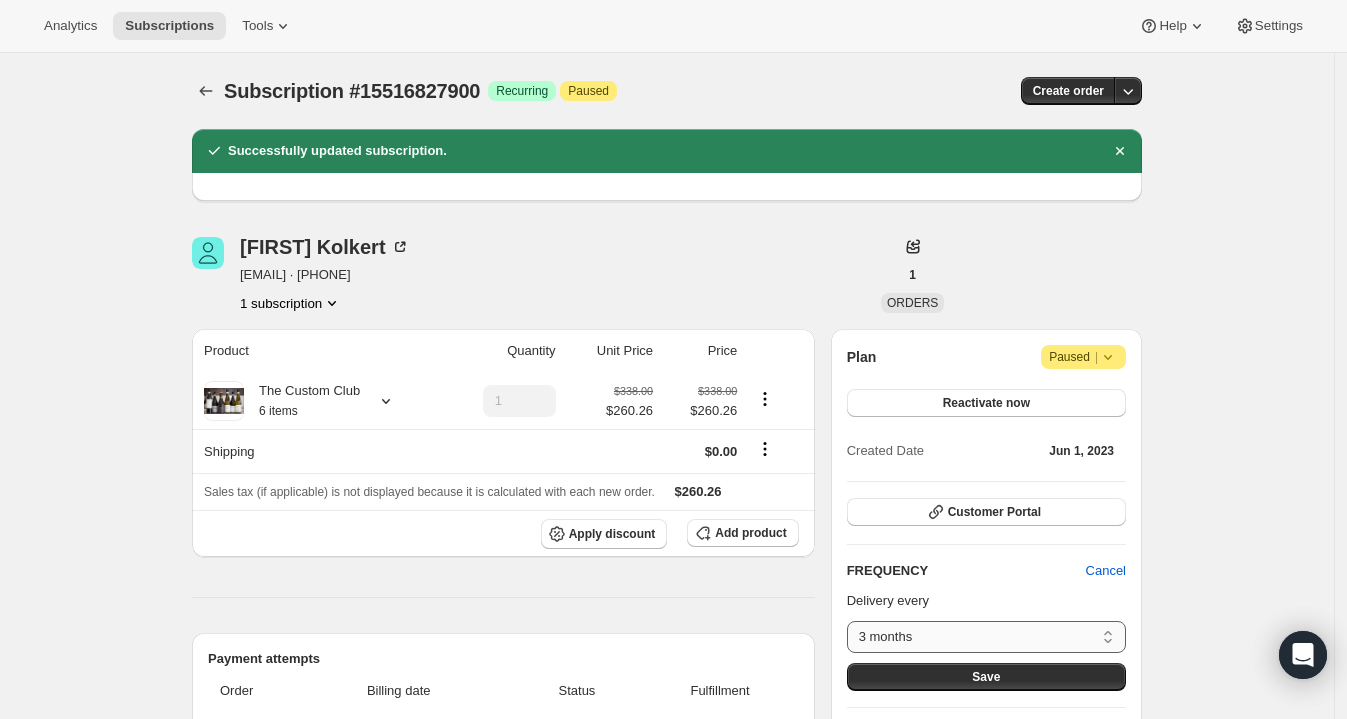 click on "3 months 6 months Custom..." at bounding box center [986, 637] 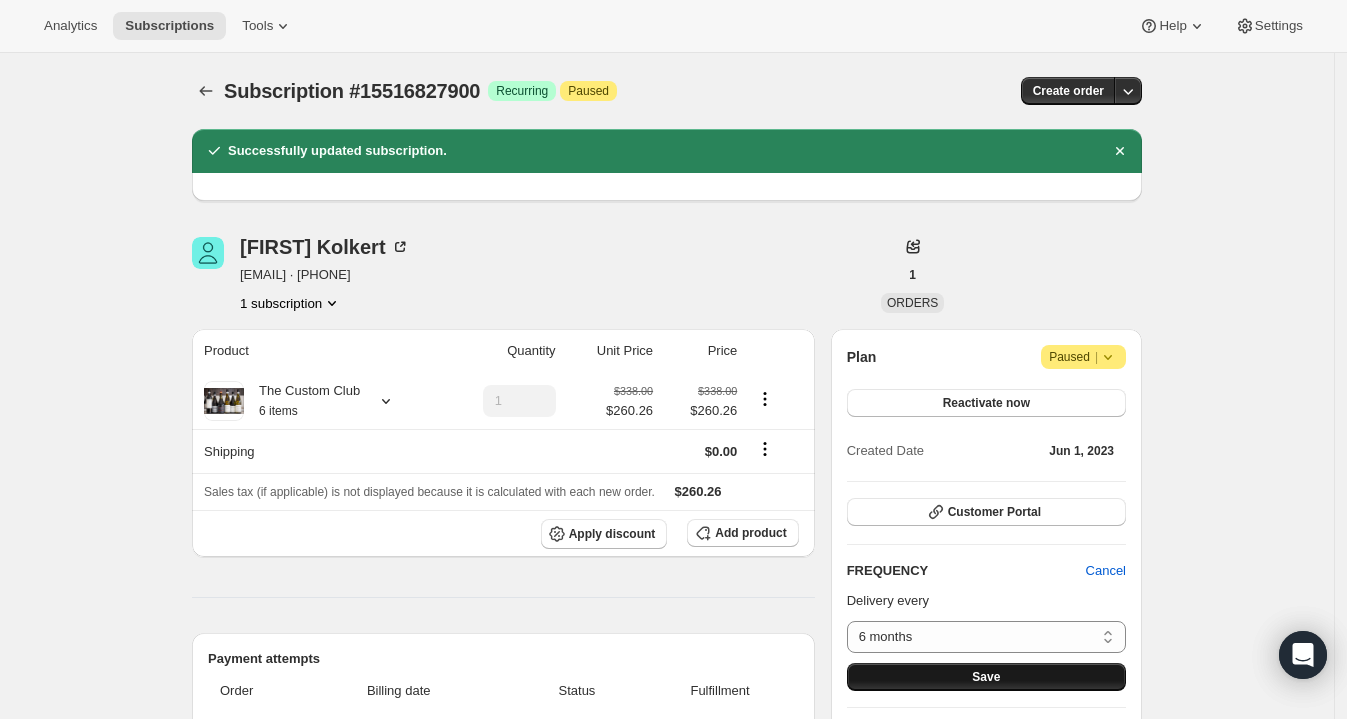click on "Save" at bounding box center [986, 677] 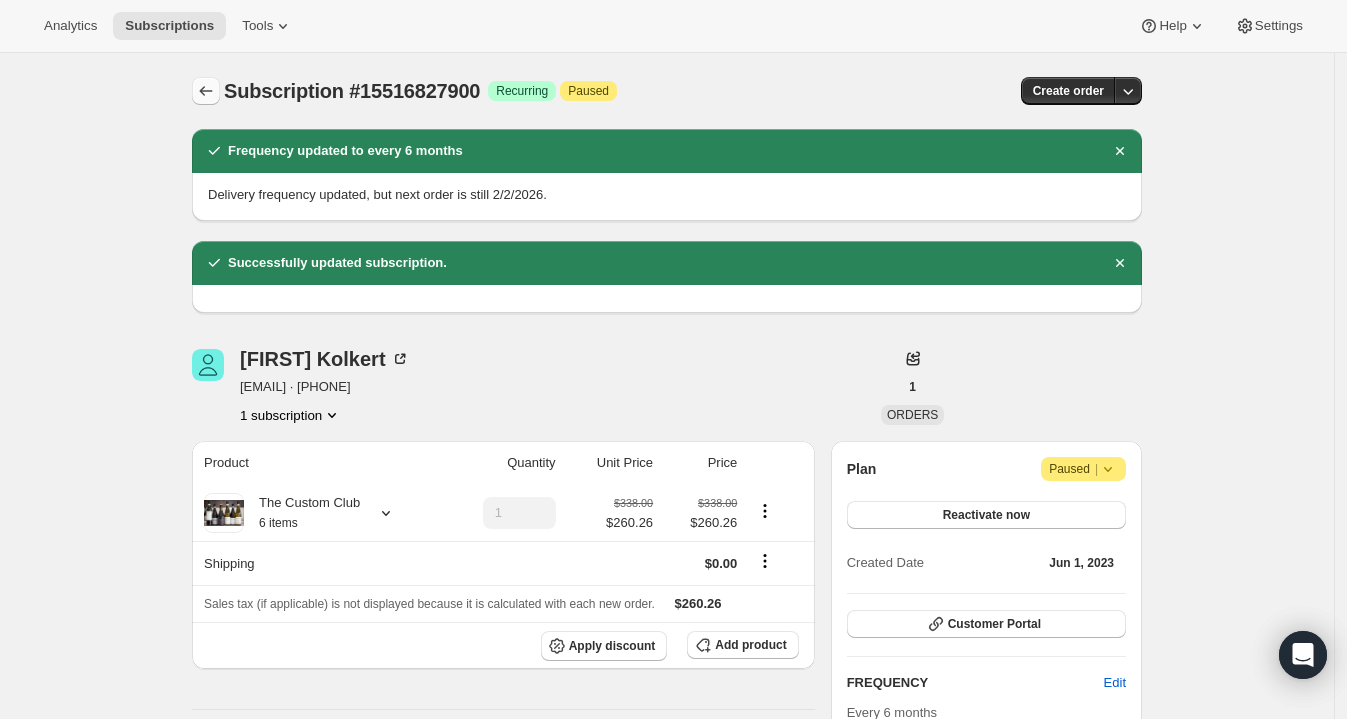 click 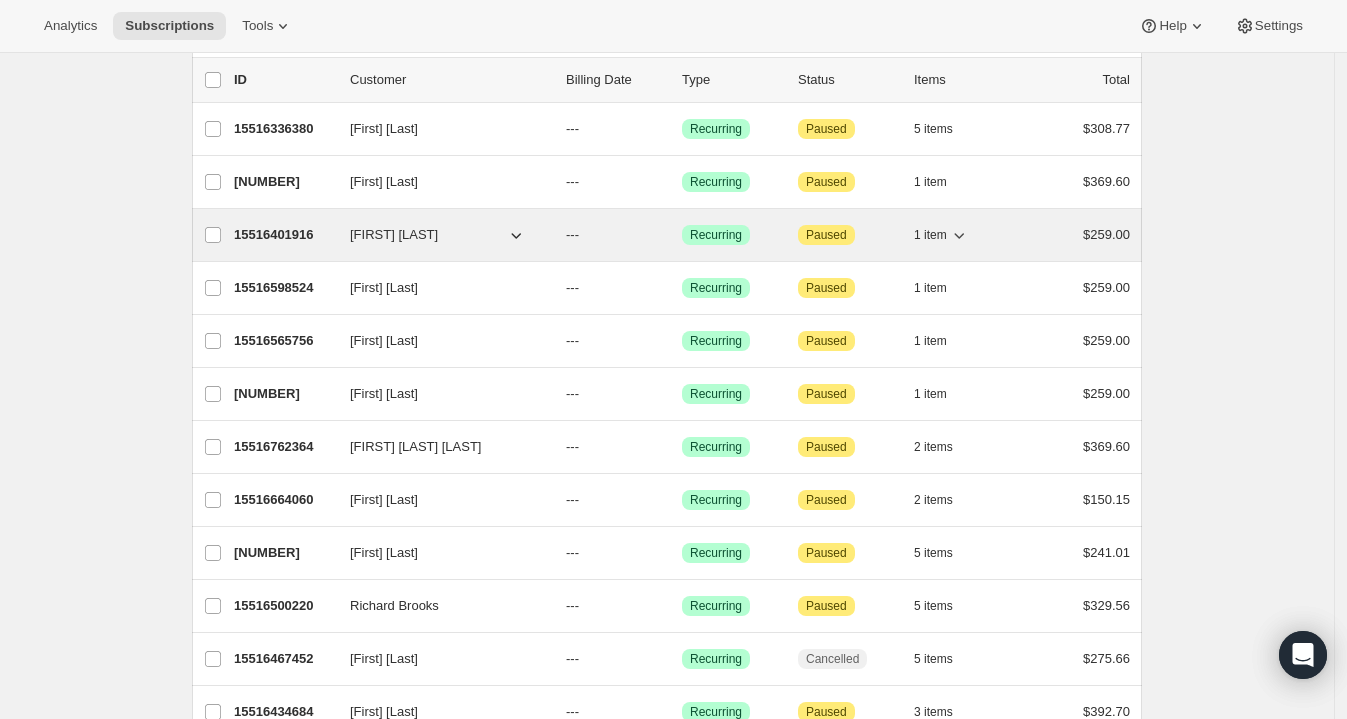 scroll, scrollTop: 109, scrollLeft: 0, axis: vertical 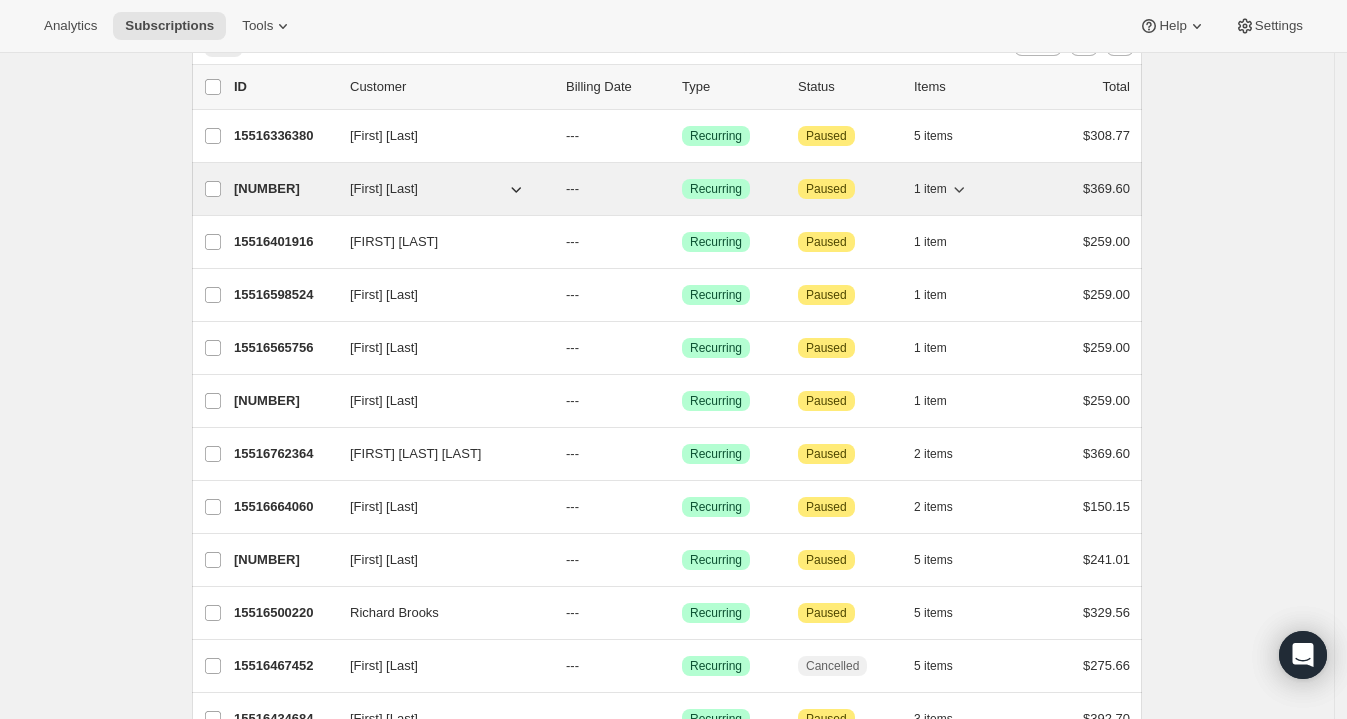 click on "[PHONE]" at bounding box center (284, 189) 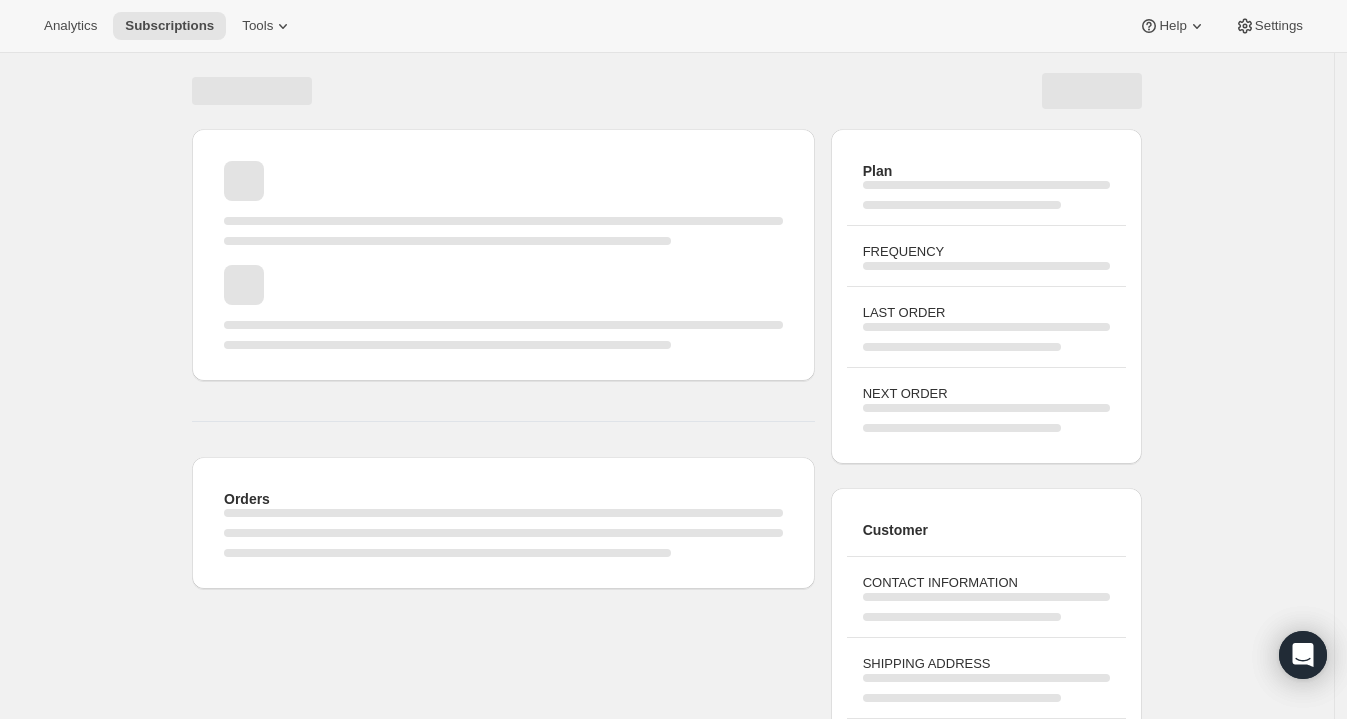 scroll, scrollTop: 0, scrollLeft: 0, axis: both 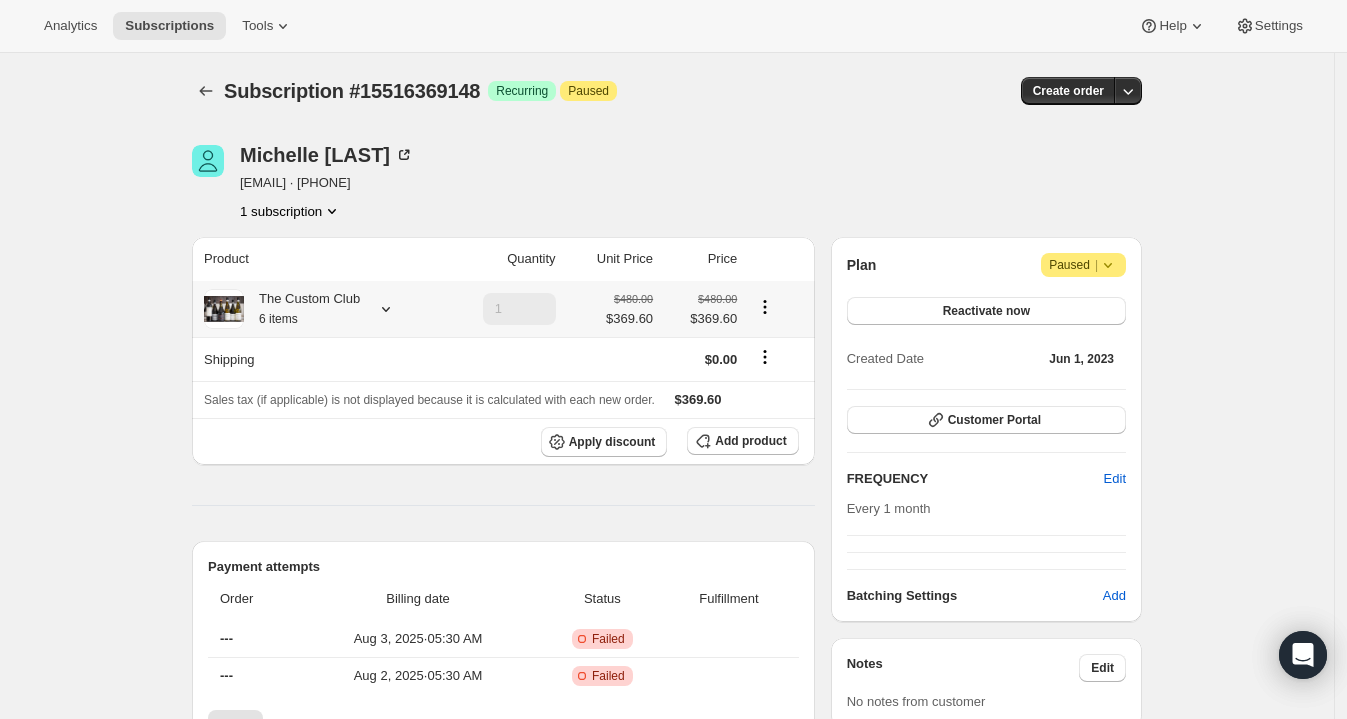 click 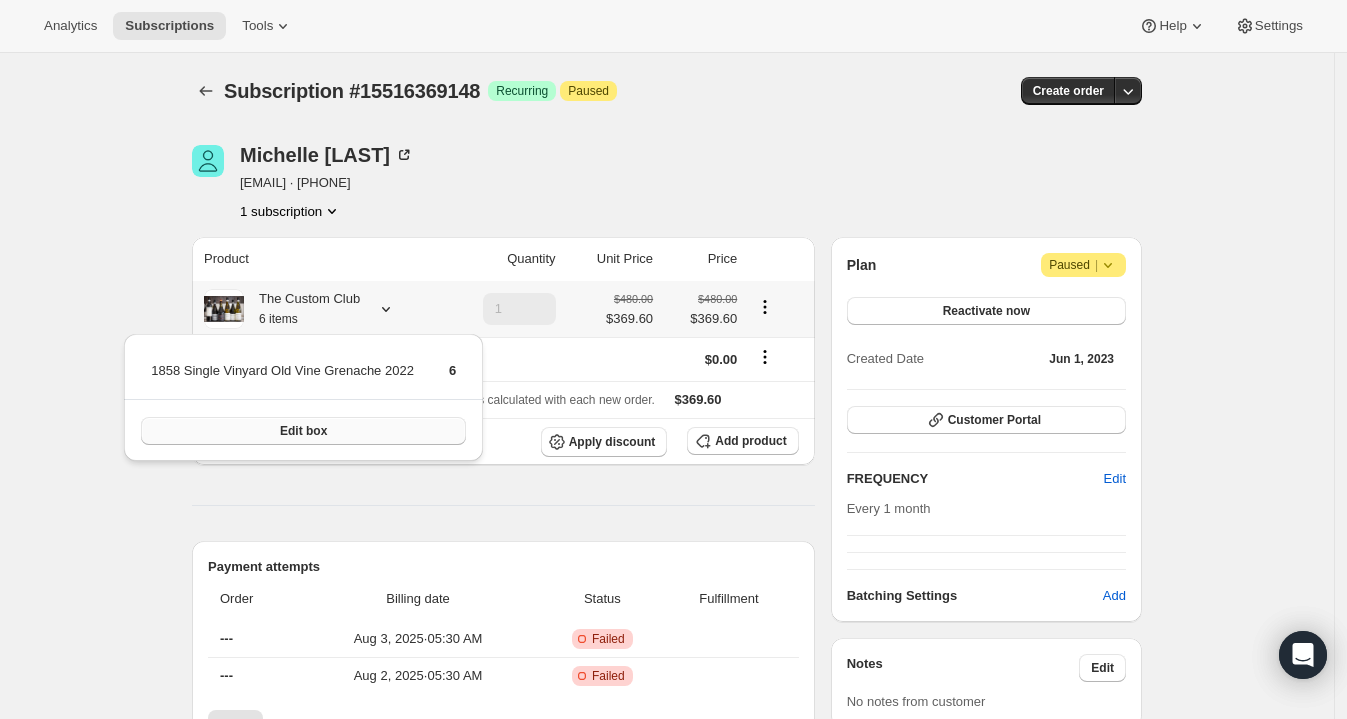 click on "Edit box" at bounding box center (303, 431) 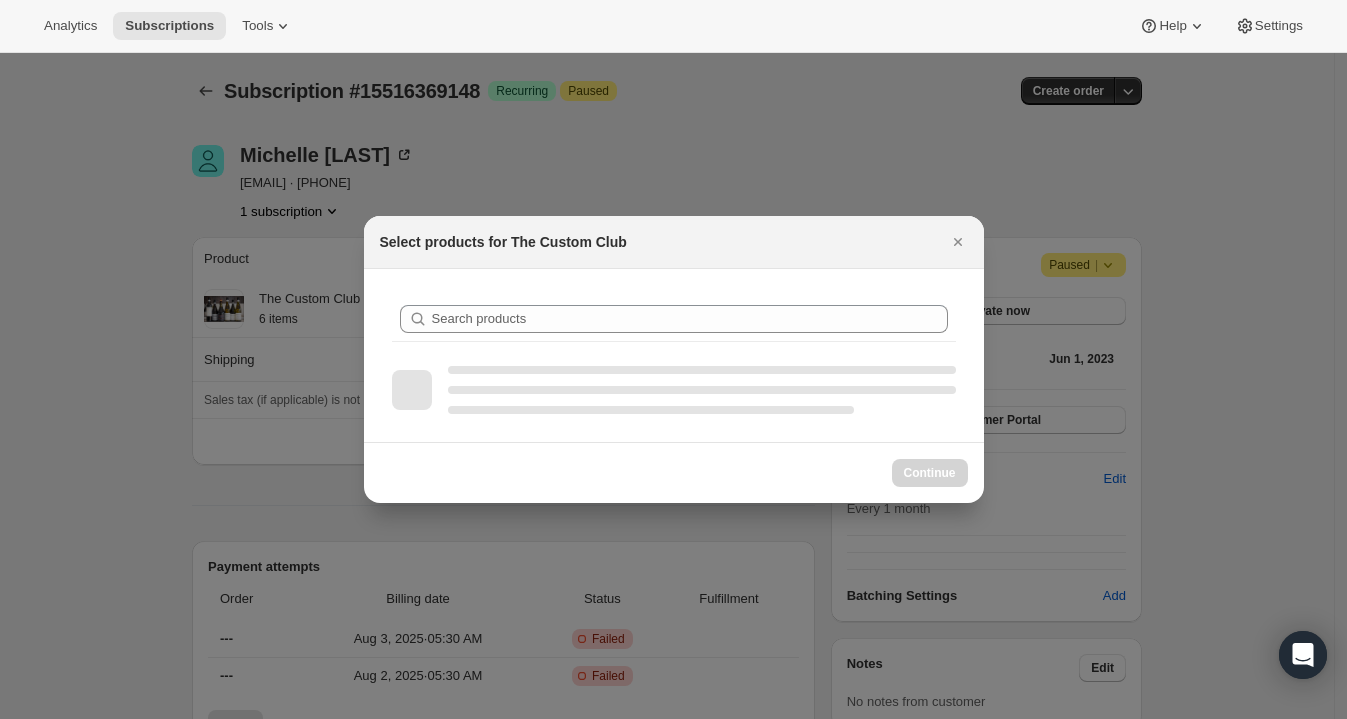 scroll, scrollTop: 0, scrollLeft: 0, axis: both 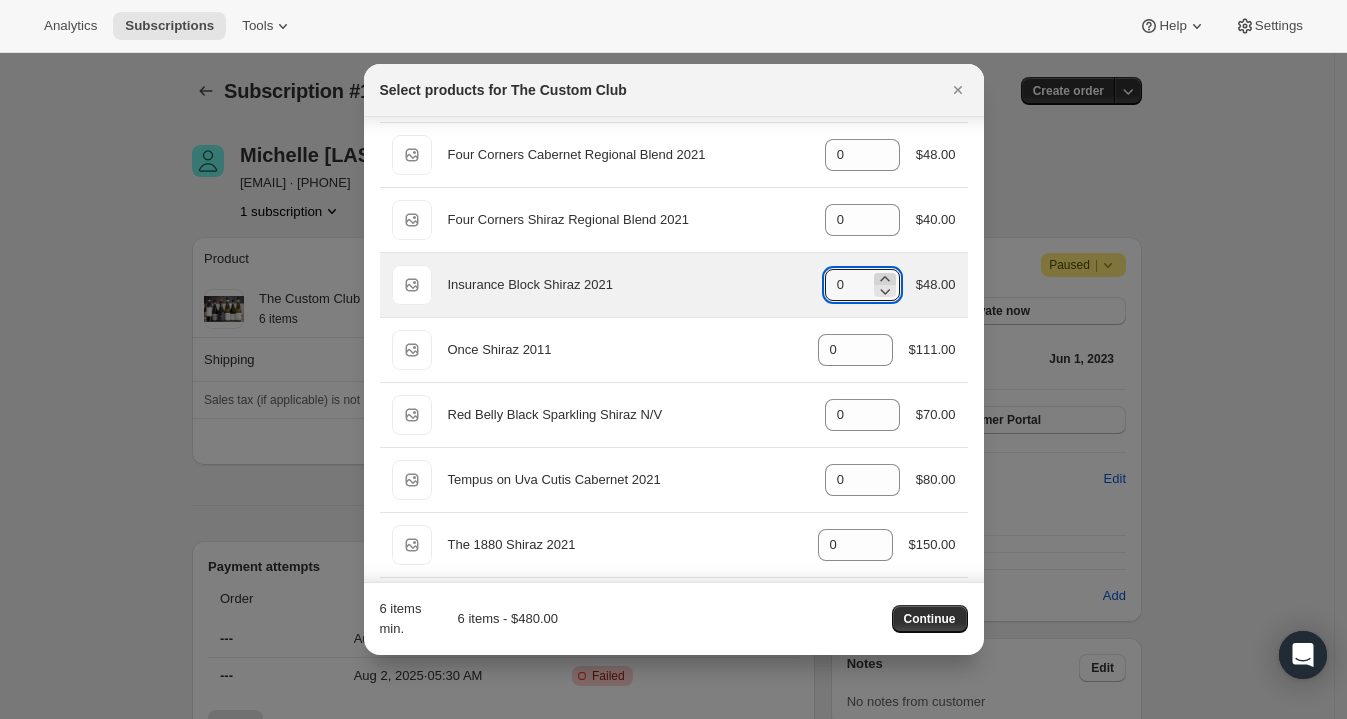 click 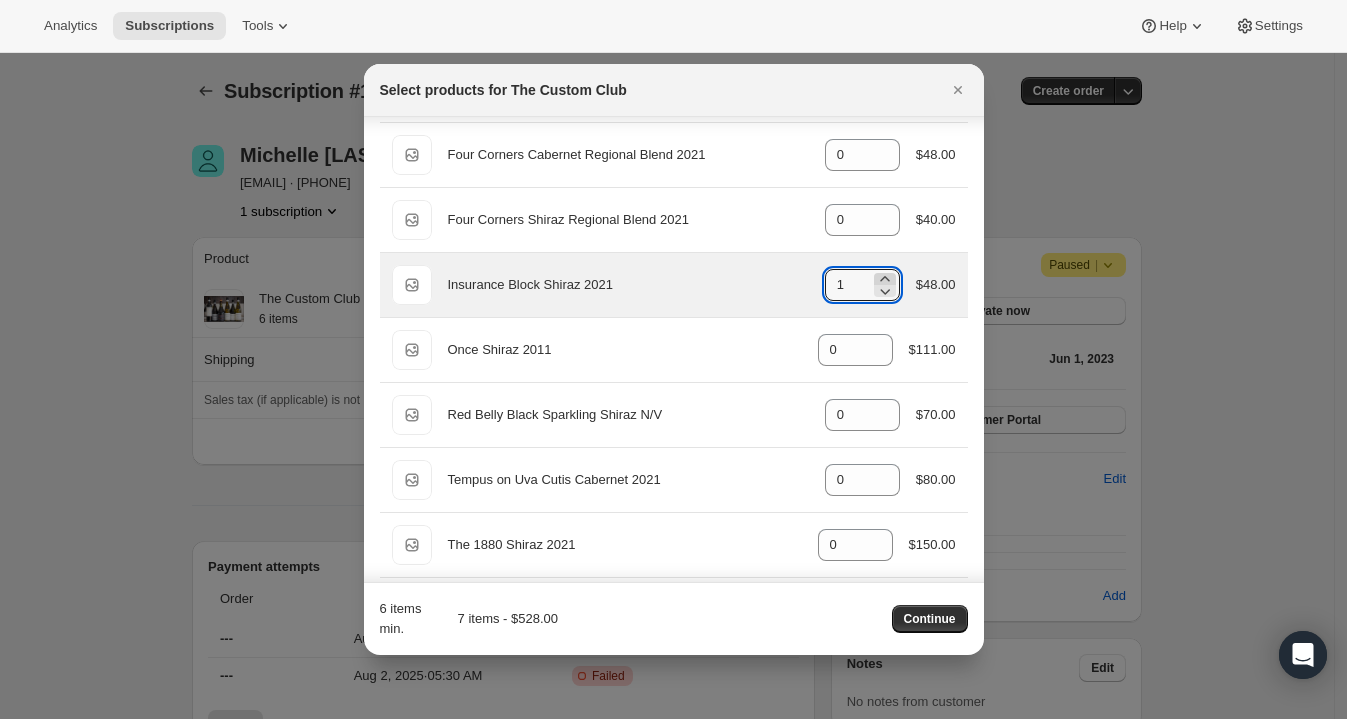 click 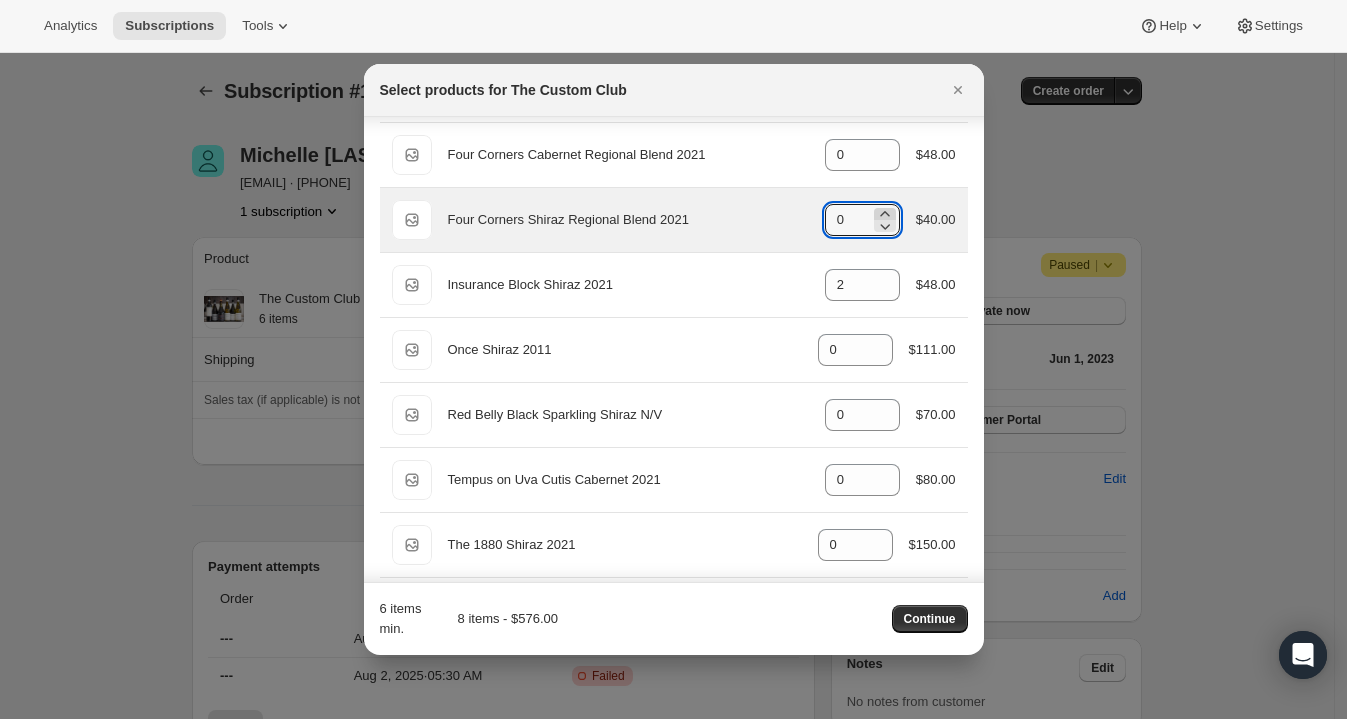 click 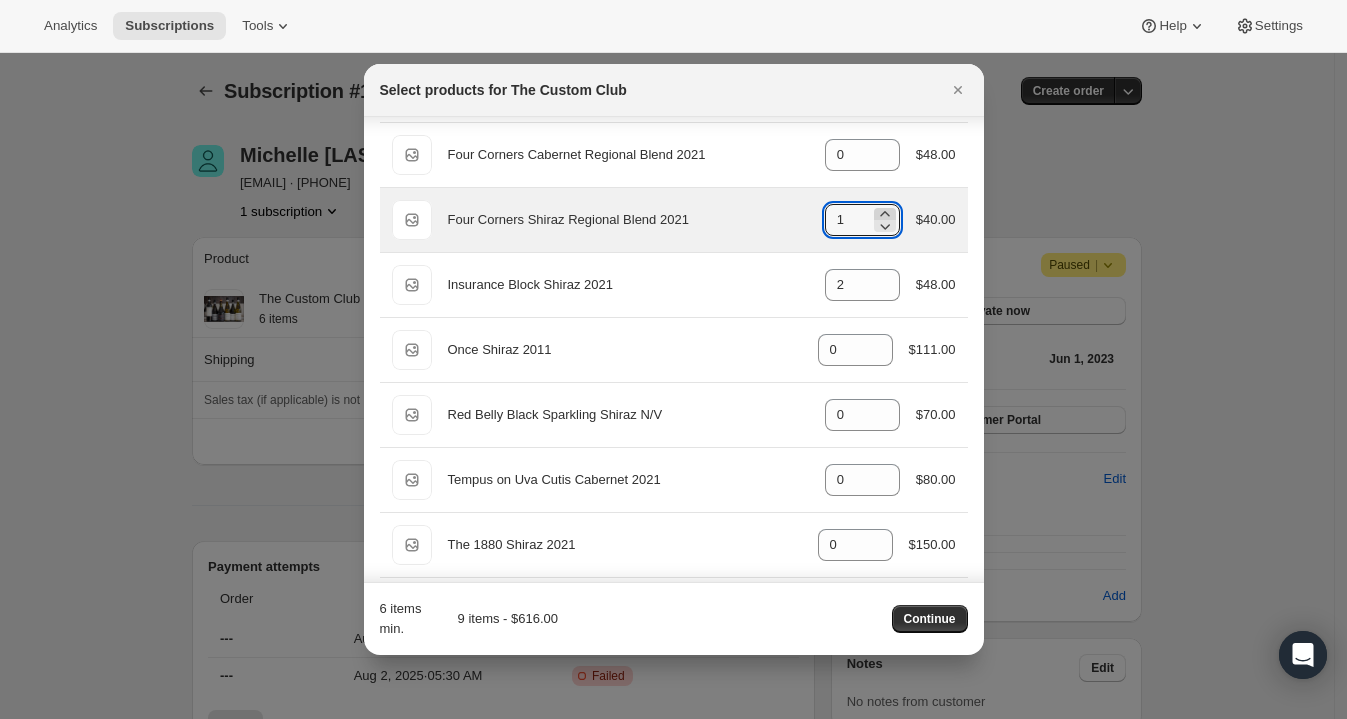click 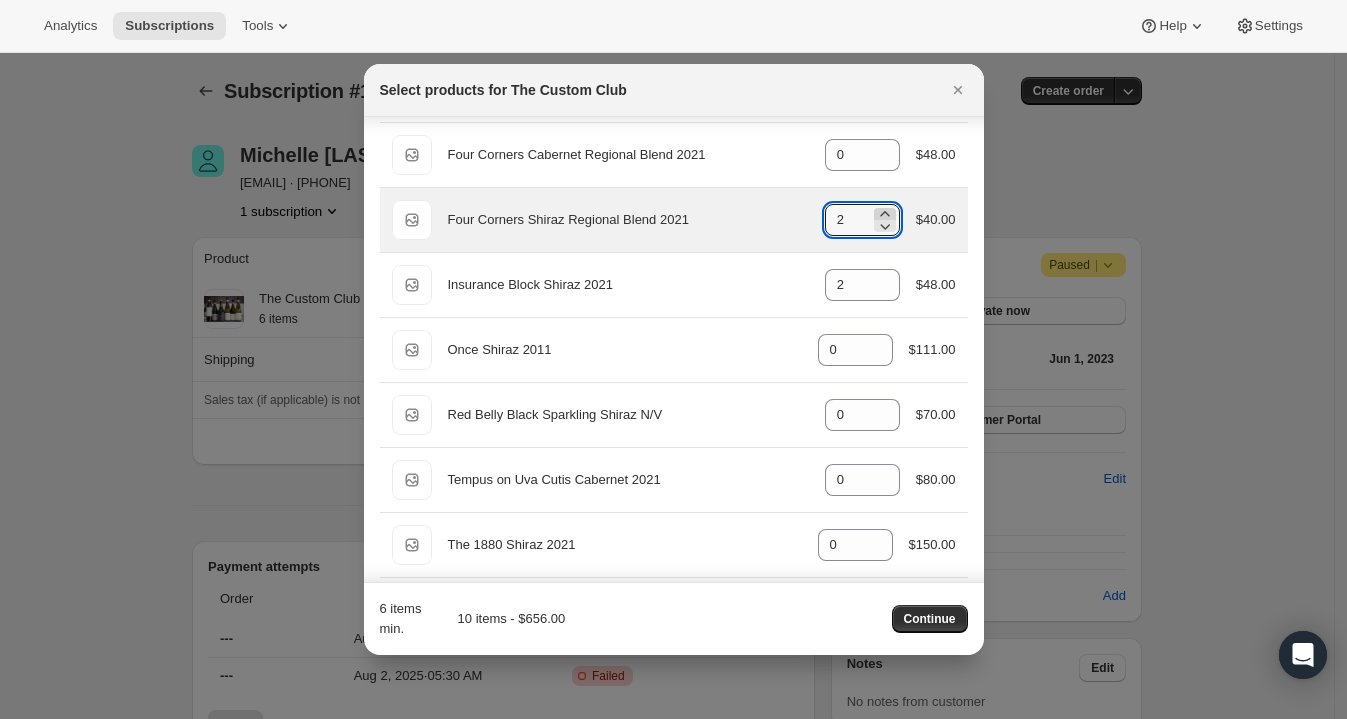 click 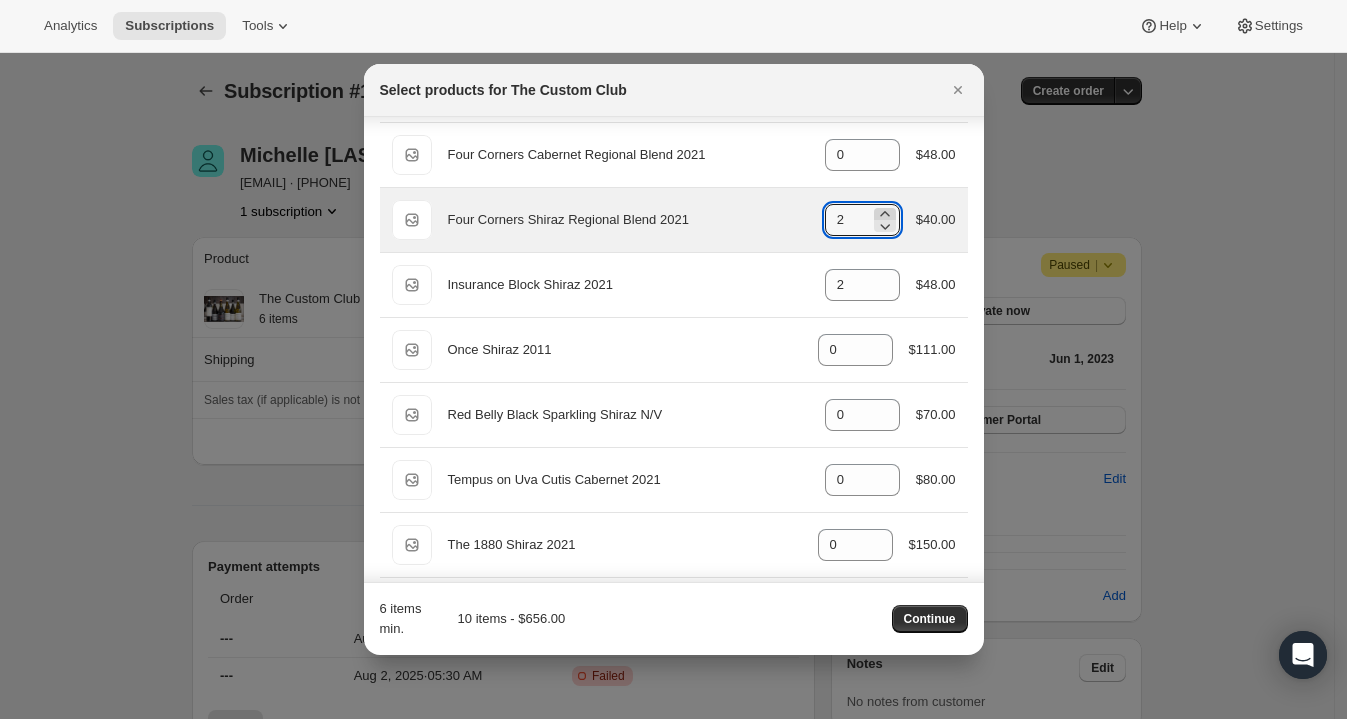 type on "3" 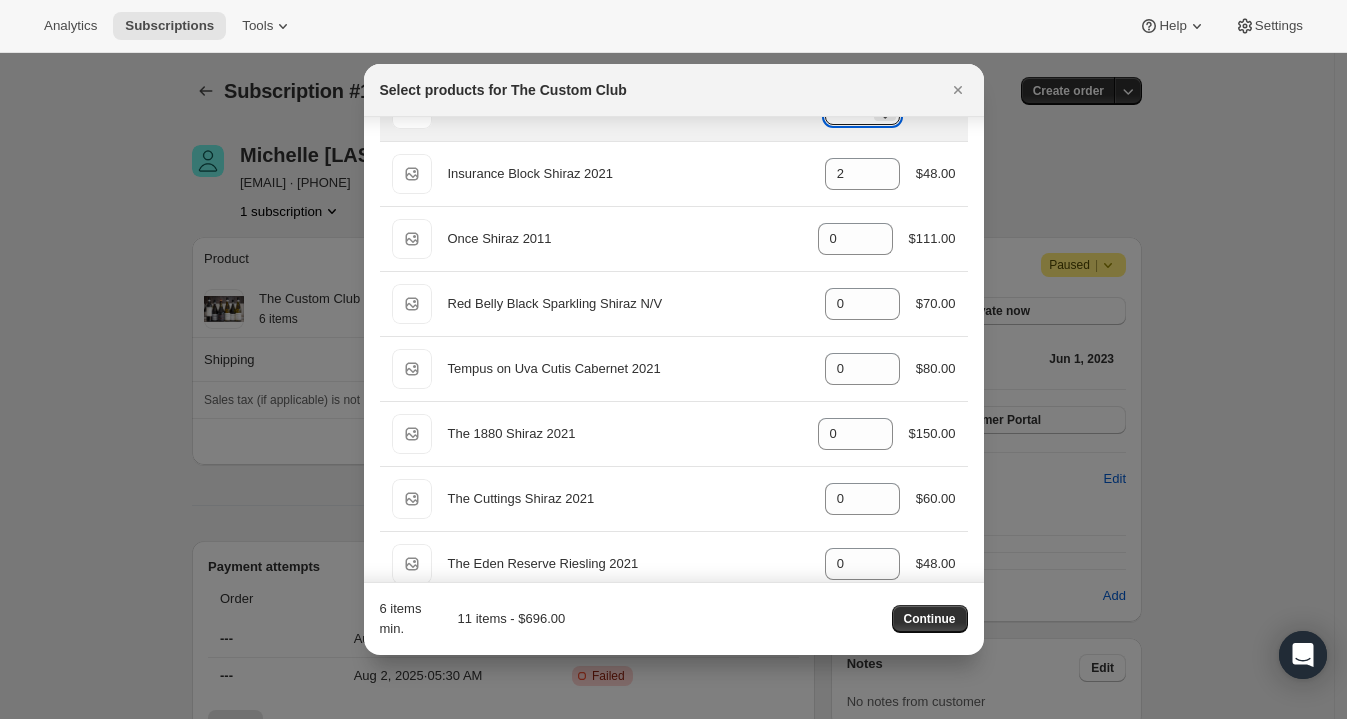 scroll, scrollTop: 452, scrollLeft: 0, axis: vertical 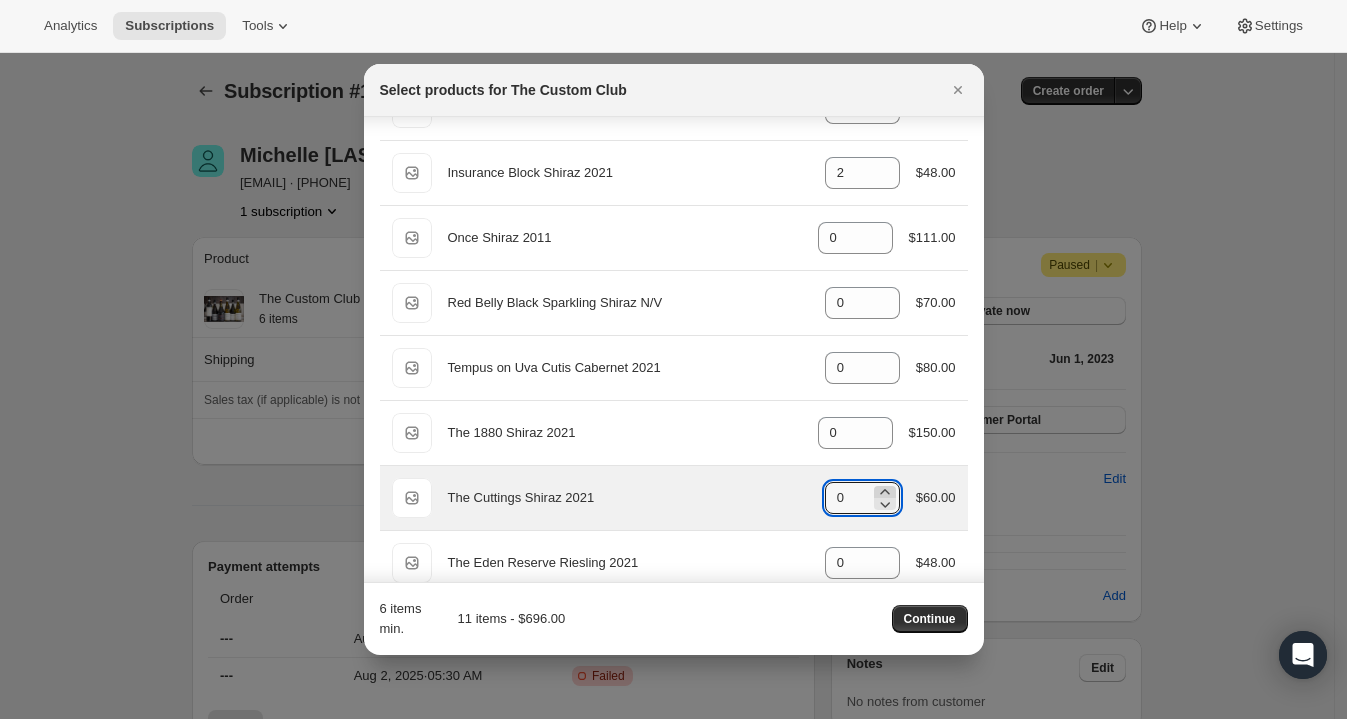 click 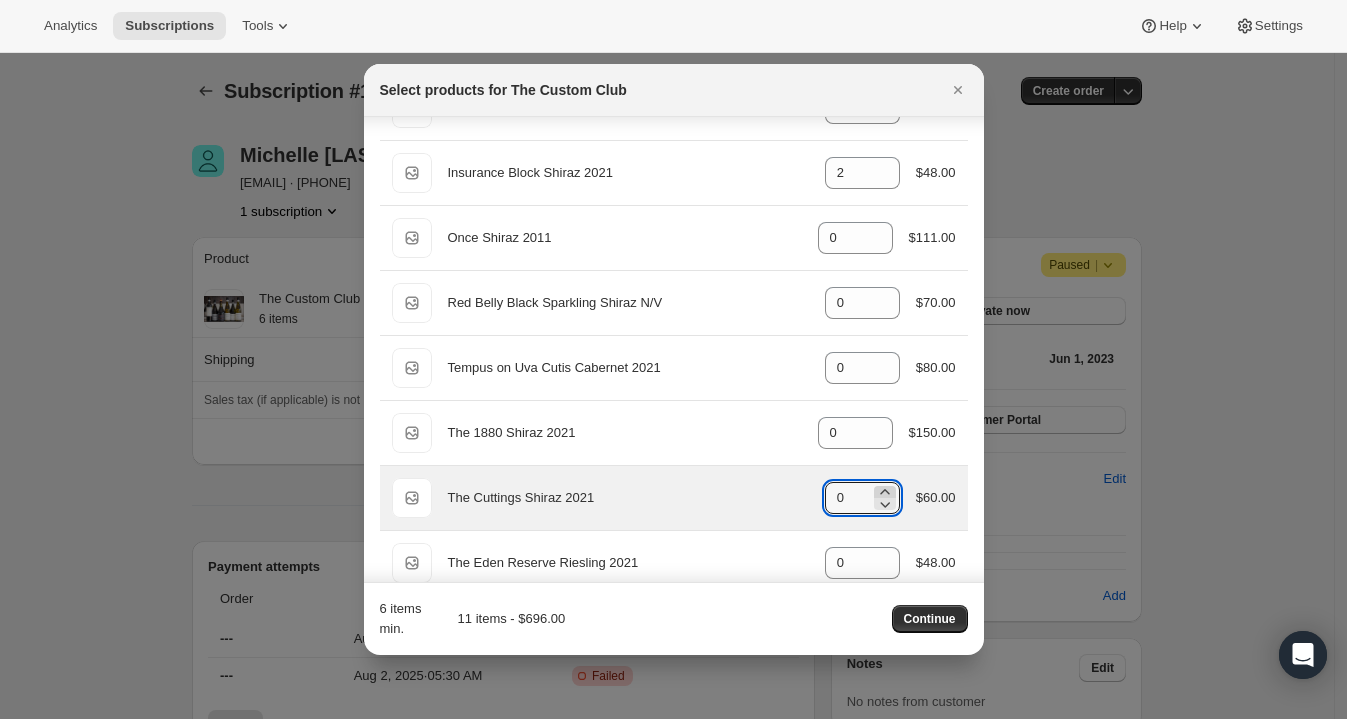 type on "1" 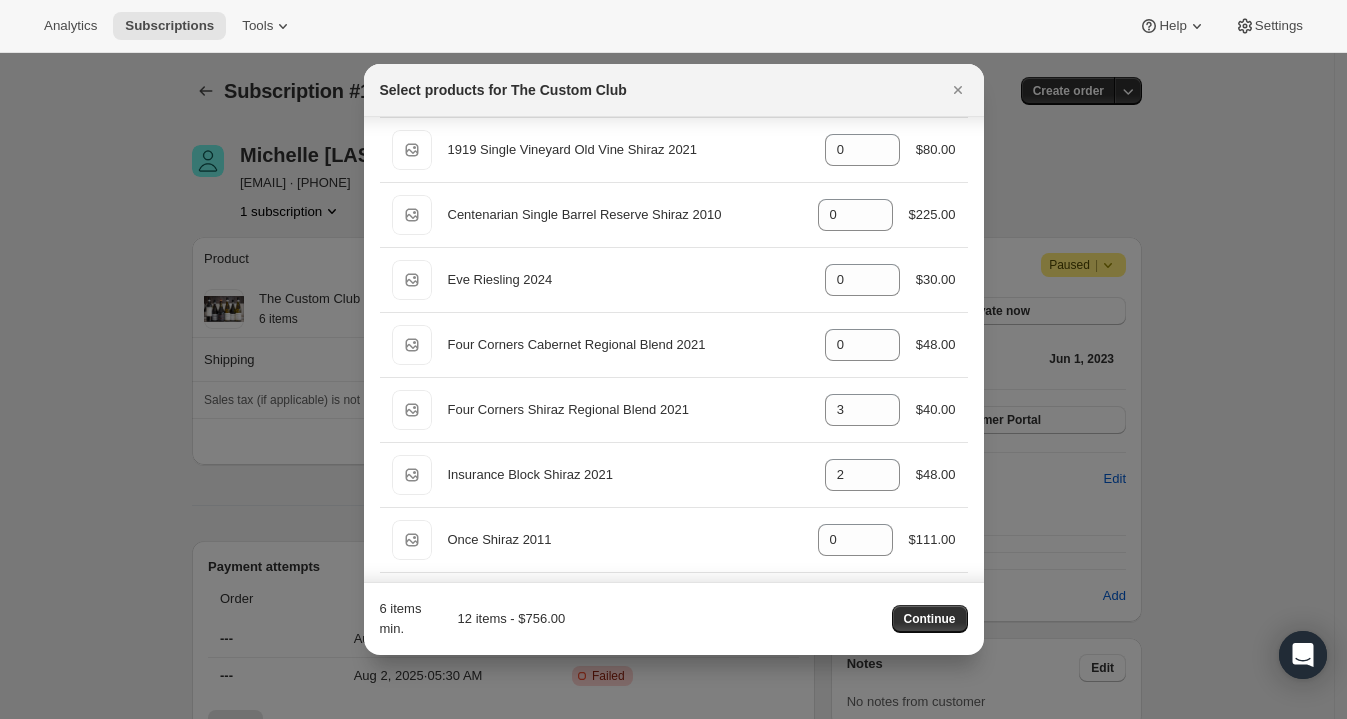 scroll, scrollTop: 0, scrollLeft: 0, axis: both 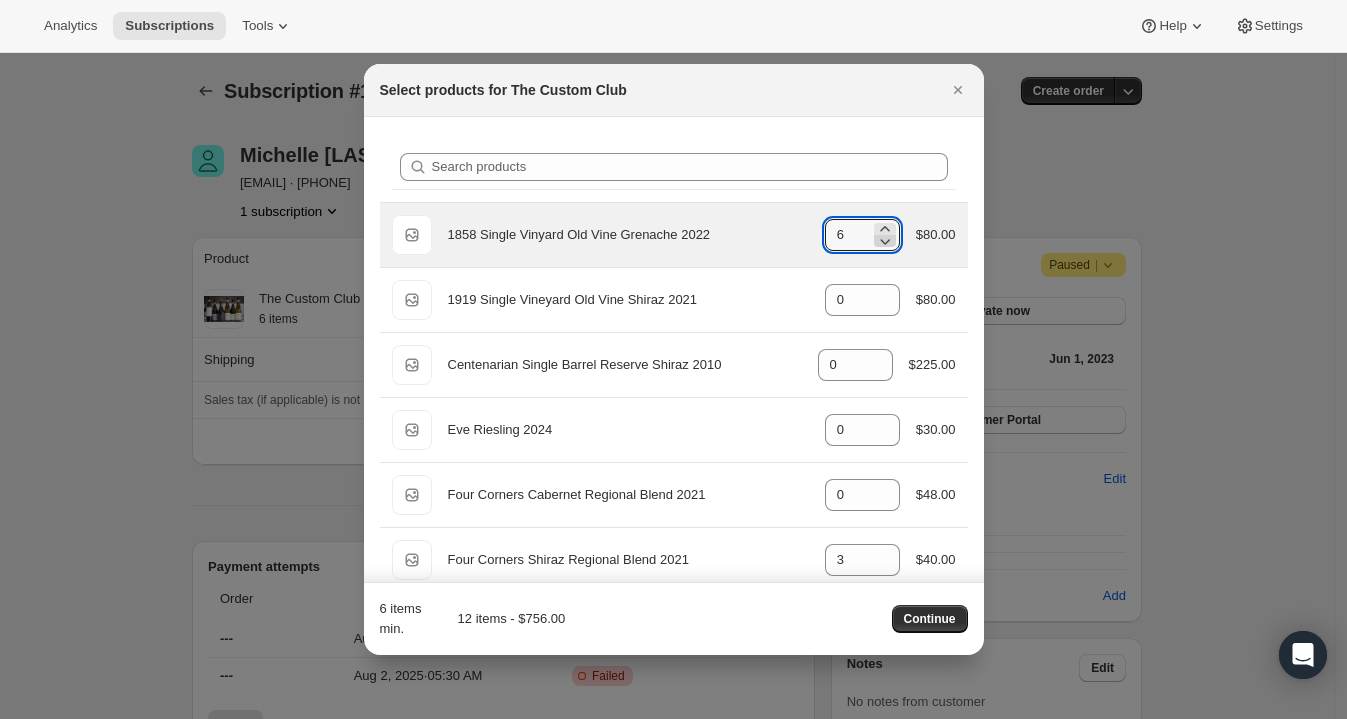 click 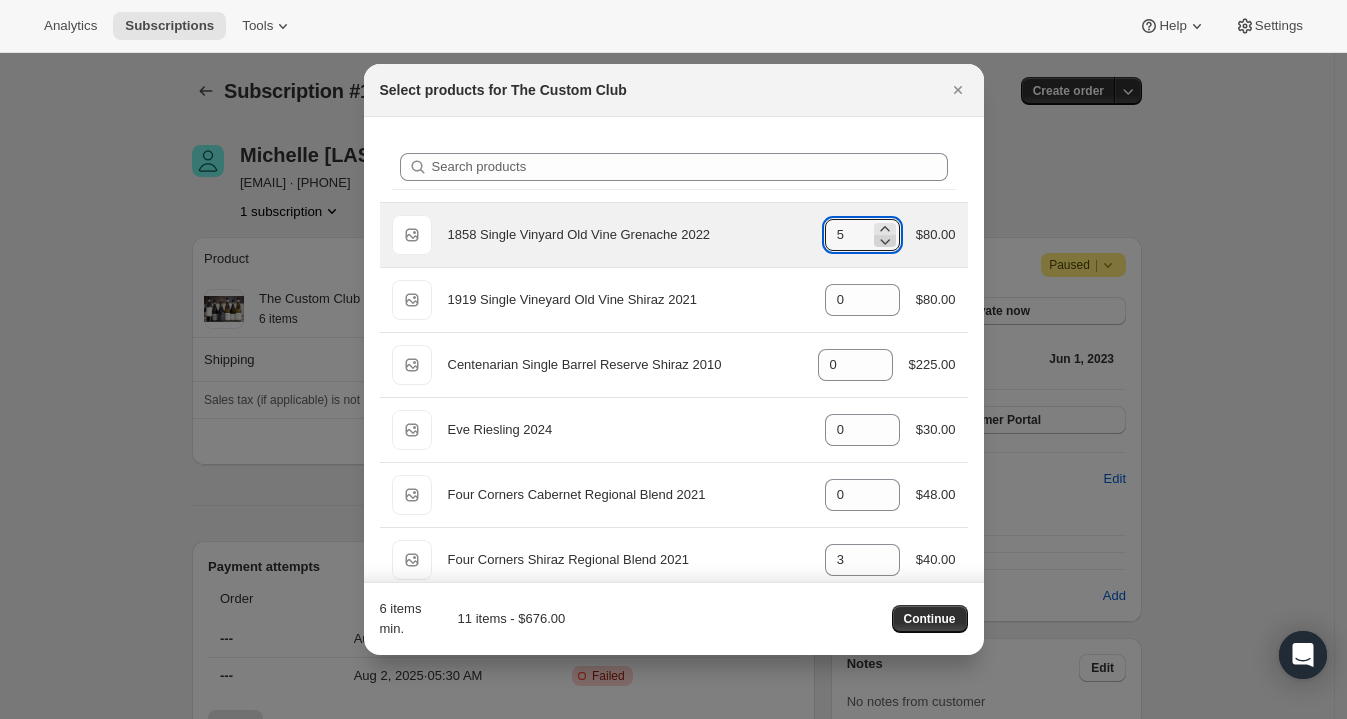 click 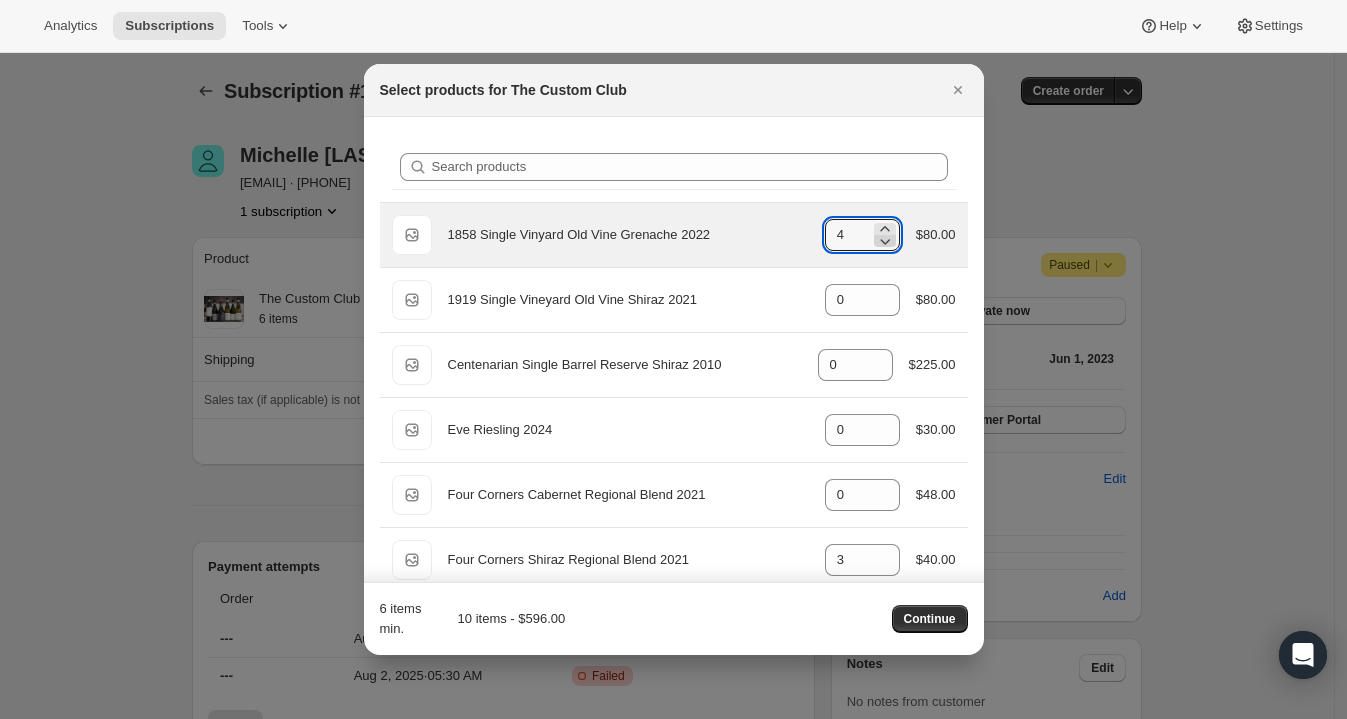 click 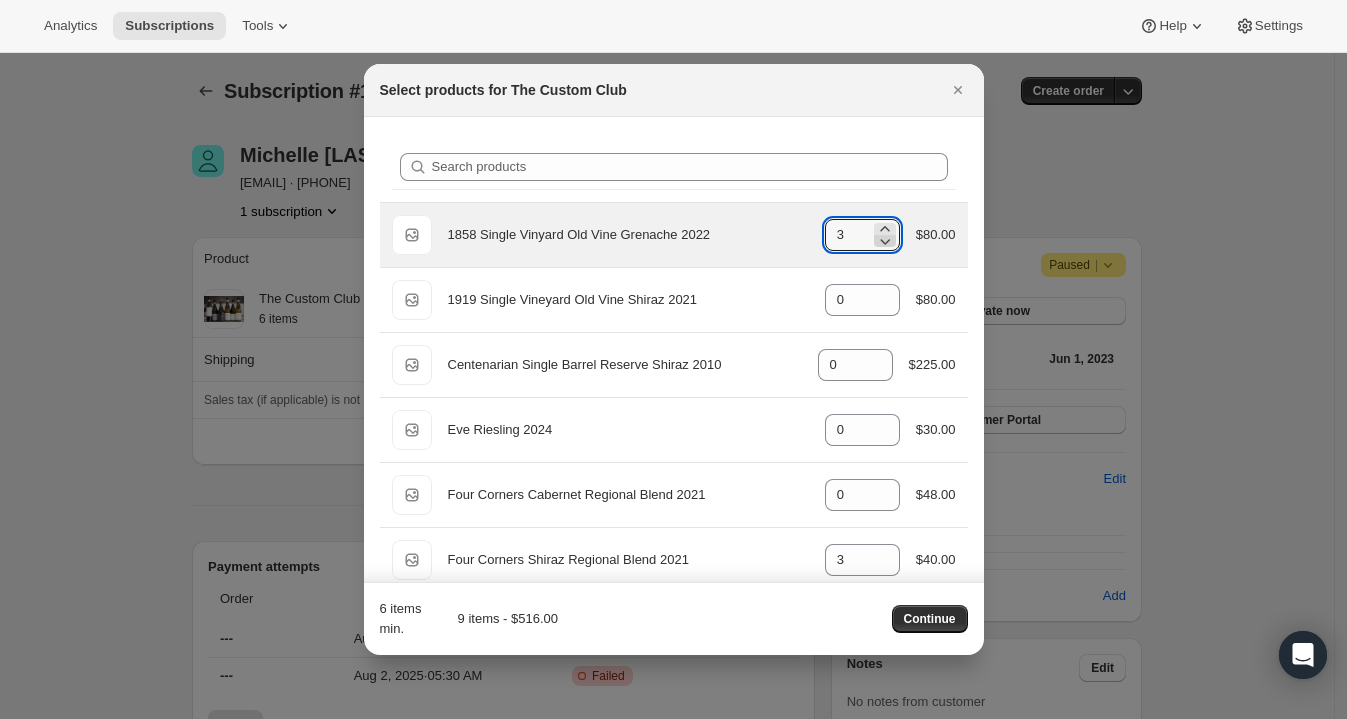 click 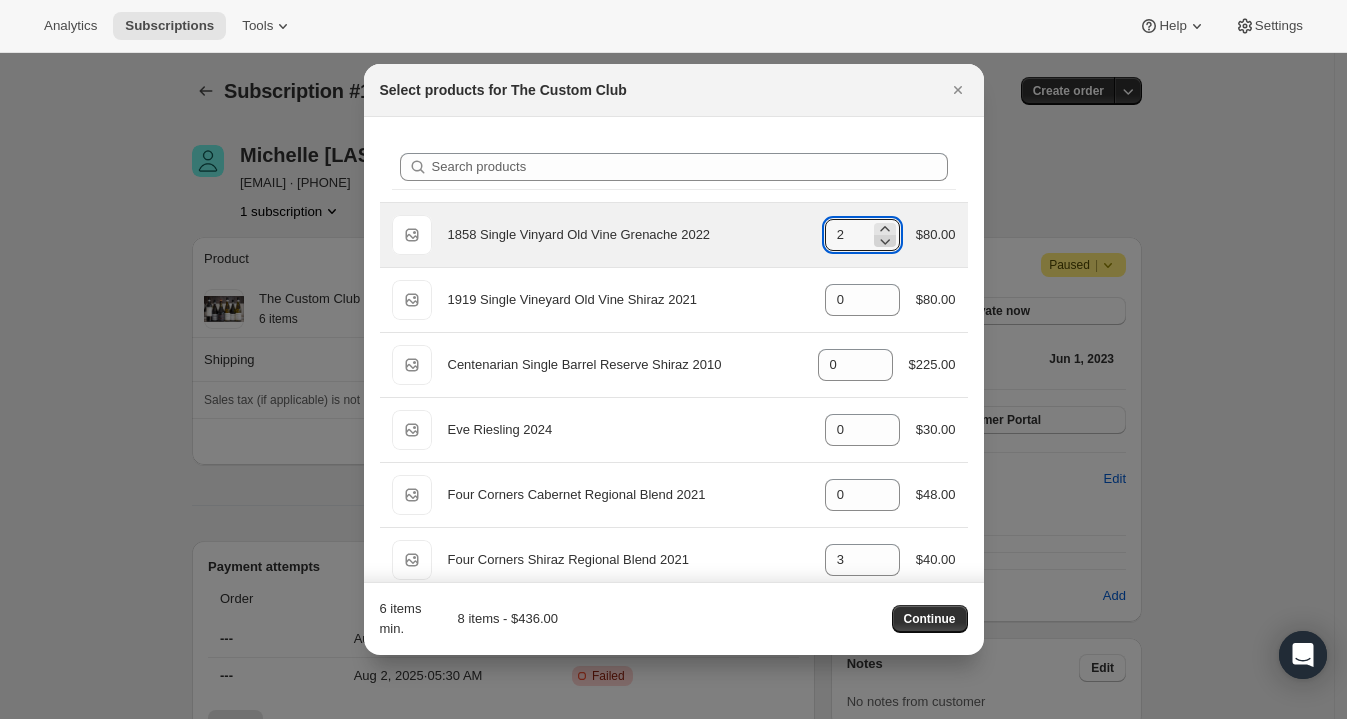 click 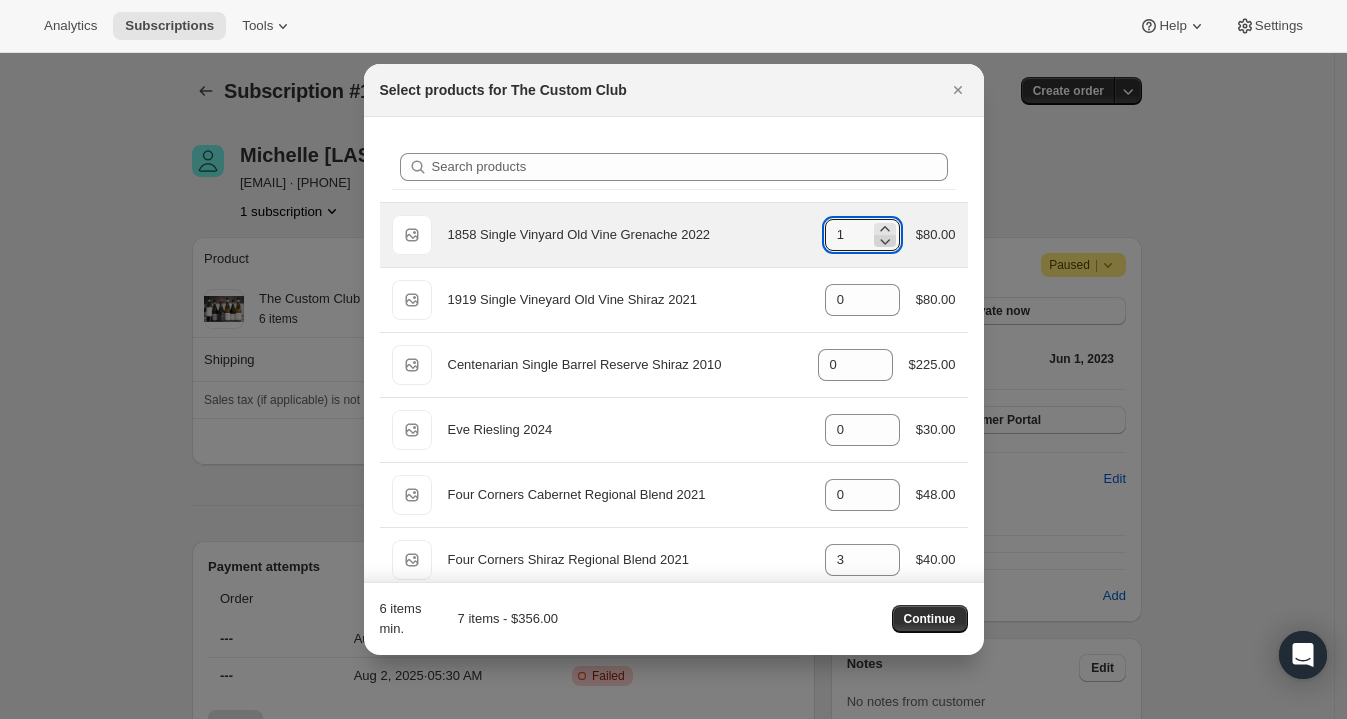 click 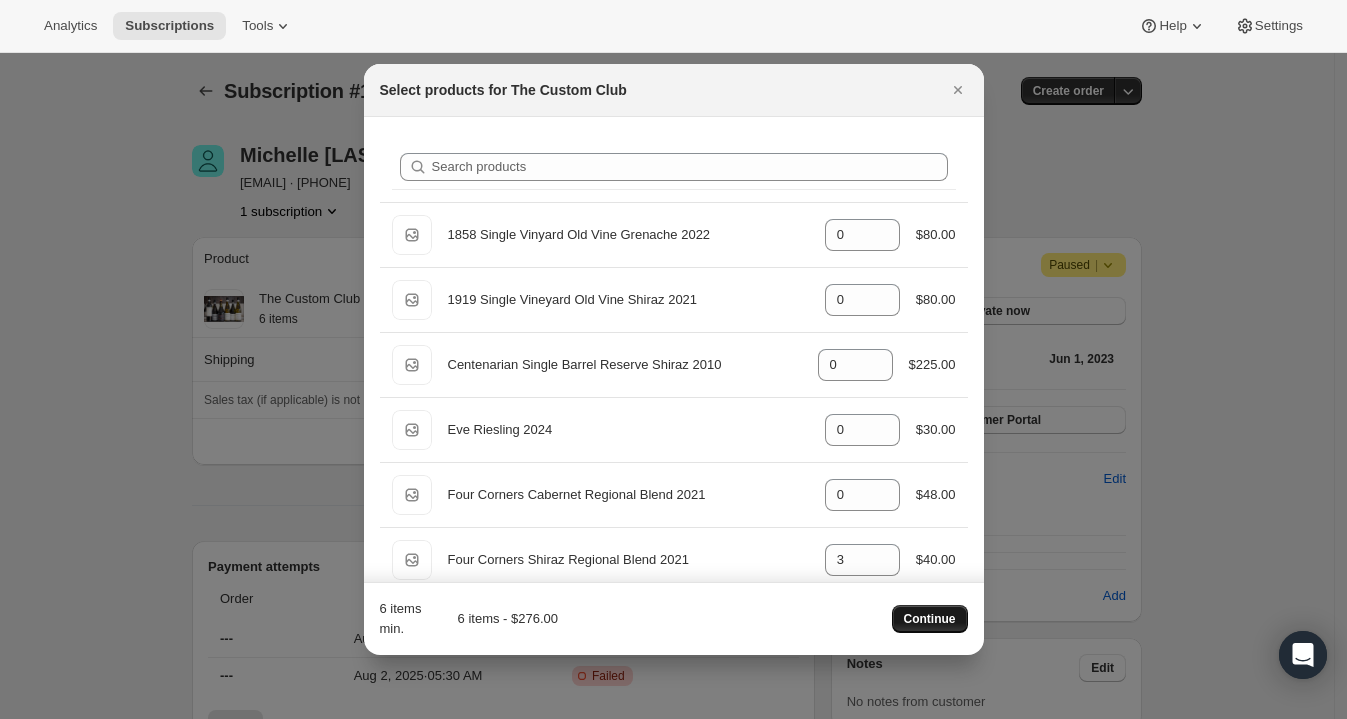 click on "Continue" at bounding box center (930, 619) 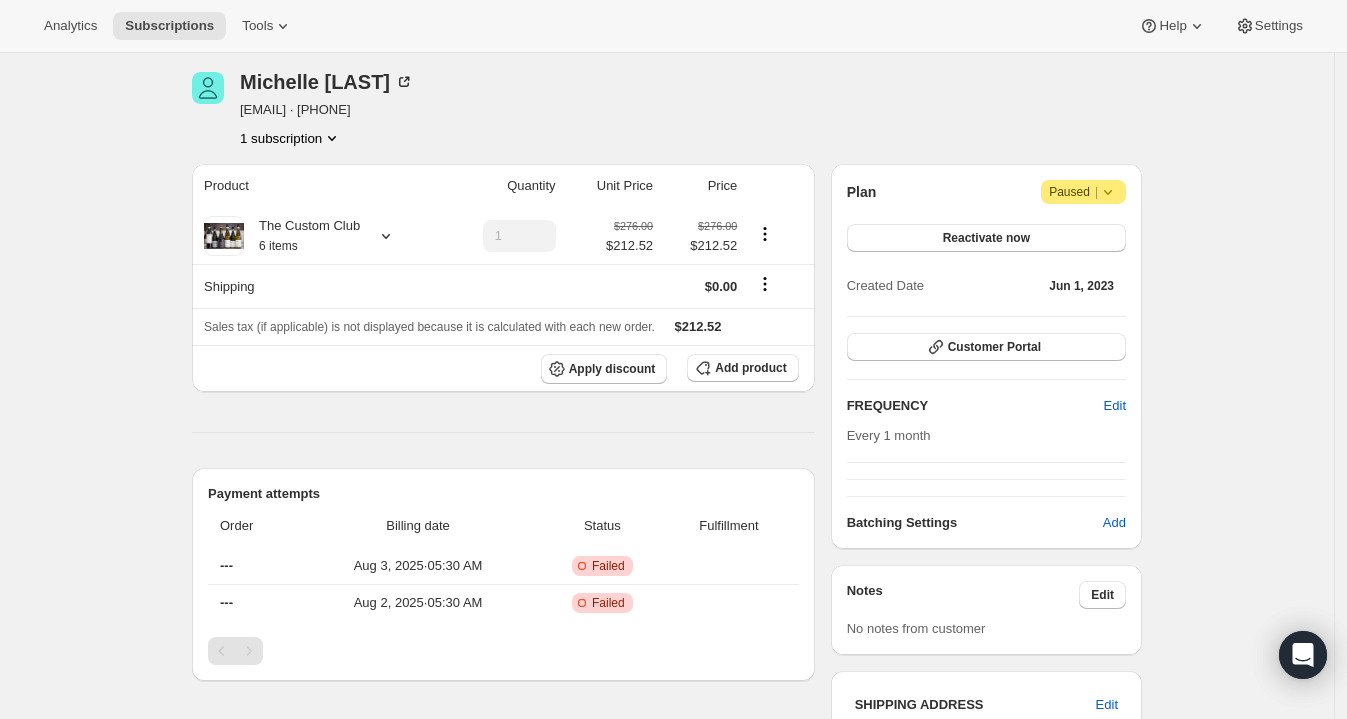 scroll, scrollTop: 165, scrollLeft: 0, axis: vertical 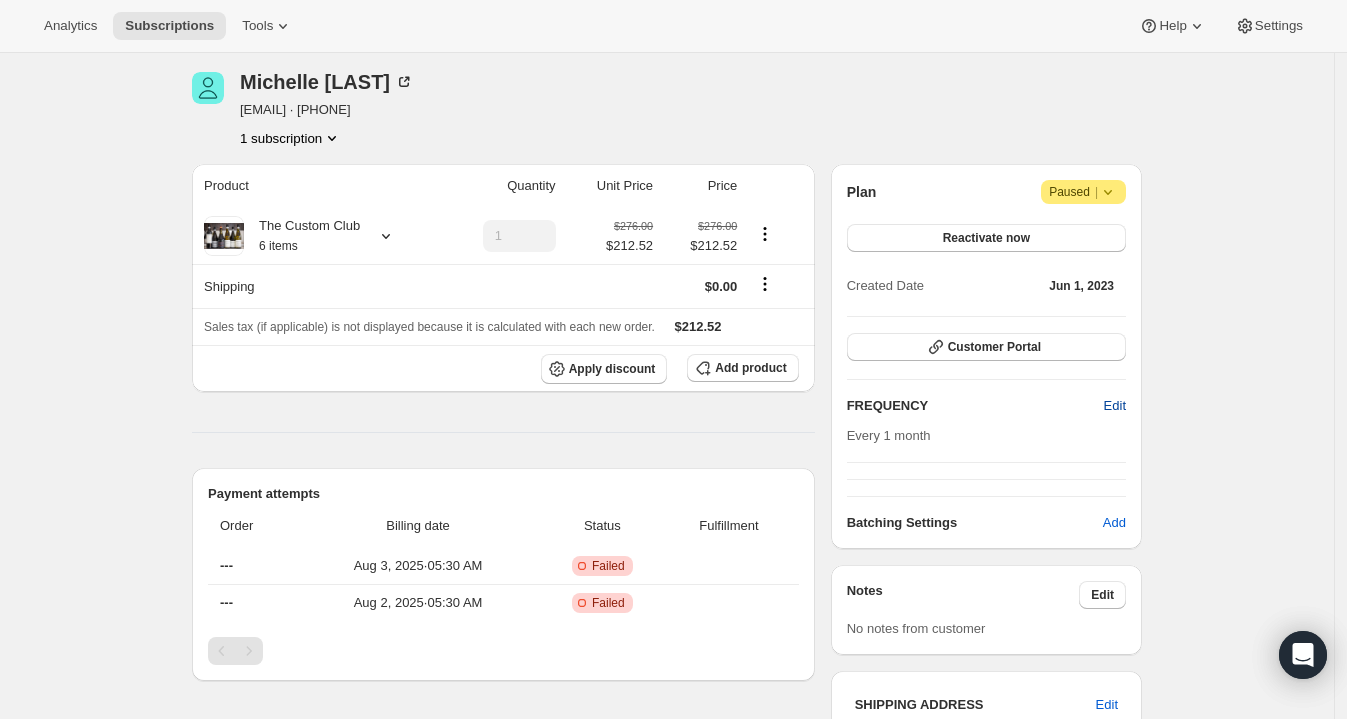 click on "Edit" at bounding box center (1115, 406) 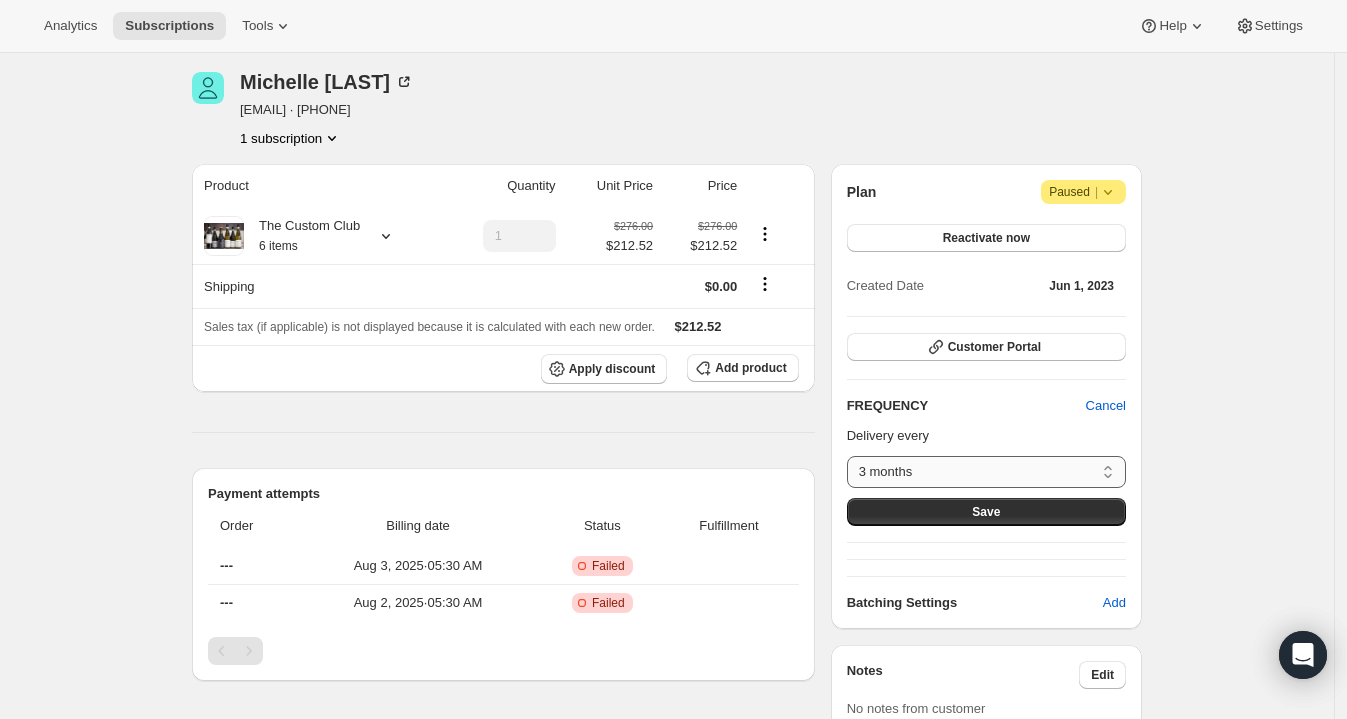 click on "3 months 6 months Custom..." at bounding box center [986, 472] 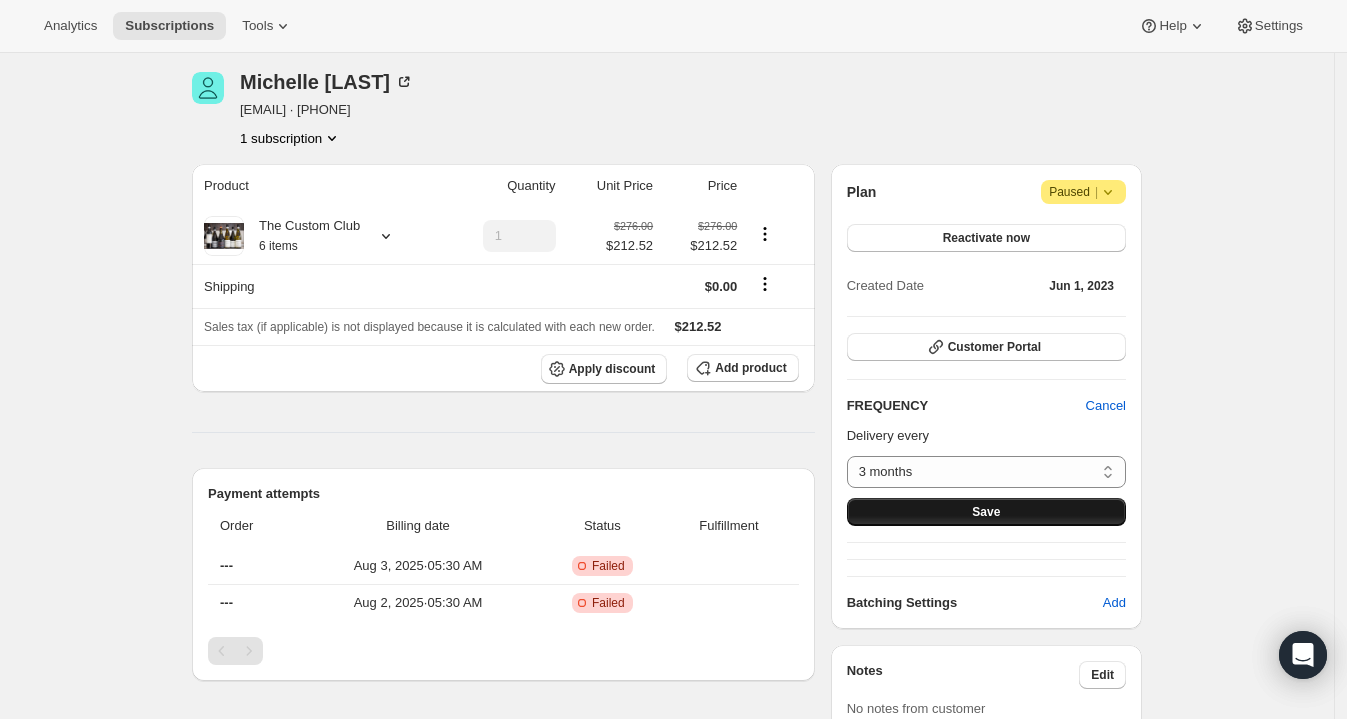 click on "Save" at bounding box center (986, 512) 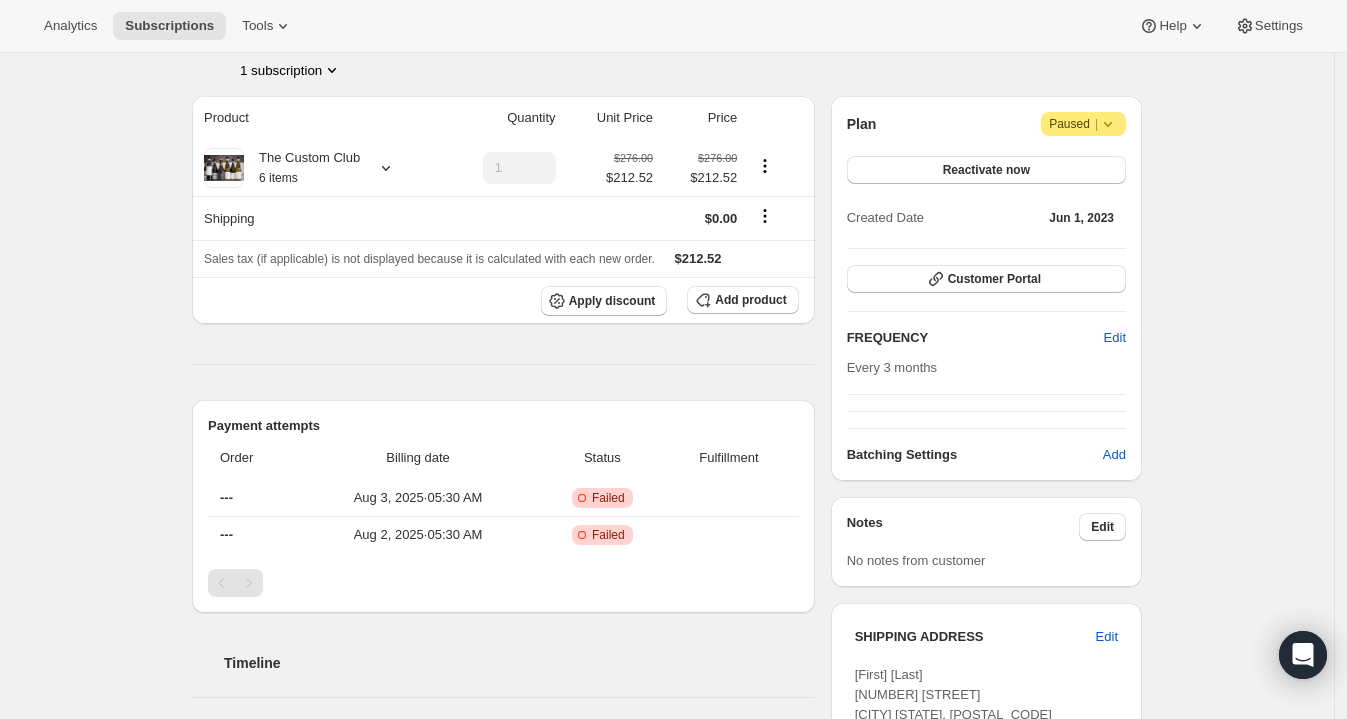 scroll, scrollTop: 0, scrollLeft: 0, axis: both 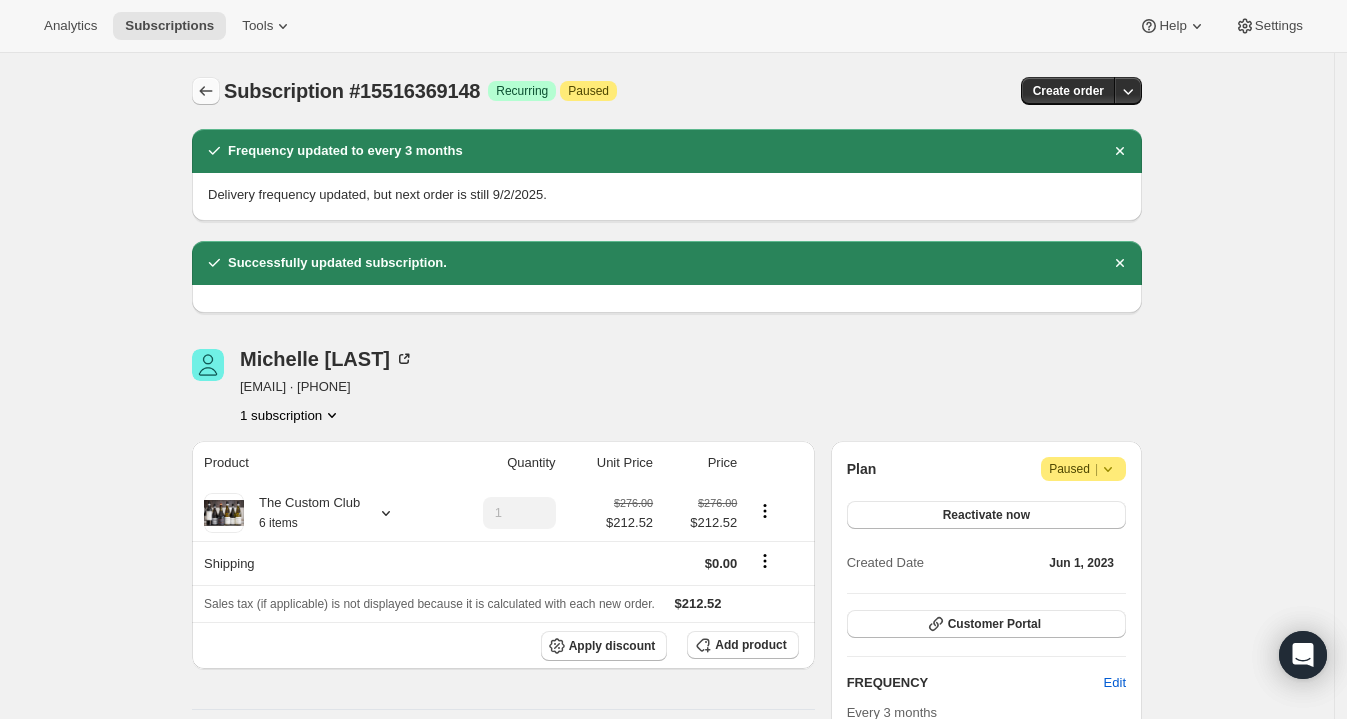 click 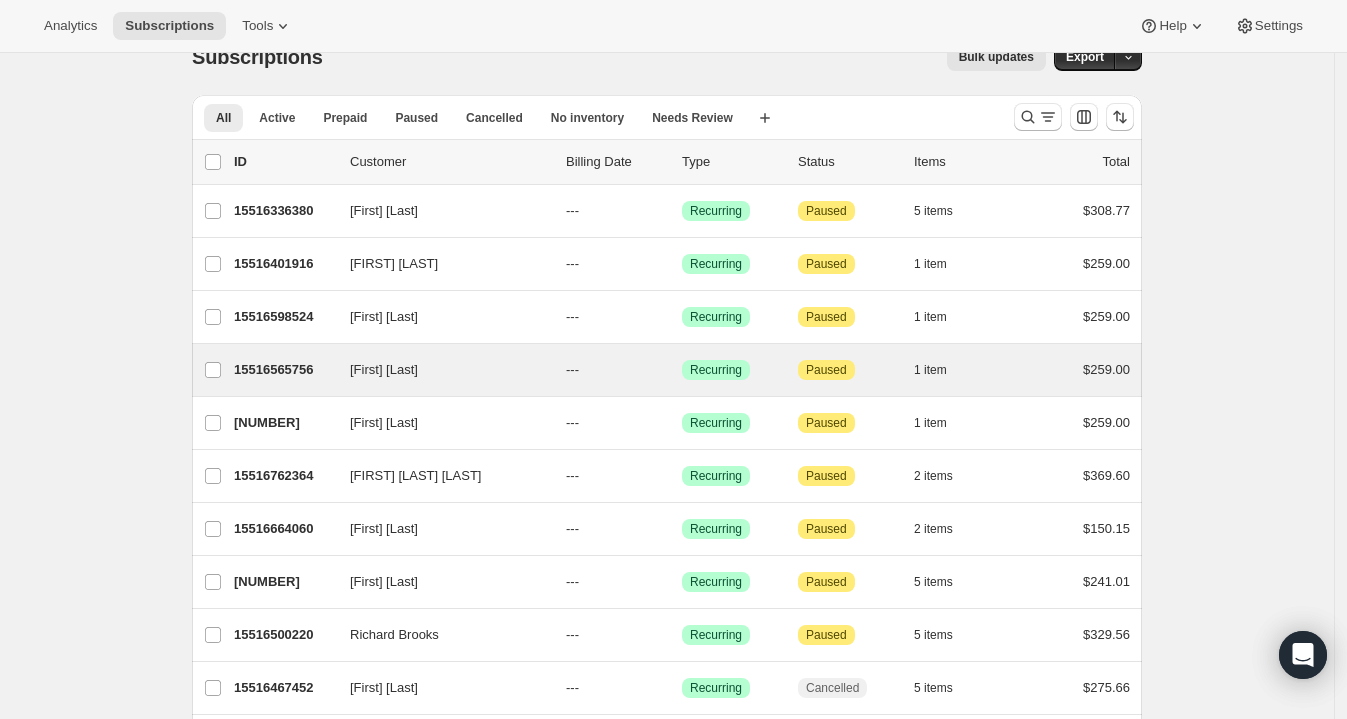 scroll, scrollTop: 0, scrollLeft: 0, axis: both 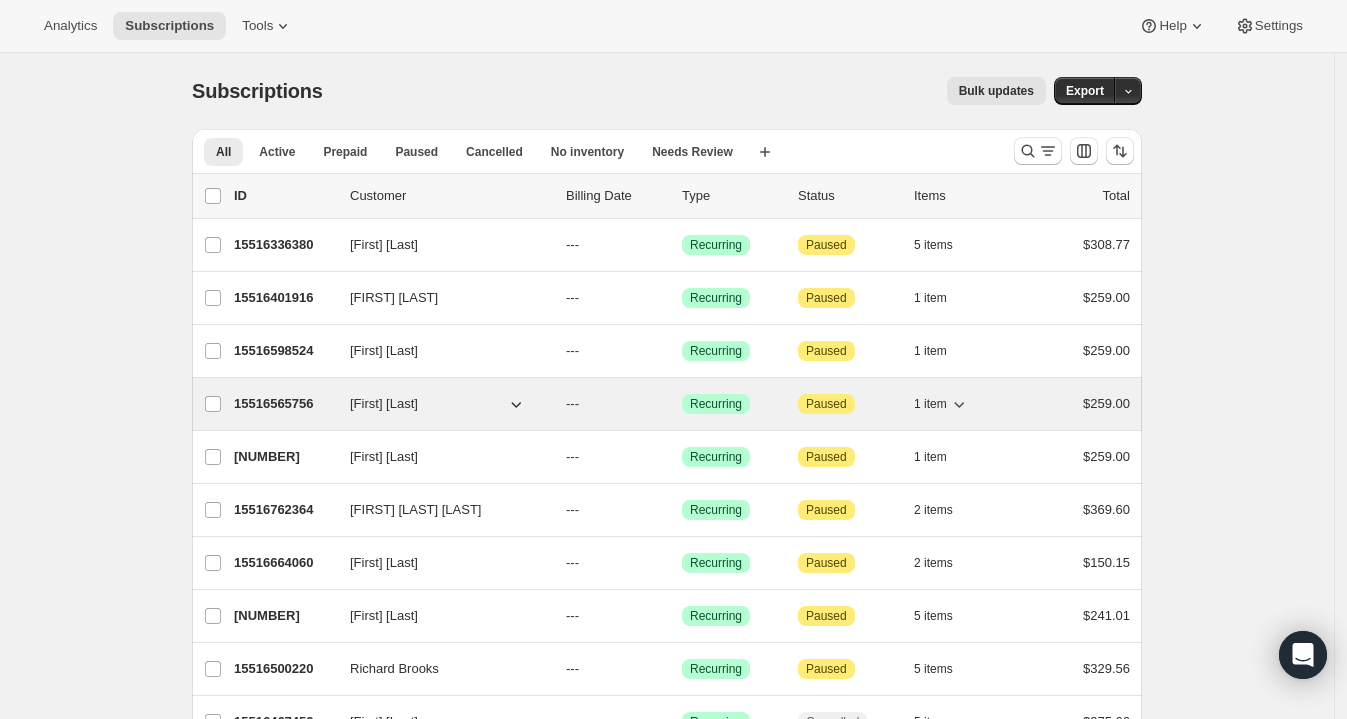 click on "15516565756" at bounding box center [284, 404] 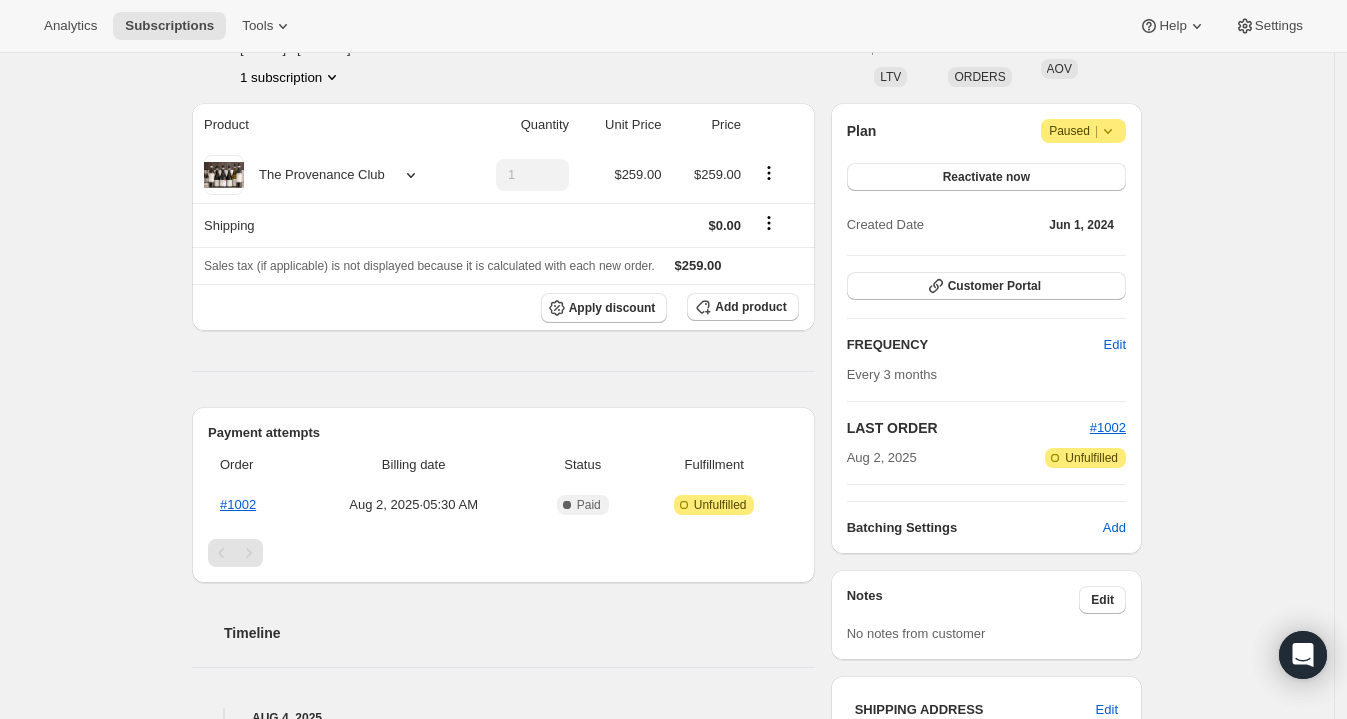 scroll, scrollTop: 0, scrollLeft: 0, axis: both 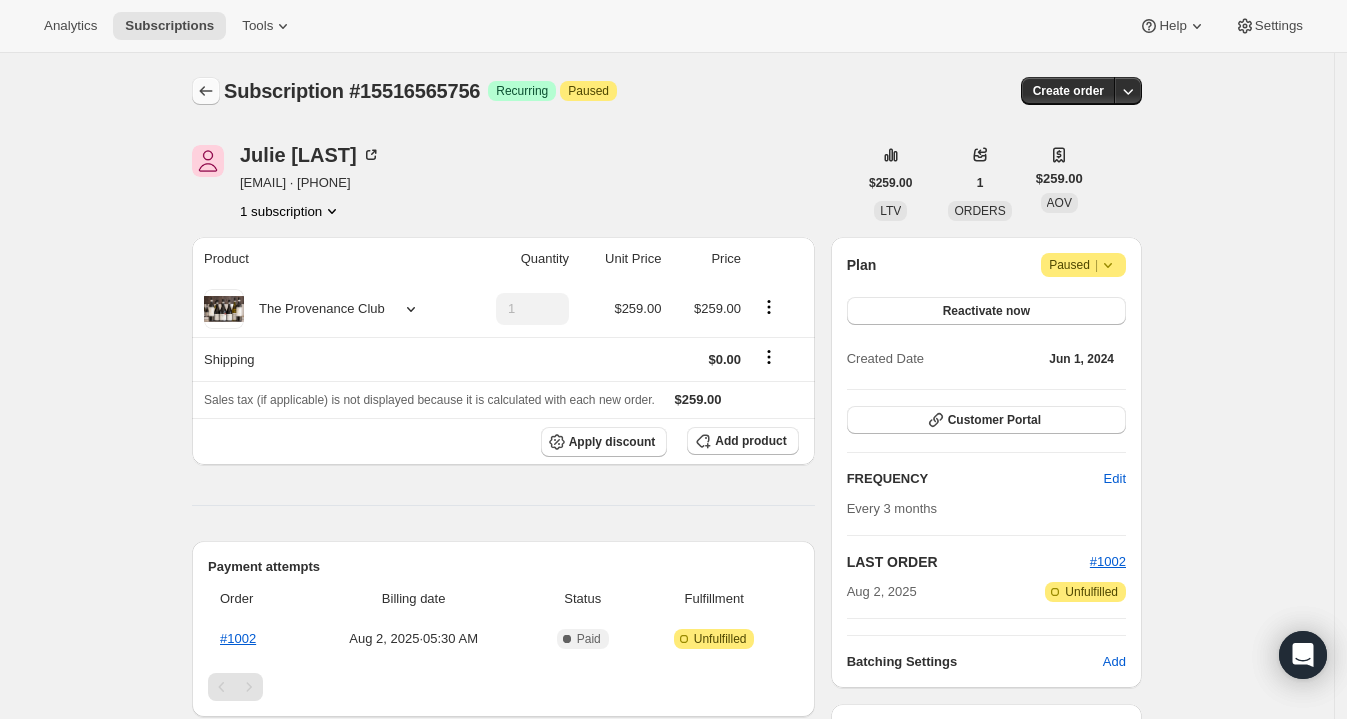 click 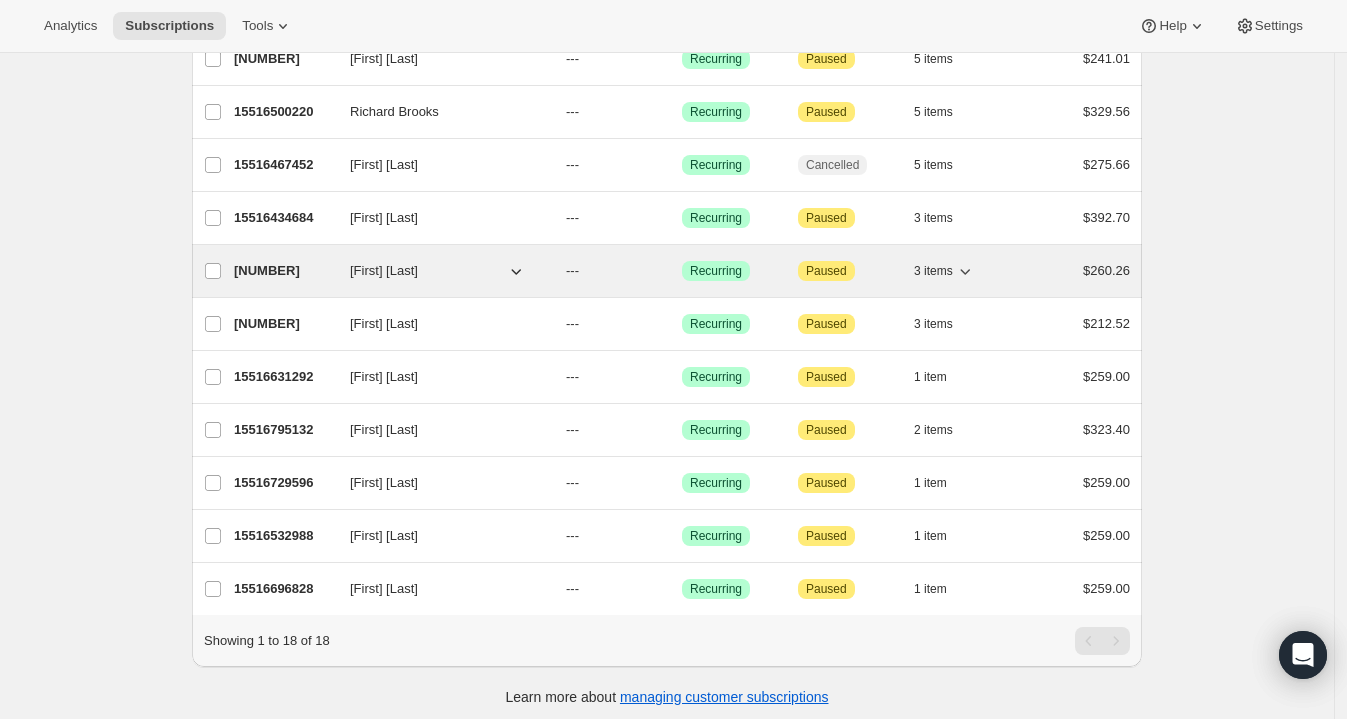 scroll, scrollTop: 564, scrollLeft: 0, axis: vertical 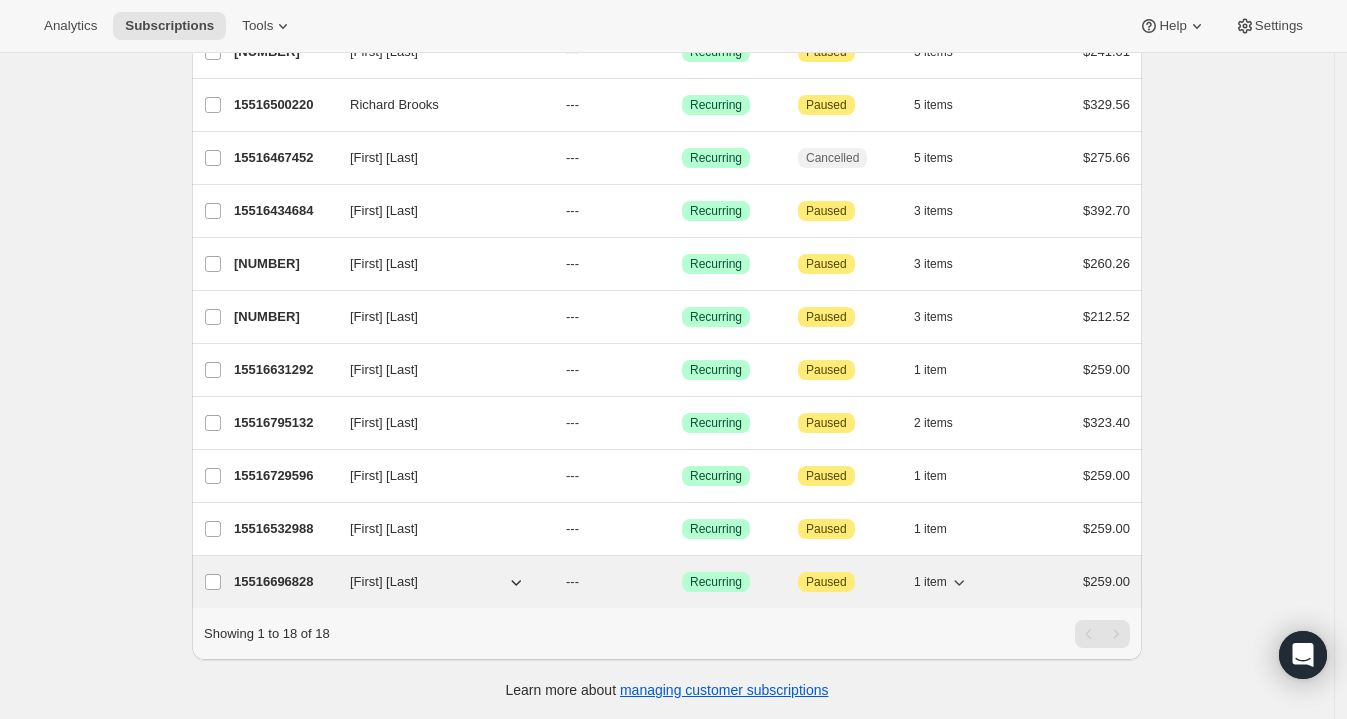 click on "15516696828" at bounding box center (284, 582) 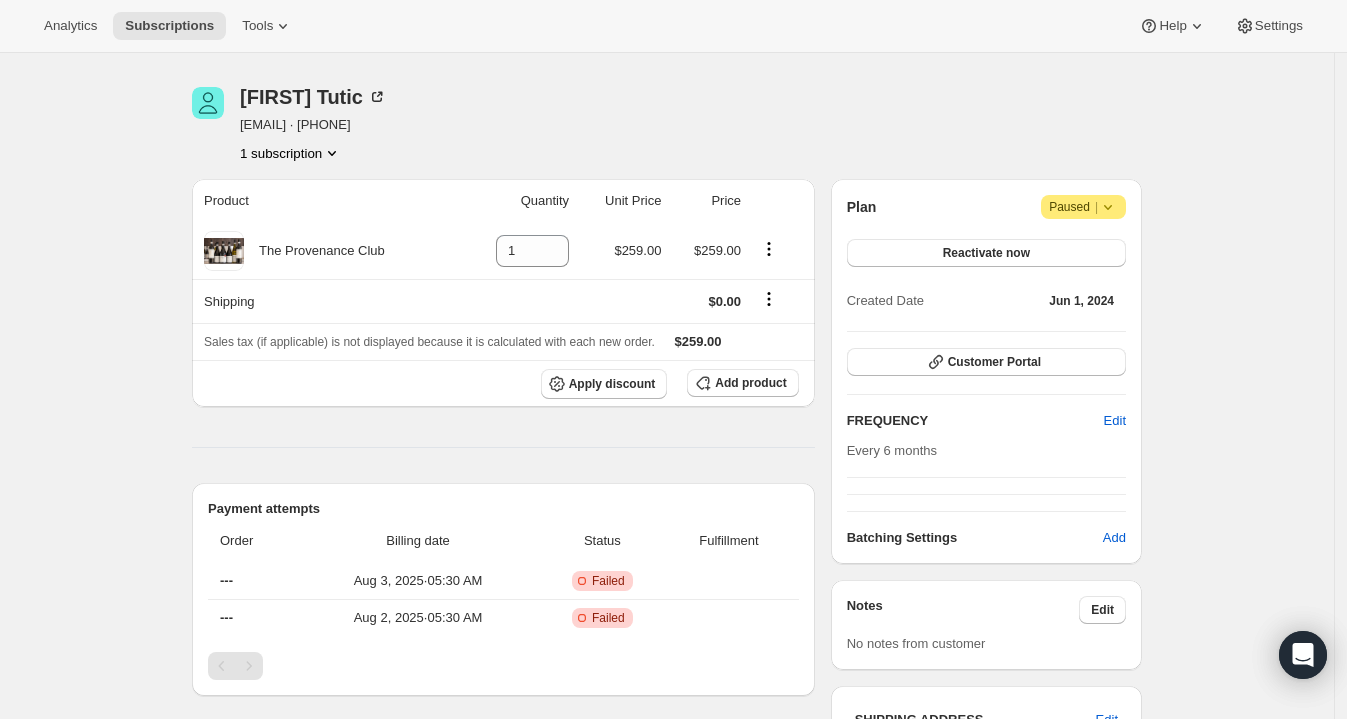 scroll, scrollTop: 0, scrollLeft: 0, axis: both 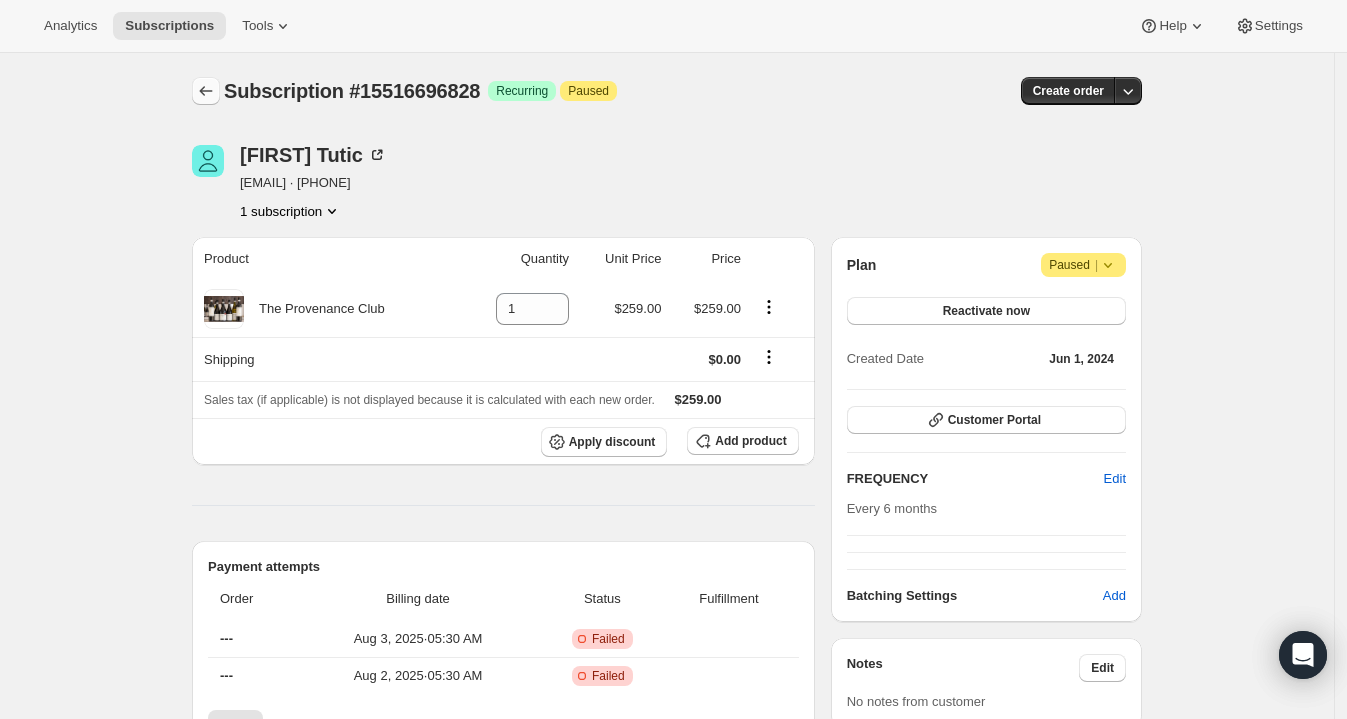 click at bounding box center [206, 91] 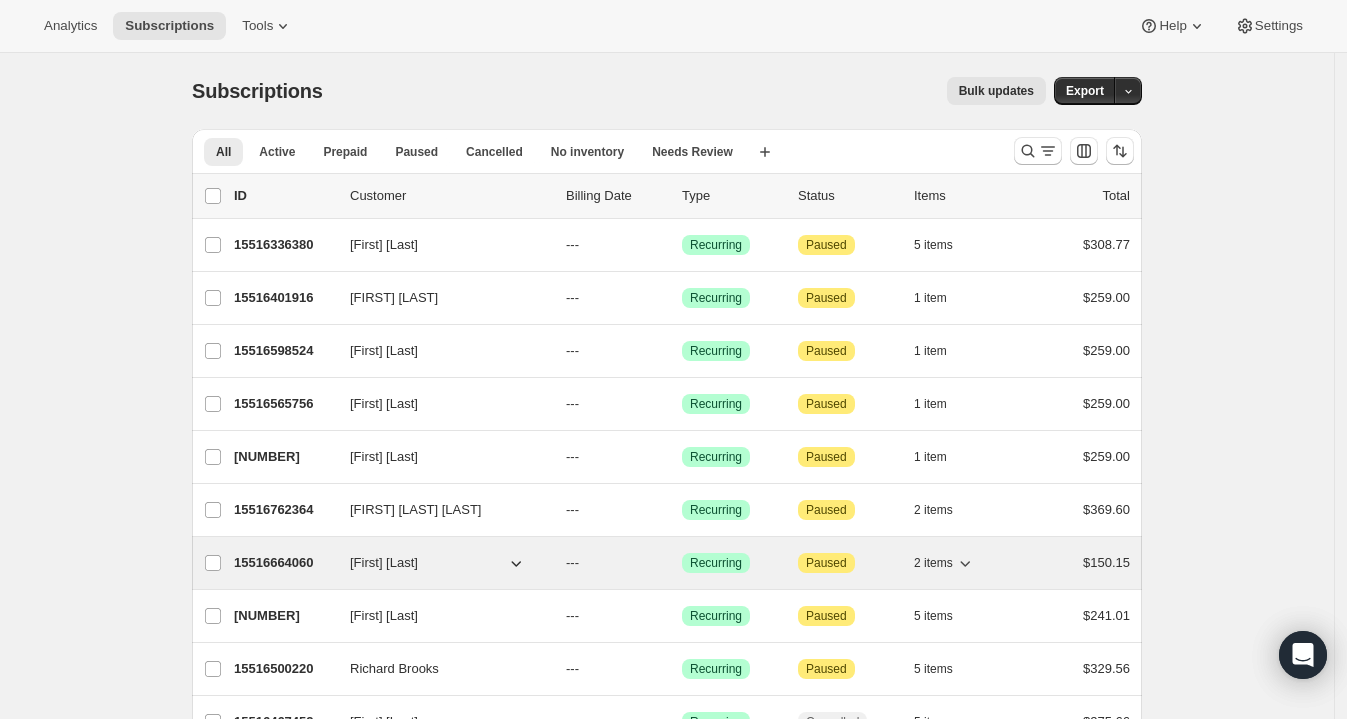 scroll, scrollTop: 62, scrollLeft: 0, axis: vertical 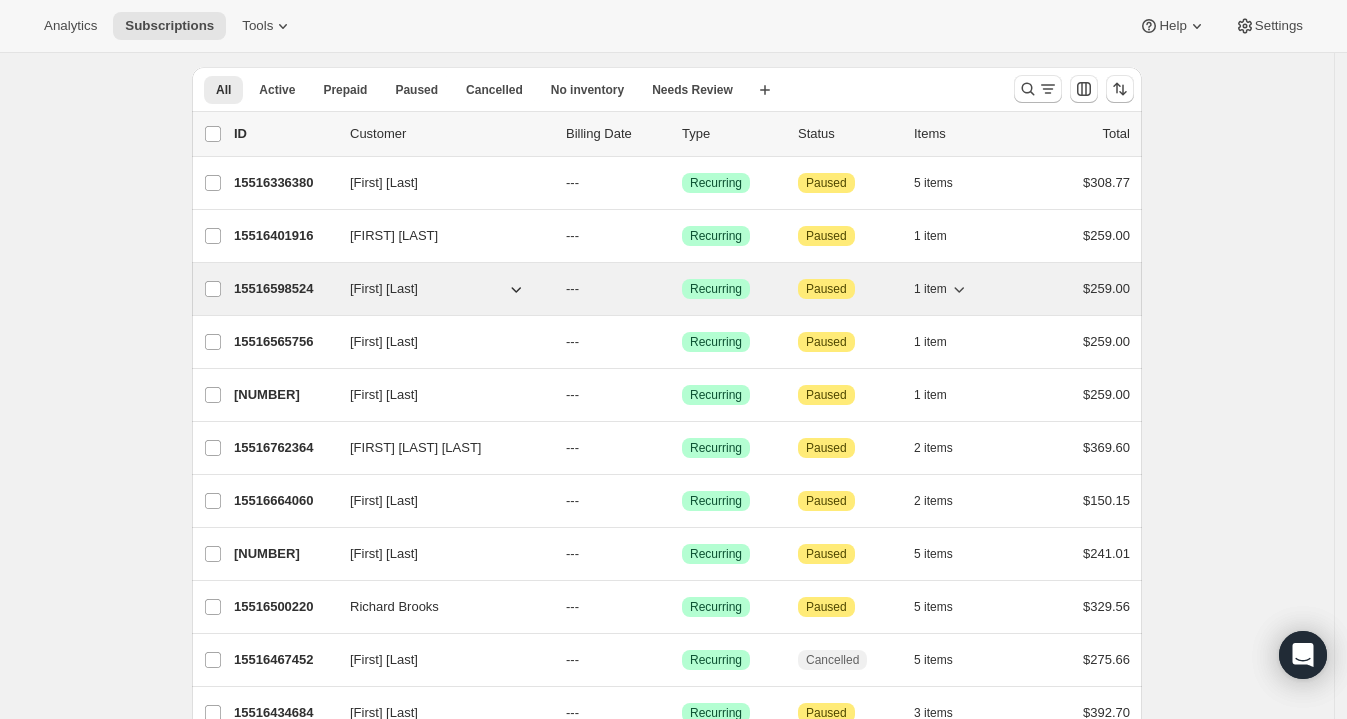 click on "15516598524" at bounding box center [284, 289] 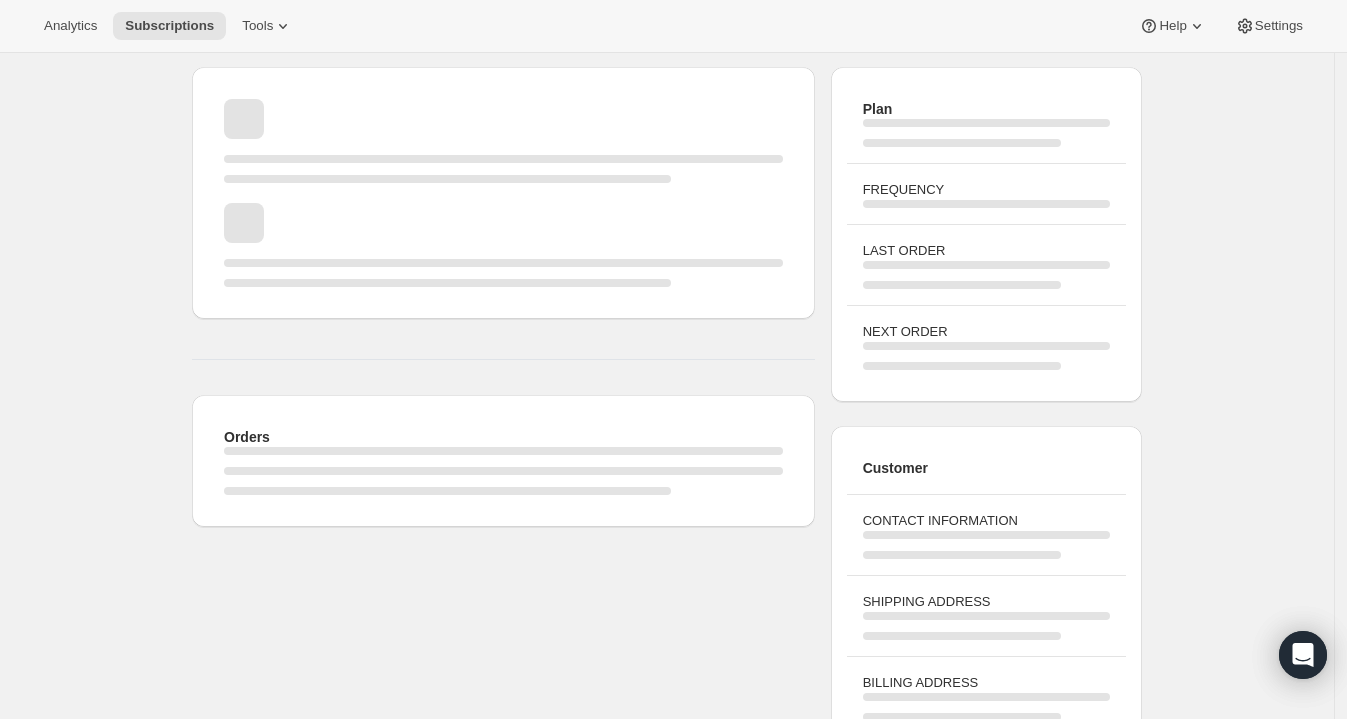 scroll, scrollTop: 0, scrollLeft: 0, axis: both 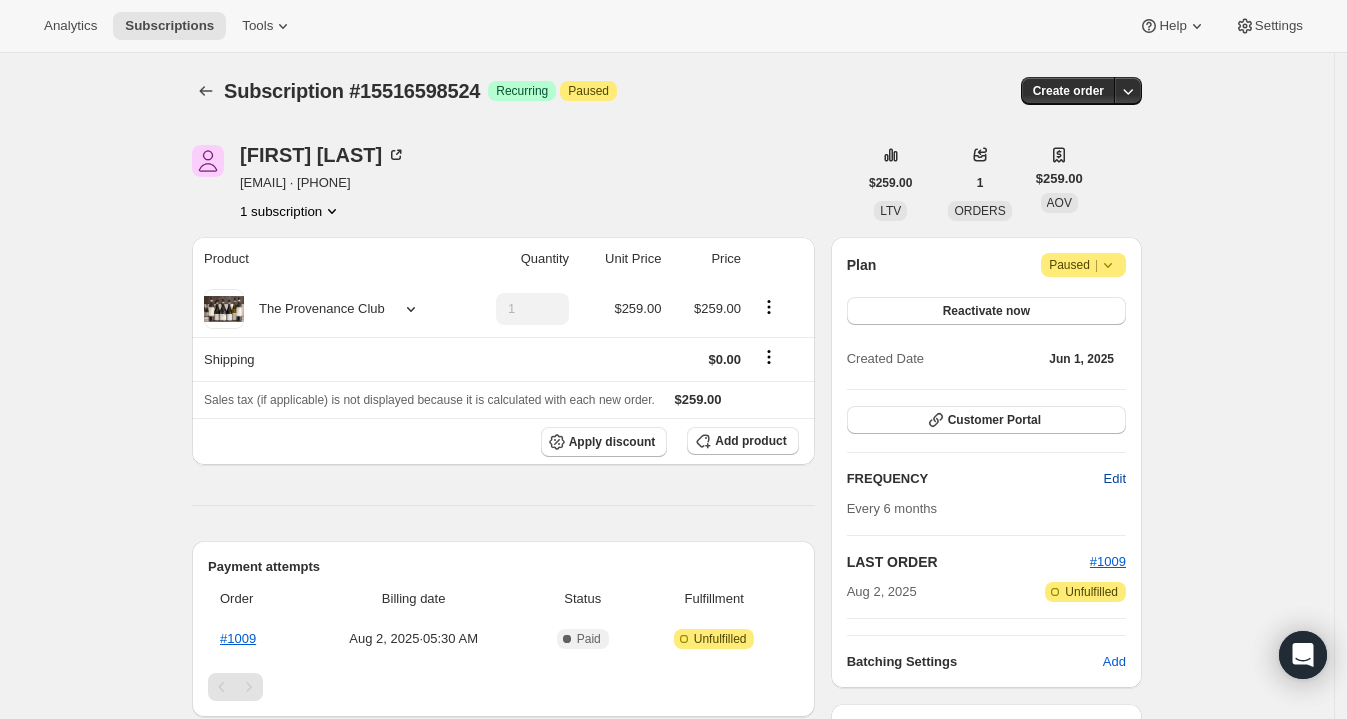 click on "Edit" at bounding box center [1115, 479] 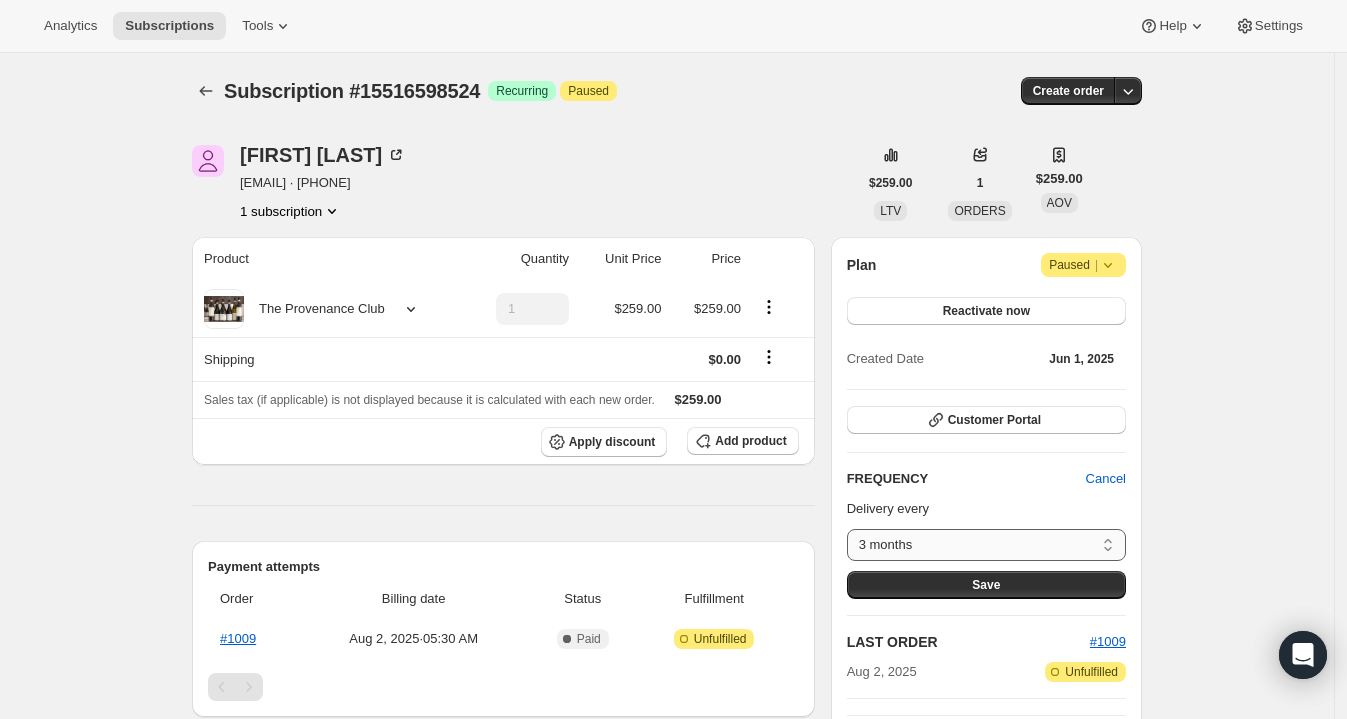 click on "3 months 6 months Custom..." at bounding box center [986, 545] 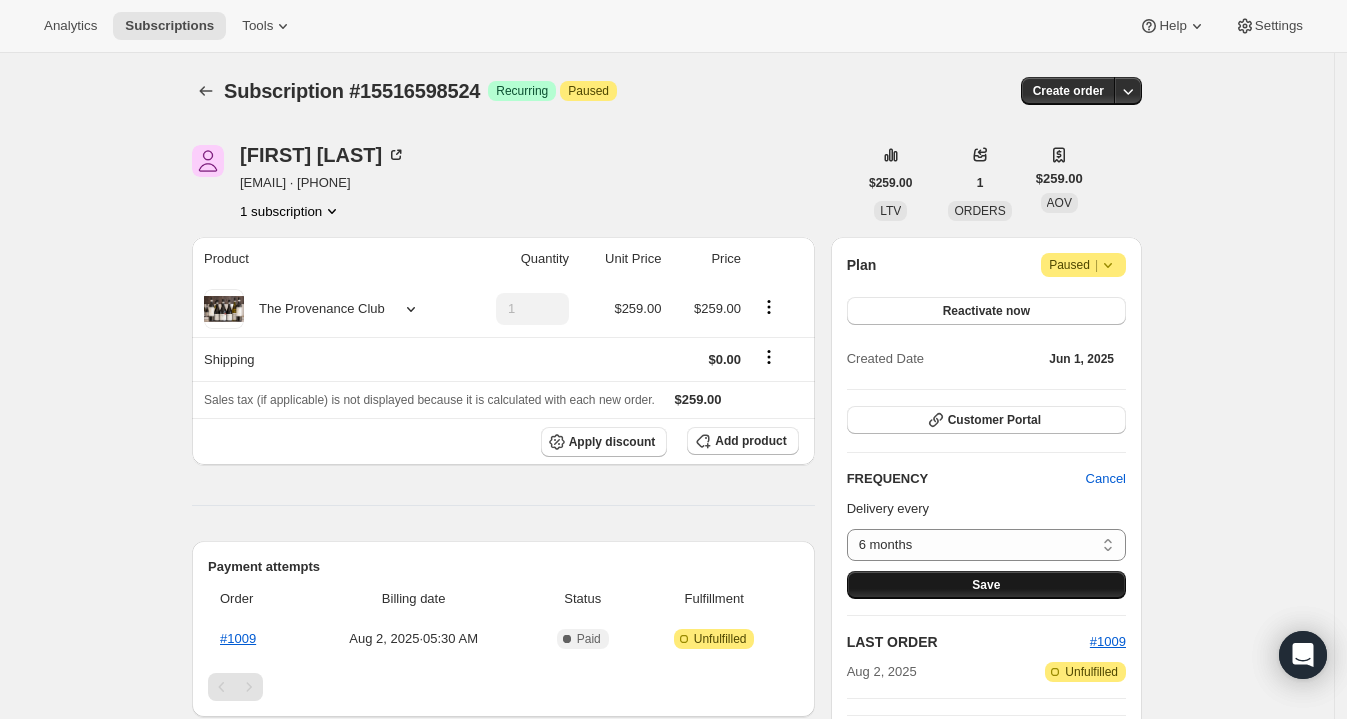 click on "Save" at bounding box center [986, 585] 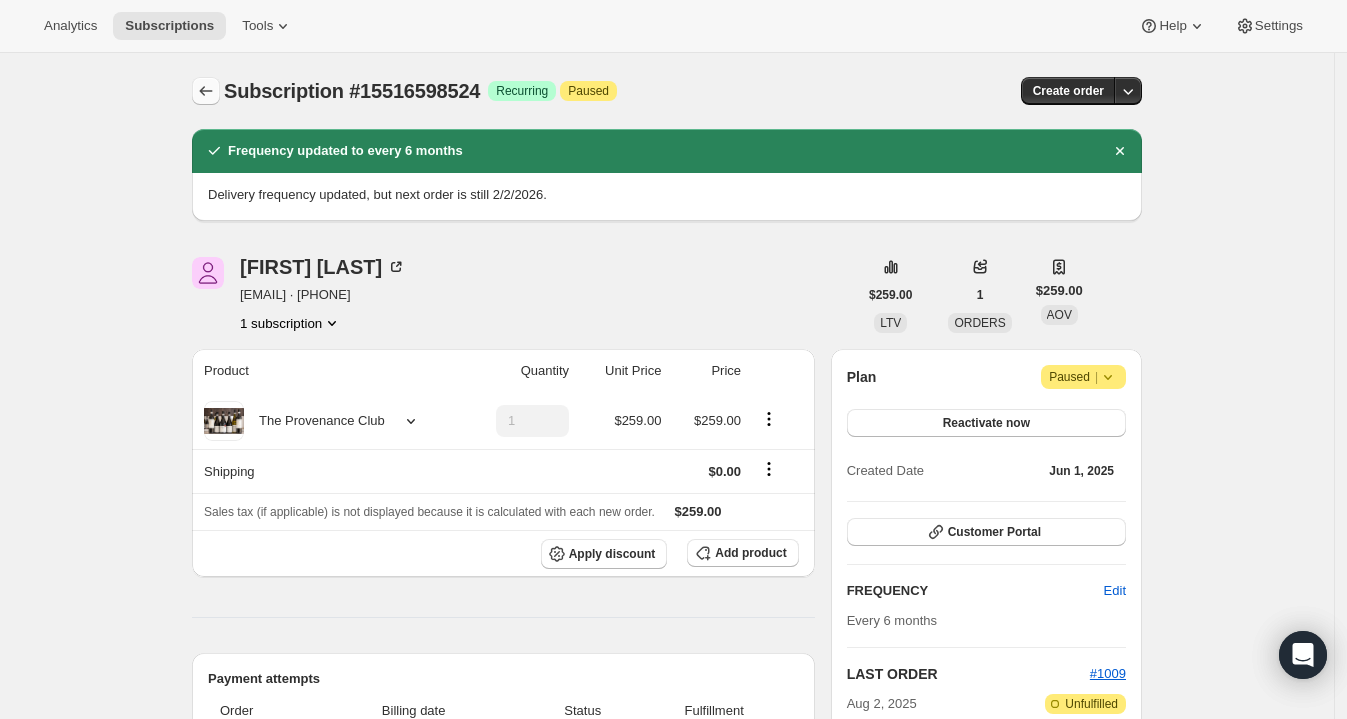 click 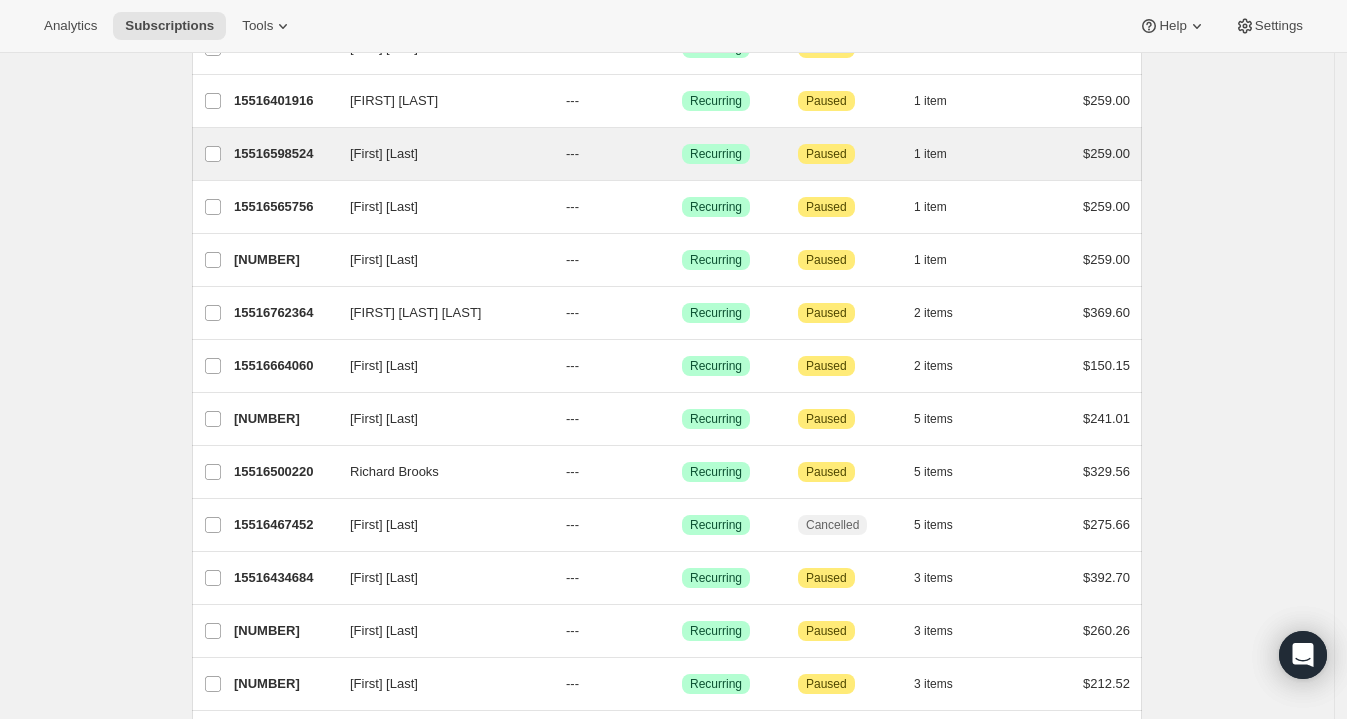 scroll, scrollTop: 185, scrollLeft: 0, axis: vertical 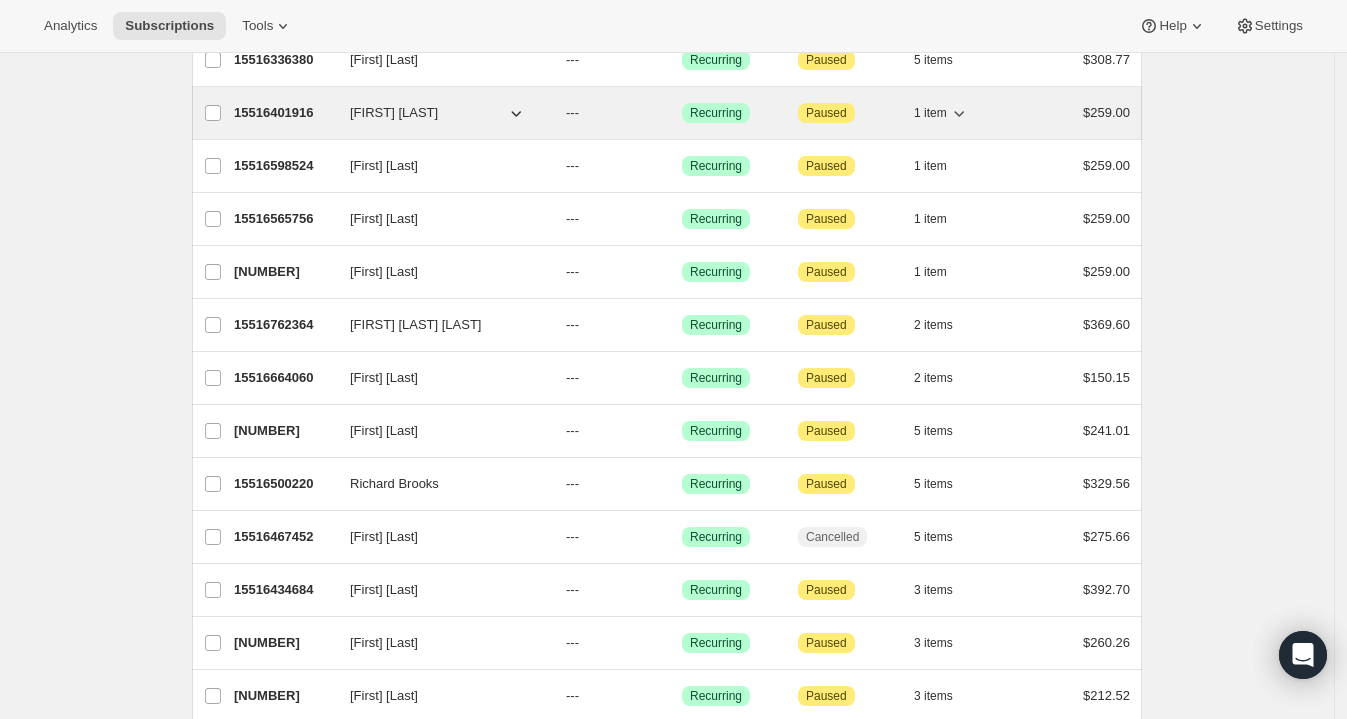 click on "15516401916" at bounding box center (284, 113) 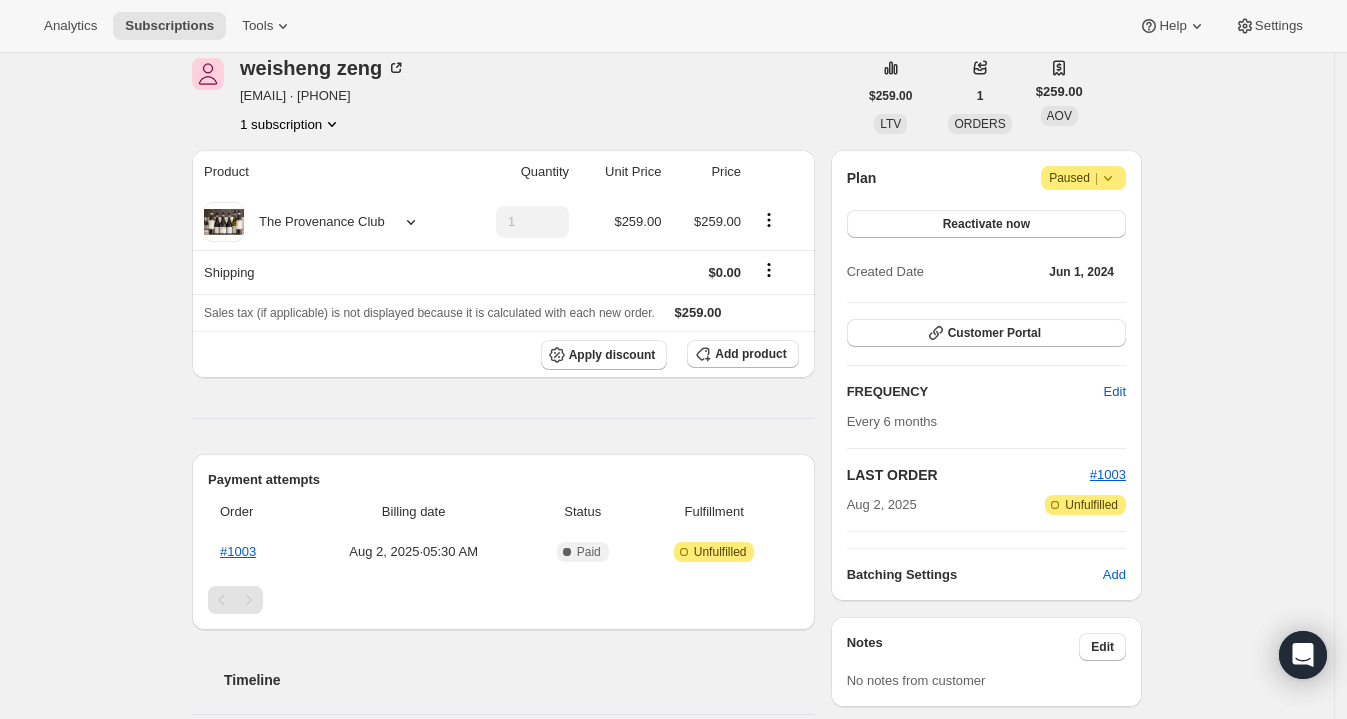 scroll, scrollTop: 90, scrollLeft: 0, axis: vertical 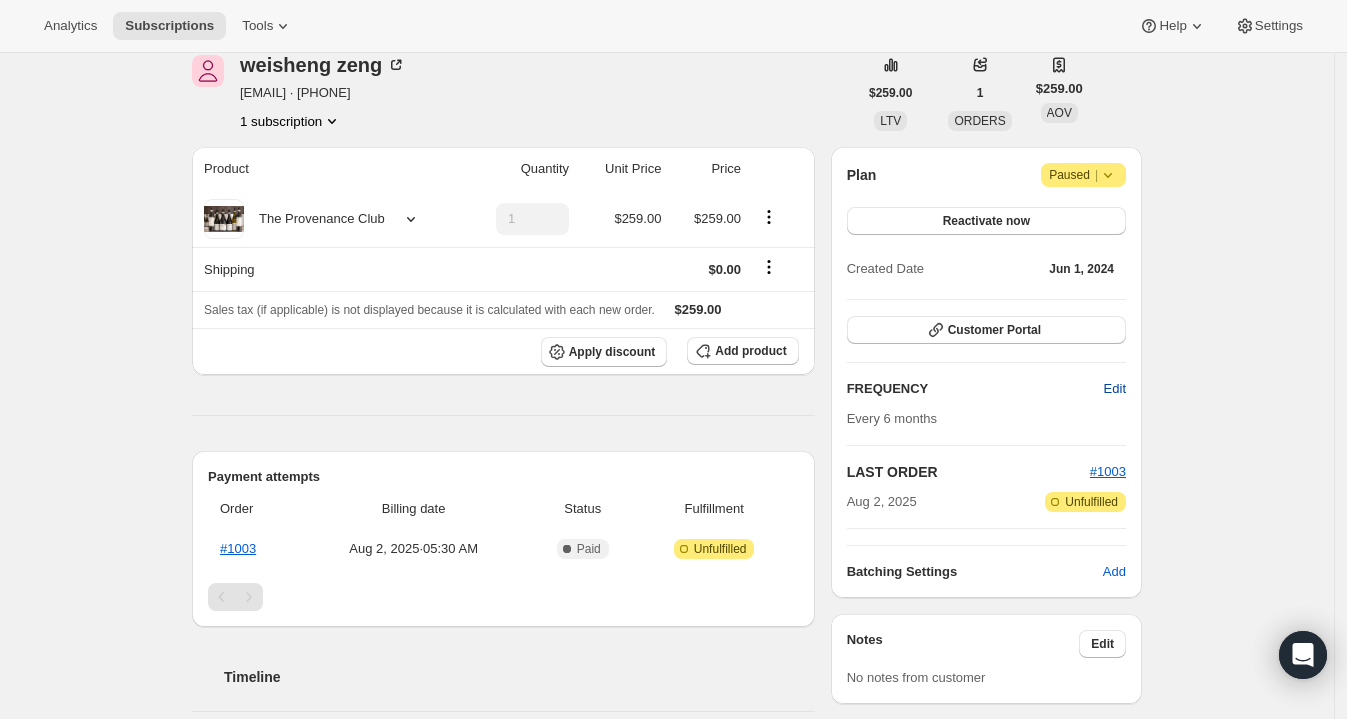 click on "Edit" at bounding box center [1115, 389] 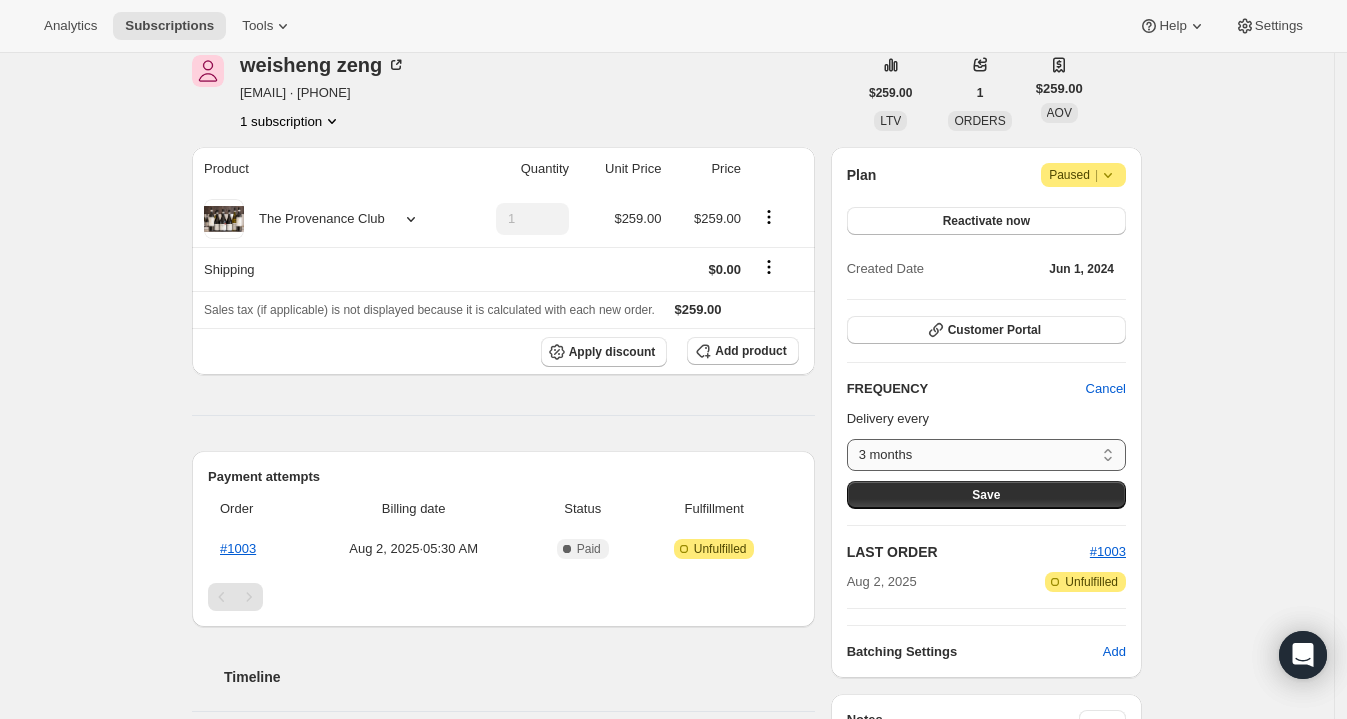 click on "3 months 6 months Custom..." at bounding box center [986, 455] 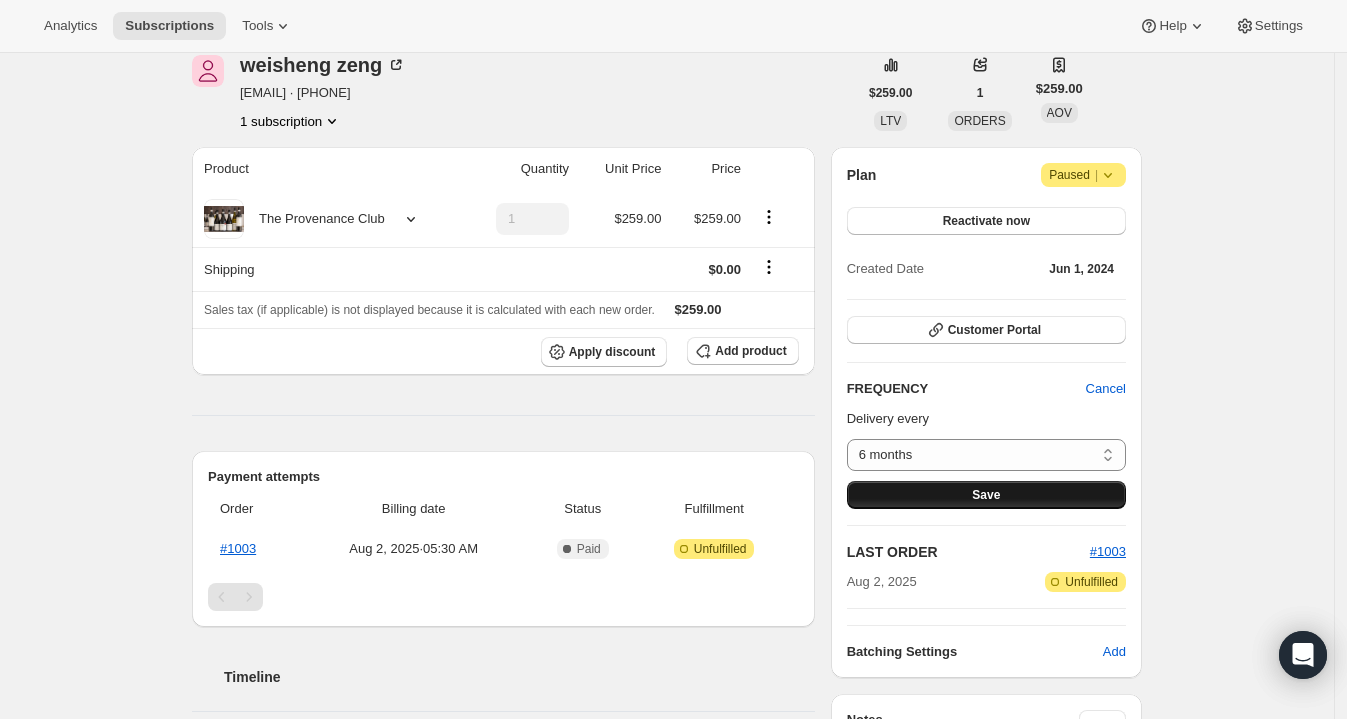 click on "Save" at bounding box center [986, 495] 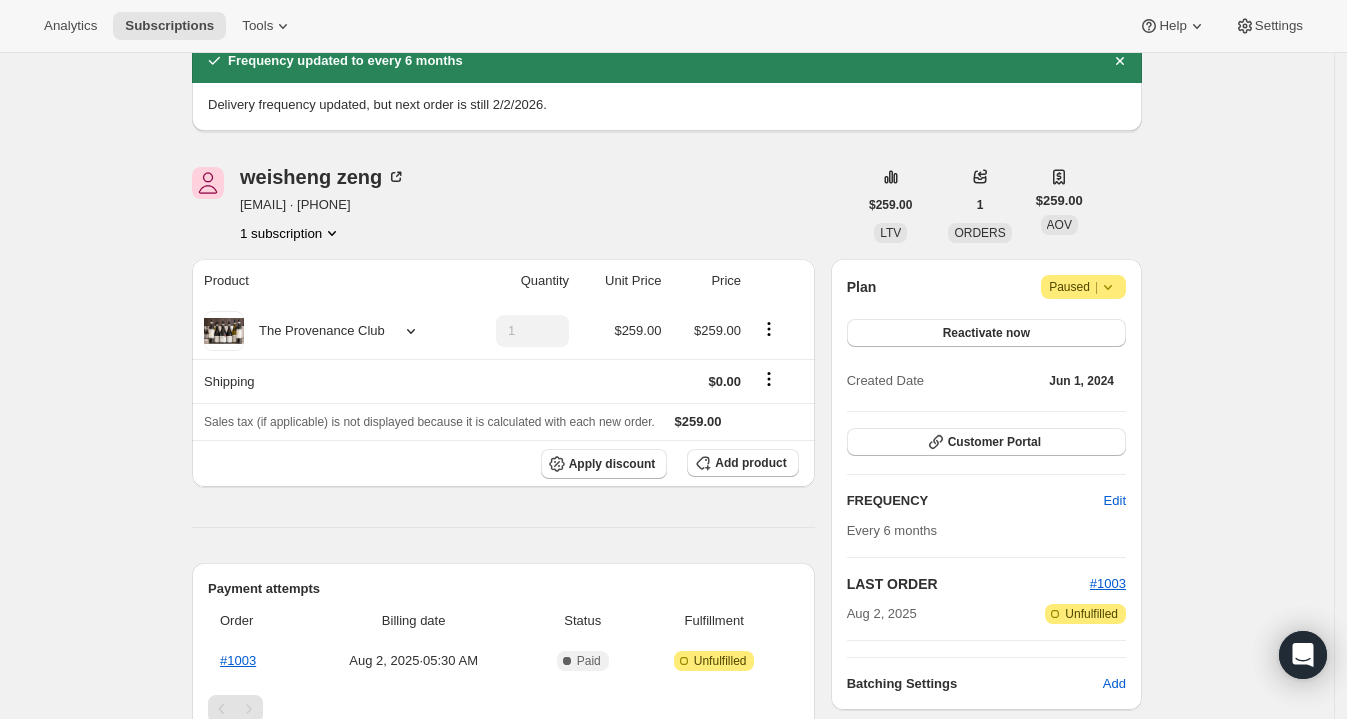 scroll, scrollTop: 0, scrollLeft: 0, axis: both 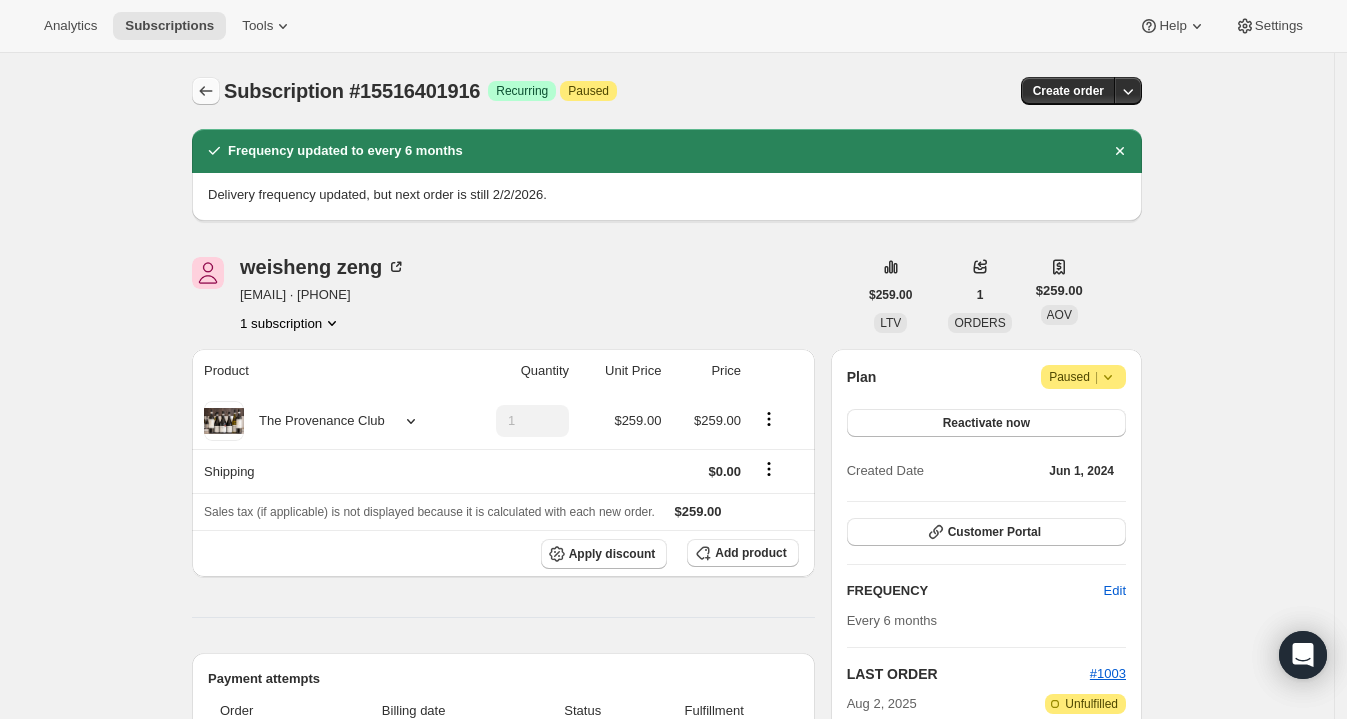 click 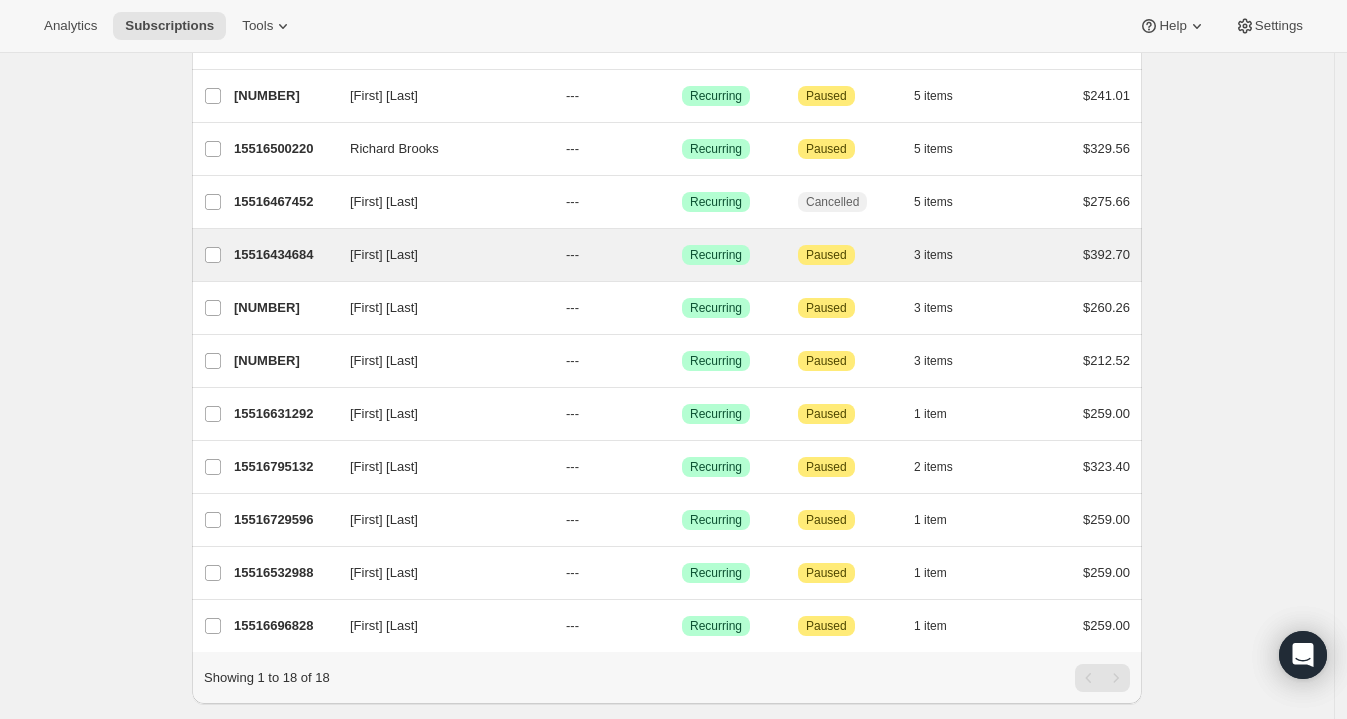 scroll, scrollTop: 524, scrollLeft: 0, axis: vertical 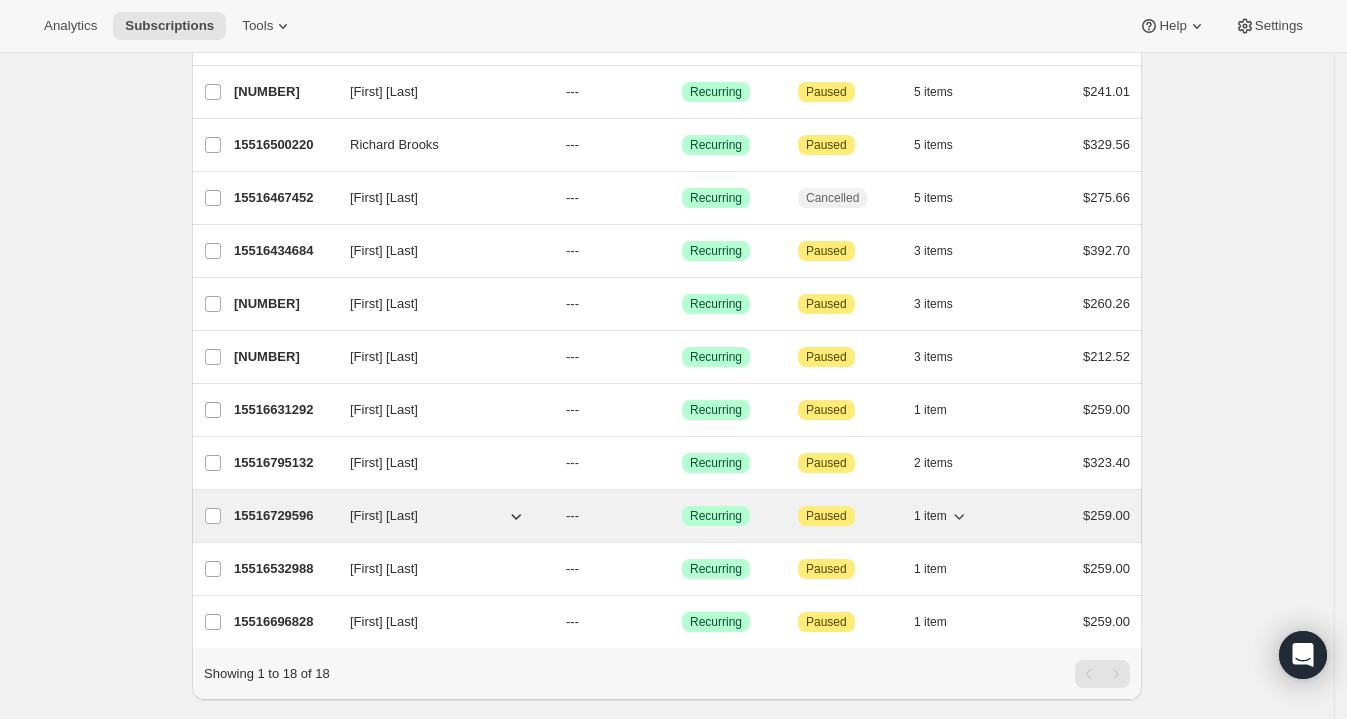 click on "15516729596 Peter Doggett --- Success Recurring Attention Paused 1   item $259.00" at bounding box center [682, 516] 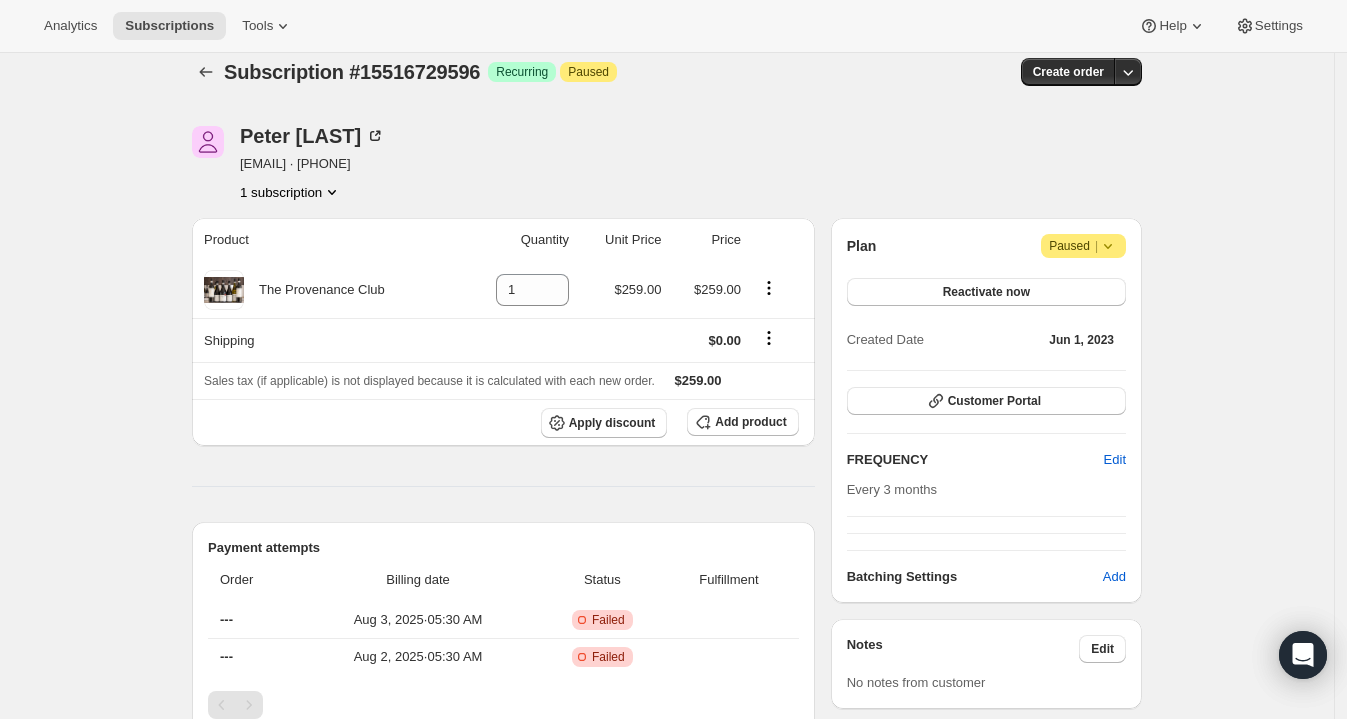 scroll, scrollTop: 20, scrollLeft: 0, axis: vertical 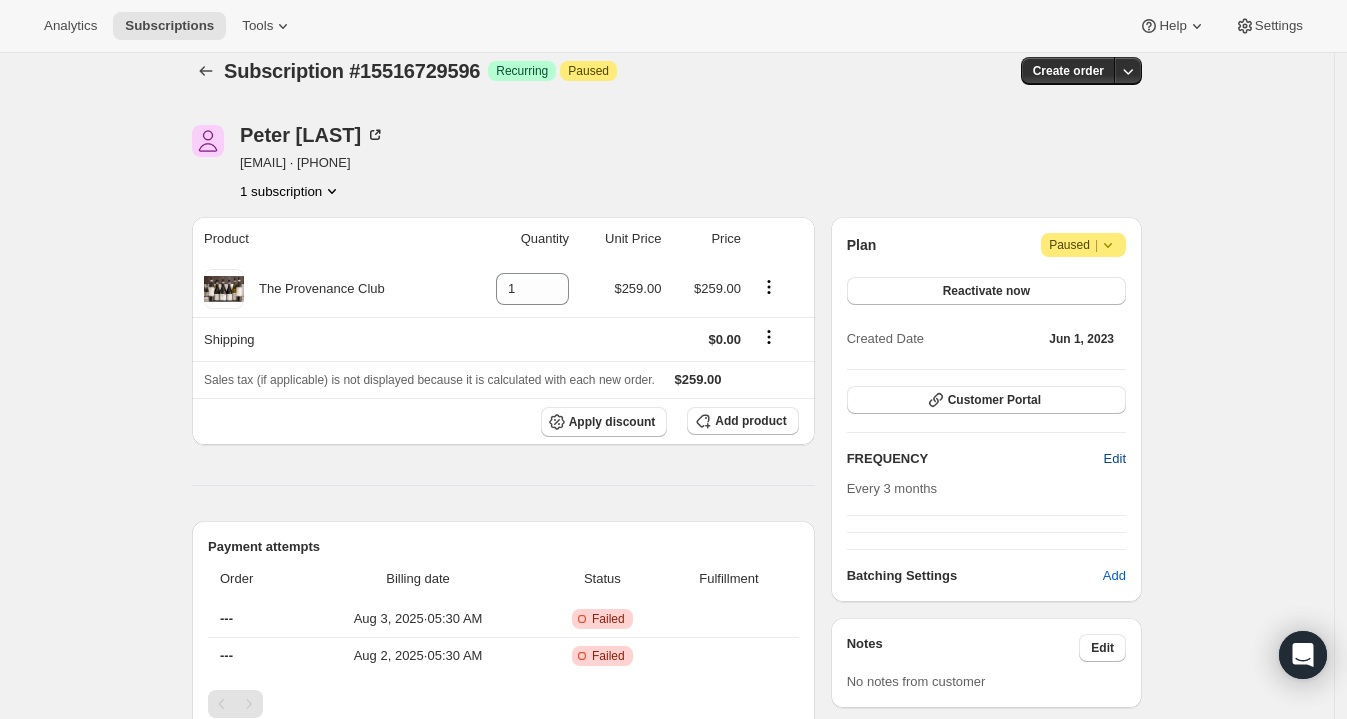 click on "Edit" at bounding box center [1115, 459] 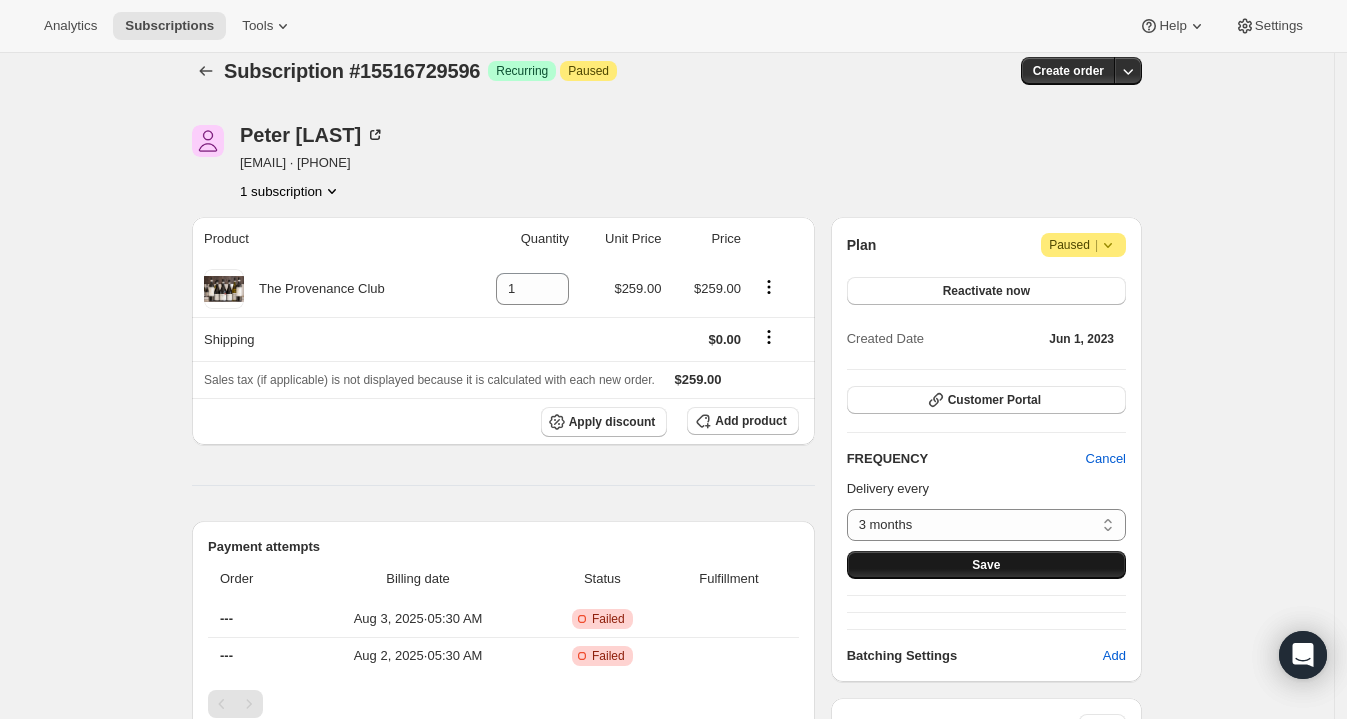 click on "Save" at bounding box center [986, 565] 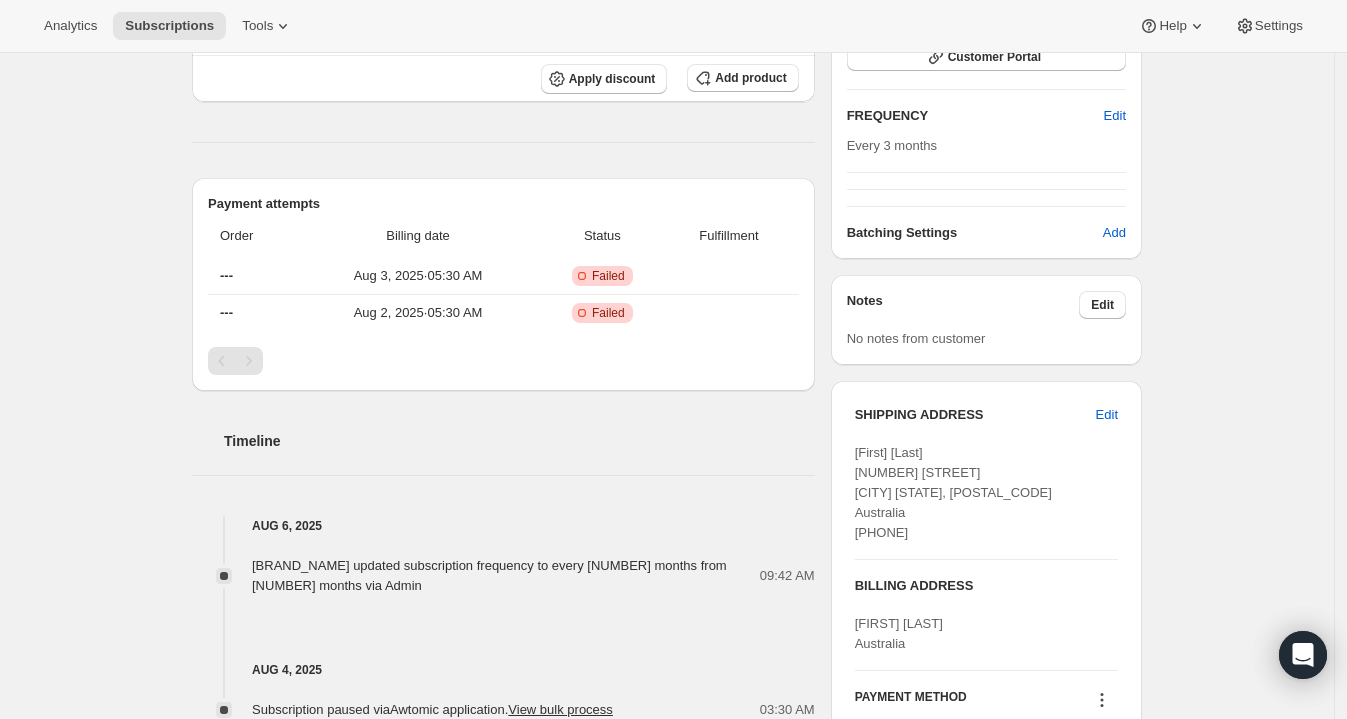 scroll, scrollTop: 0, scrollLeft: 0, axis: both 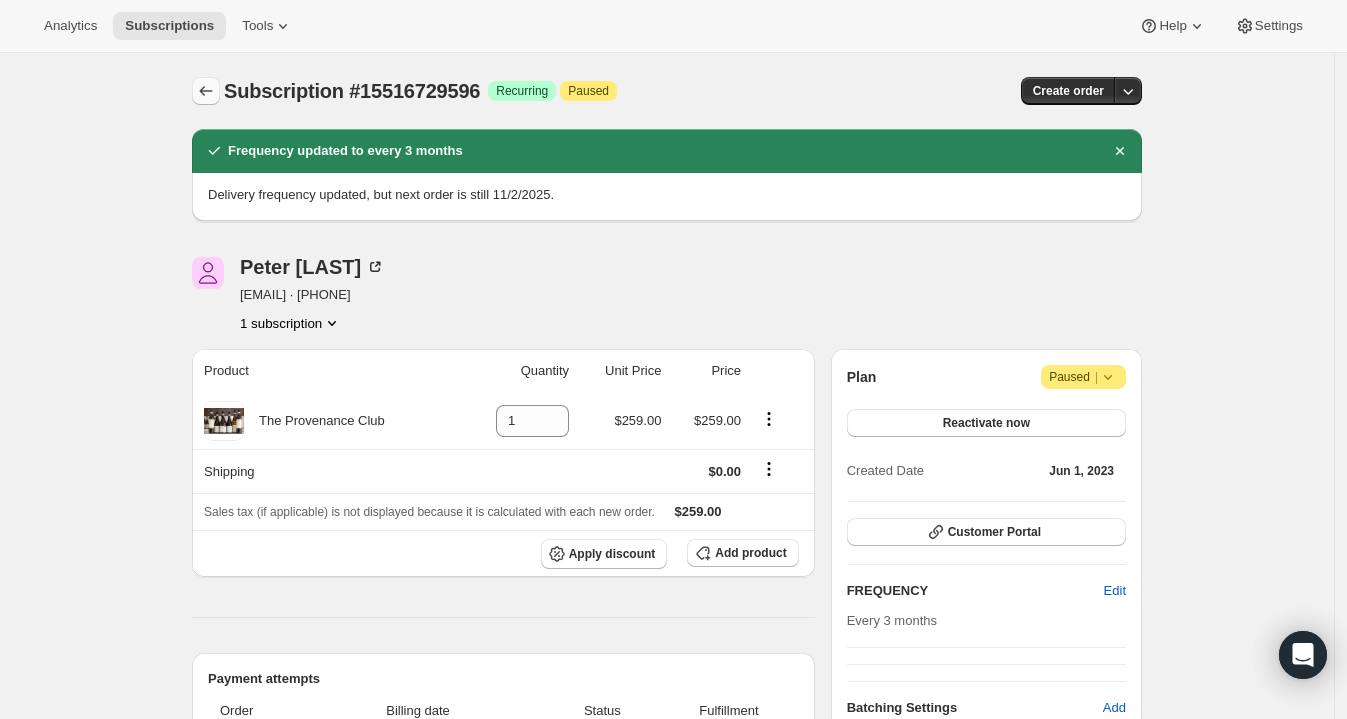 click 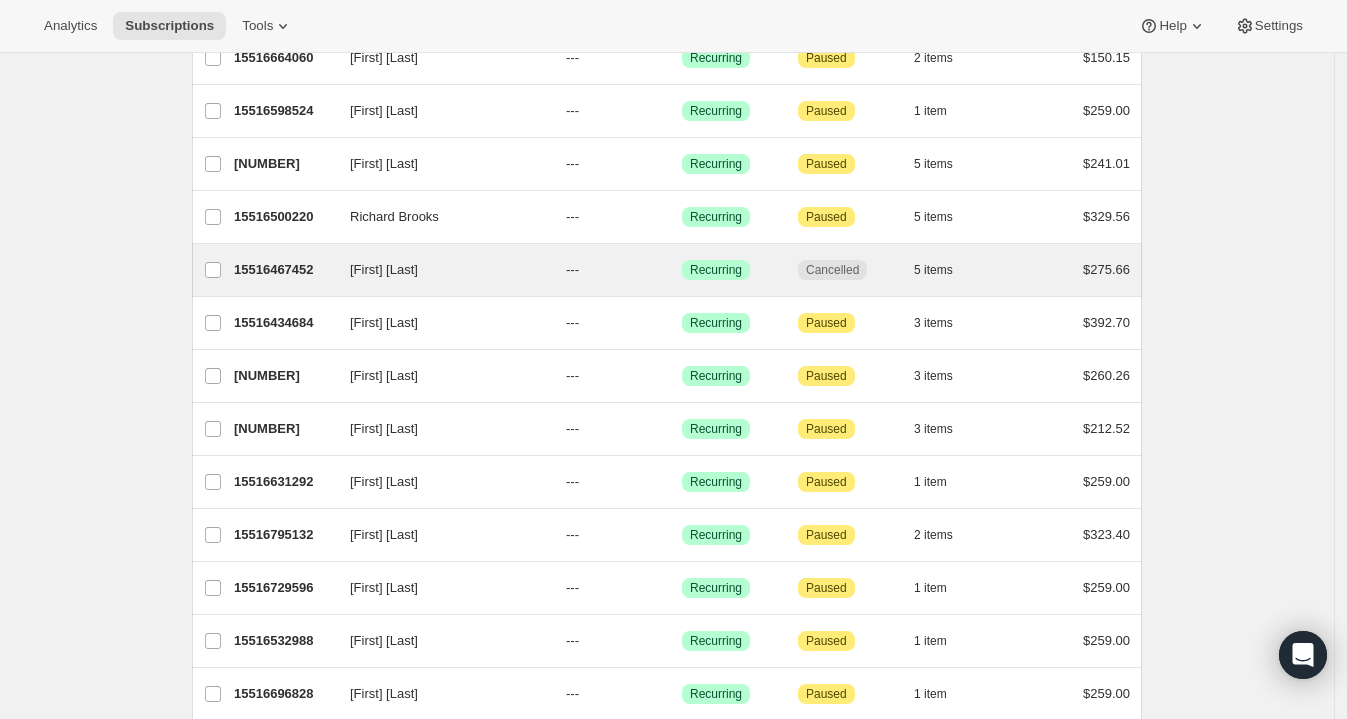 scroll, scrollTop: 454, scrollLeft: 0, axis: vertical 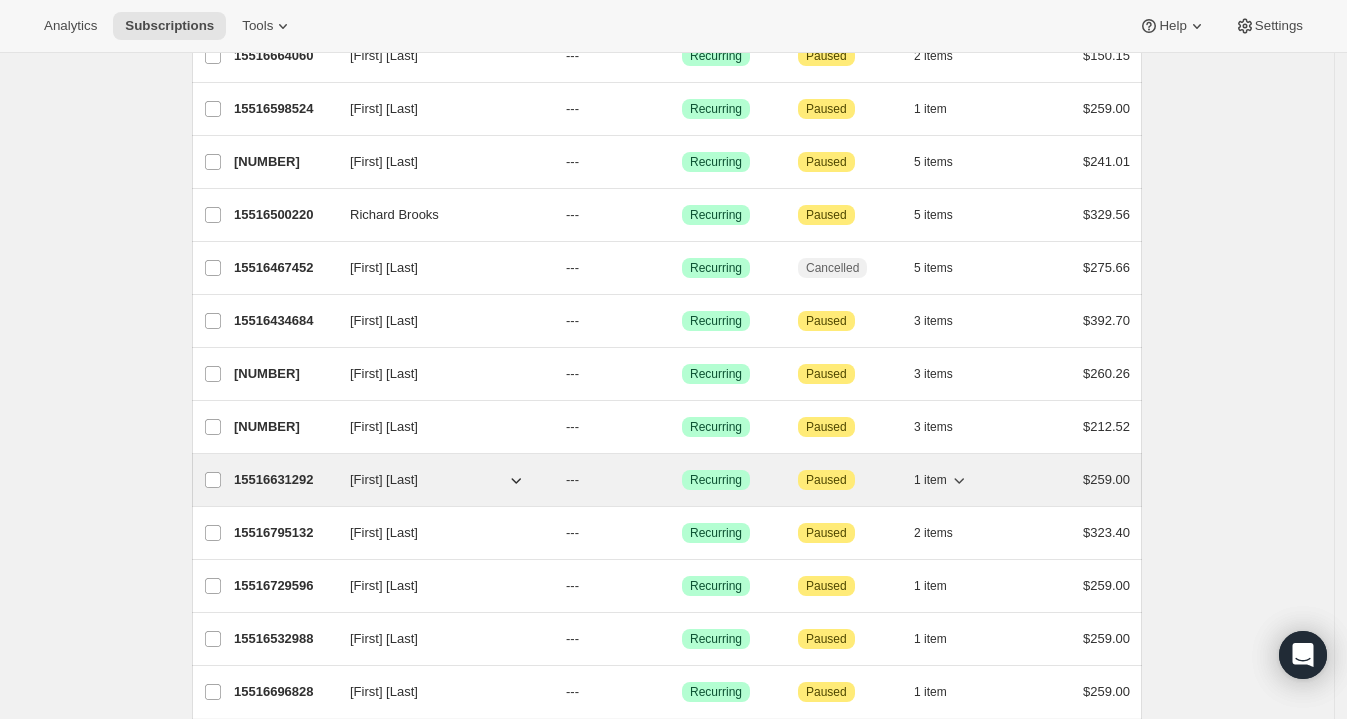click on "15516631292" at bounding box center [284, 480] 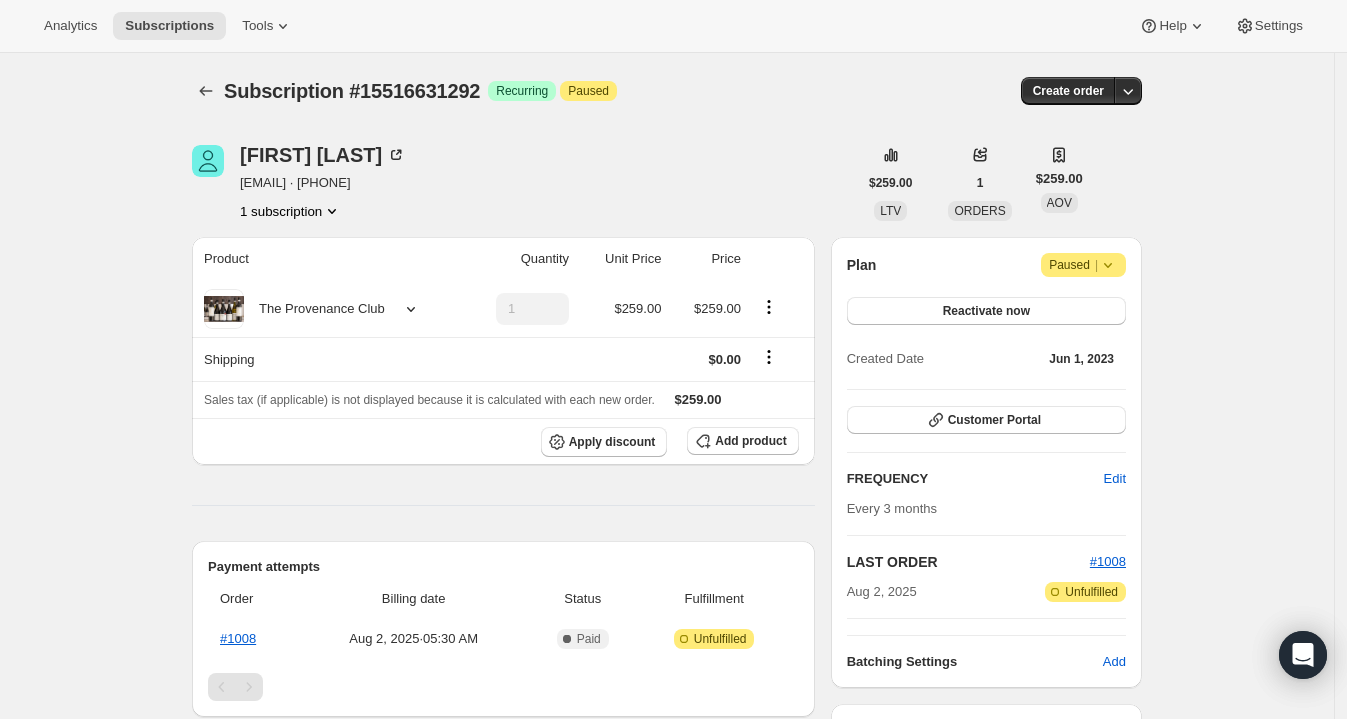 scroll, scrollTop: 40, scrollLeft: 0, axis: vertical 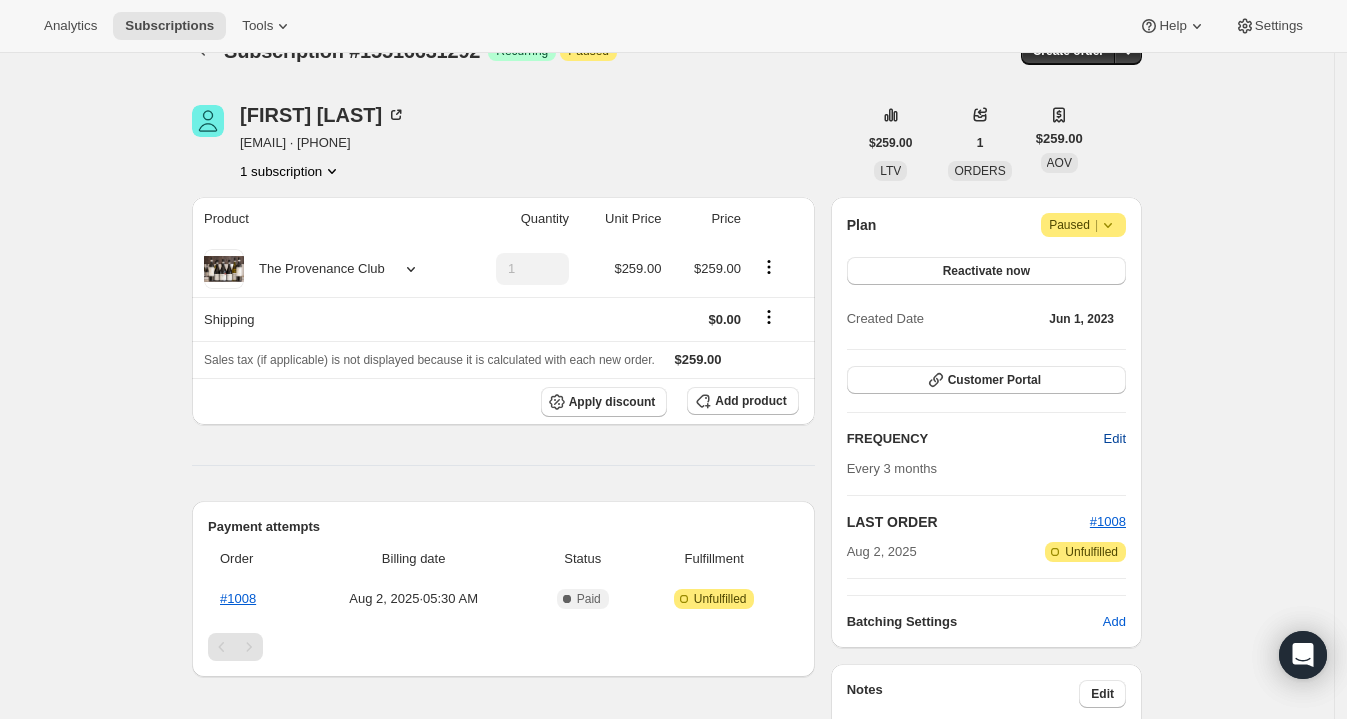 click on "Edit" at bounding box center [1115, 439] 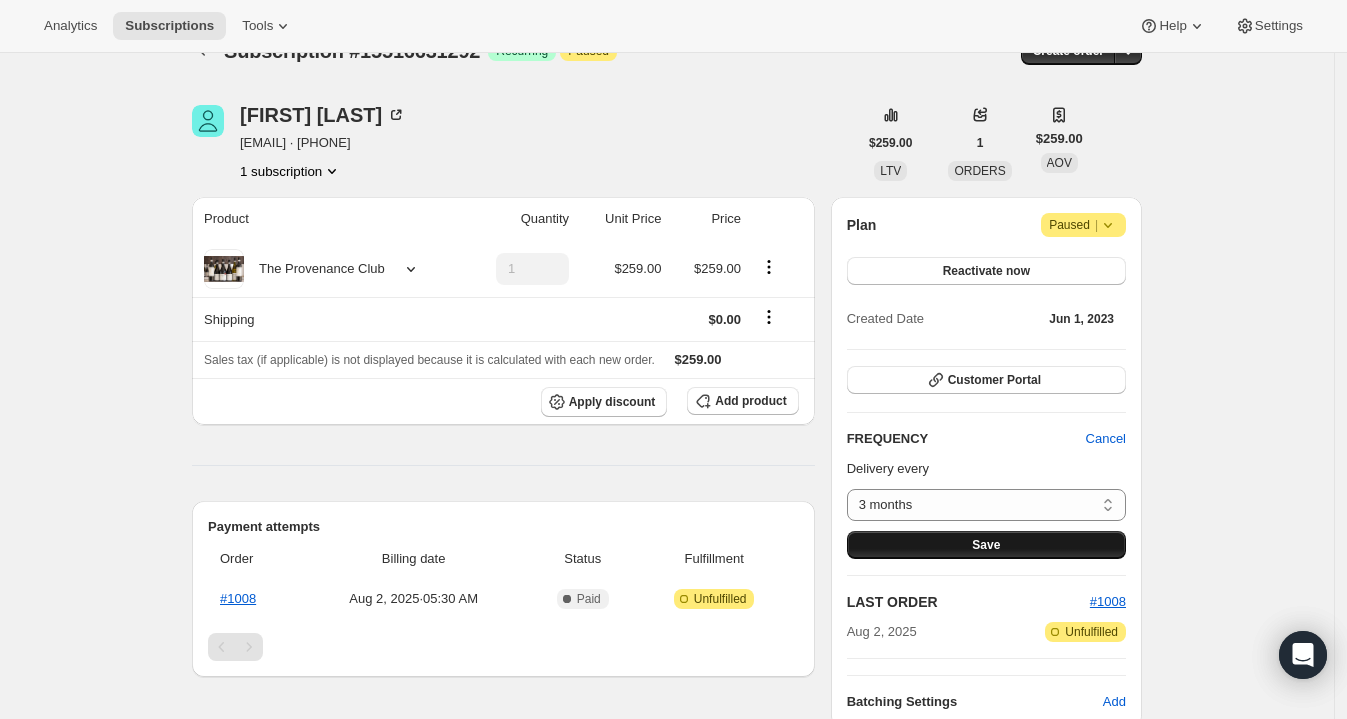 click on "Save" at bounding box center (986, 545) 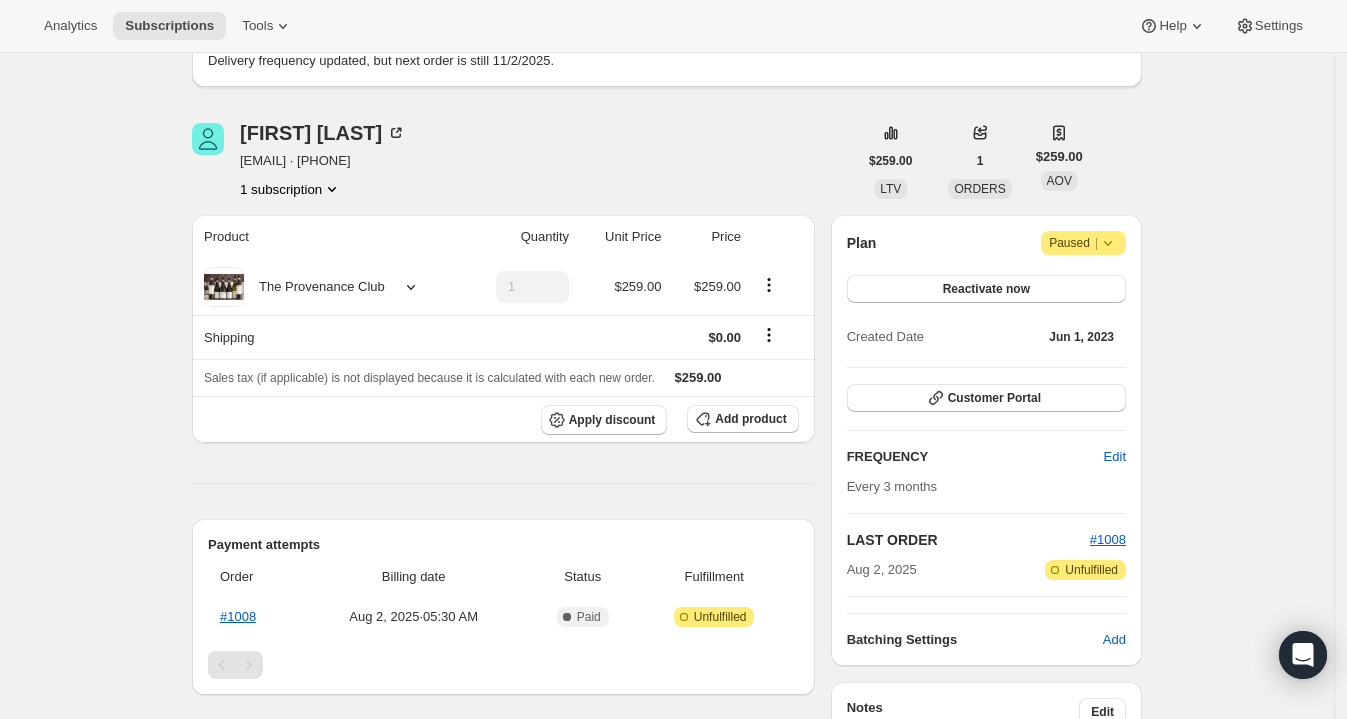 scroll, scrollTop: 0, scrollLeft: 0, axis: both 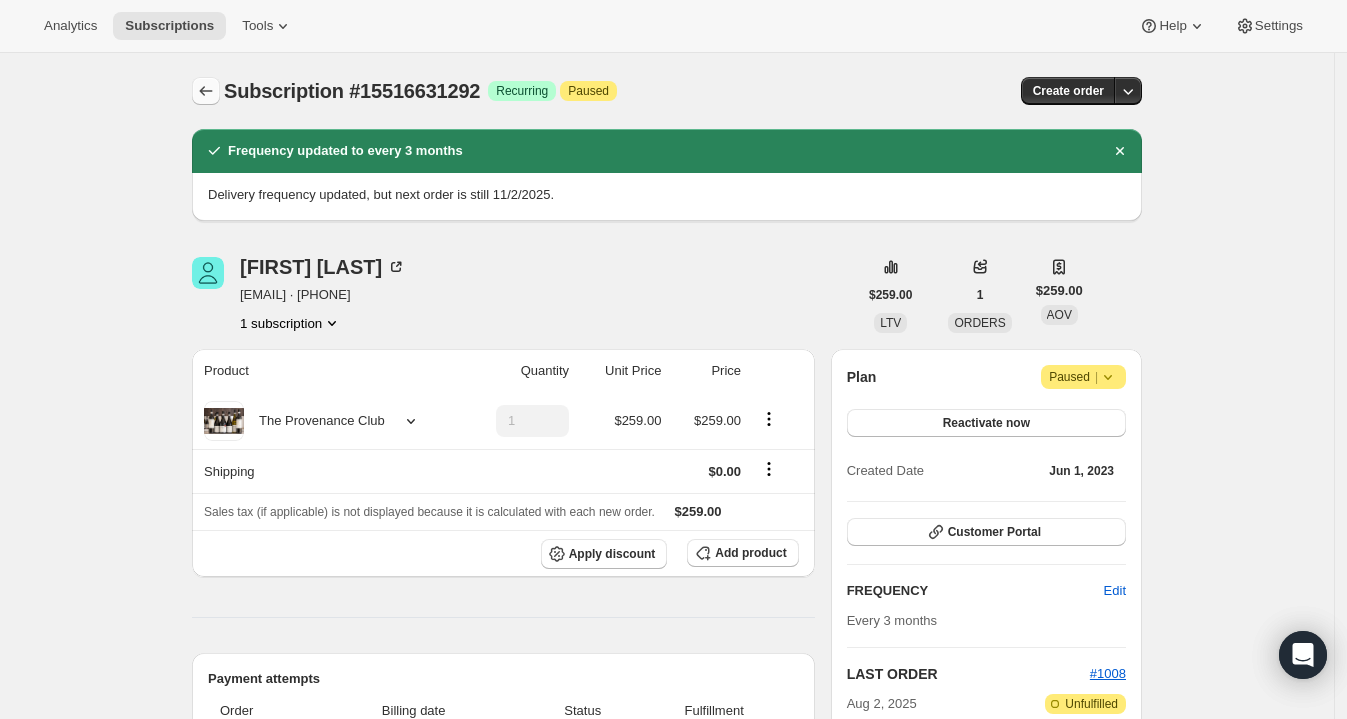 click 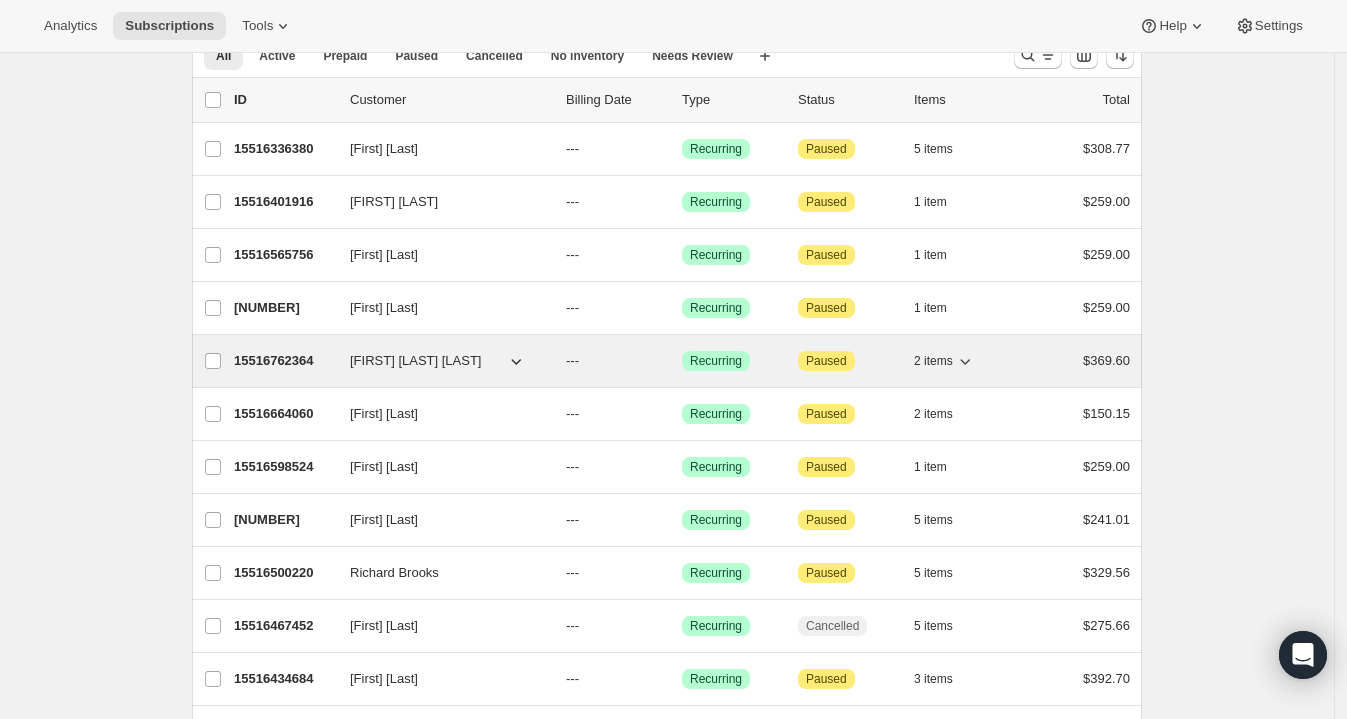 scroll, scrollTop: 101, scrollLeft: 0, axis: vertical 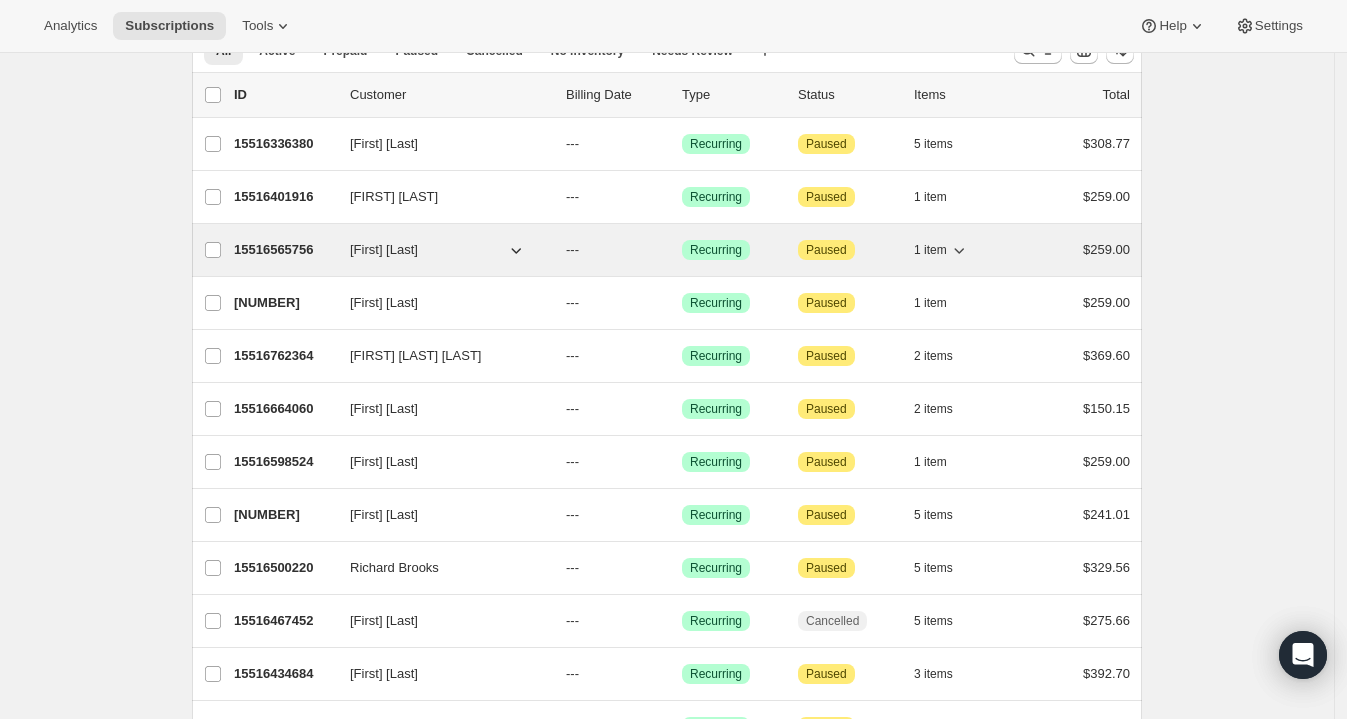 click on "15516565756" at bounding box center [284, 250] 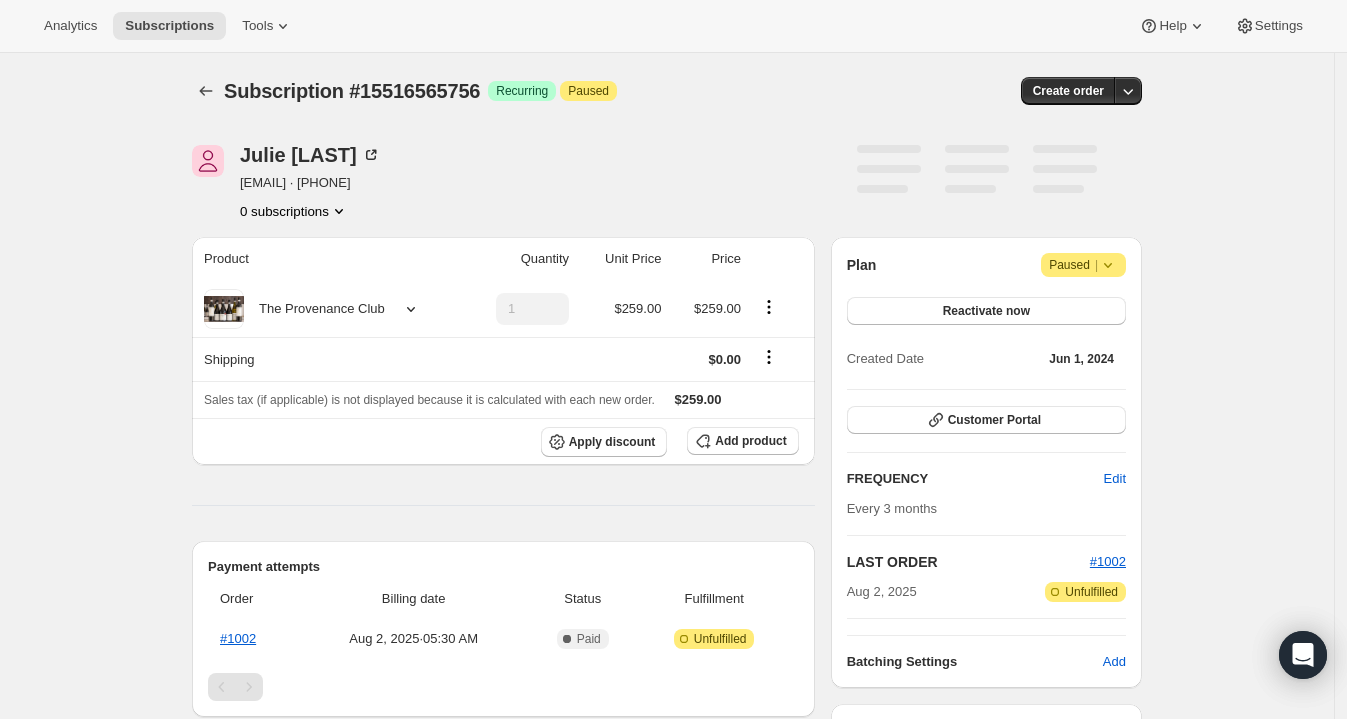 scroll, scrollTop: 0, scrollLeft: 0, axis: both 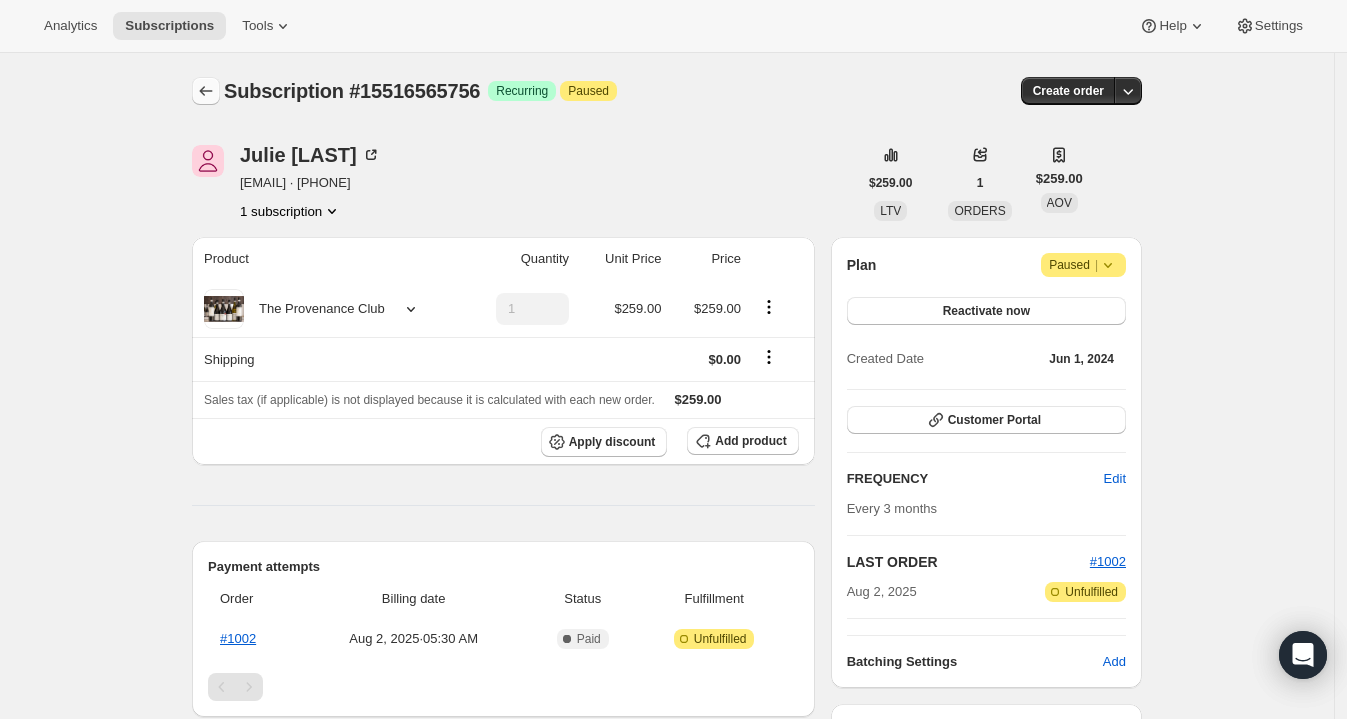 click 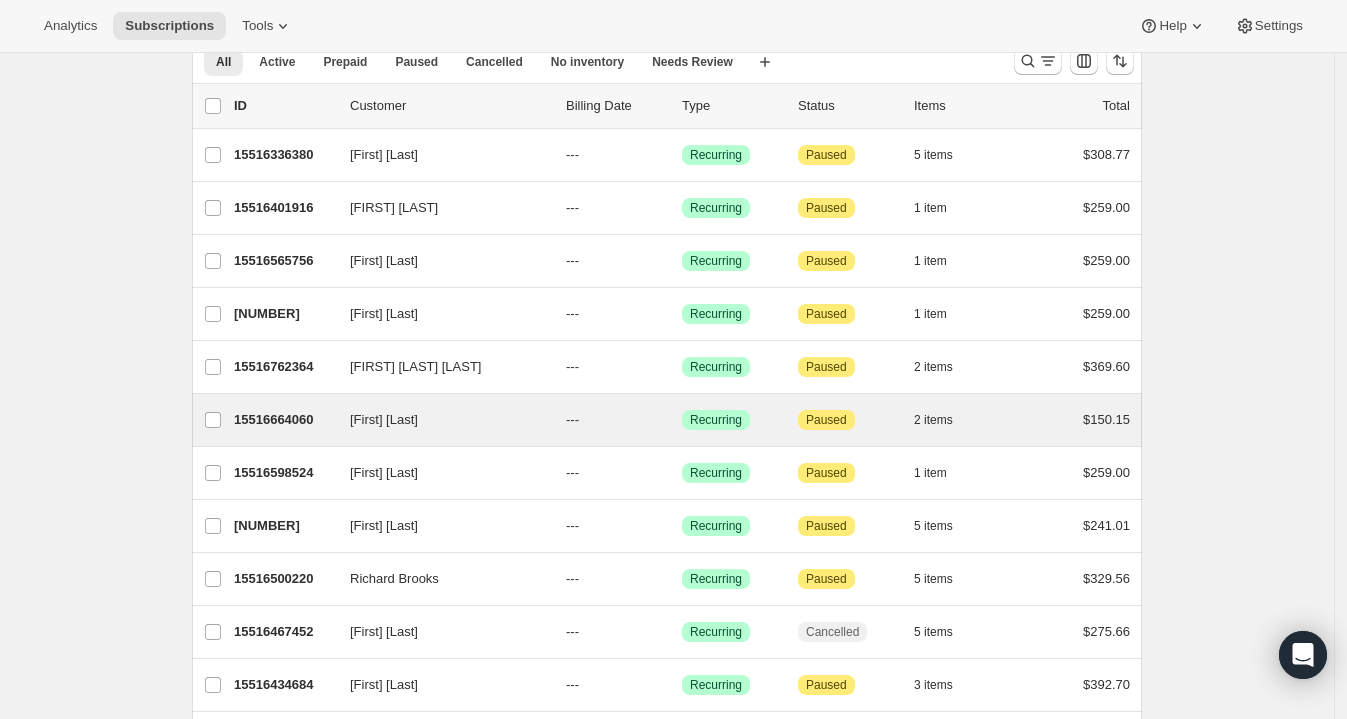 scroll, scrollTop: 91, scrollLeft: 0, axis: vertical 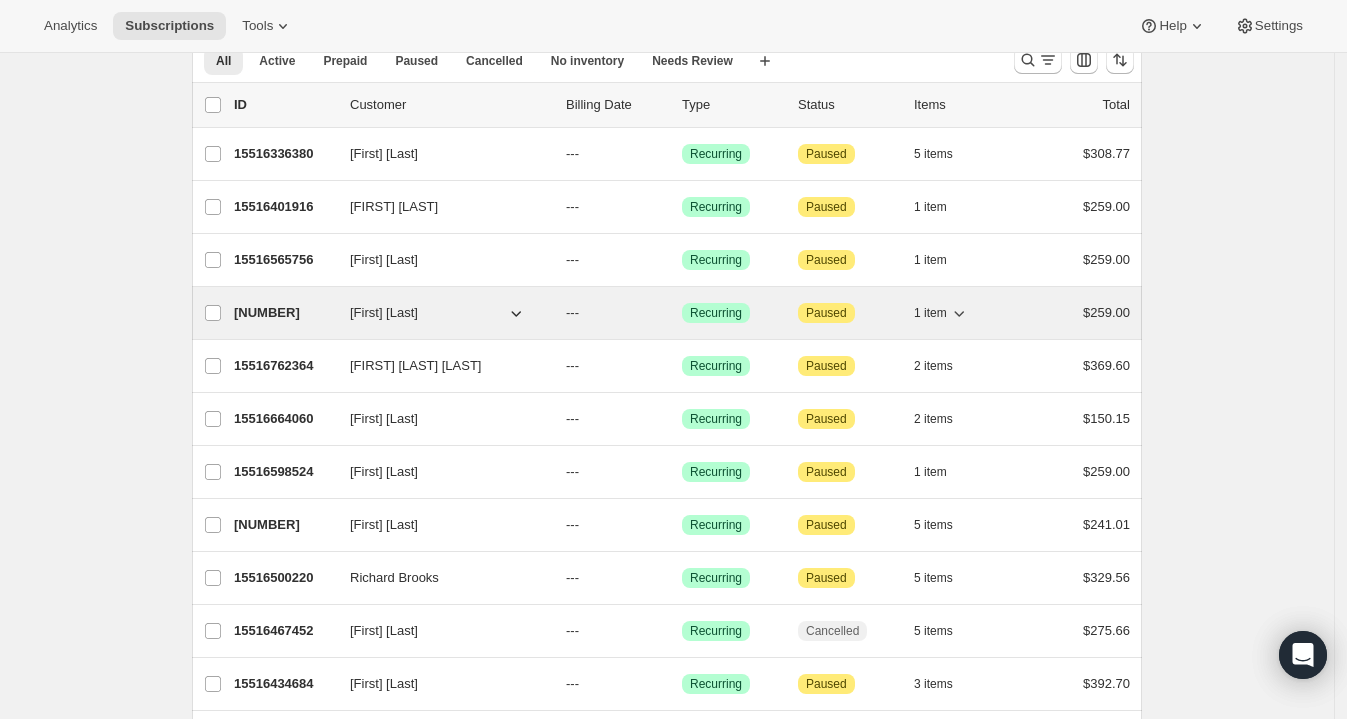 click on "[PHONE]" at bounding box center (284, 313) 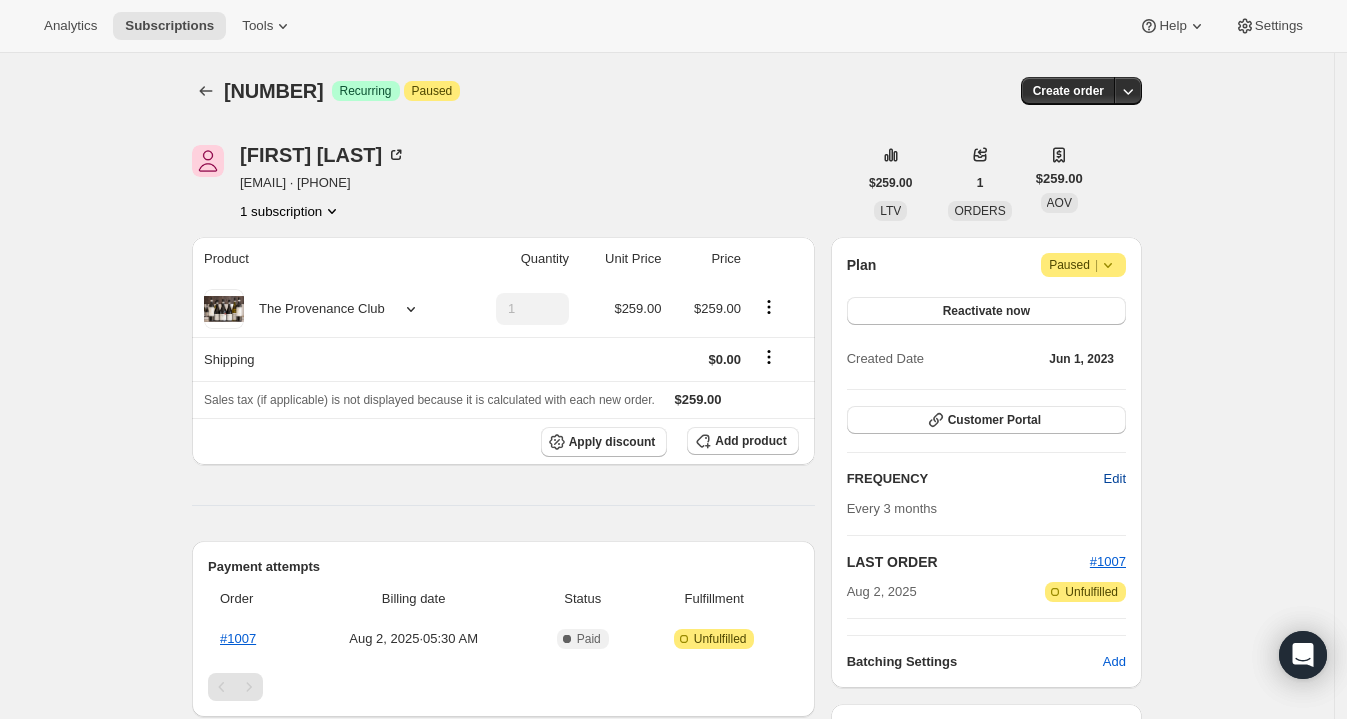 scroll, scrollTop: 6, scrollLeft: 0, axis: vertical 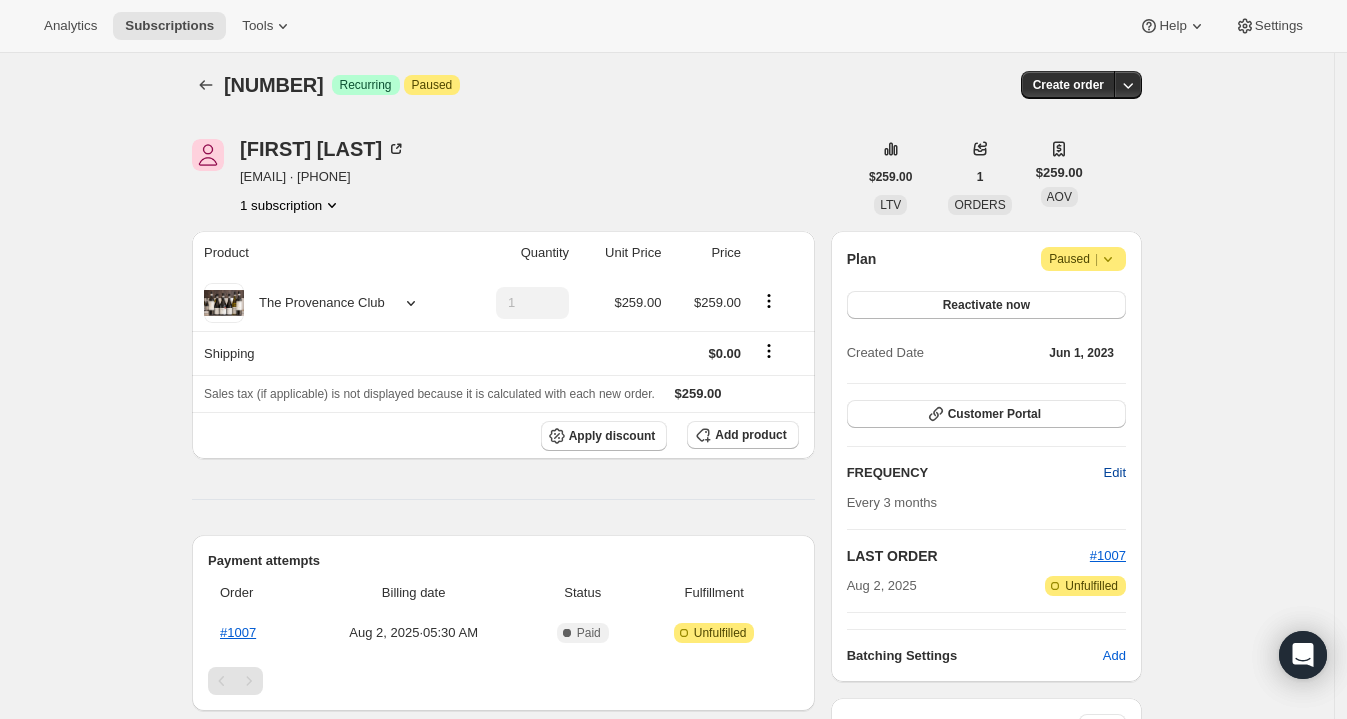 click on "Edit" at bounding box center (1115, 473) 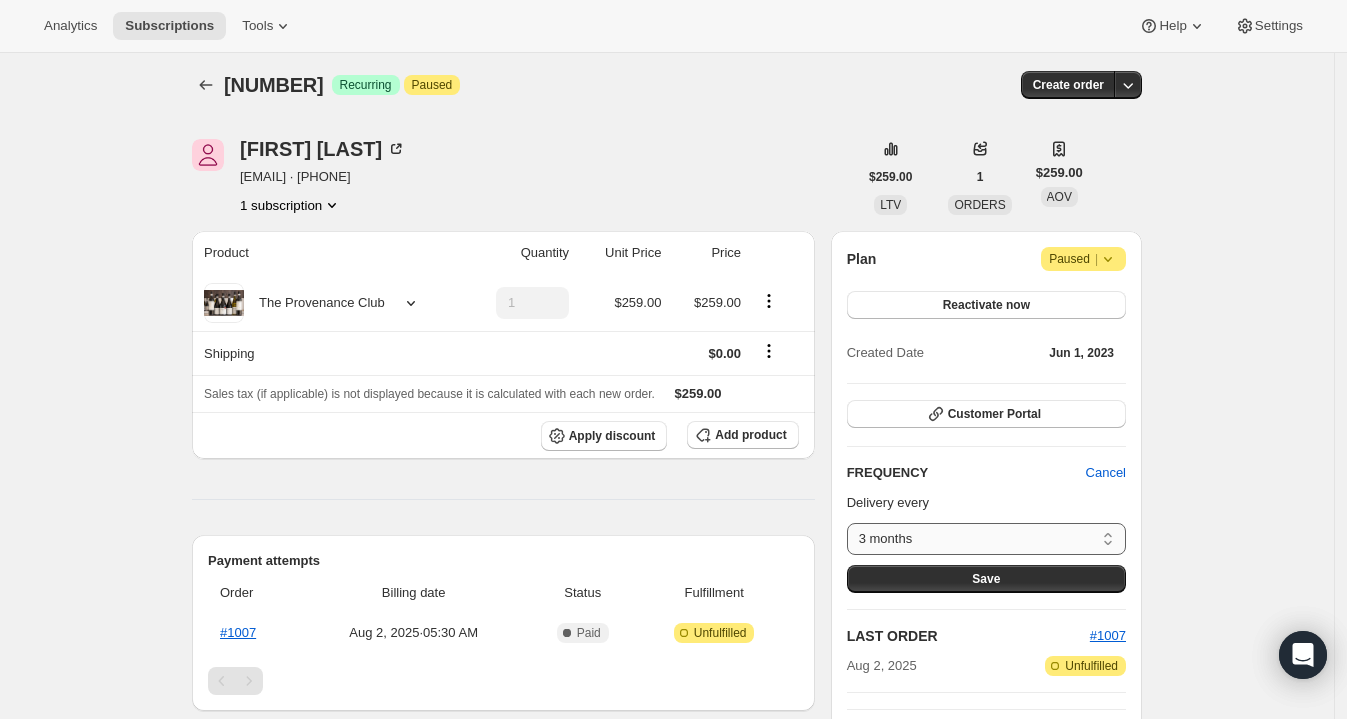 click on "3 months 6 months Custom..." at bounding box center [986, 539] 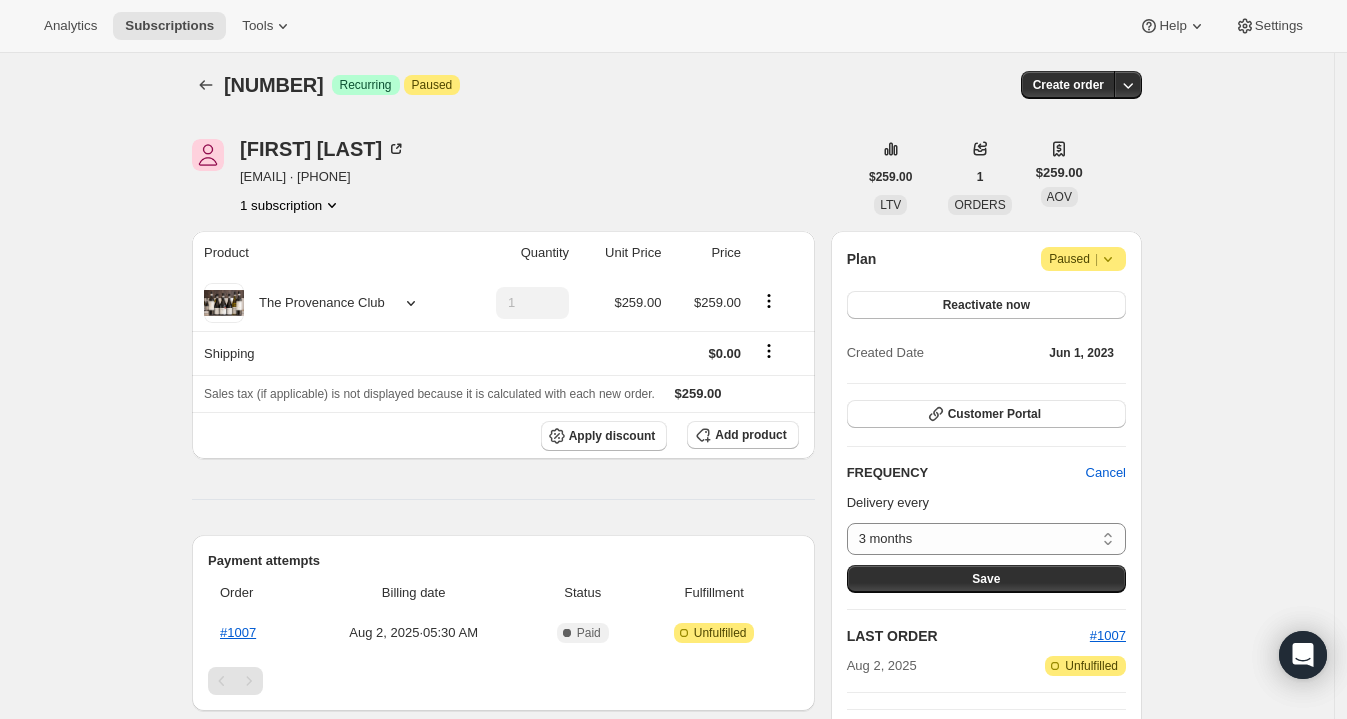 click on "Subscription #15516893436. This page is ready Subscription #15516893436 Success Recurring Attention Paused Create order Joseph   Mammoliti joseph@oraconstructions.com.au · +61433097541 1 subscription $259.00 LTV 1 ORDERS $259.00 AOV Product Quantity Unit Price Price The Provenance Club 1 $259.00 $259.00 Shipping $0.00 Sales tax (if applicable) is not displayed because it is calculated with each new order.   $259.00 Apply discount Add product Payment attempts Order Billing date Status Fulfillment #1007 Aug 2, 2025  ·  05:30 AM  Complete Paid Attention Incomplete Unfulfilled Timeline Aug 4, 2025 Subscription paused via  Awtomic application .  View bulk process 03:30 AM Aug 2, 2025 Order processed successfully.  View order 05:30 AM Jul 29, 2025 Subscription reminder email sent via Klaviyo. 09:30 PM Joseph Mammoliti created the subscription order.  09:16 PM Plan Attention Paused | Reactivate now Created Date Jun 1, 2023 Customer Portal FREQUENCY Cancel Delivery every 3 months 6 months Custom... 3 months Save" at bounding box center [667, 708] 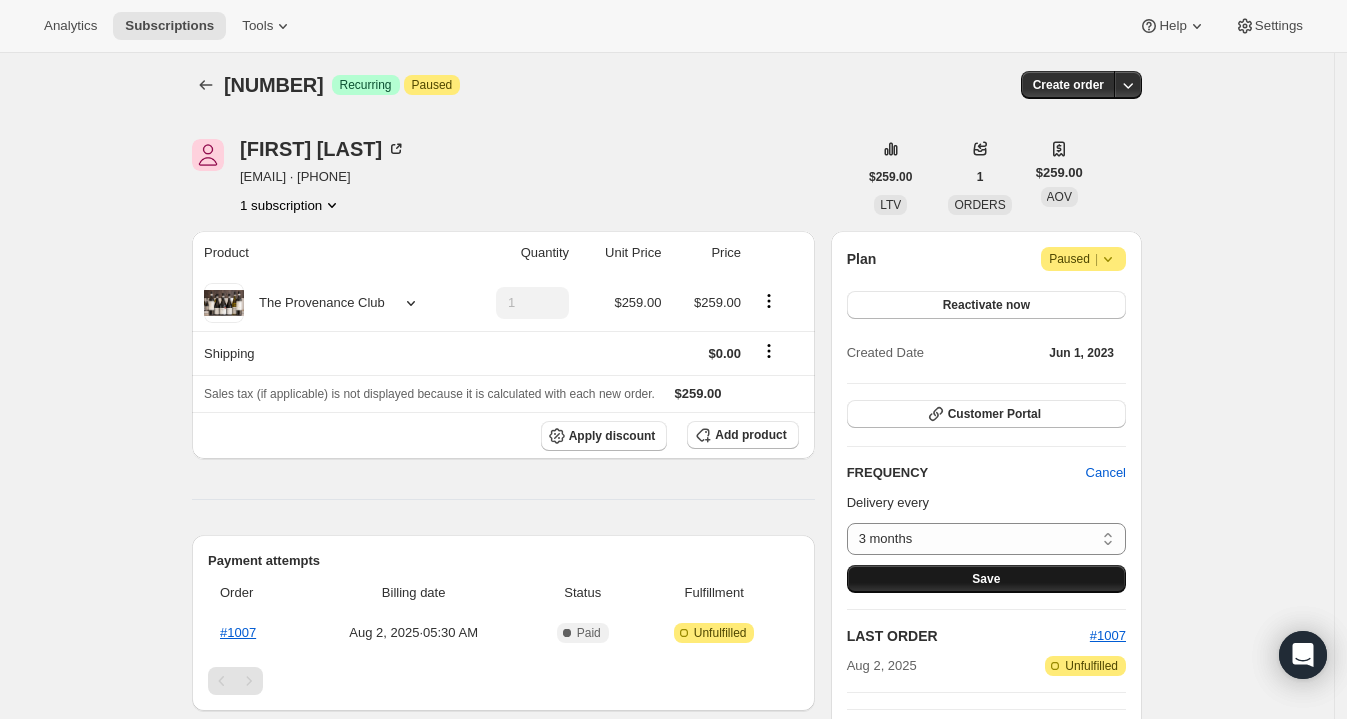 click on "Save" at bounding box center (986, 579) 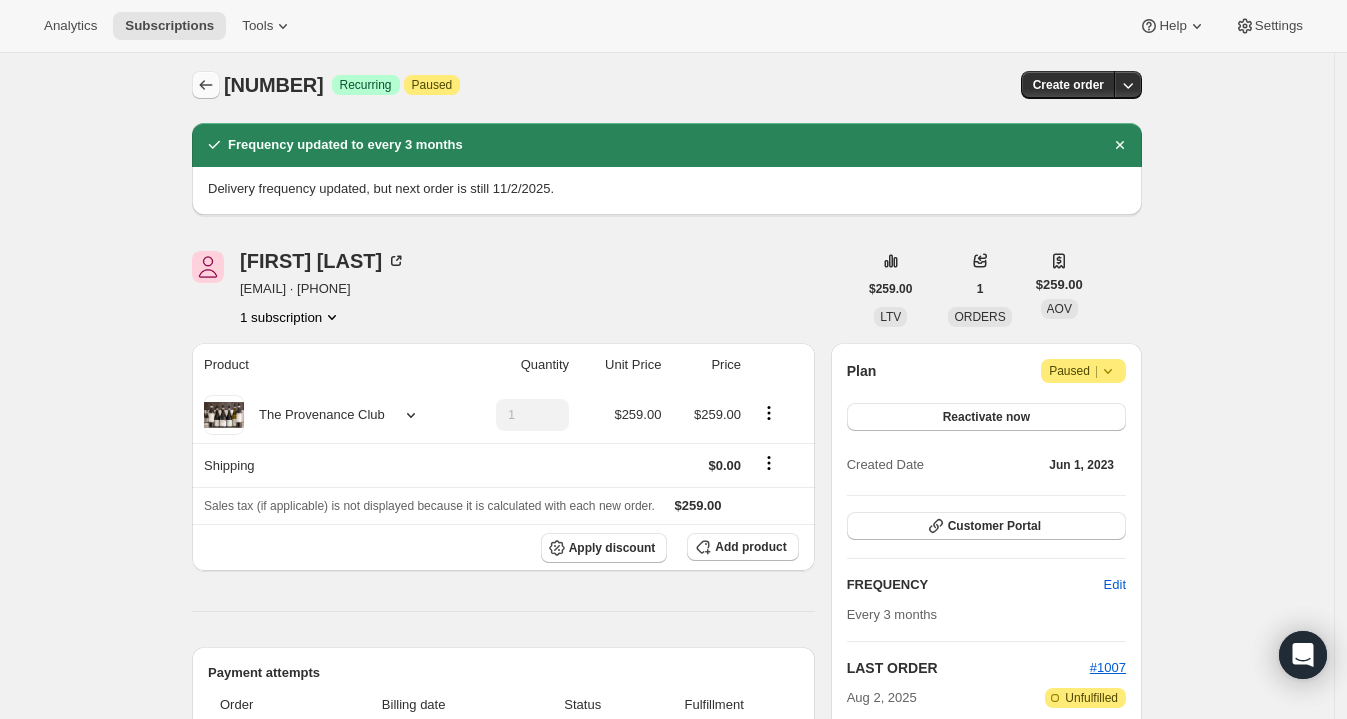 click 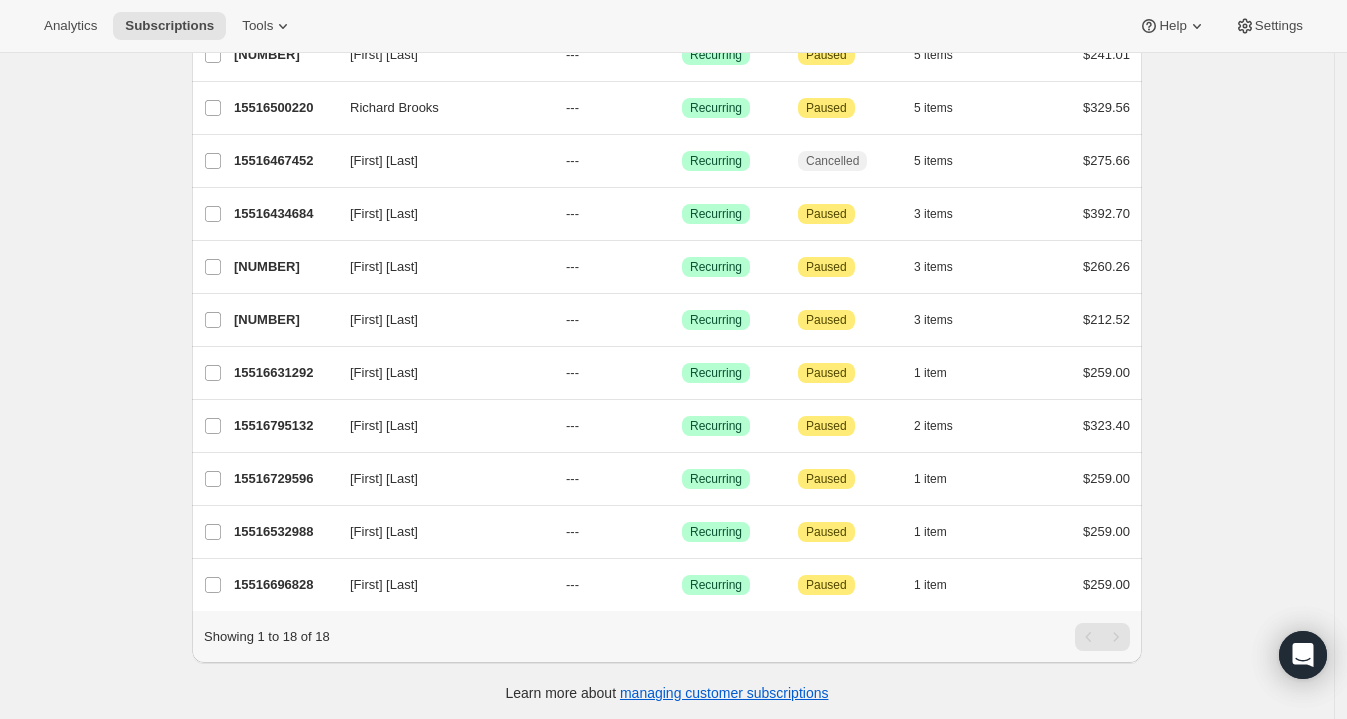 scroll, scrollTop: 580, scrollLeft: 0, axis: vertical 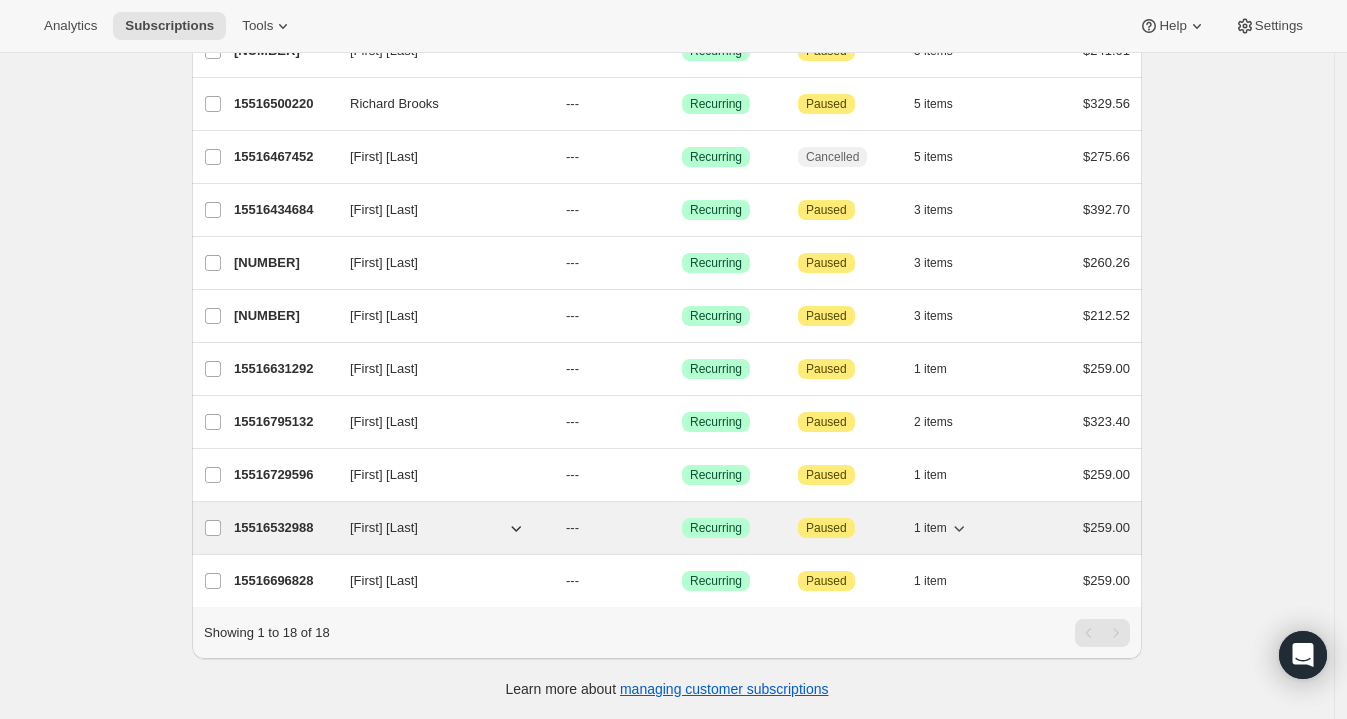 click on "15516532988 Kerrie Parker --- Success Recurring Attention Paused 1   item $259.00" at bounding box center (682, 528) 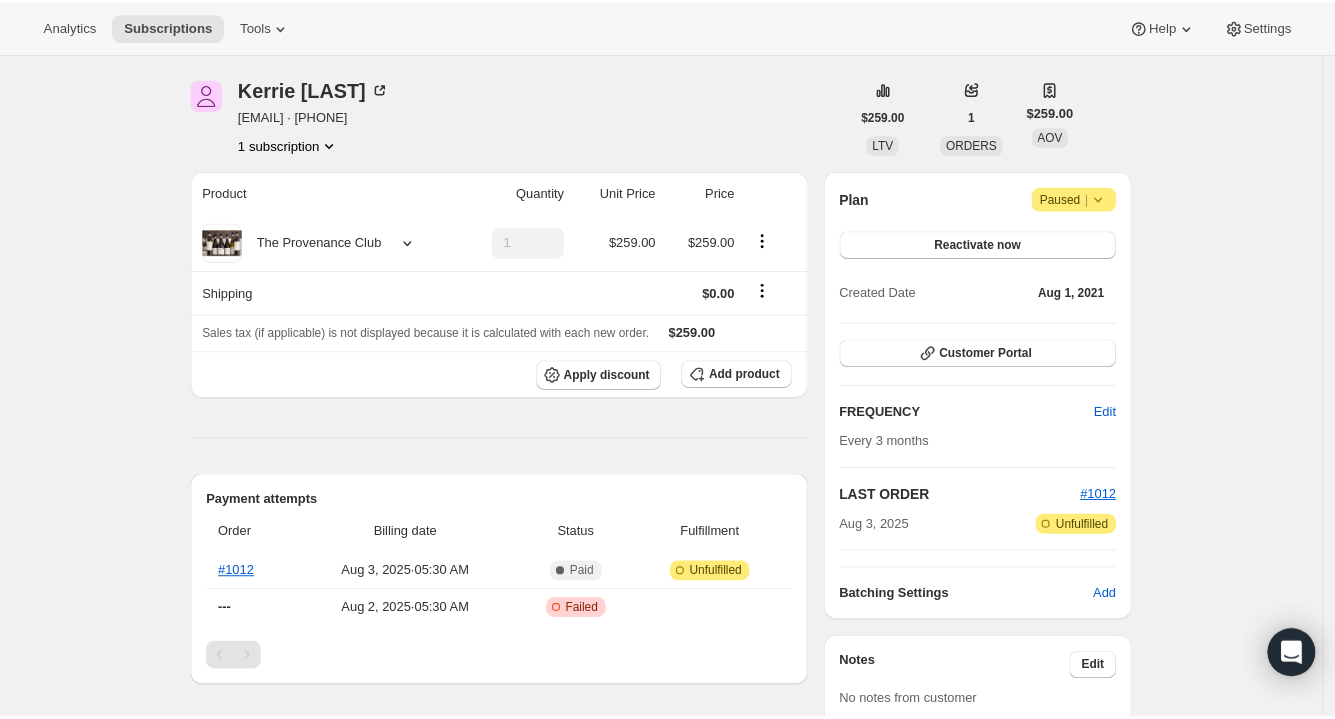 scroll, scrollTop: 87, scrollLeft: 0, axis: vertical 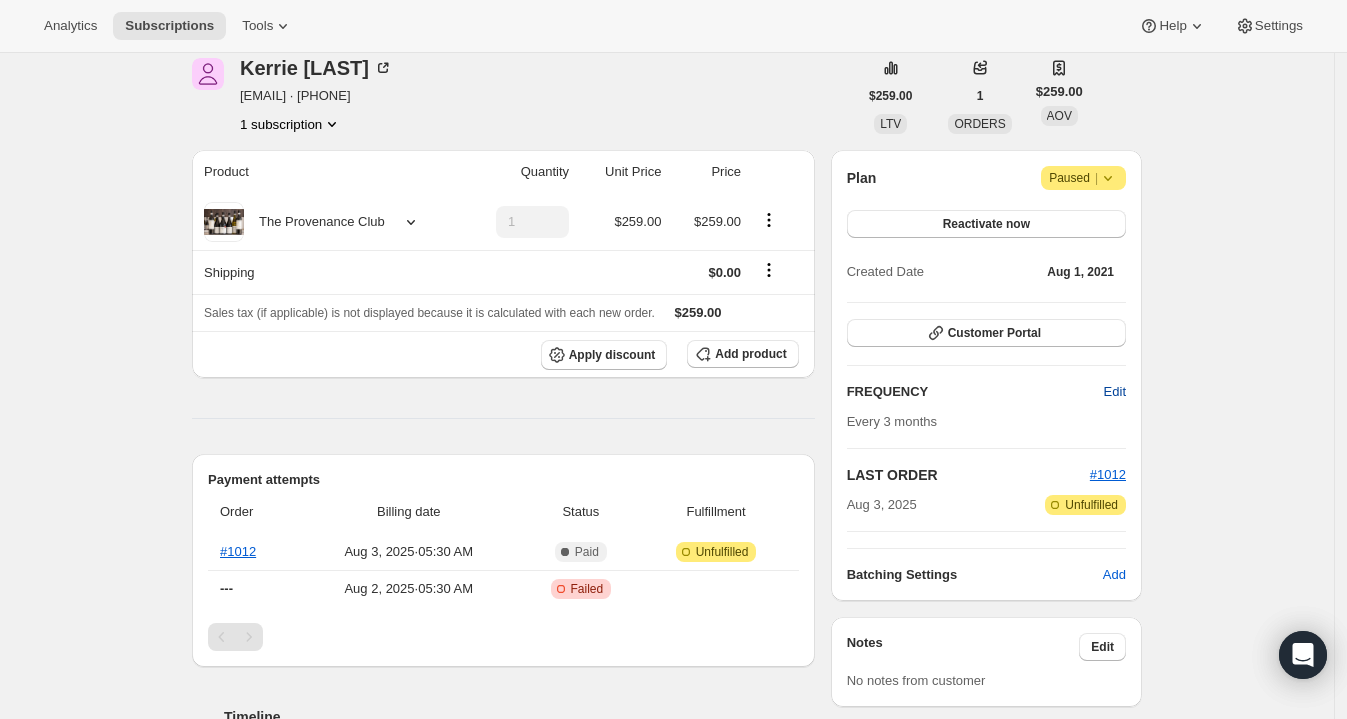click on "Edit" at bounding box center (1115, 392) 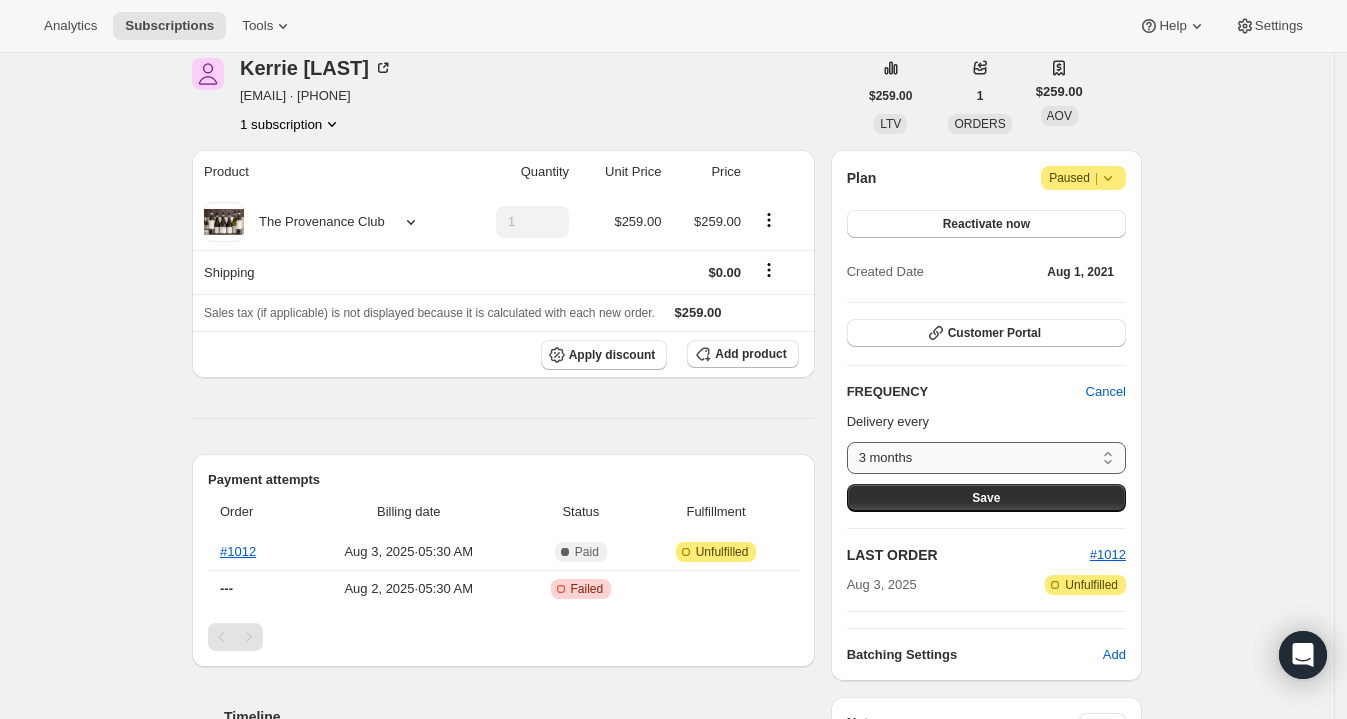 click on "3 months 6 months Custom..." at bounding box center [986, 458] 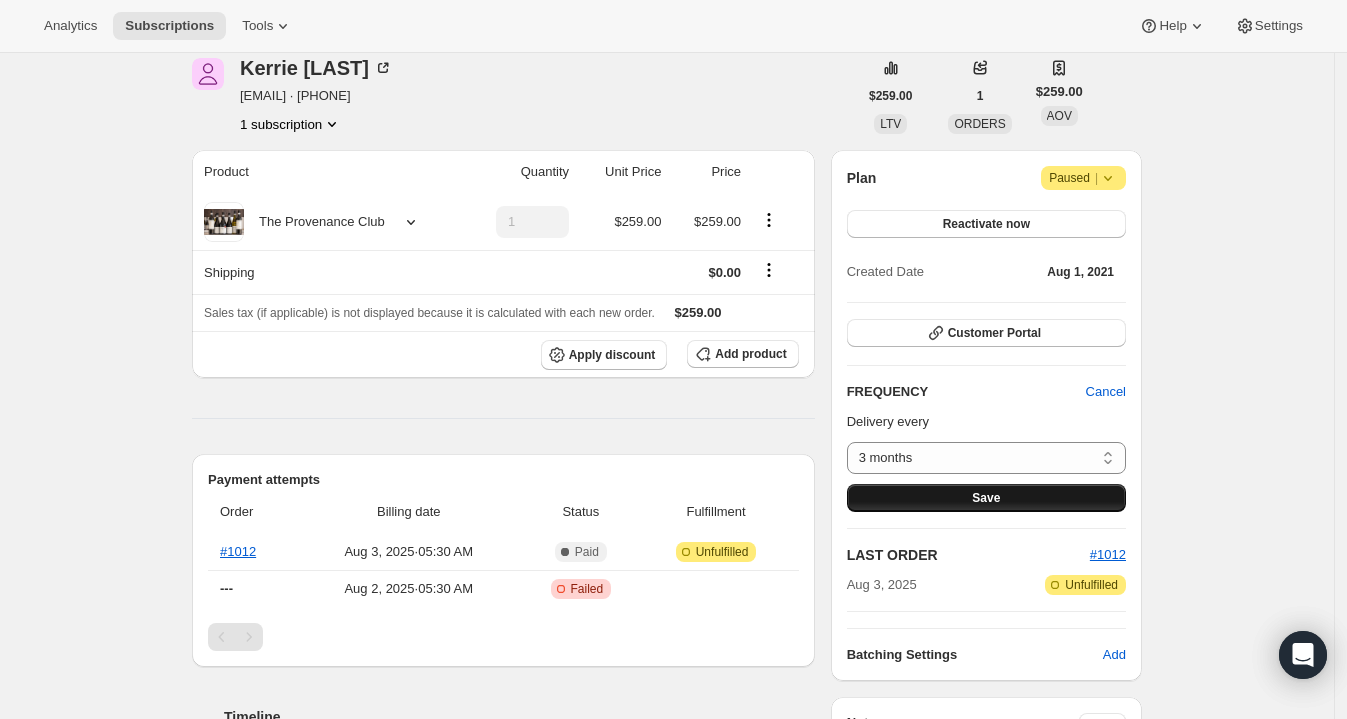 click on "Save" at bounding box center (986, 498) 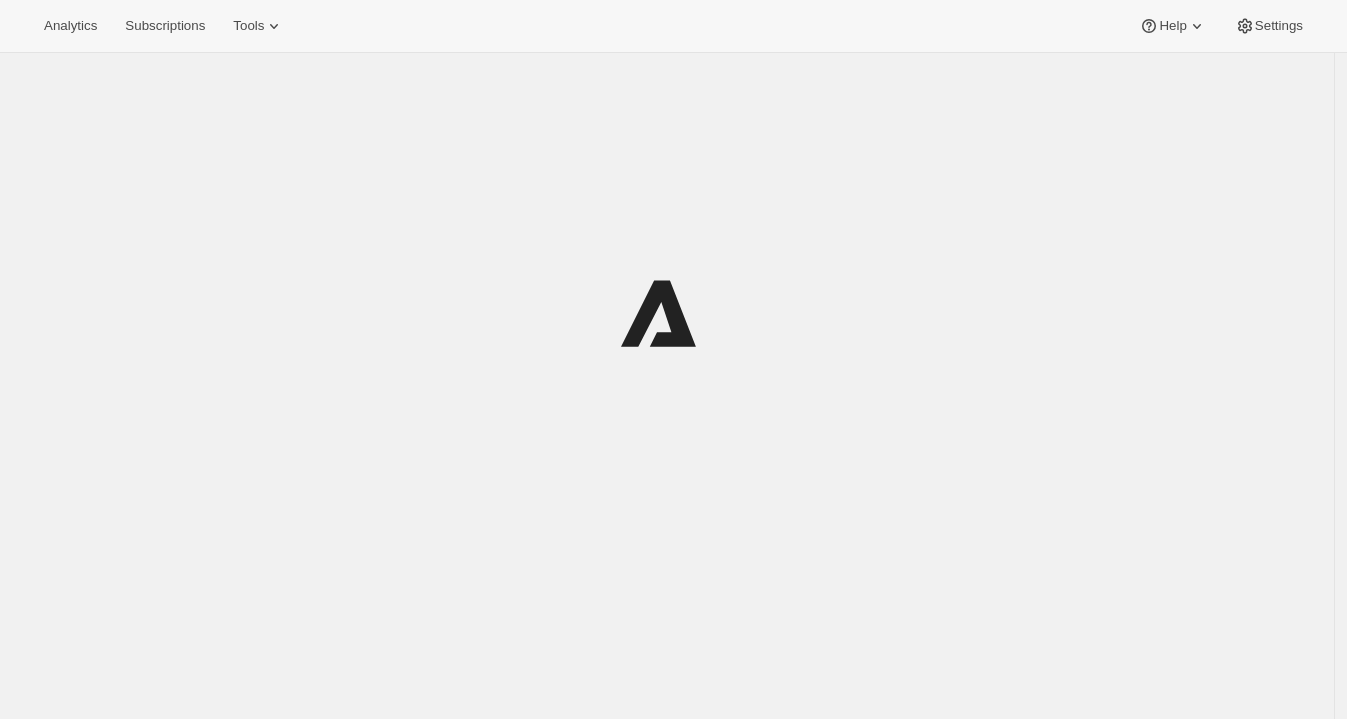 scroll, scrollTop: 0, scrollLeft: 0, axis: both 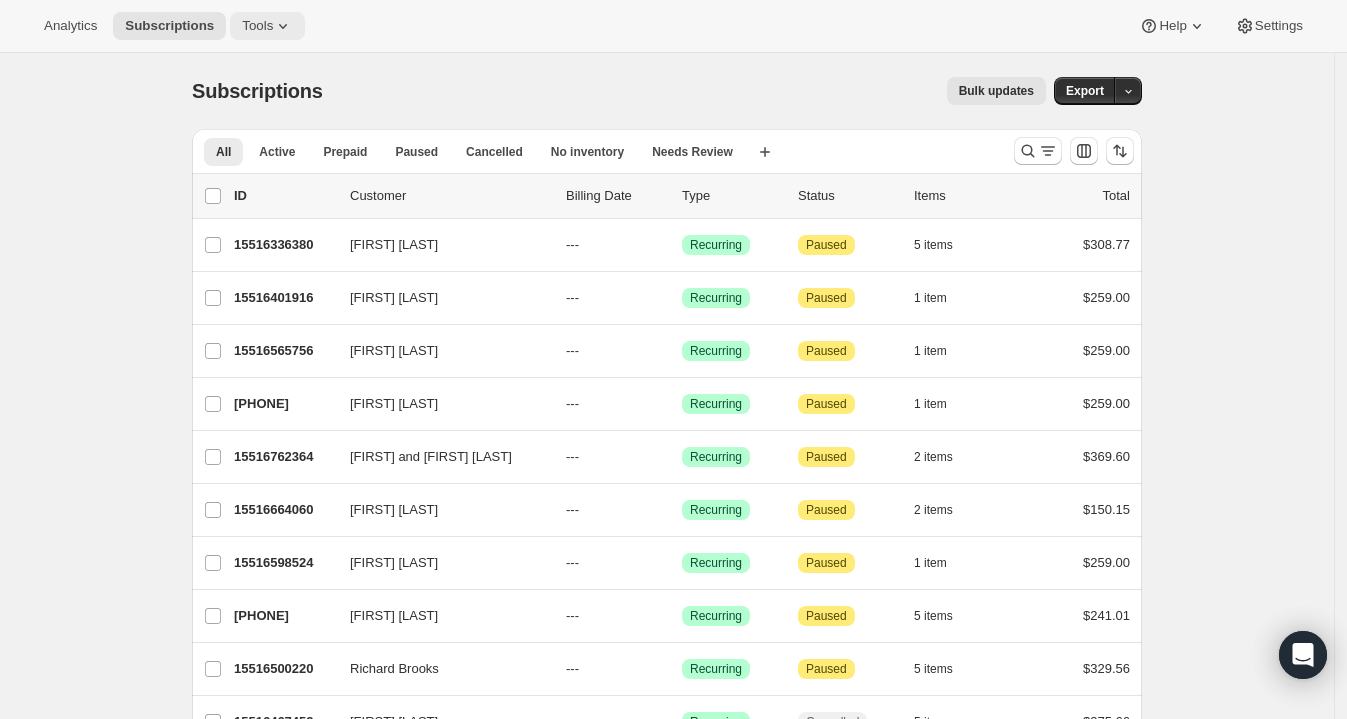click 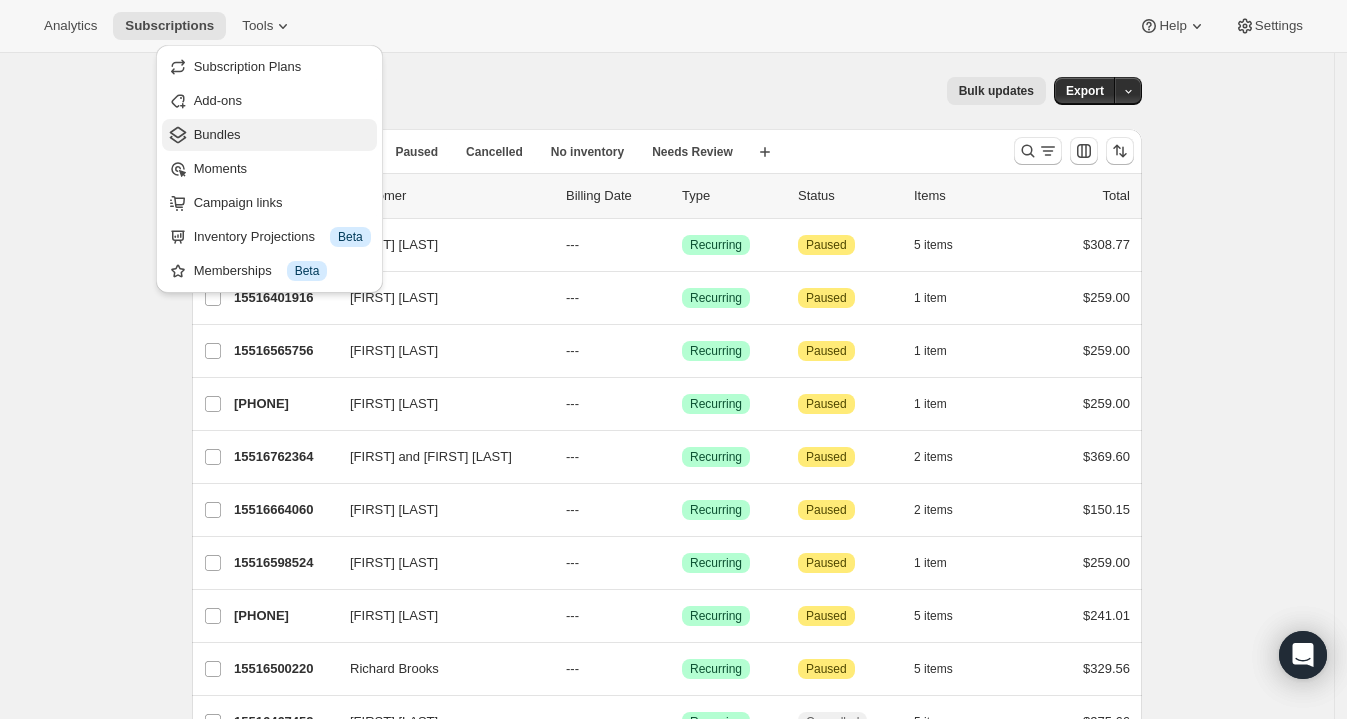 click on "Bundles" at bounding box center (217, 134) 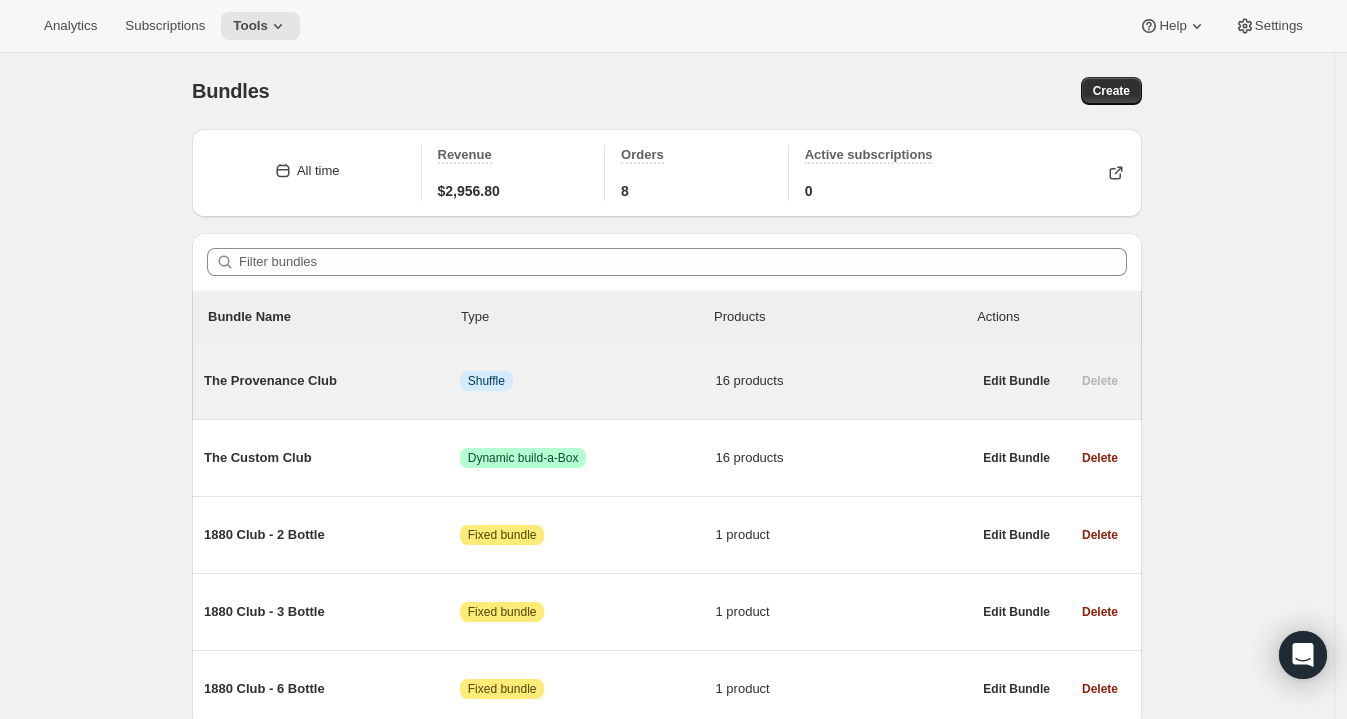 scroll, scrollTop: 84, scrollLeft: 0, axis: vertical 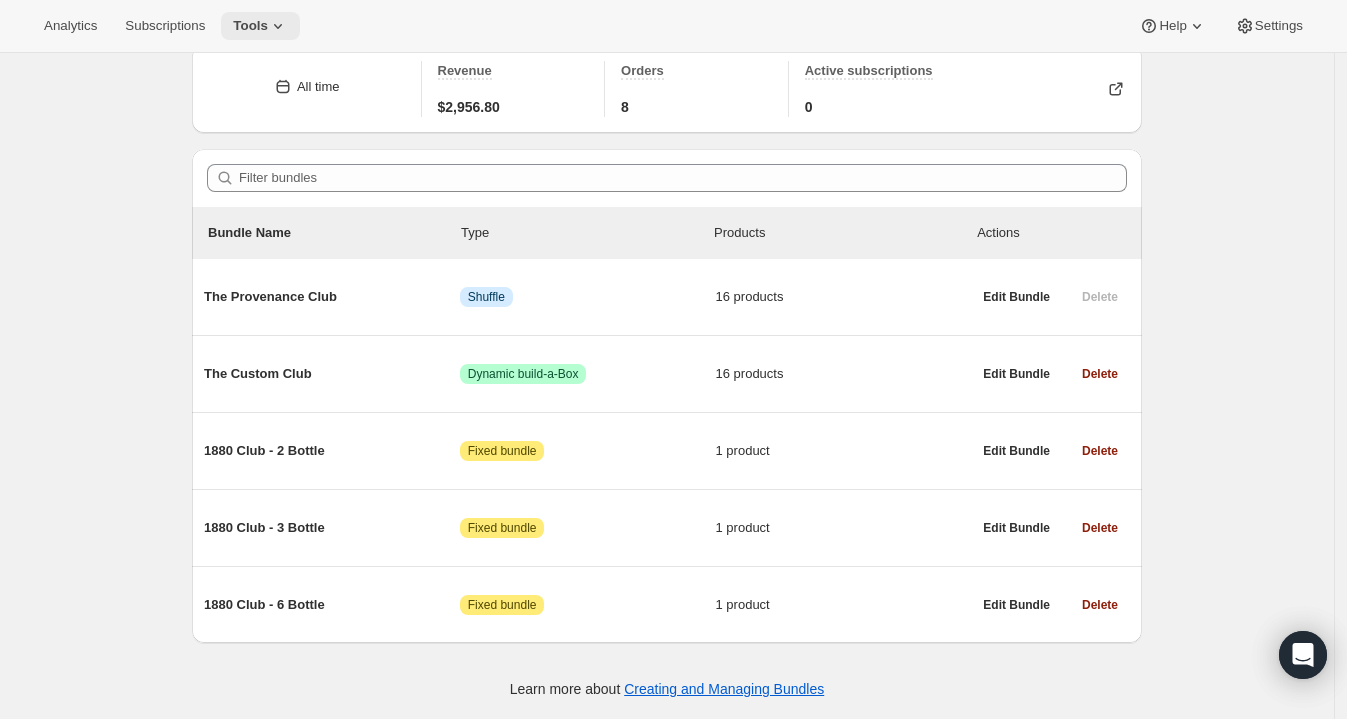 click 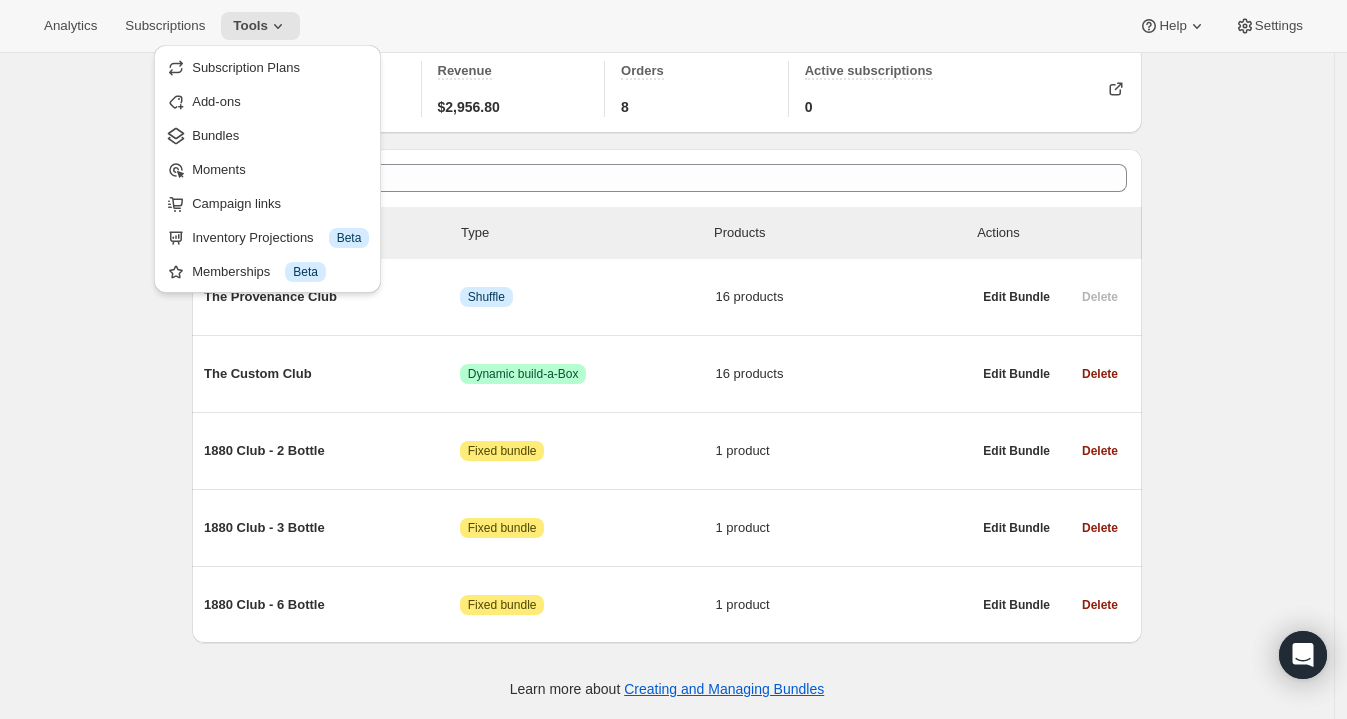 click on "Bundles. This page is ready Bundles Create All time Revenue $2,956.80 Orders 8 Active subscriptions 0 Filter bundles Bundle Name Type Products Actions The Provenance Club Info Shuffle 16 products Edit Bundle Delete The Custom Club Success Dynamic build-a-Box 16 products Edit Bundle Delete 1880 Club - 2 Bottle Attention Fixed bundle 1 product Edit Bundle Delete 1880 Club - 3 Bottle Attention Fixed bundle 1 product Edit Bundle Delete 1880 Club - 6 Bottle Attention Fixed bundle 1 product Edit Bundle Delete Learn more about   Creating and Managing Bundles" at bounding box center [667, 344] 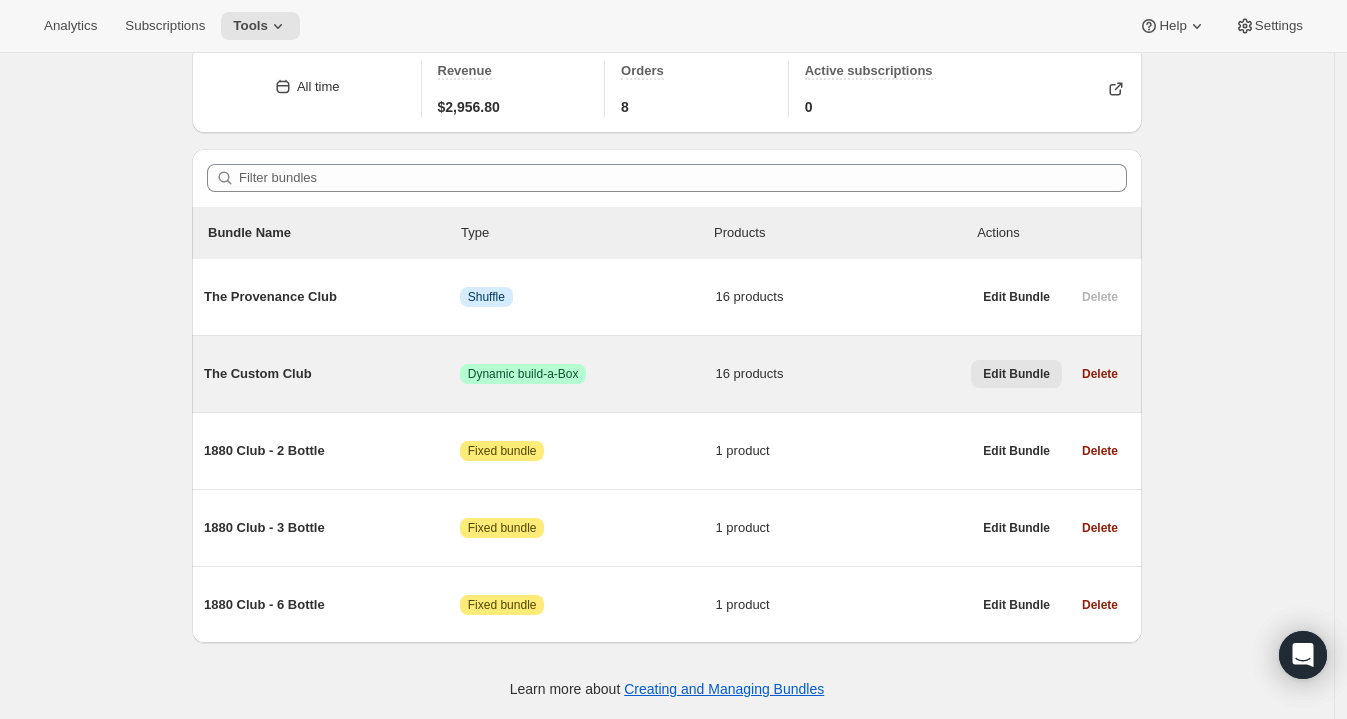 click on "Edit Bundle" at bounding box center [1016, 374] 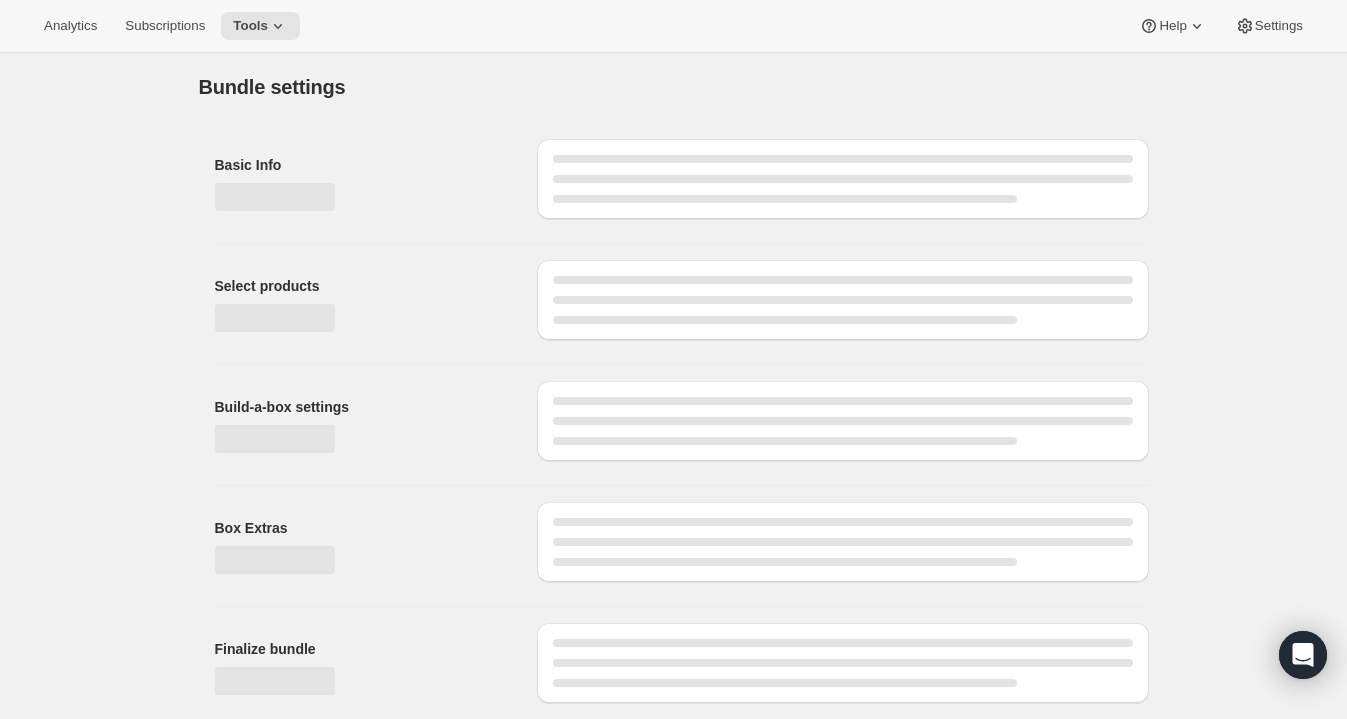 scroll, scrollTop: 0, scrollLeft: 0, axis: both 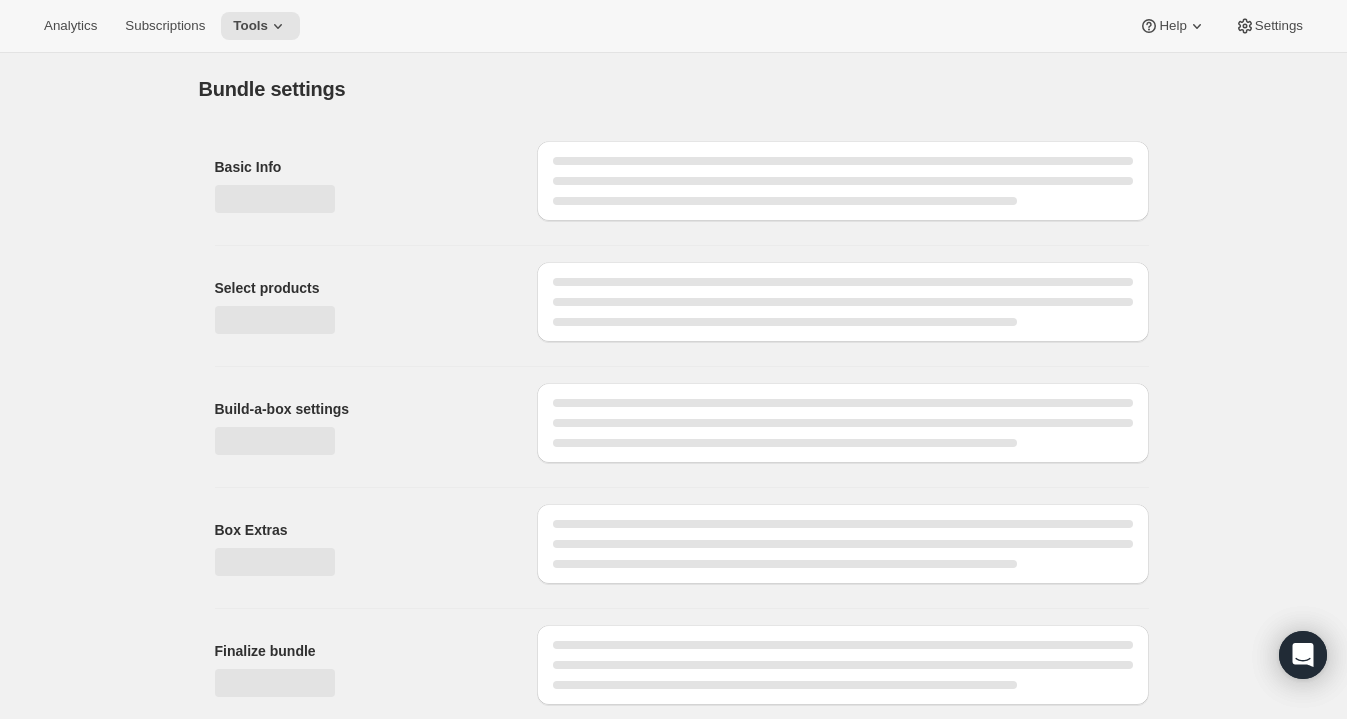 type on "The Custom Club" 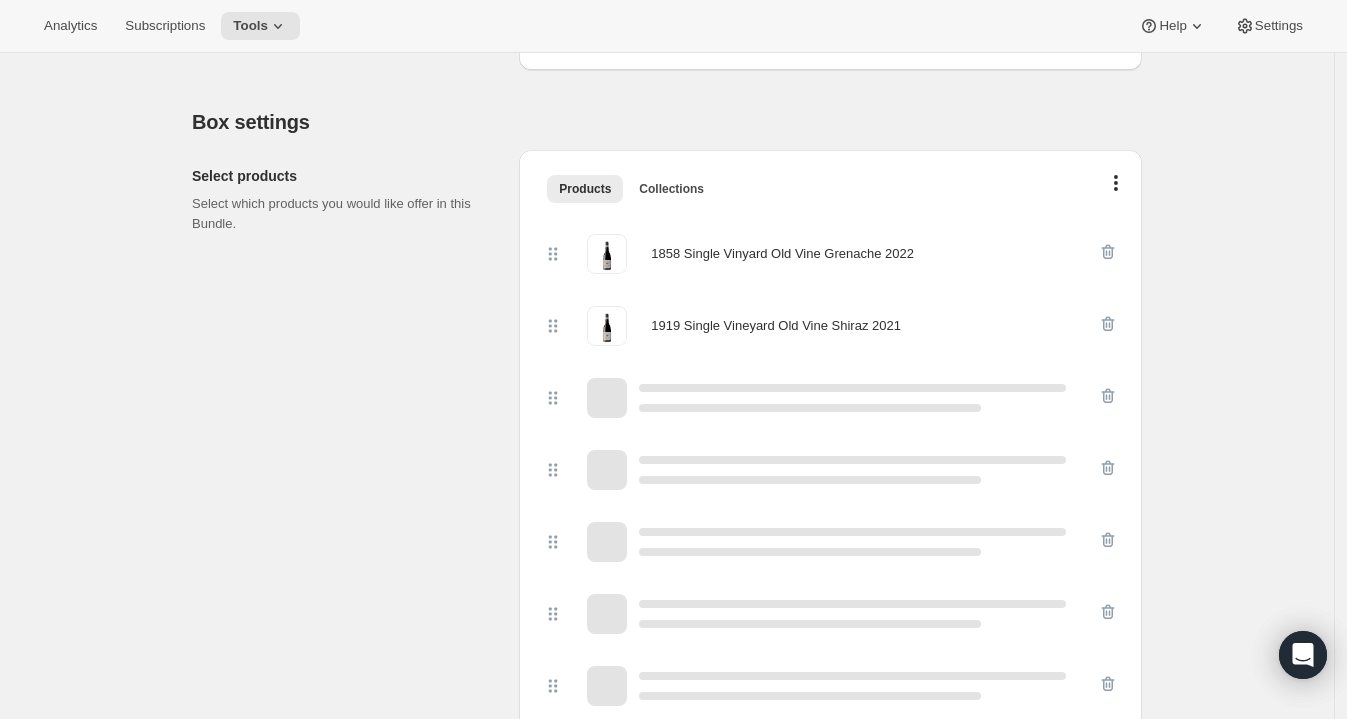 scroll, scrollTop: 354, scrollLeft: 0, axis: vertical 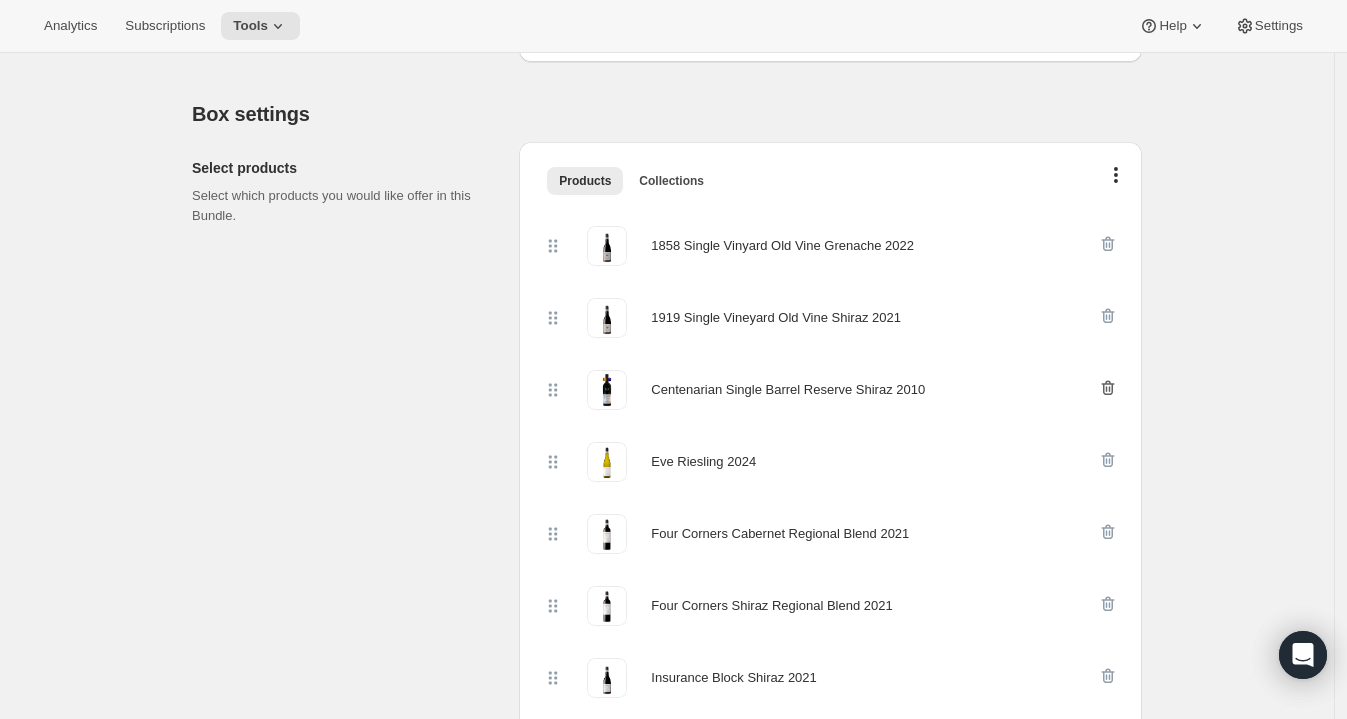 click 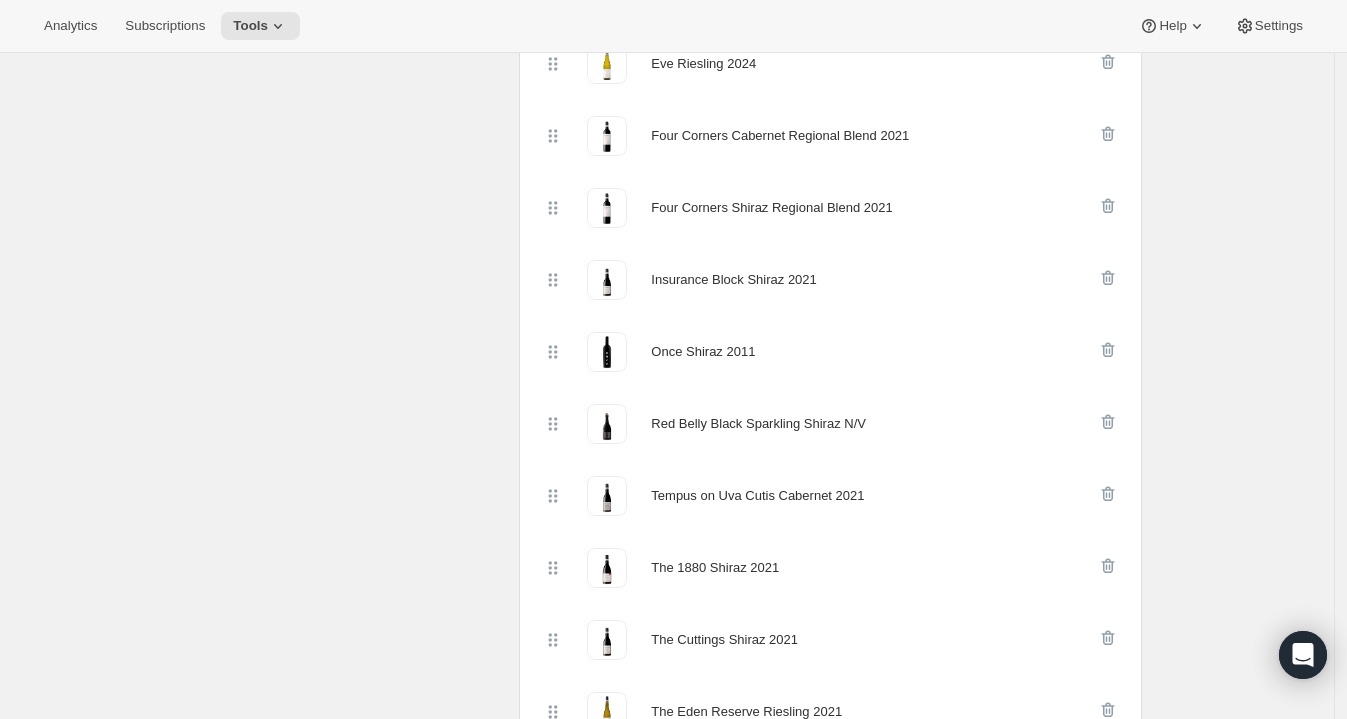 scroll, scrollTop: 681, scrollLeft: 0, axis: vertical 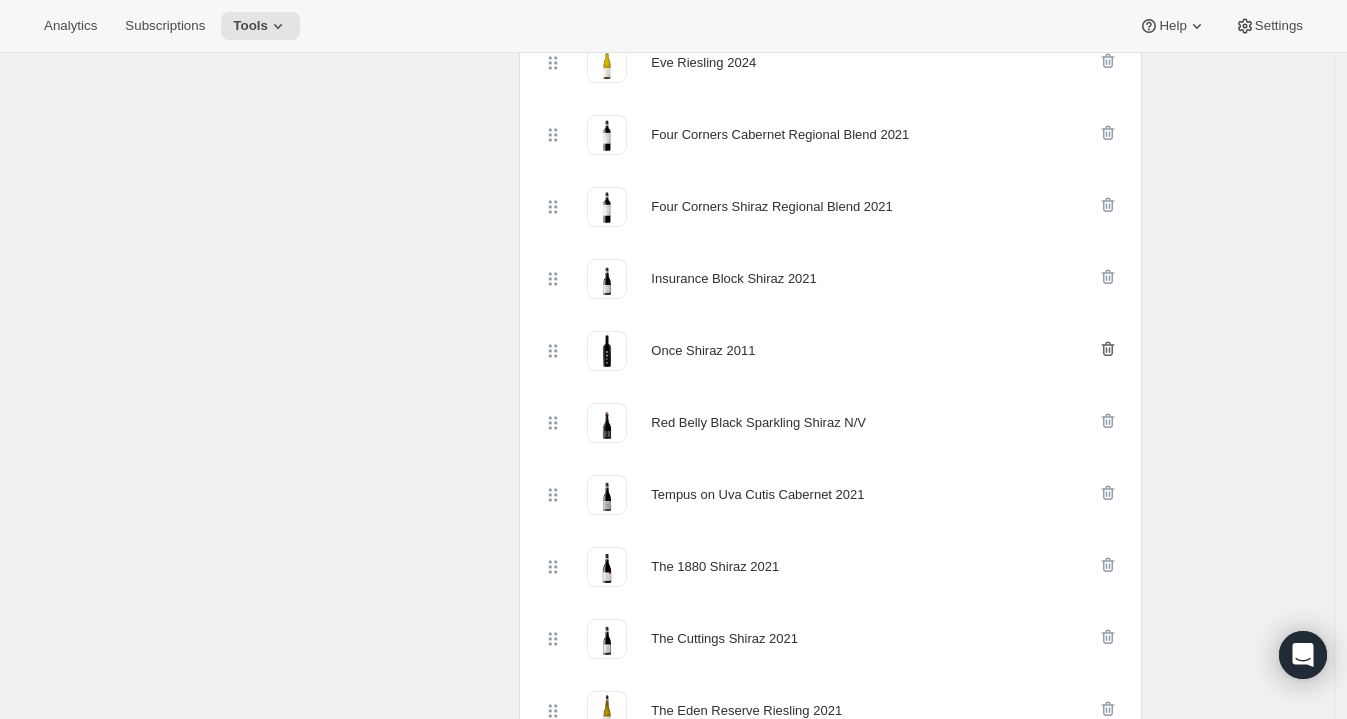 click 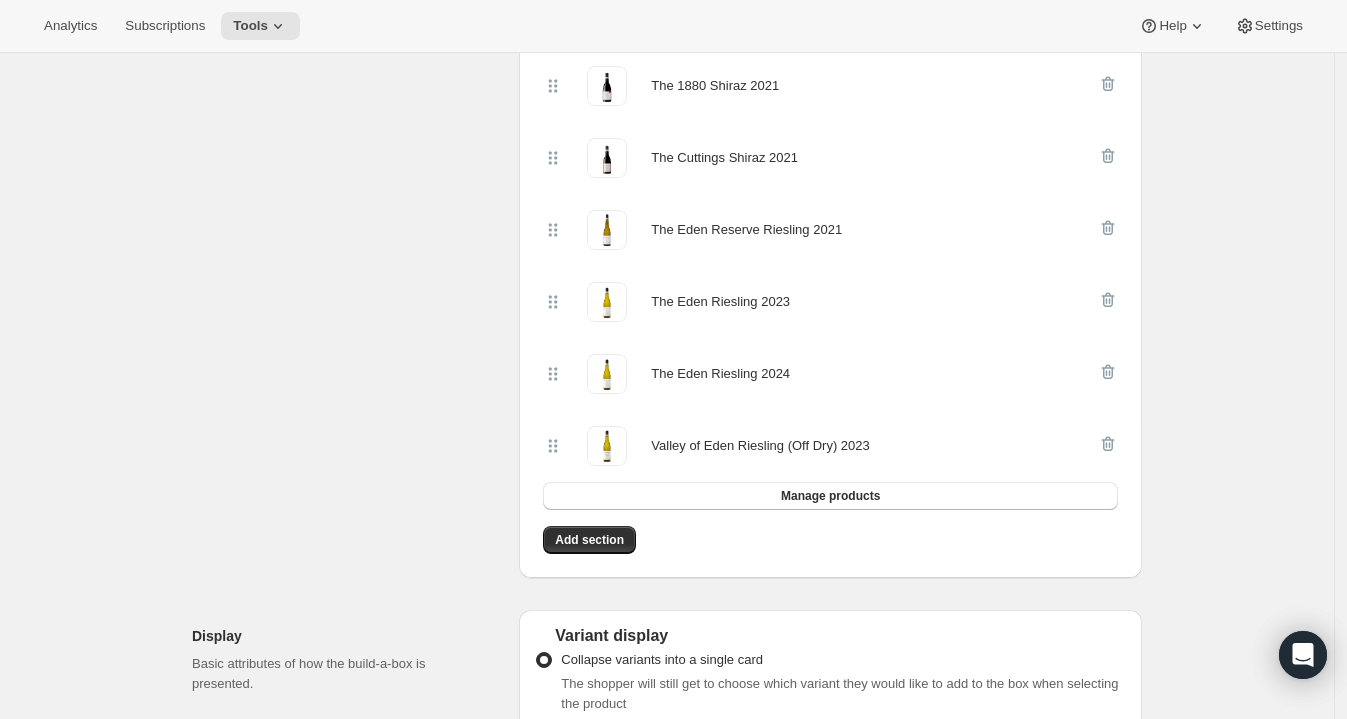 scroll, scrollTop: 1092, scrollLeft: 0, axis: vertical 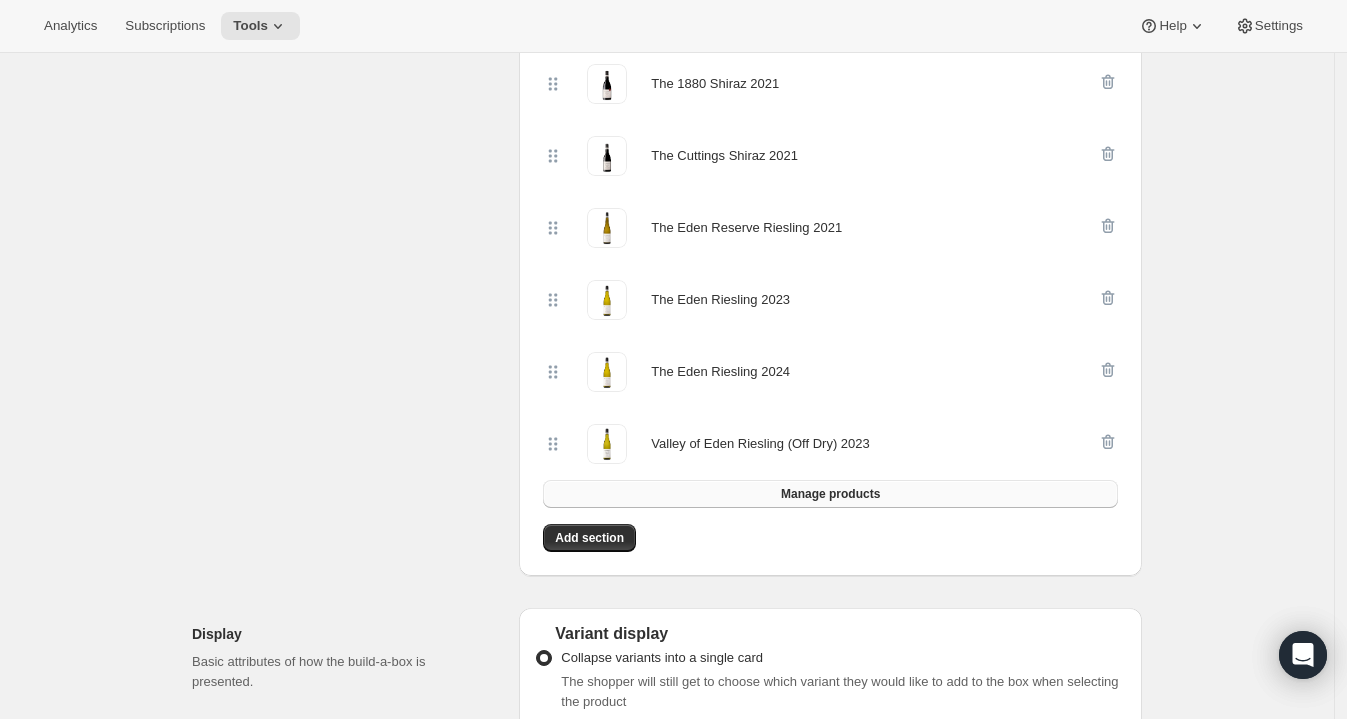 click on "Manage products" at bounding box center (830, 494) 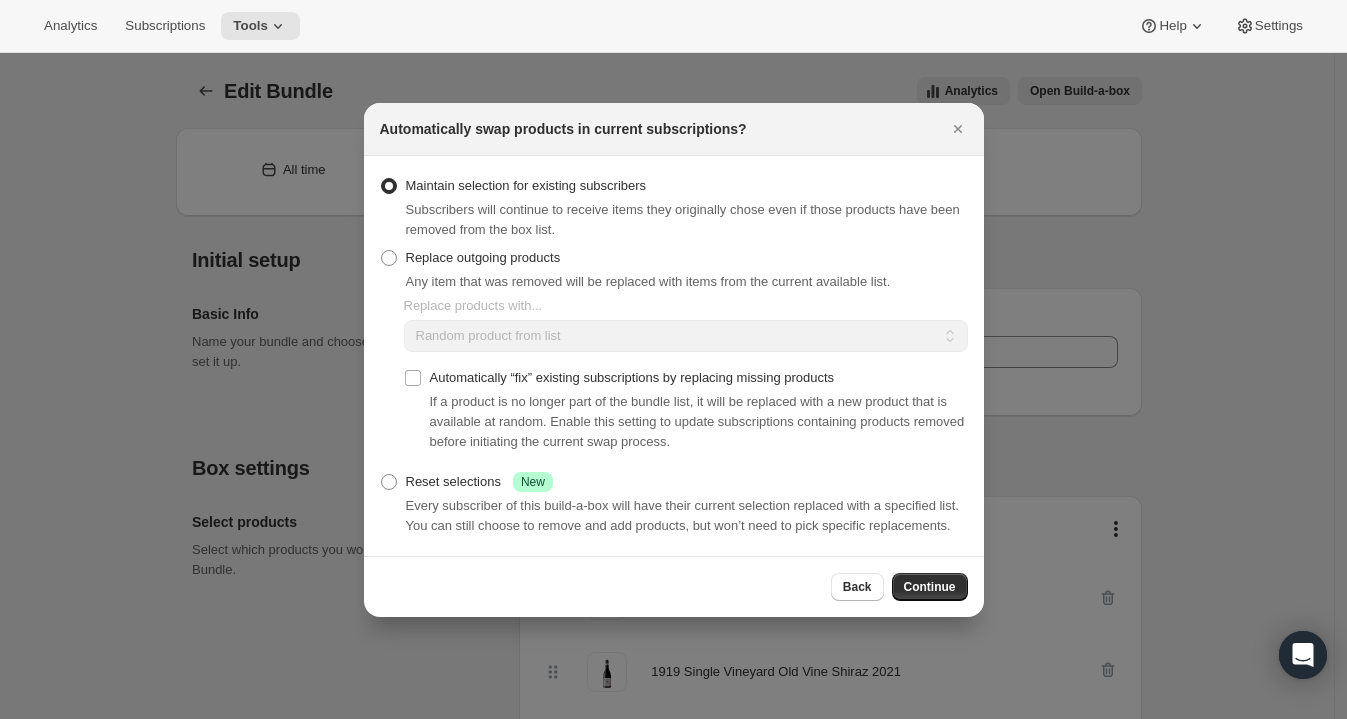 scroll, scrollTop: 0, scrollLeft: 0, axis: both 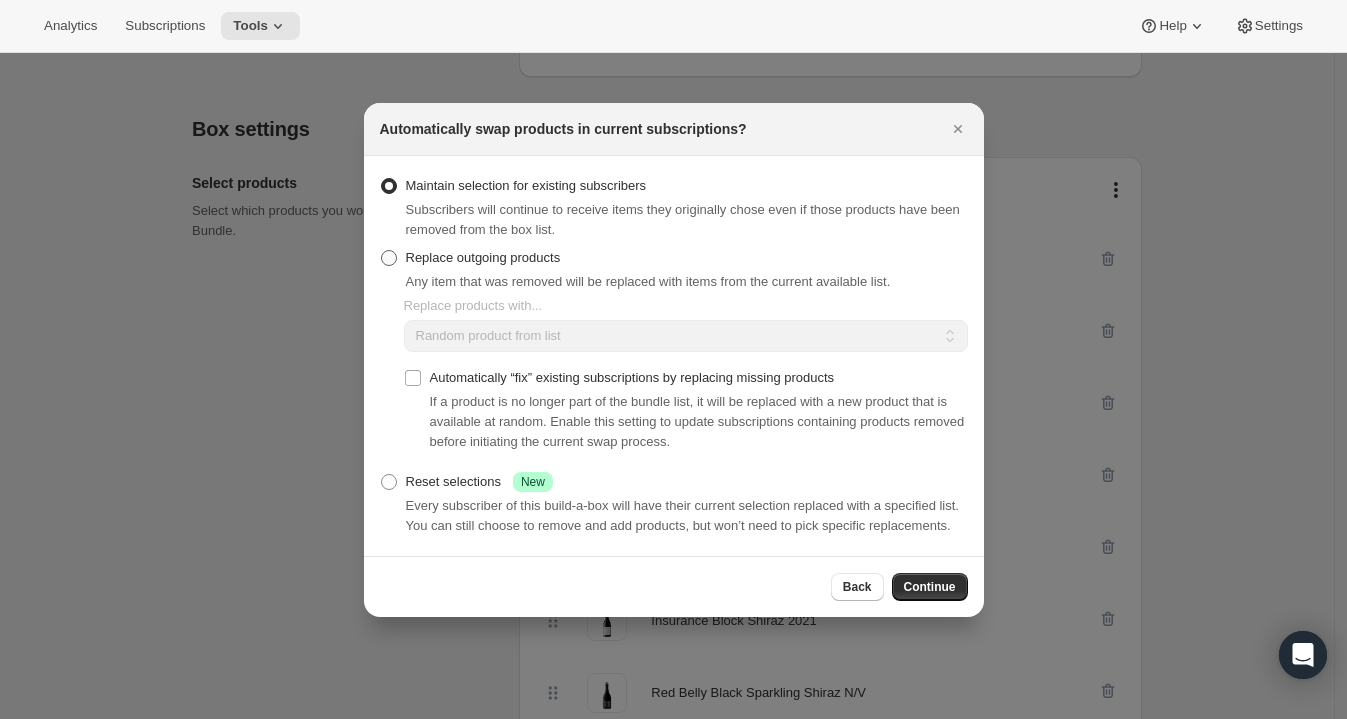 click at bounding box center (389, 258) 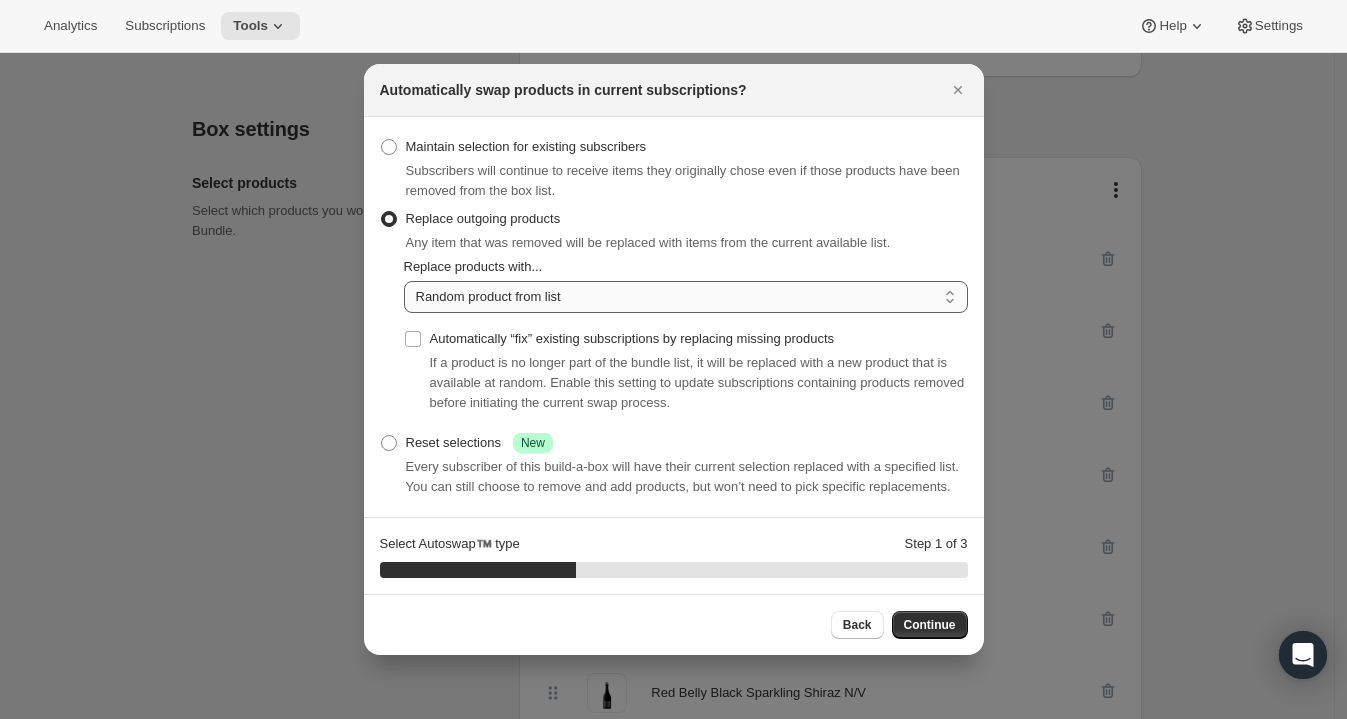 click on "Random product from list Matching product type Select specific replacements" at bounding box center [686, 297] 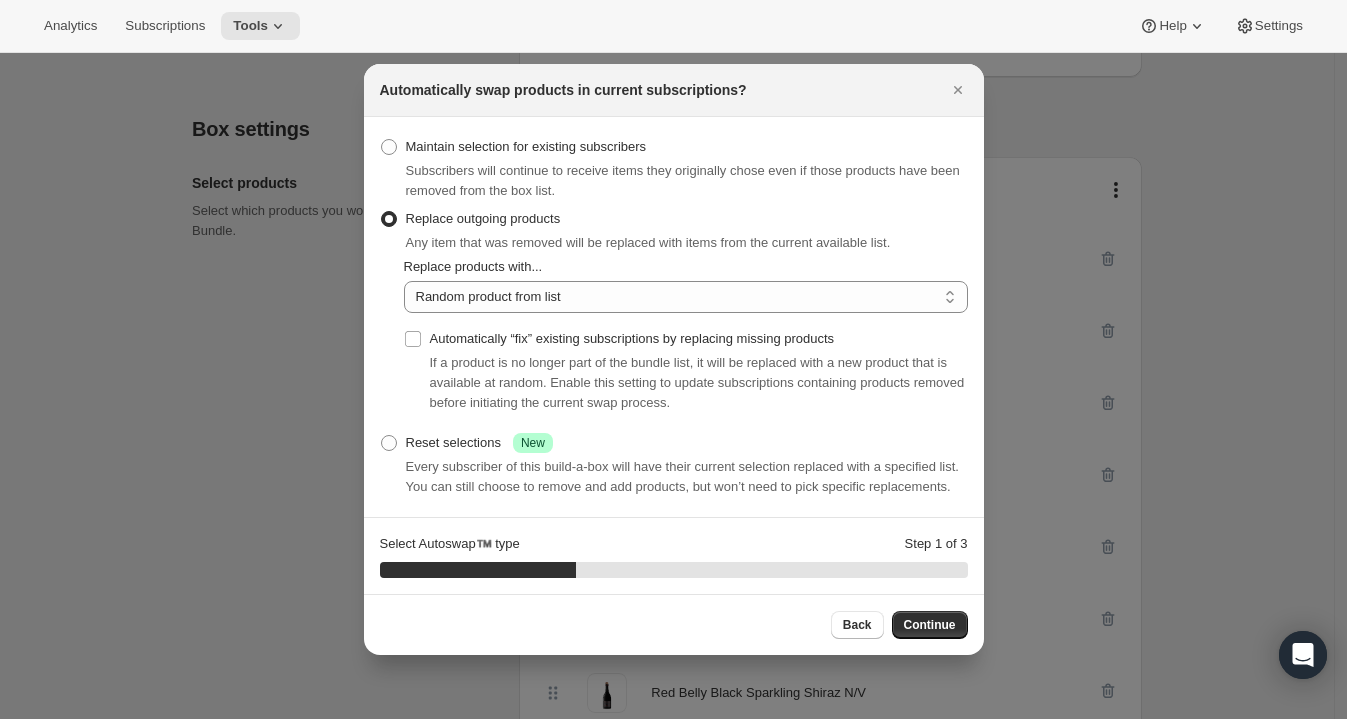 click on "Replace outgoing products Any item that was removed will be replaced with items from the current available list." at bounding box center [635, 229] 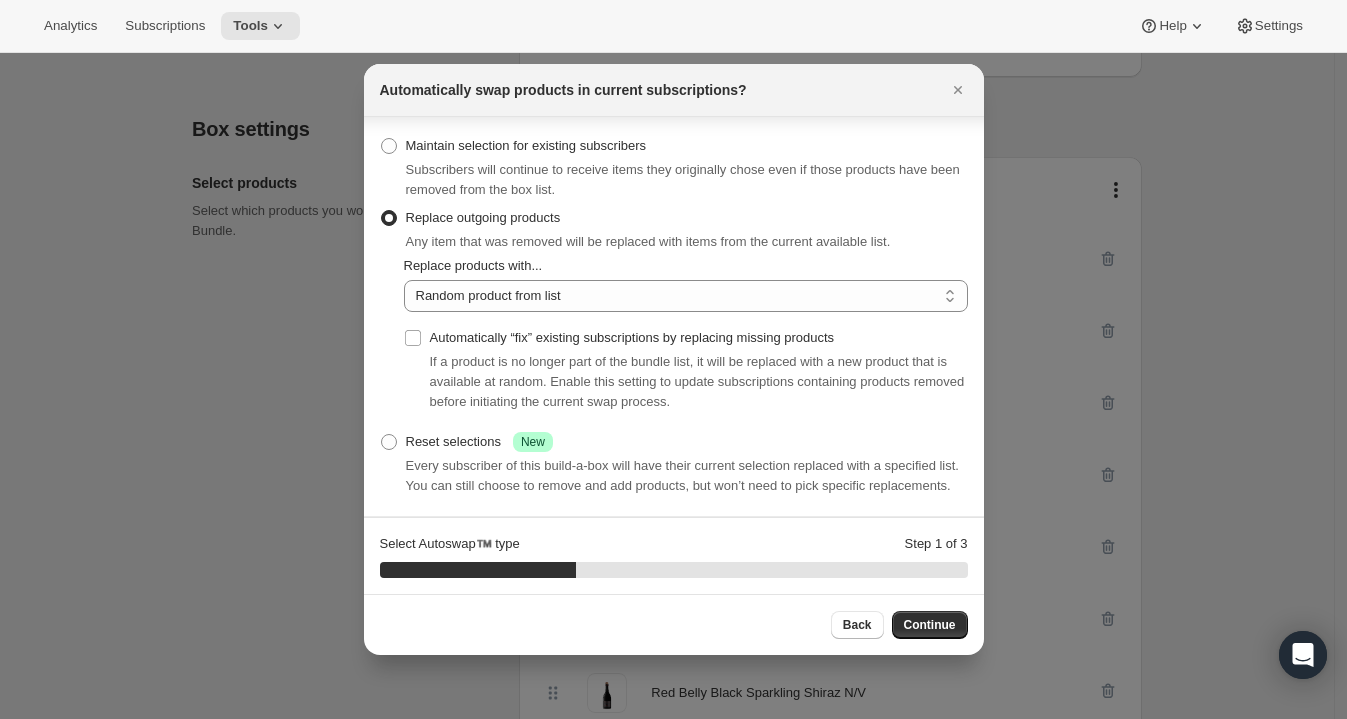 scroll, scrollTop: 20, scrollLeft: 0, axis: vertical 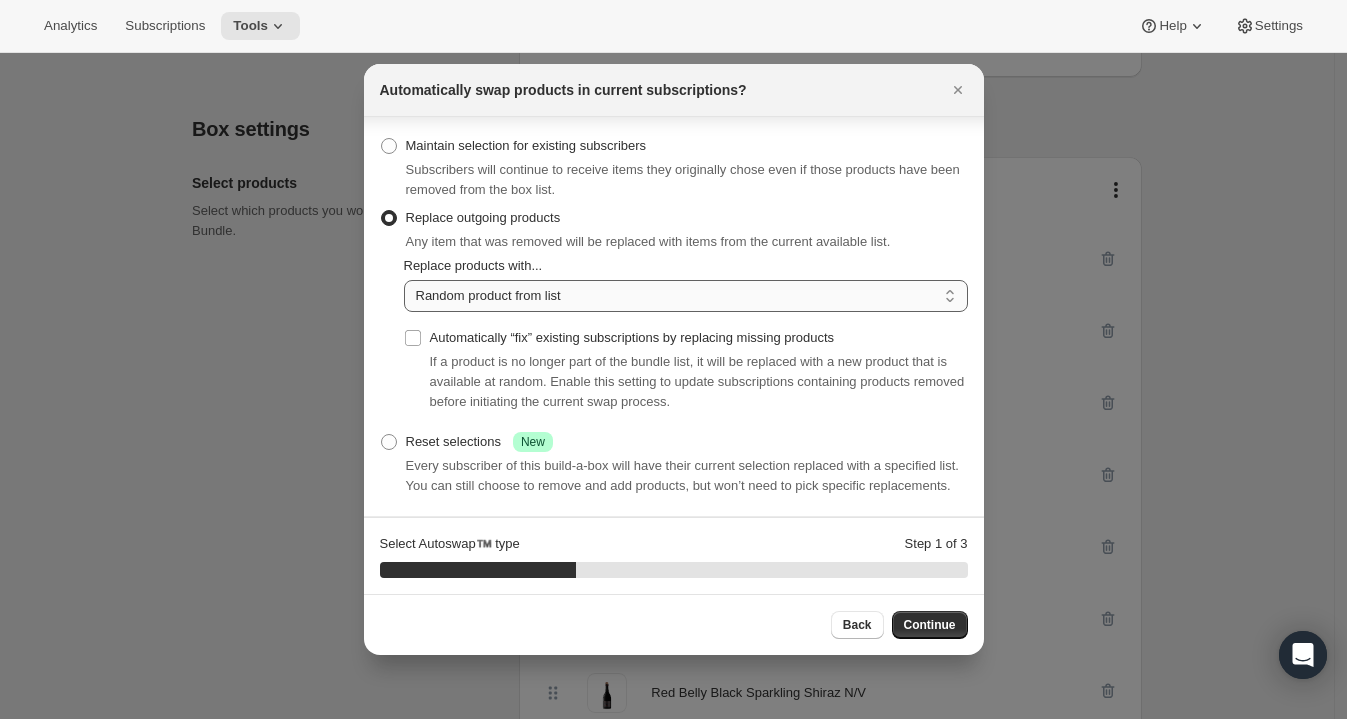click on "Random product from list Matching product type Select specific replacements" at bounding box center [686, 296] 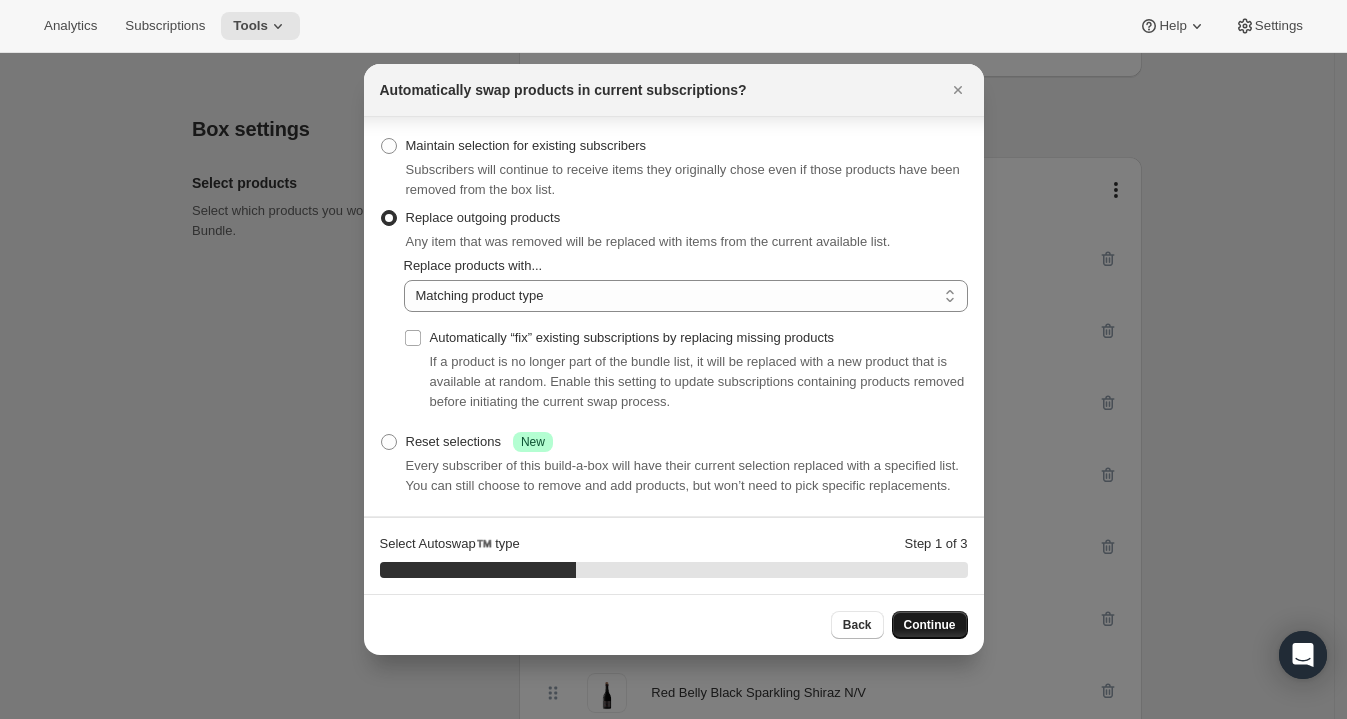 click on "Continue" at bounding box center [930, 625] 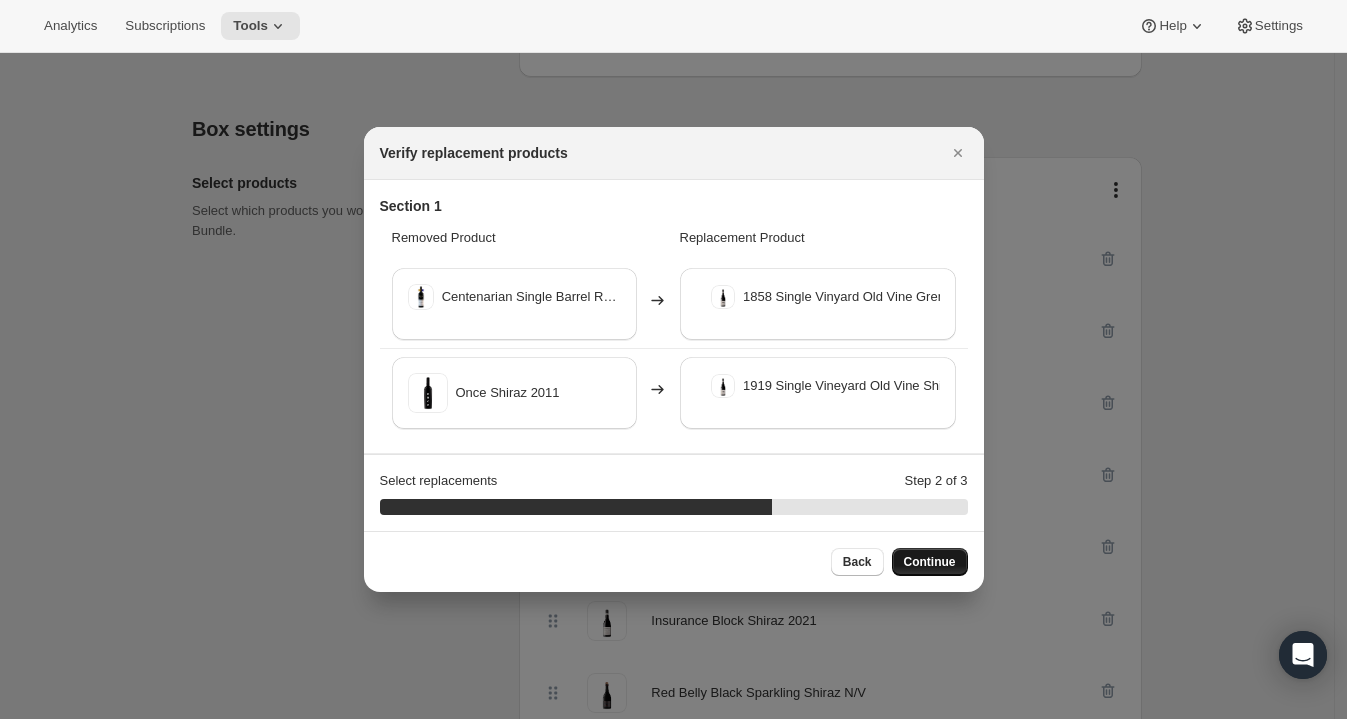 click on "Continue" at bounding box center (930, 562) 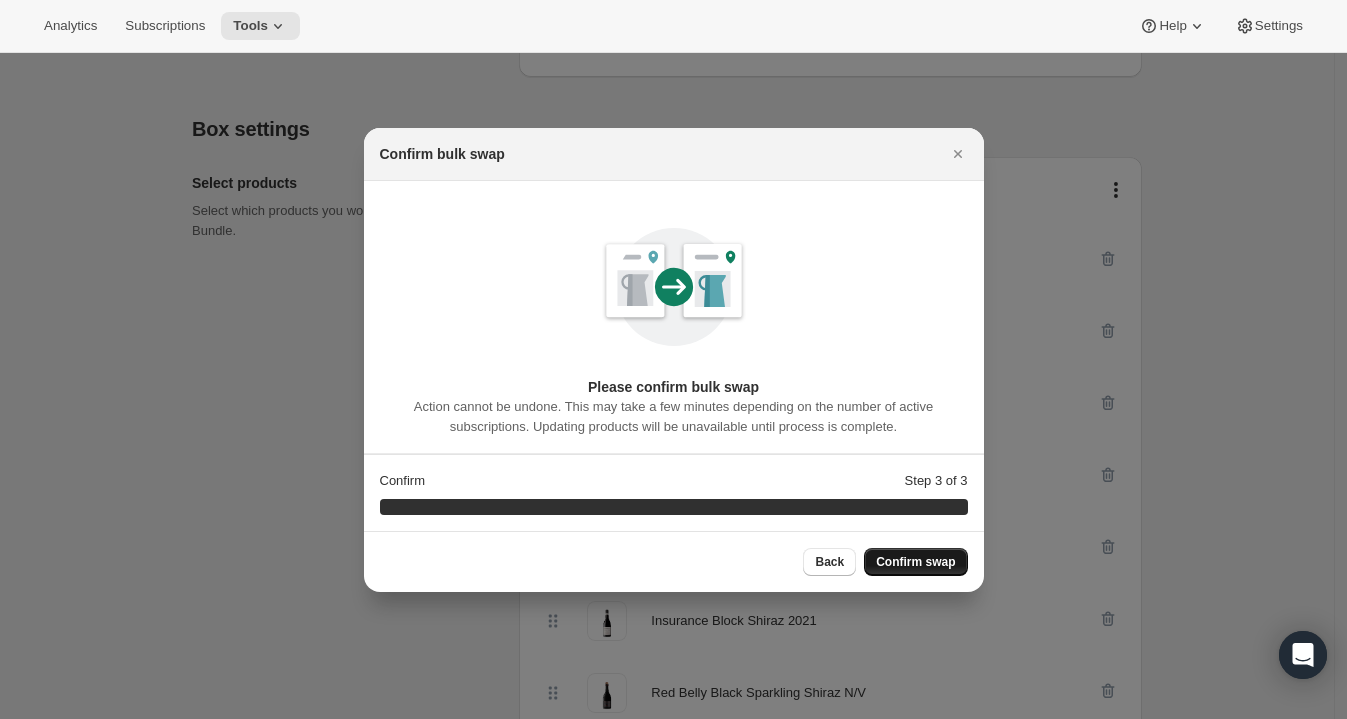 click on "Confirm swap" at bounding box center [915, 562] 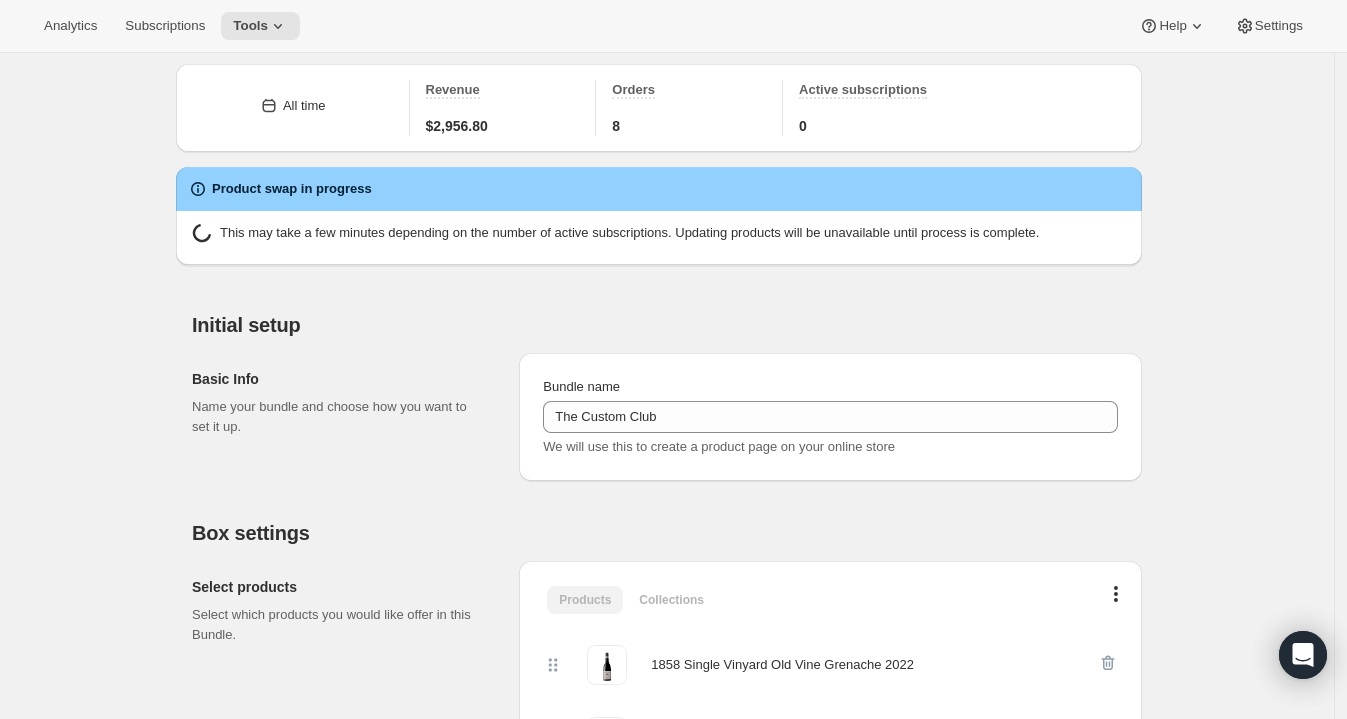 scroll, scrollTop: 0, scrollLeft: 0, axis: both 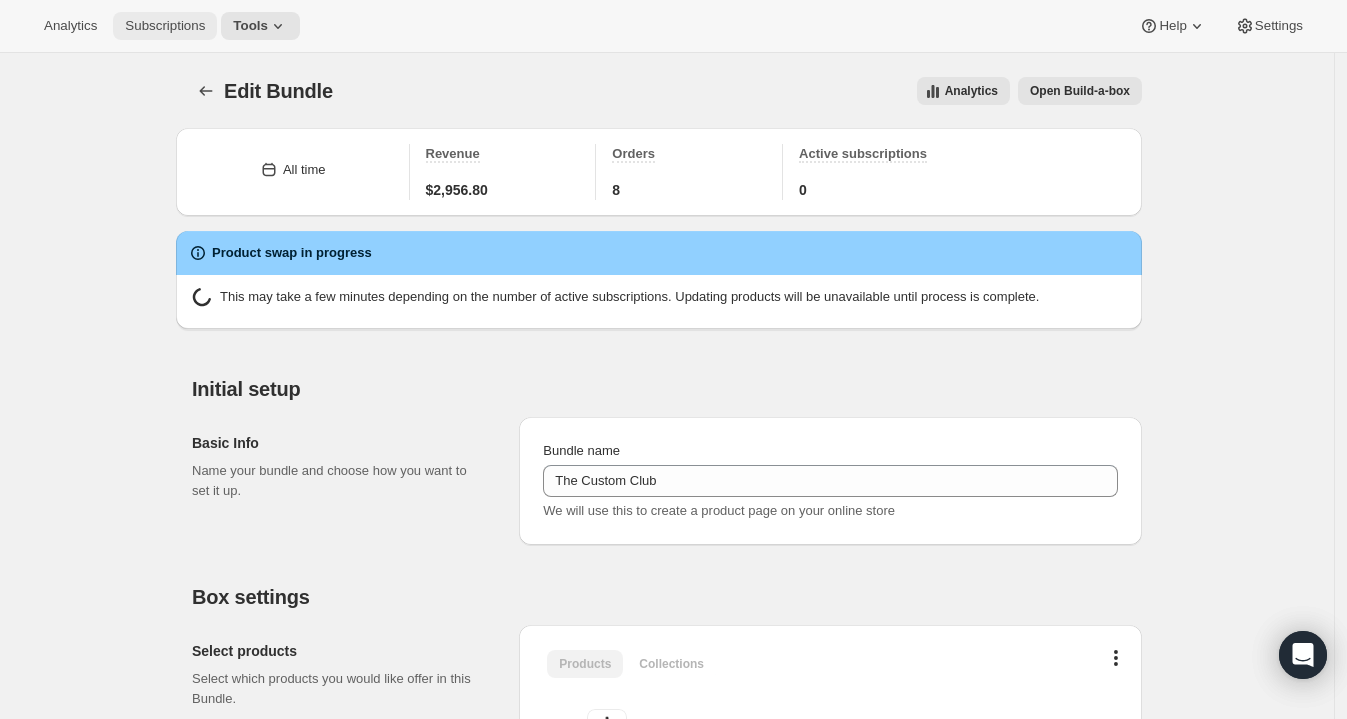 click on "Subscriptions" at bounding box center [165, 26] 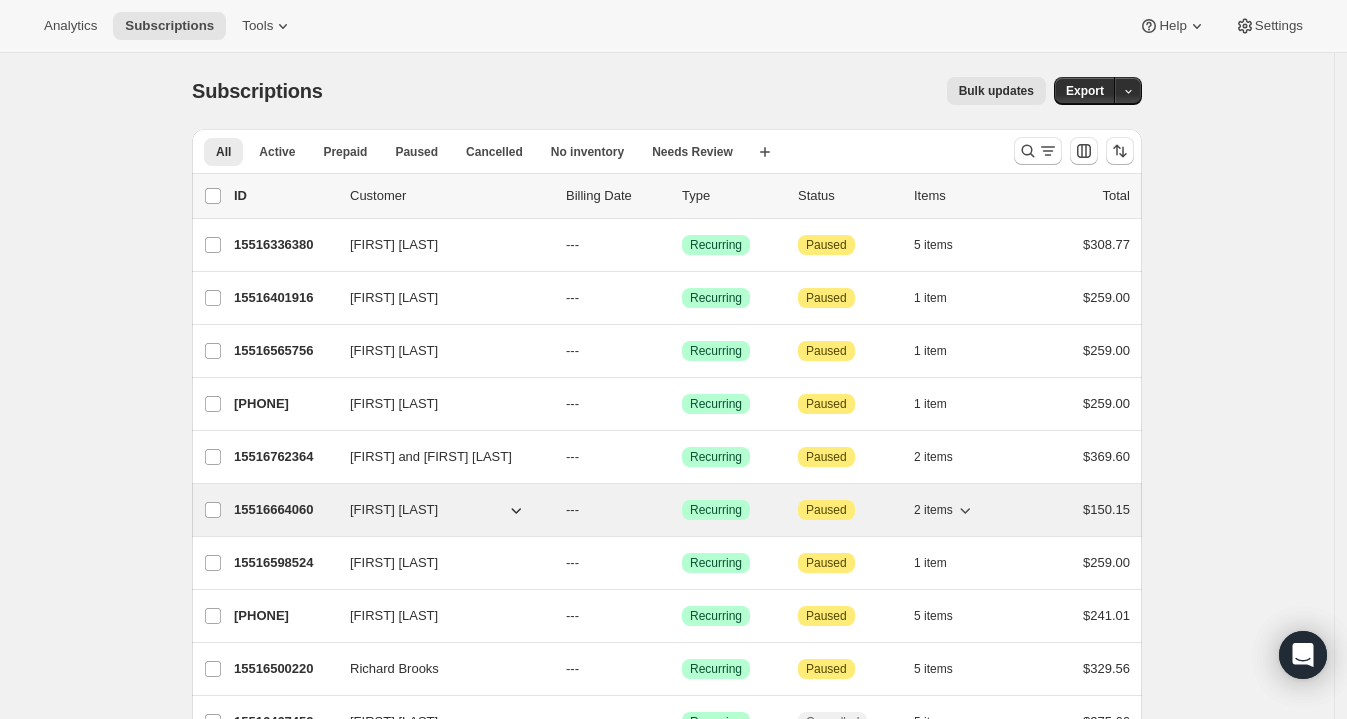 scroll, scrollTop: 580, scrollLeft: 0, axis: vertical 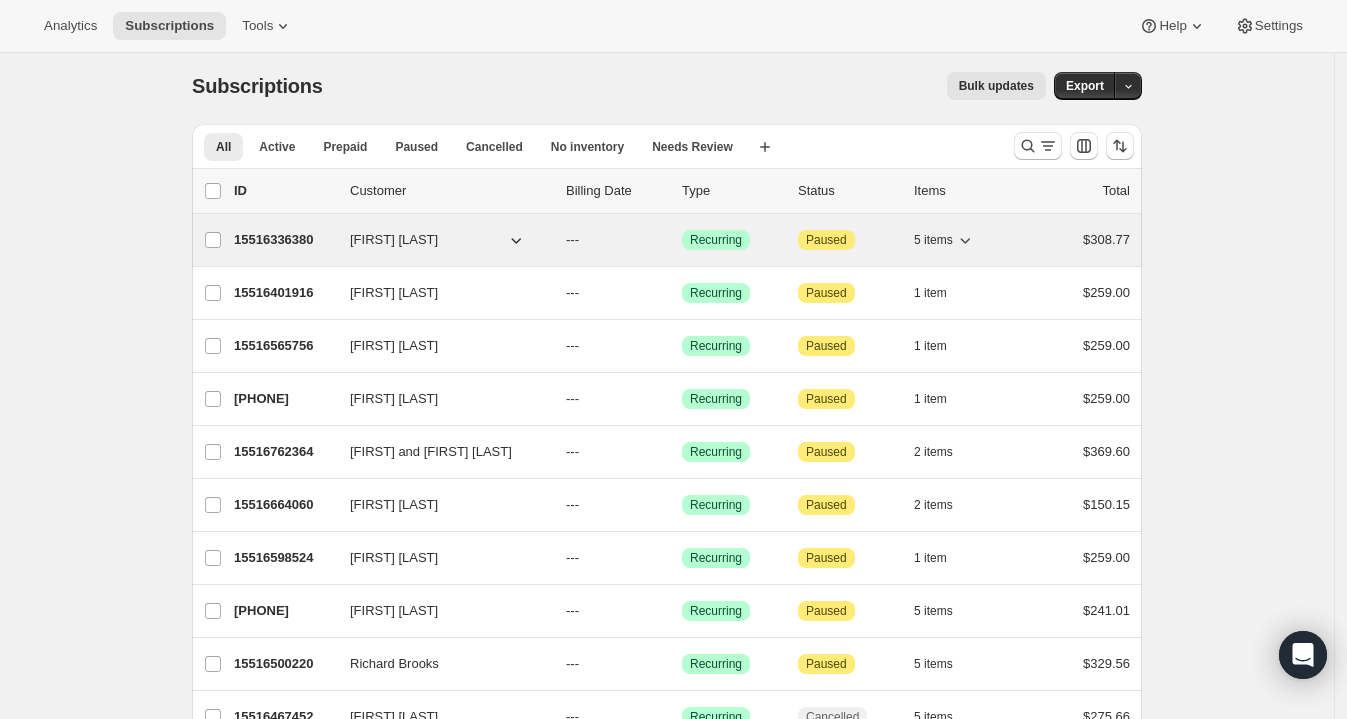 click on "15516336380 Sean McCawley --- Success Recurring Attention Paused 5   items $308.77" at bounding box center (682, 240) 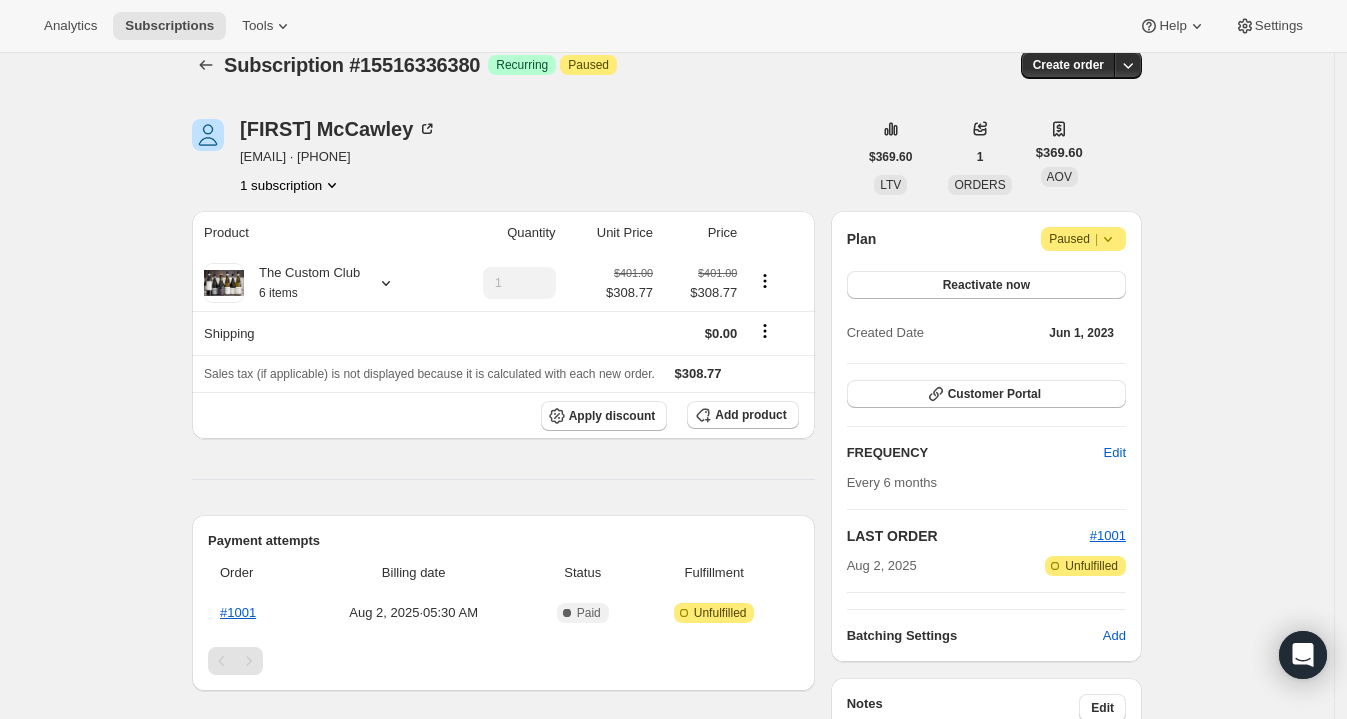 scroll, scrollTop: 22, scrollLeft: 0, axis: vertical 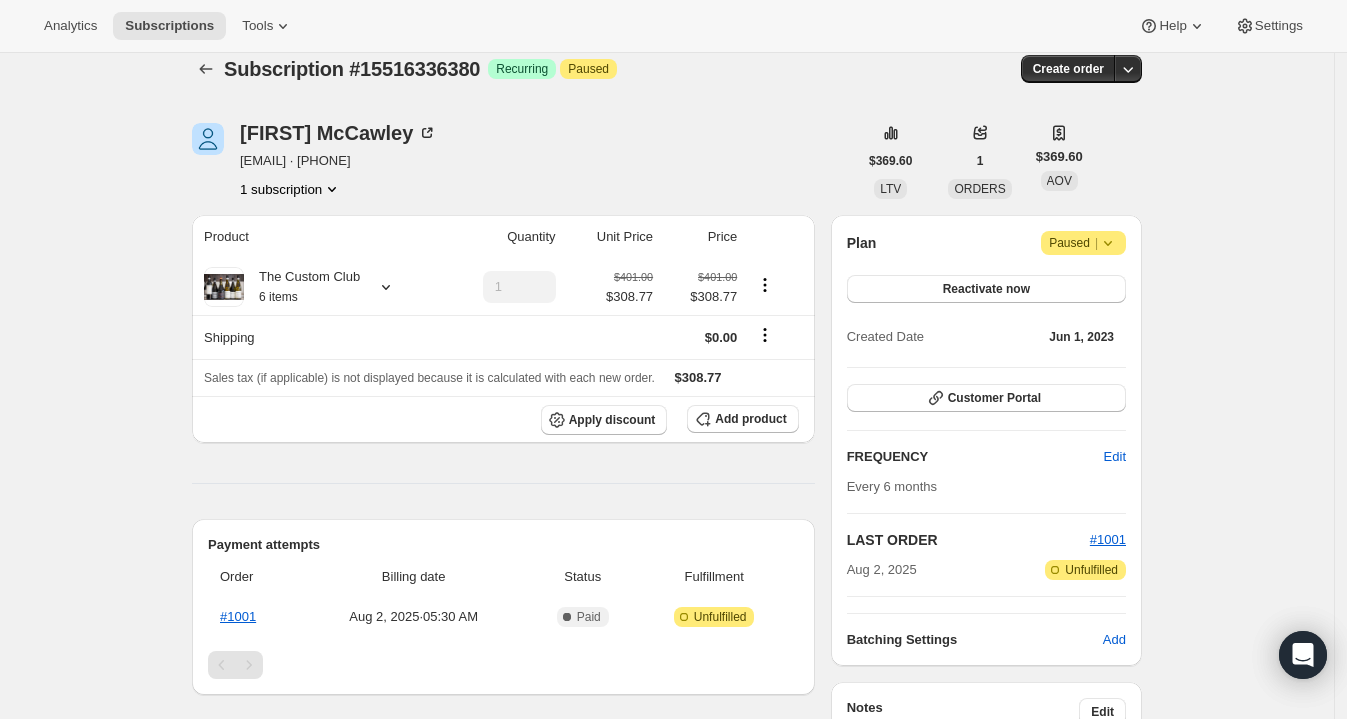 click 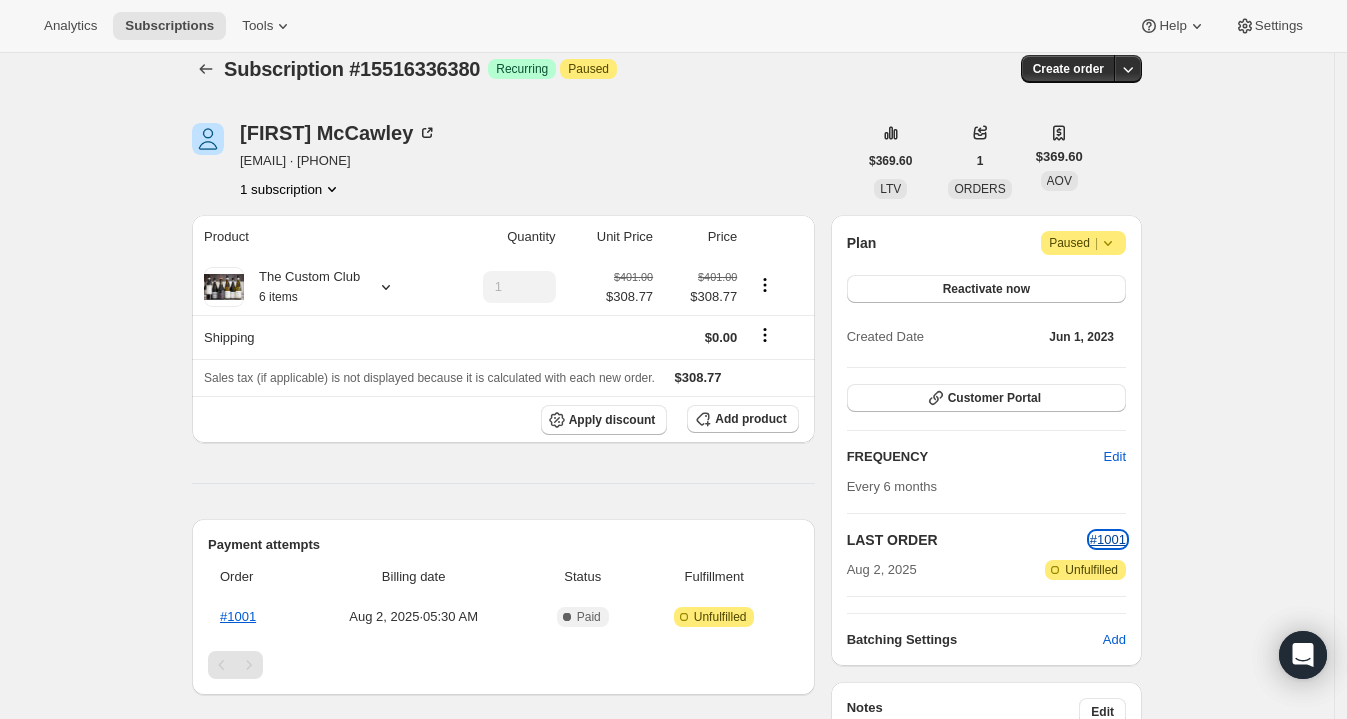 click on "#1001" at bounding box center (1108, 539) 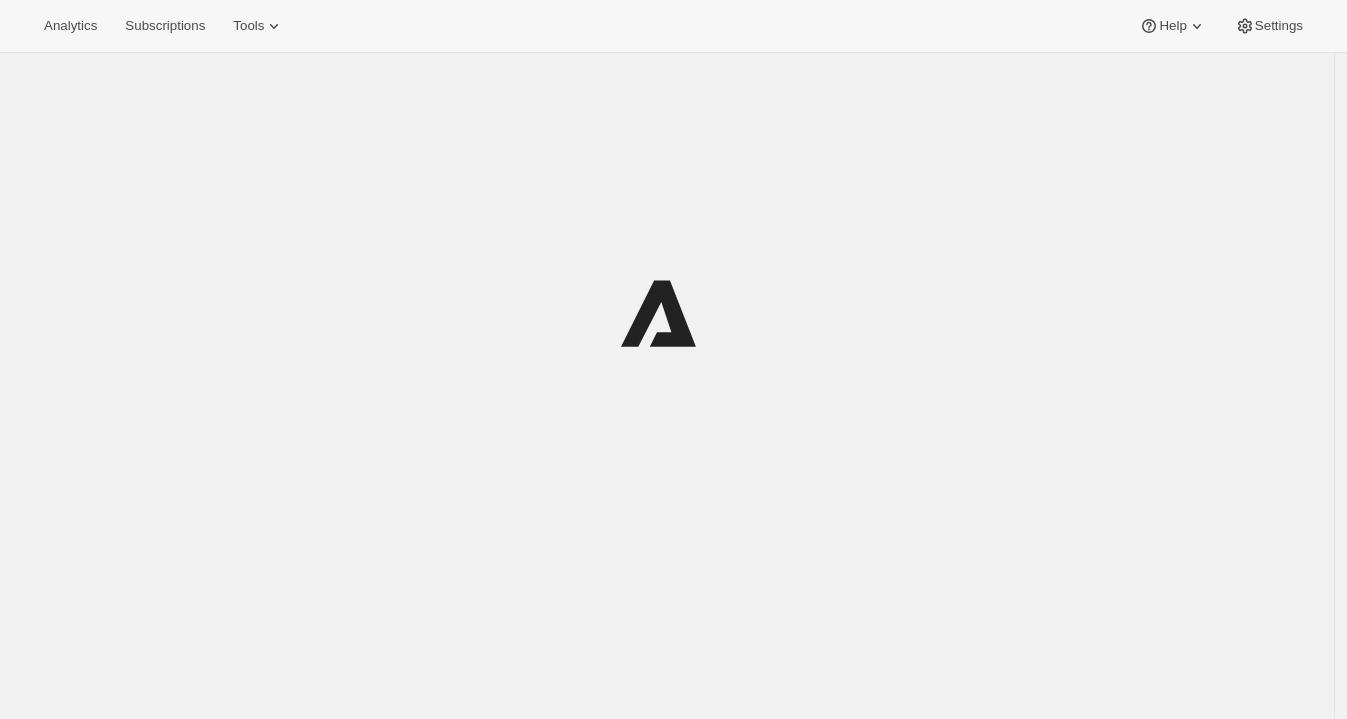 scroll, scrollTop: 0, scrollLeft: 0, axis: both 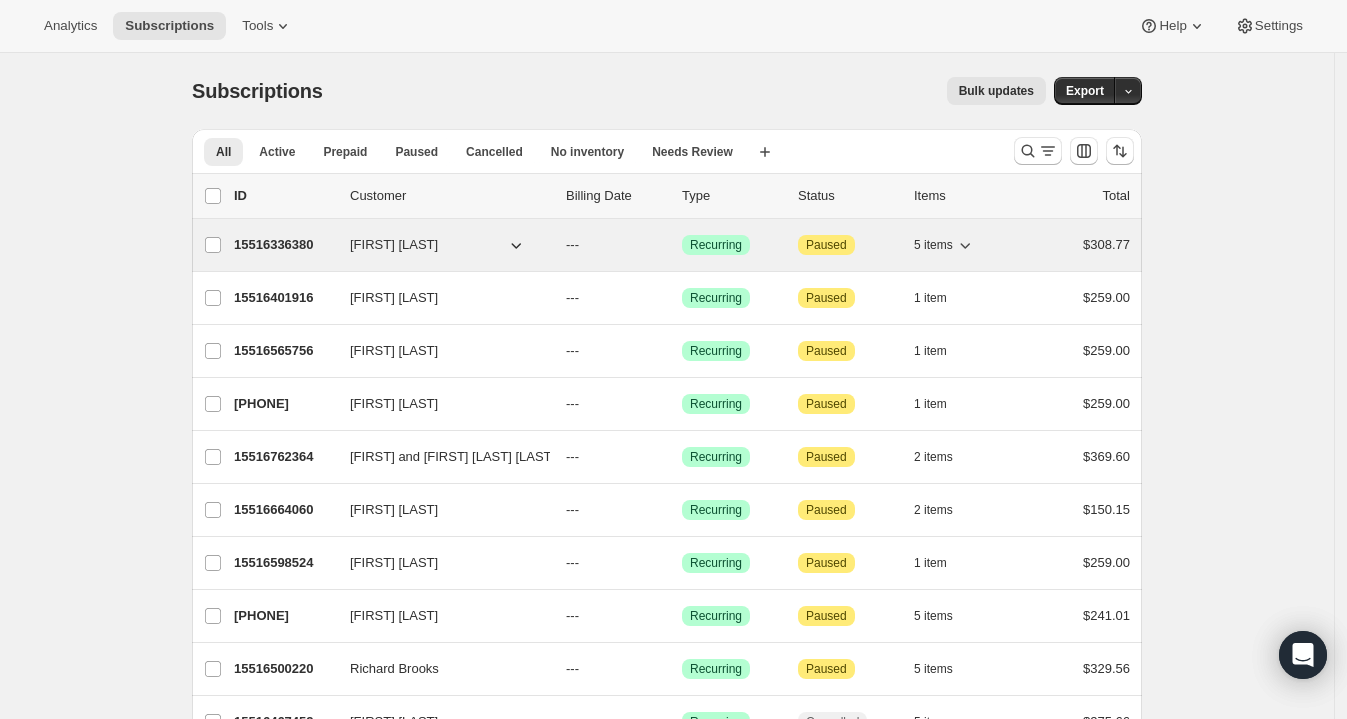 click on "15516336380" at bounding box center [284, 245] 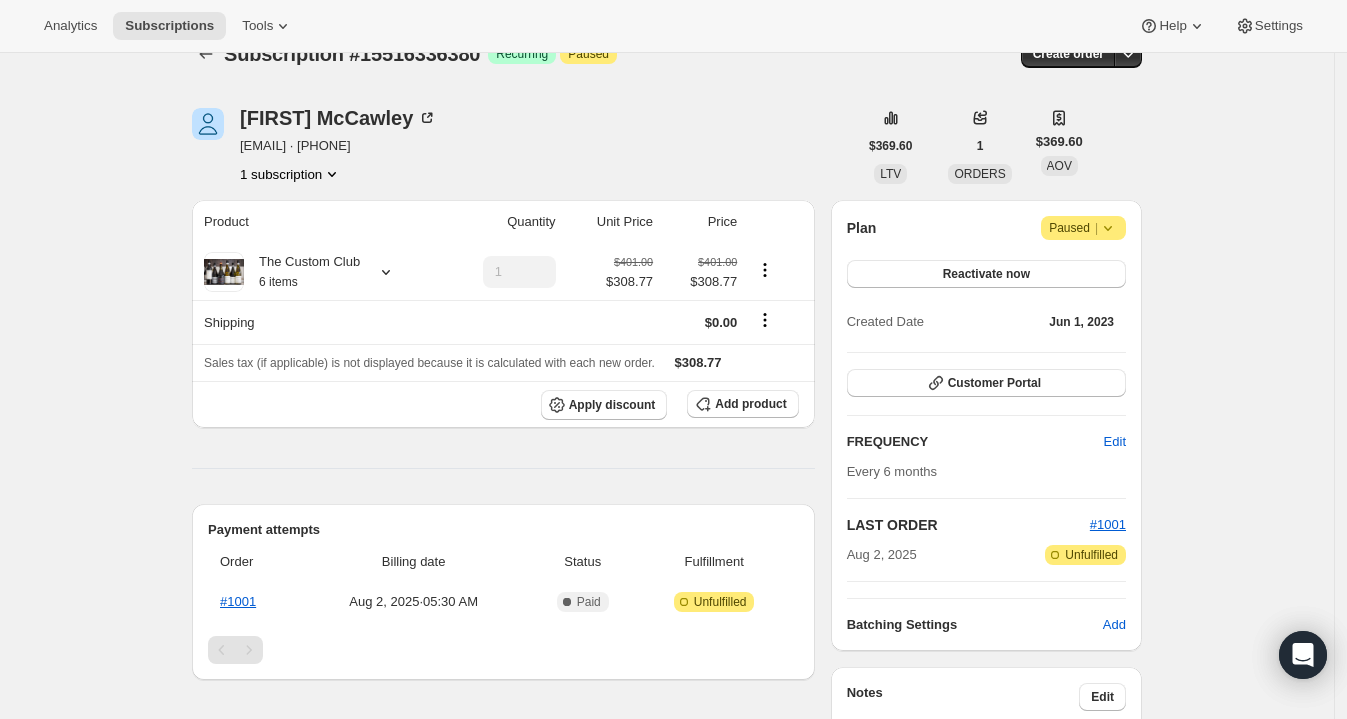 scroll, scrollTop: 36, scrollLeft: 0, axis: vertical 